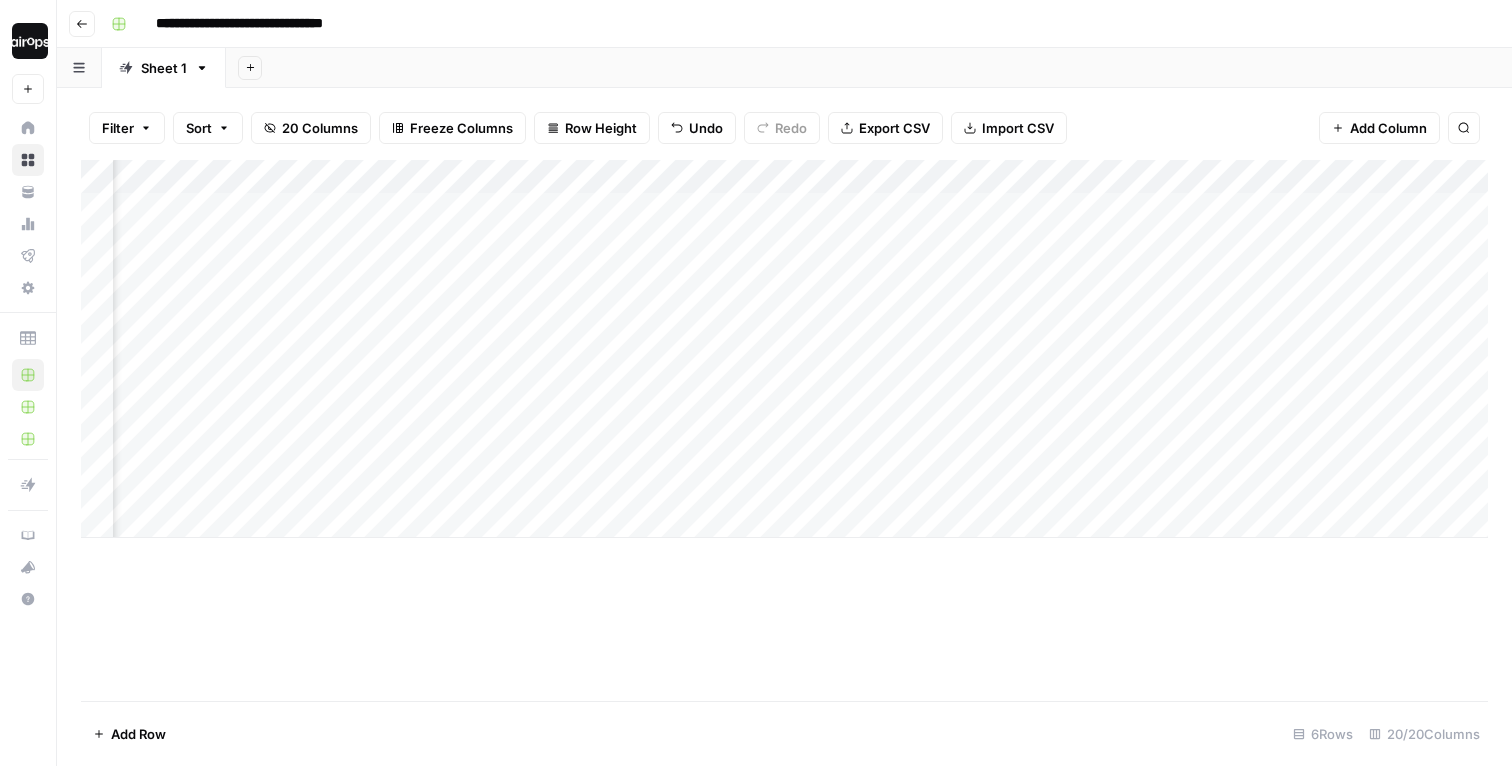 scroll, scrollTop: 0, scrollLeft: 0, axis: both 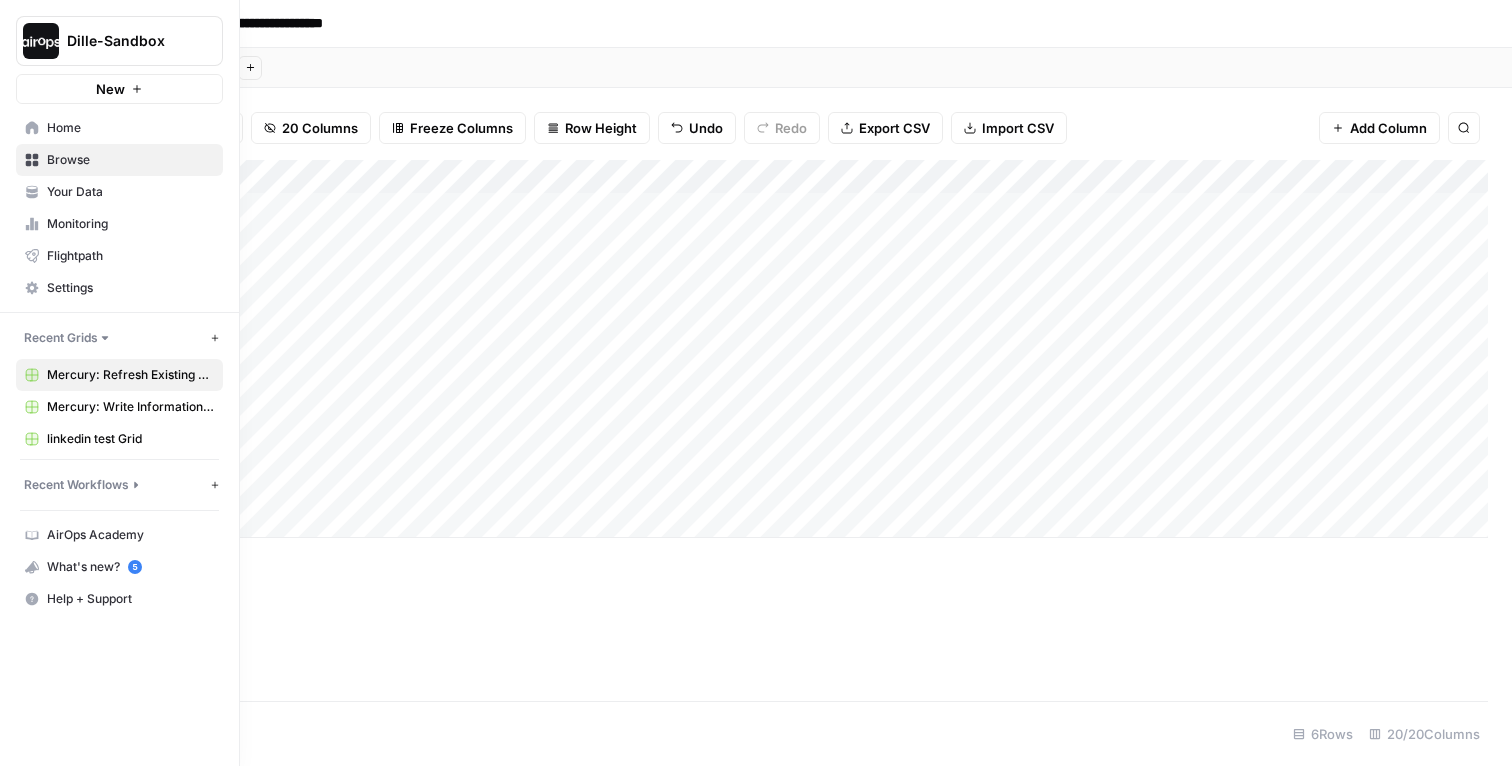 click on "[BRAND]: Write Informational Article" at bounding box center [130, 407] 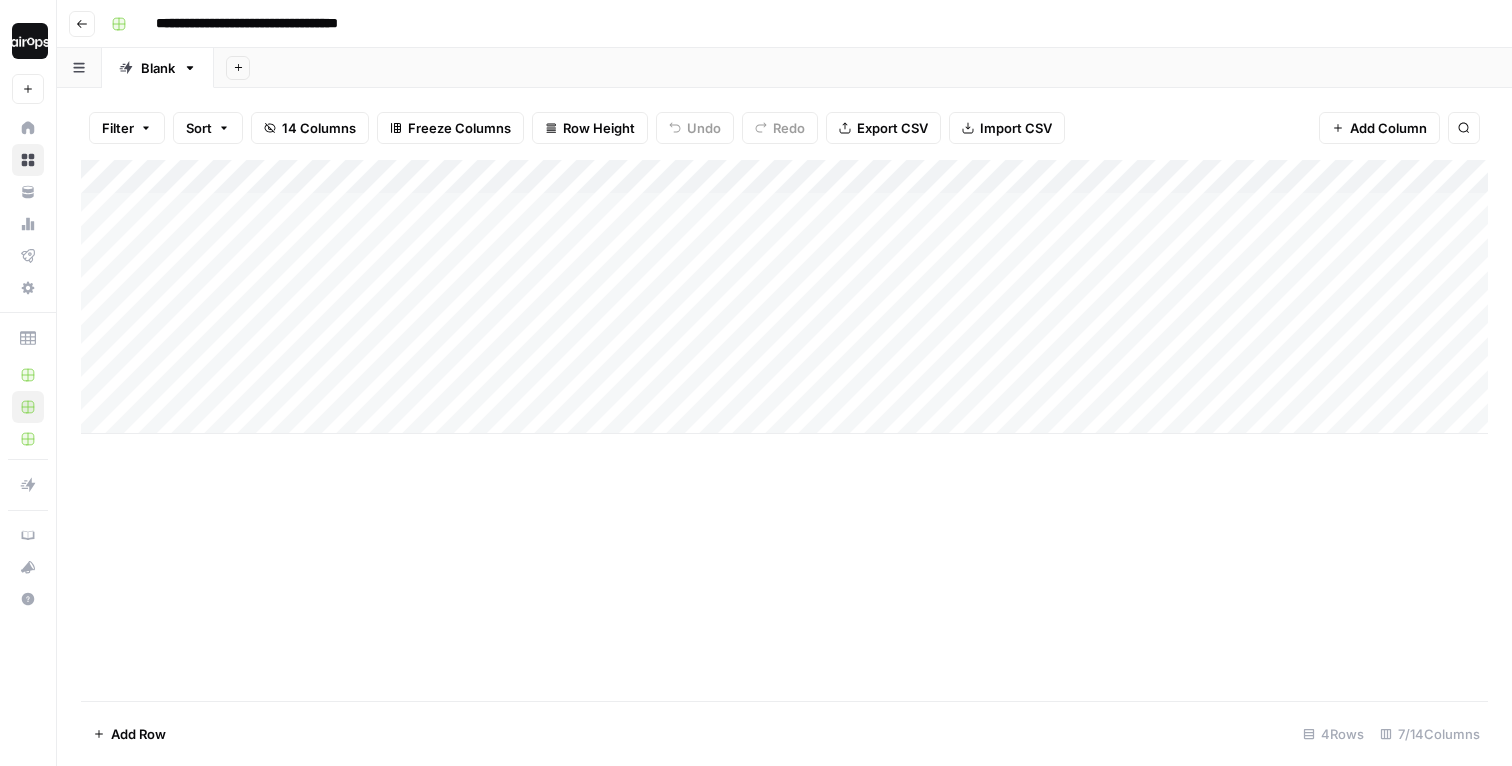 click on "Add Sheet" at bounding box center (863, 68) 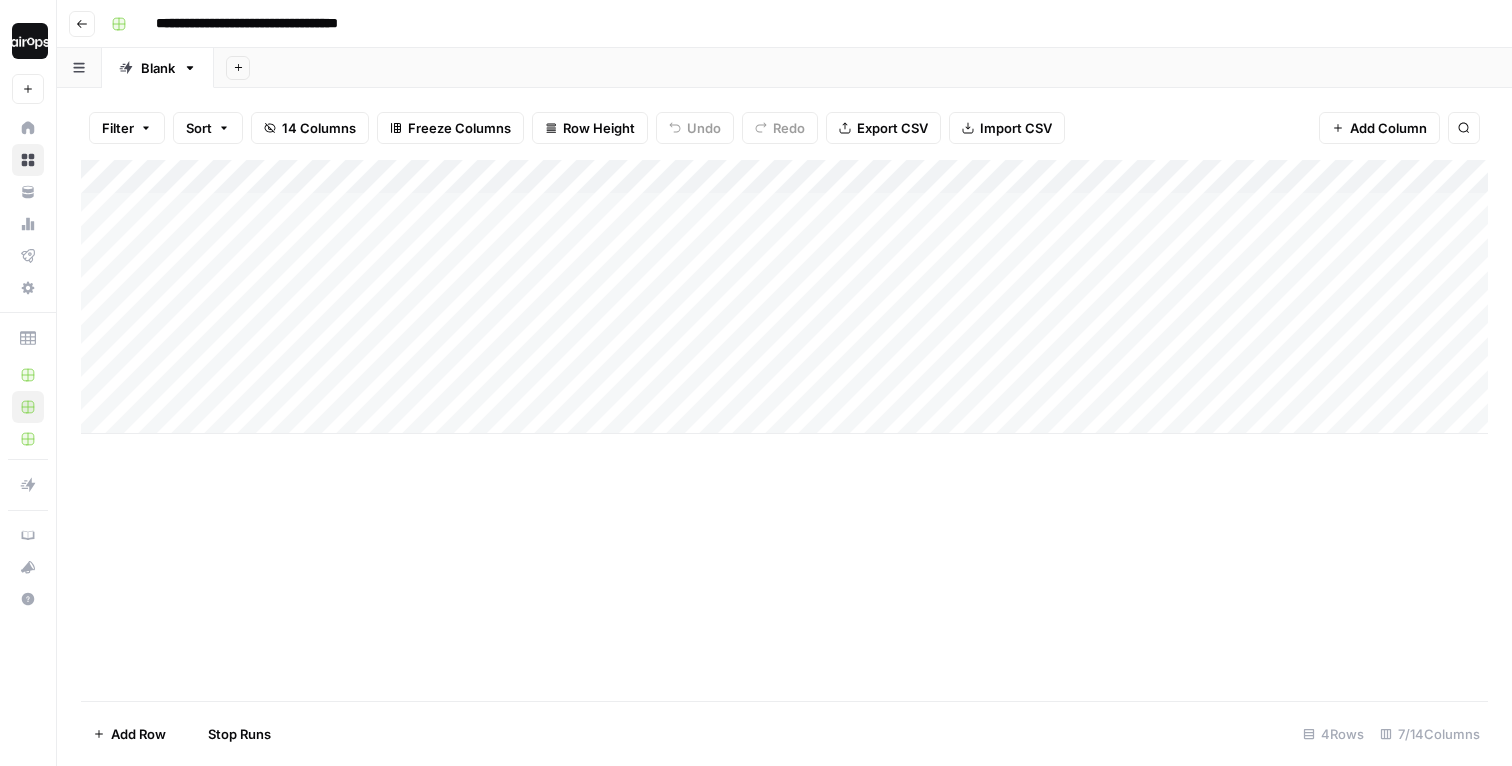 click on "Add Column" at bounding box center [784, 297] 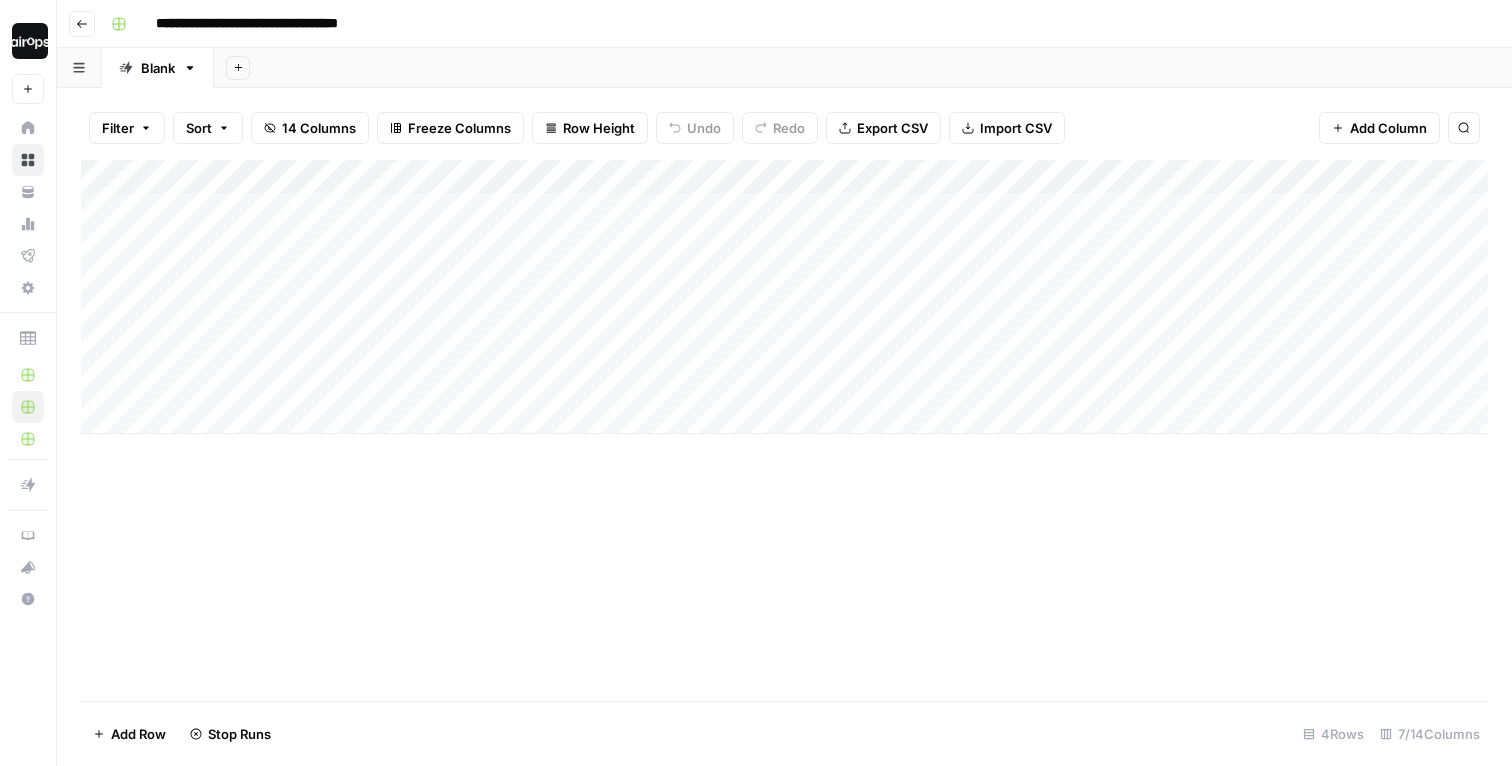 click on "Add Column" at bounding box center (784, 297) 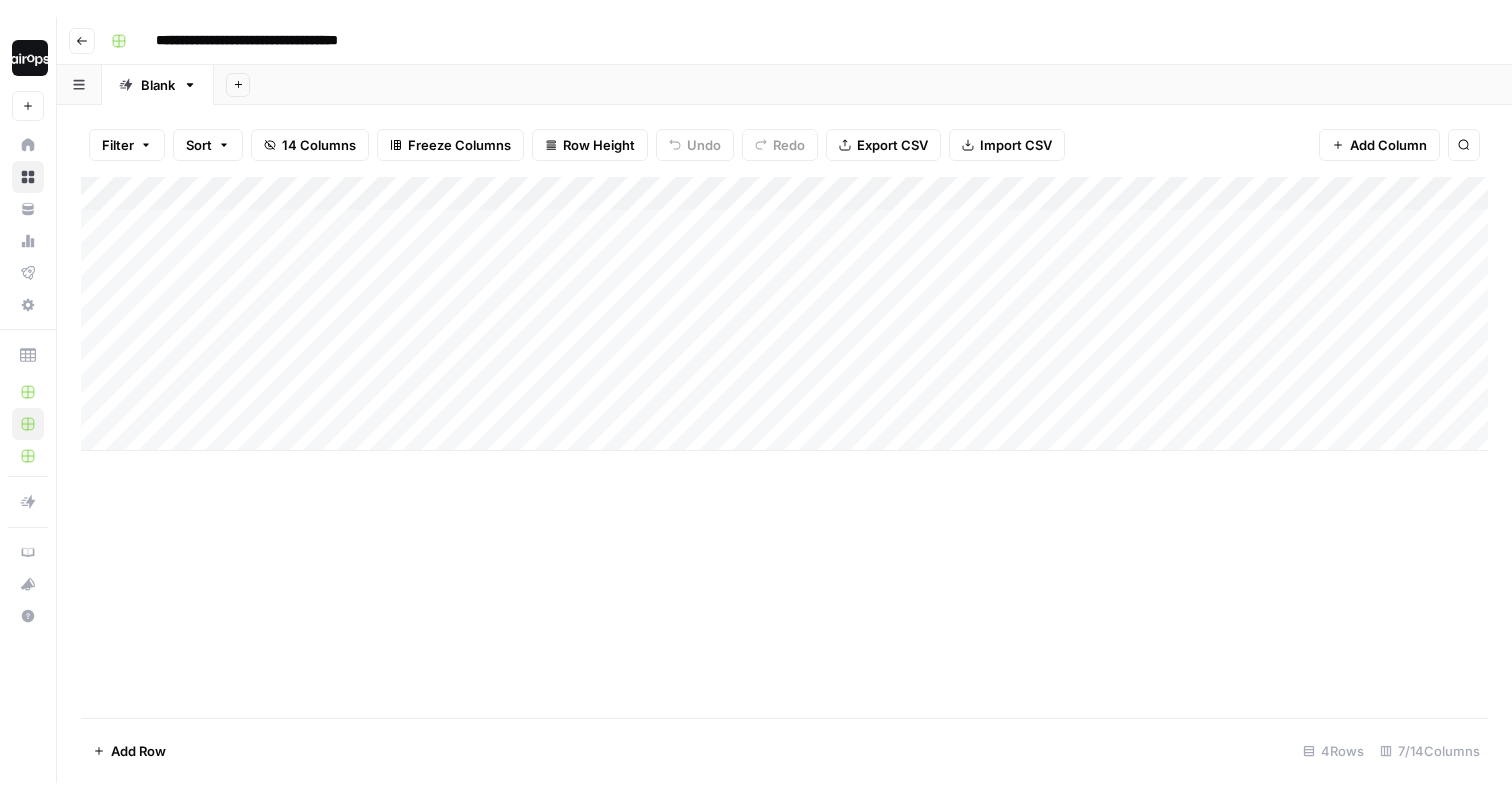 scroll, scrollTop: 0, scrollLeft: 0, axis: both 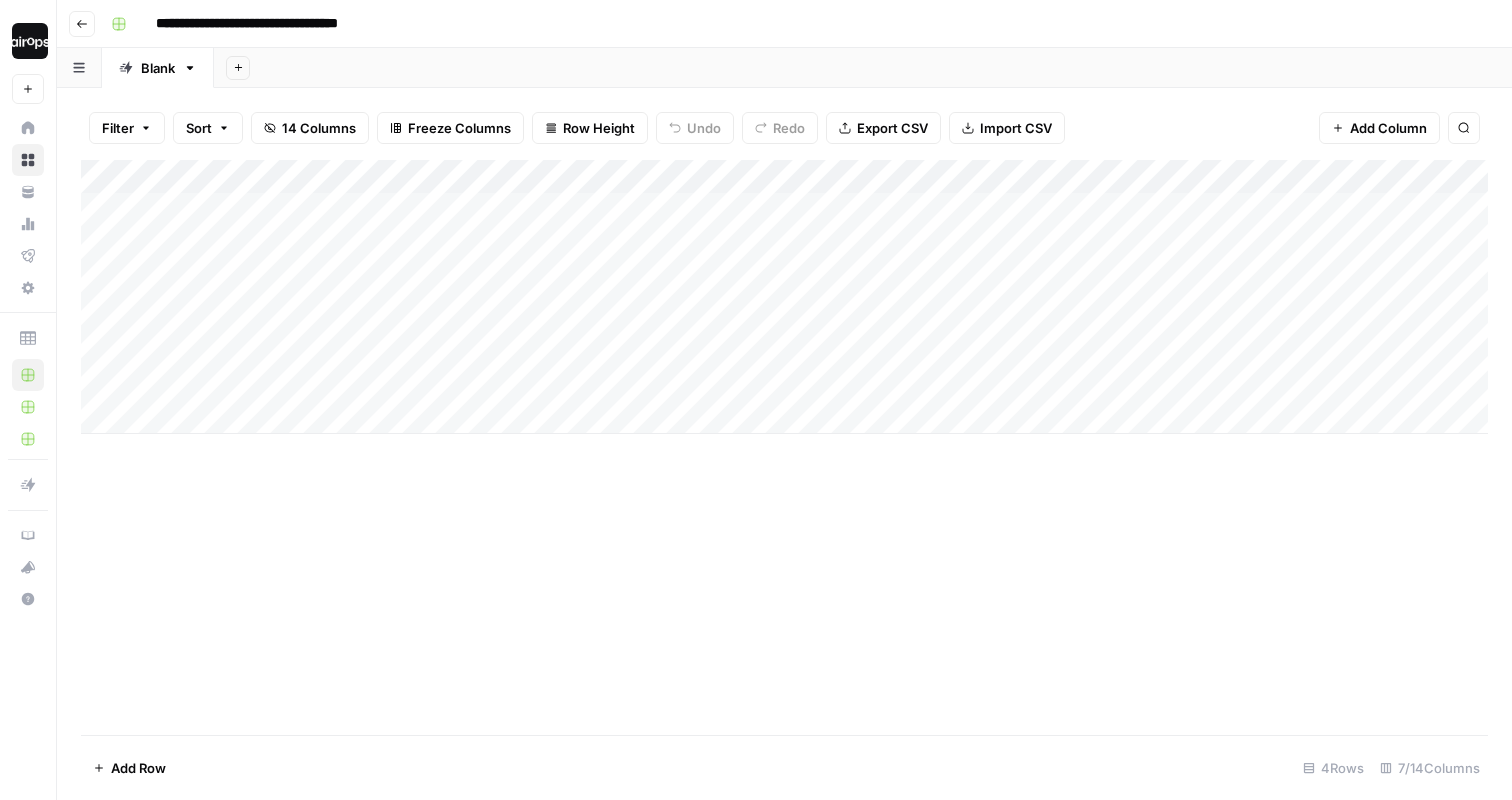 click on "**********" at bounding box center (797, 24) 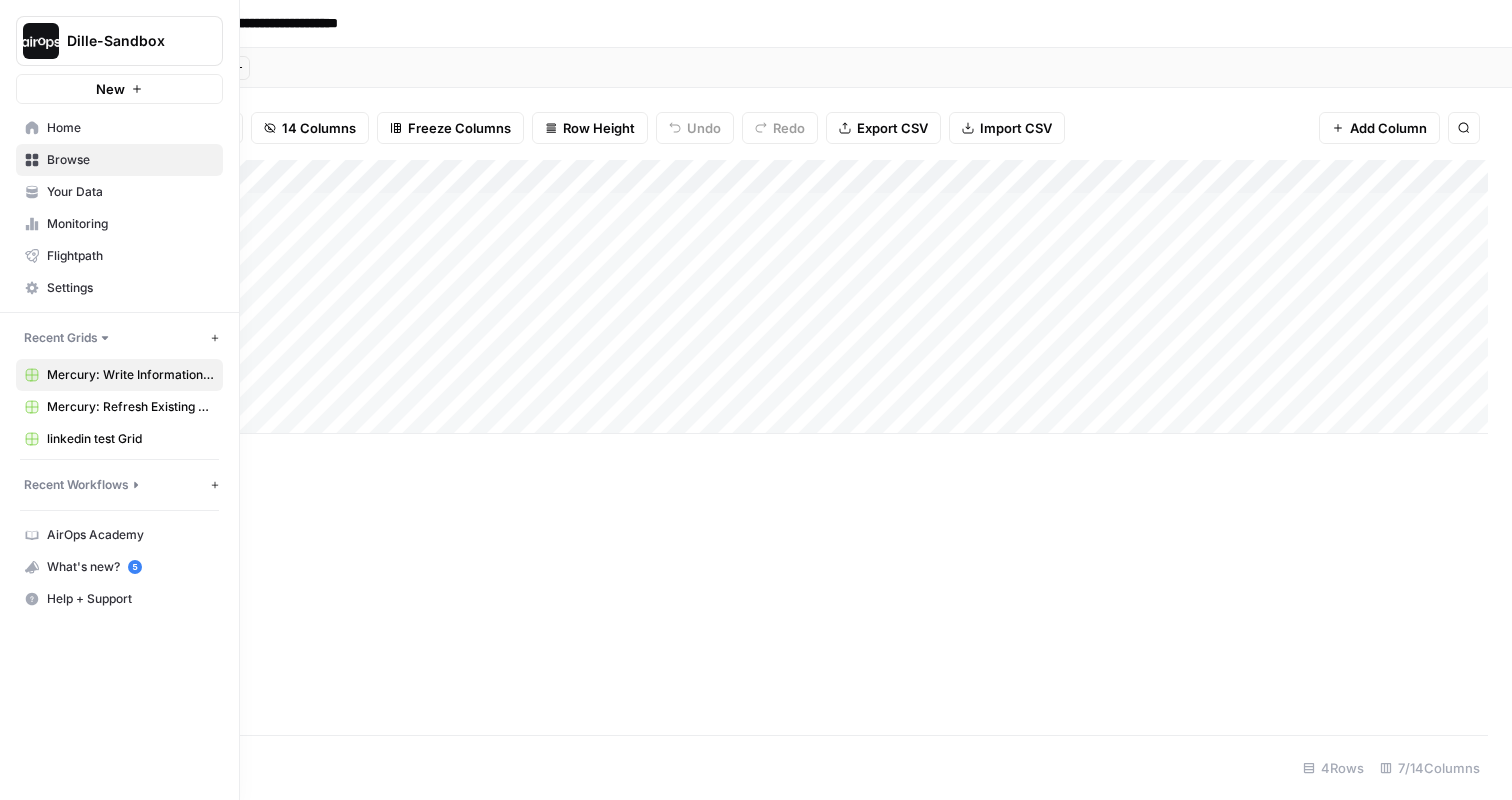 click 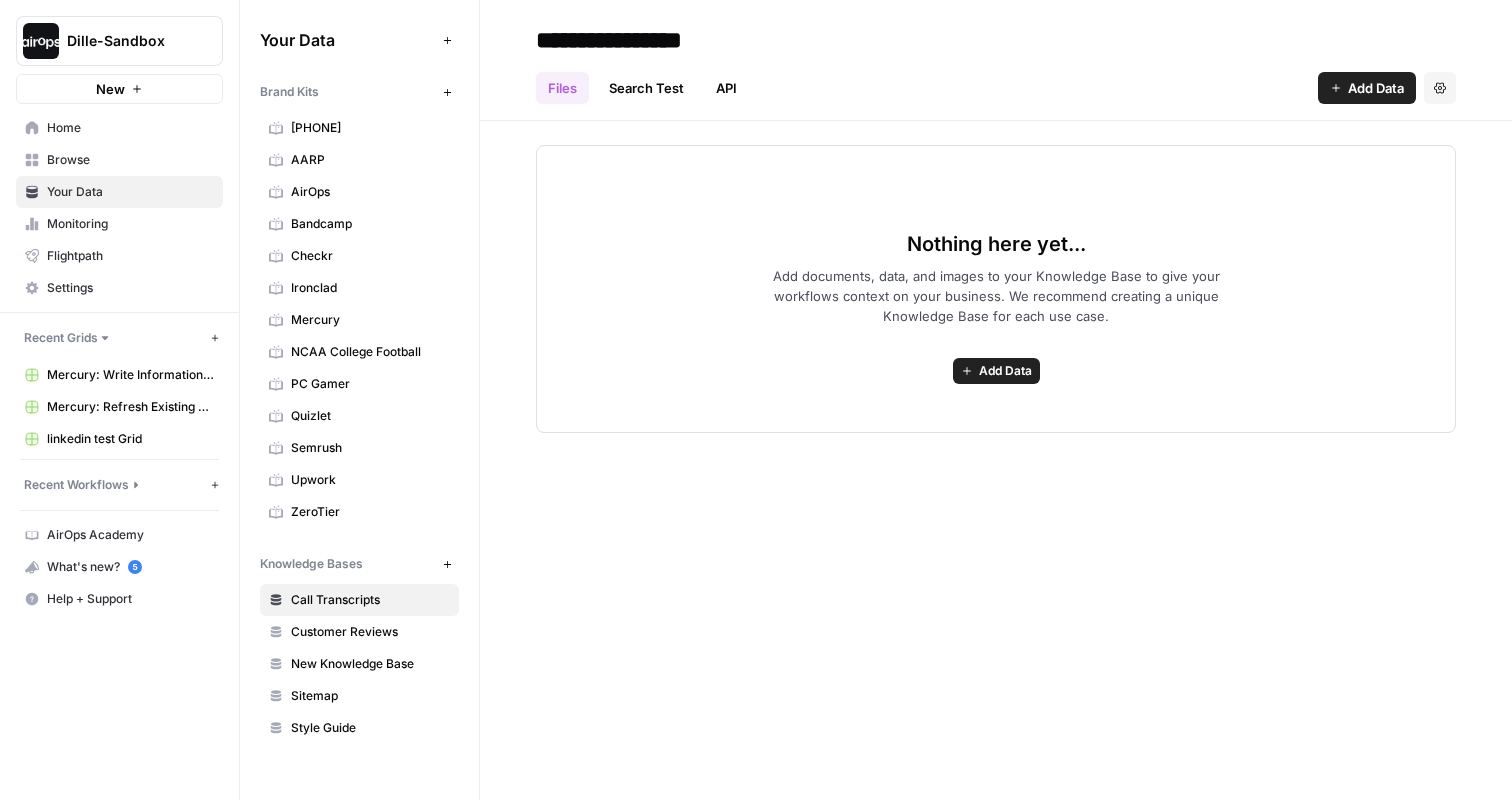click on "Dille-Sandbox" at bounding box center (127, 41) 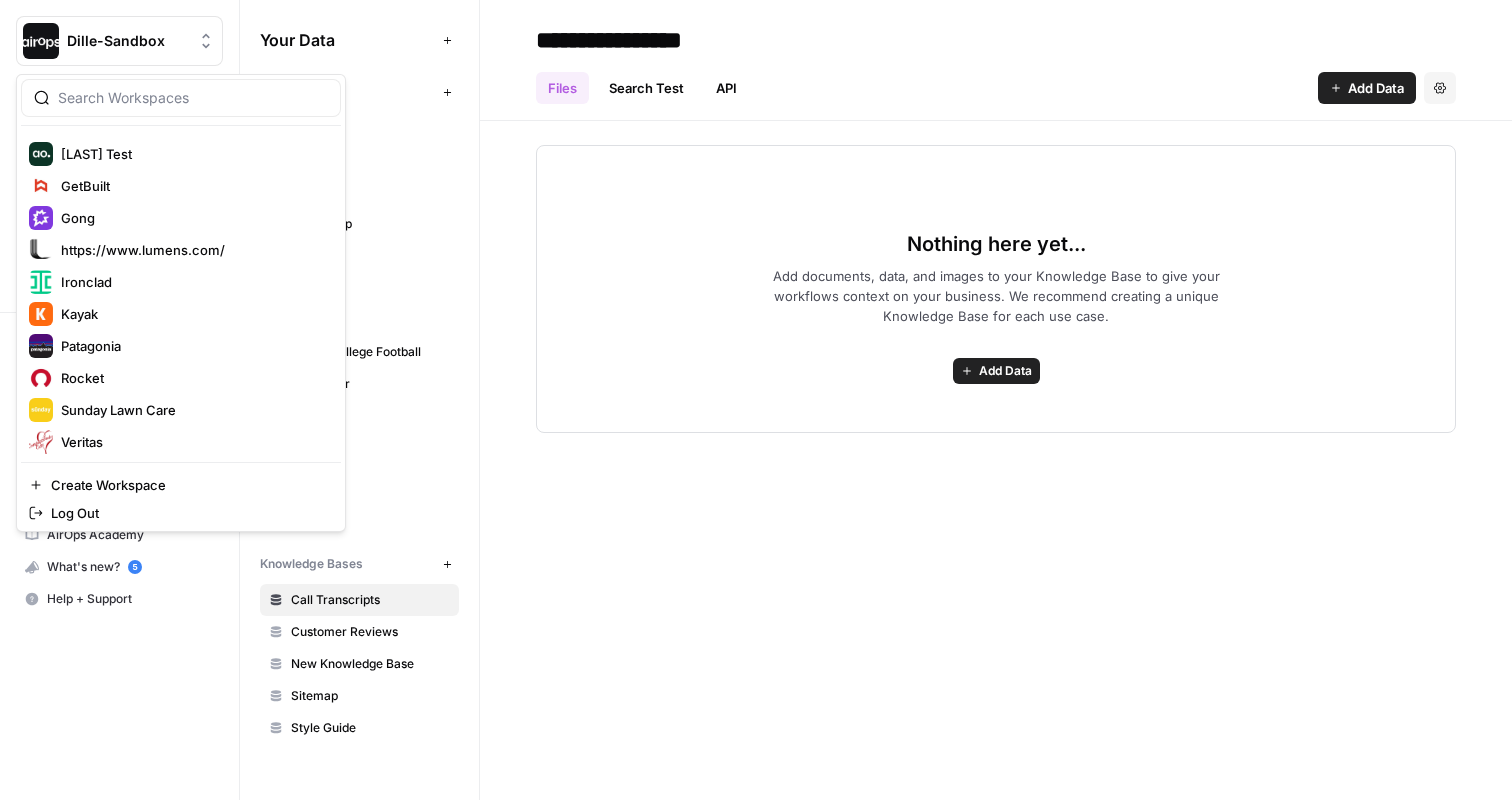 scroll, scrollTop: 512, scrollLeft: 0, axis: vertical 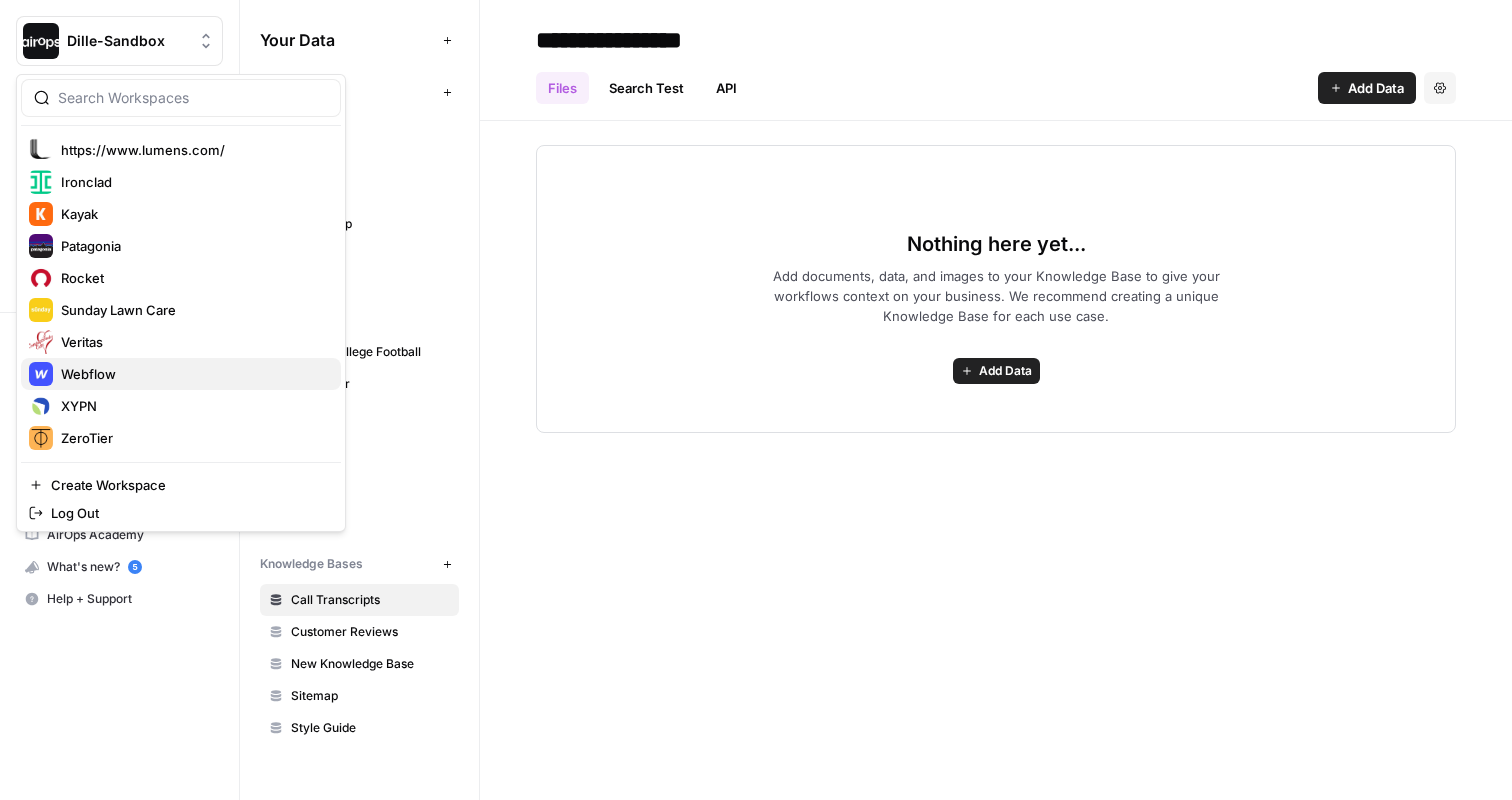 click on "Webflow" at bounding box center [193, 374] 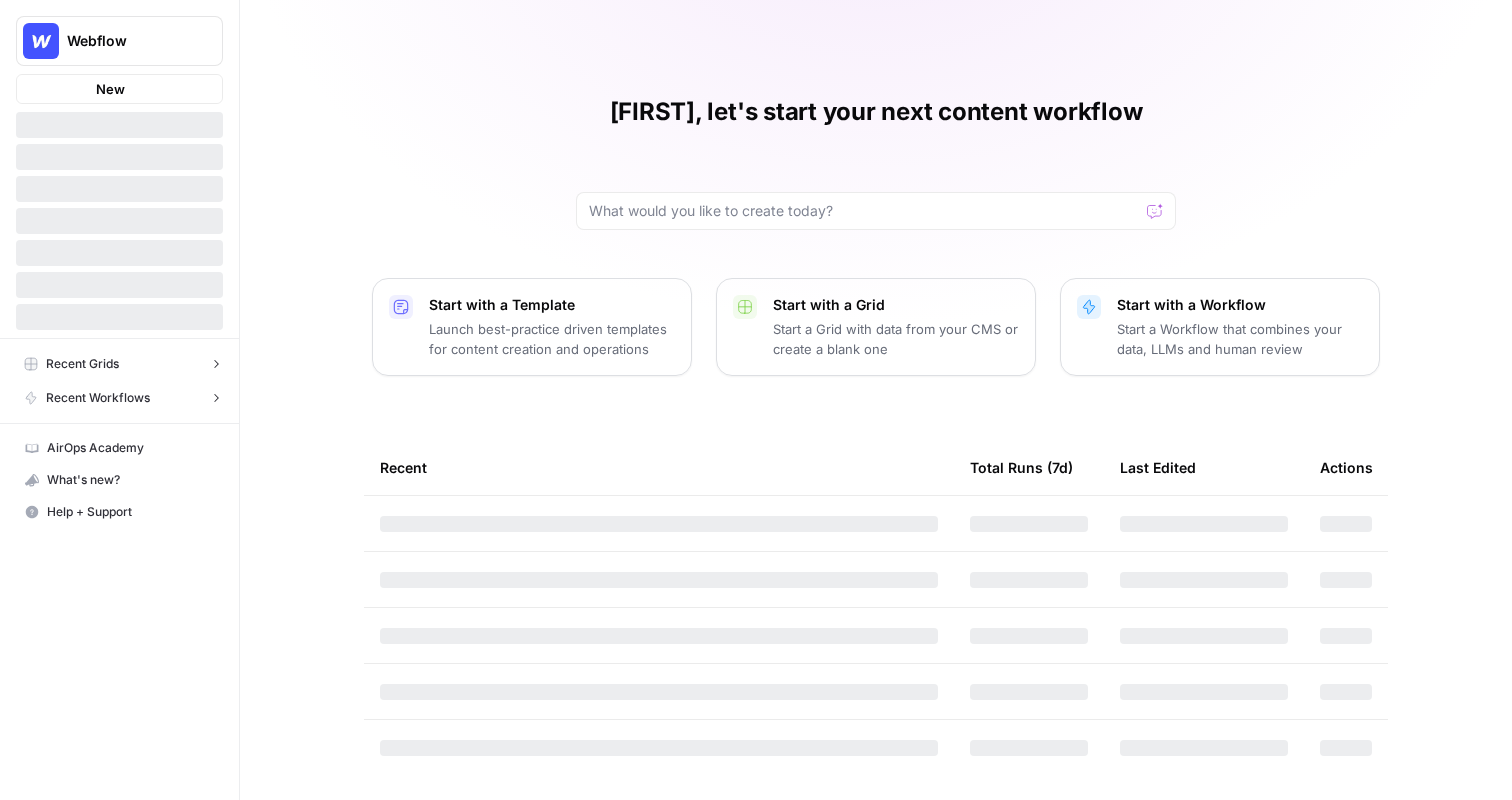 scroll, scrollTop: 0, scrollLeft: 0, axis: both 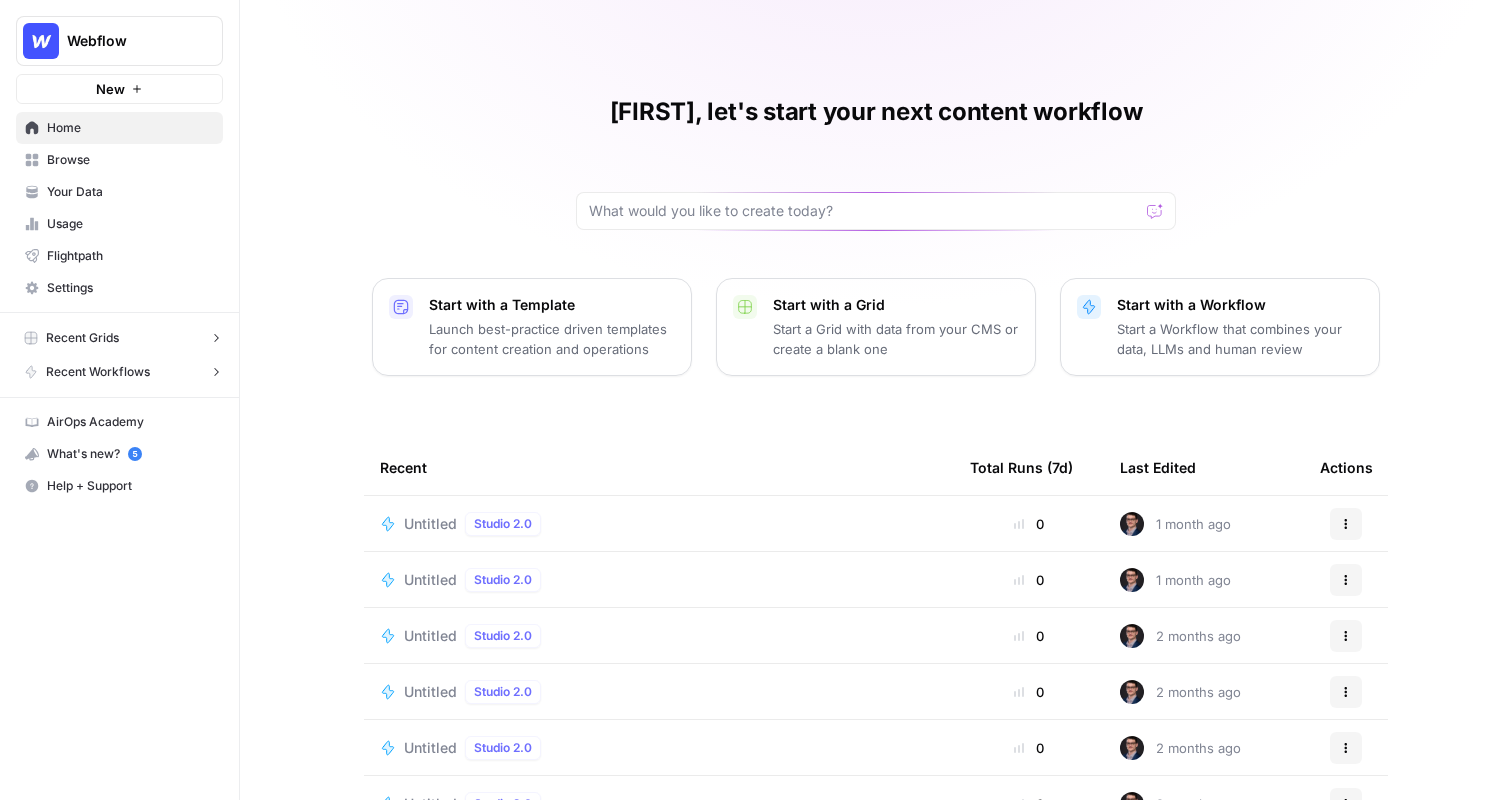 click on "Your Data" at bounding box center (130, 192) 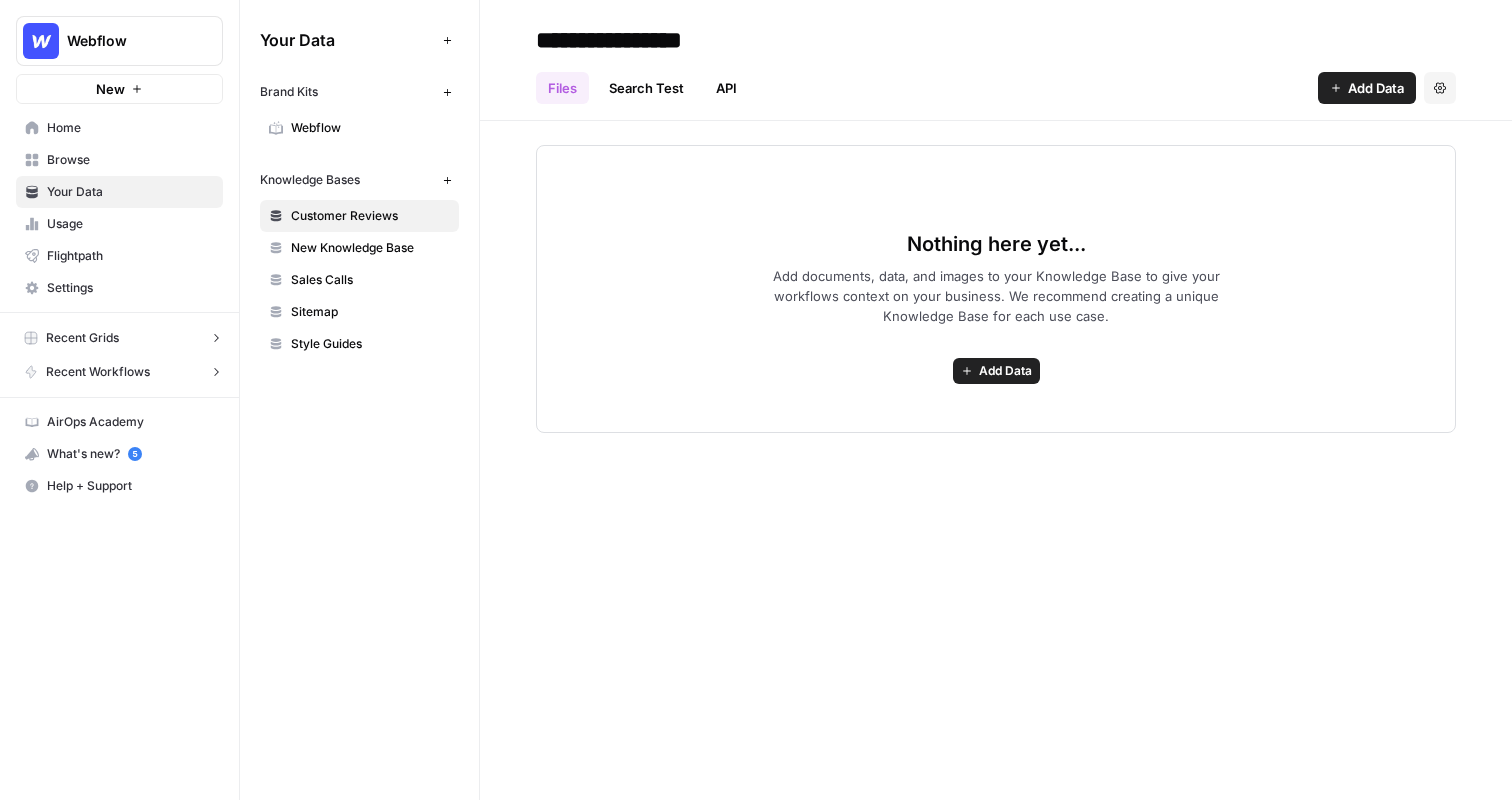 click on "Nothing here yet... Add documents, data, and images to your Knowledge Base to give your workflows context on your business. We recommend creating a unique Knowledge Base for each use case. Add Data" at bounding box center (996, 277) 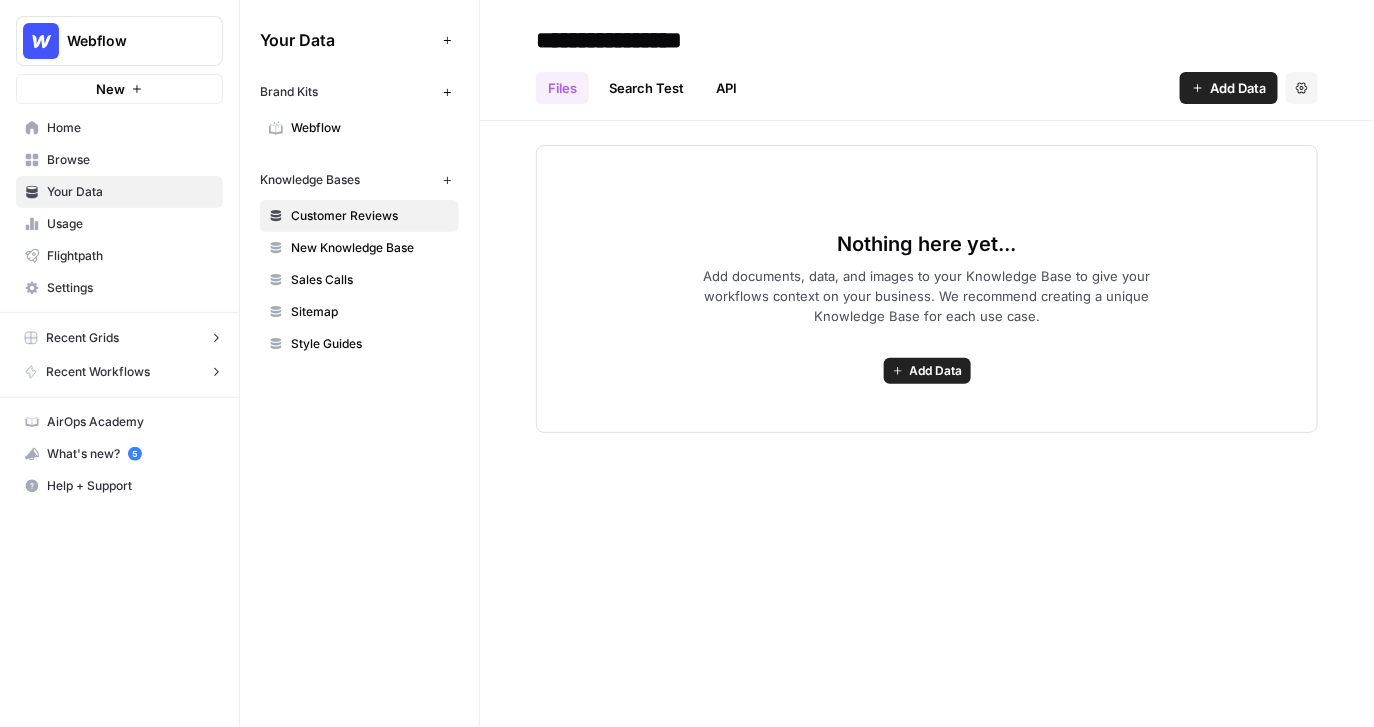 click on "Nothing here yet... Add documents, data, and images to your Knowledge Base to give your workflows context on your business. We recommend creating a unique Knowledge Base for each use case. Add Data" at bounding box center [927, 289] 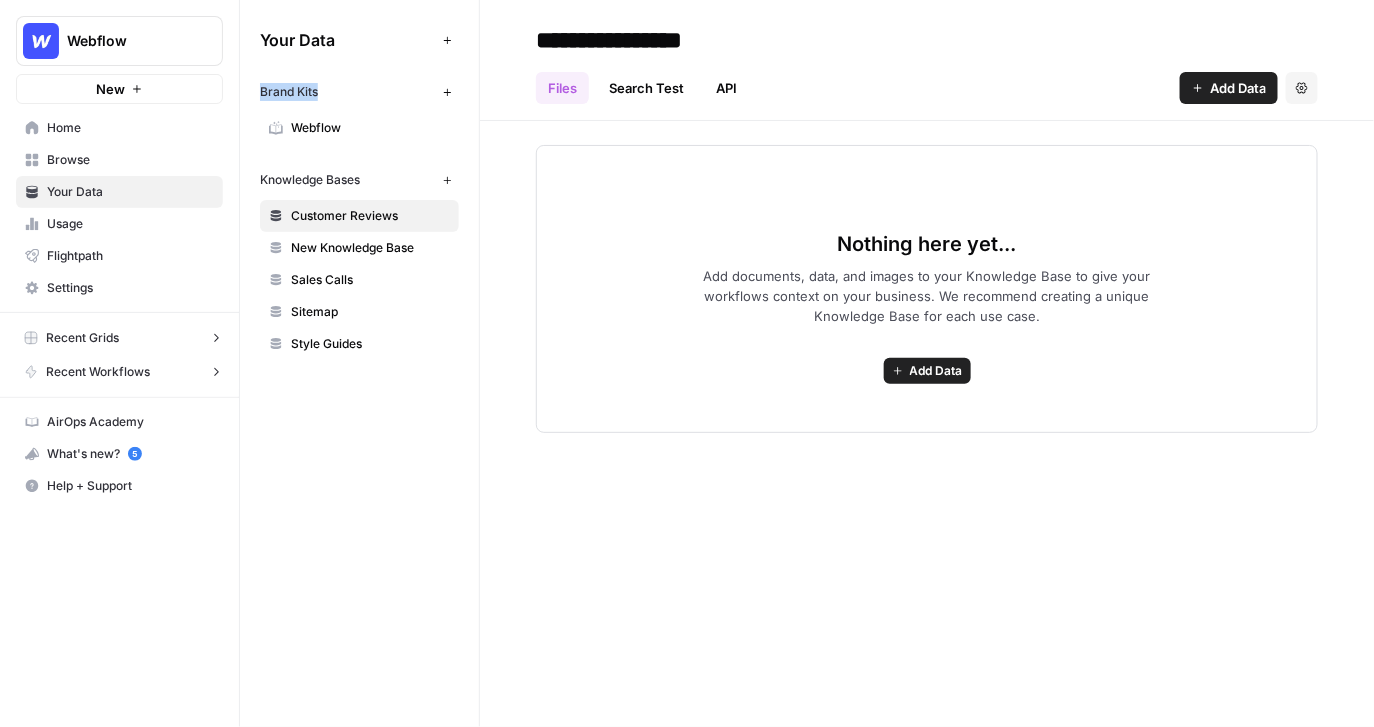 drag, startPoint x: 334, startPoint y: 91, endPoint x: 257, endPoint y: 94, distance: 77.05842 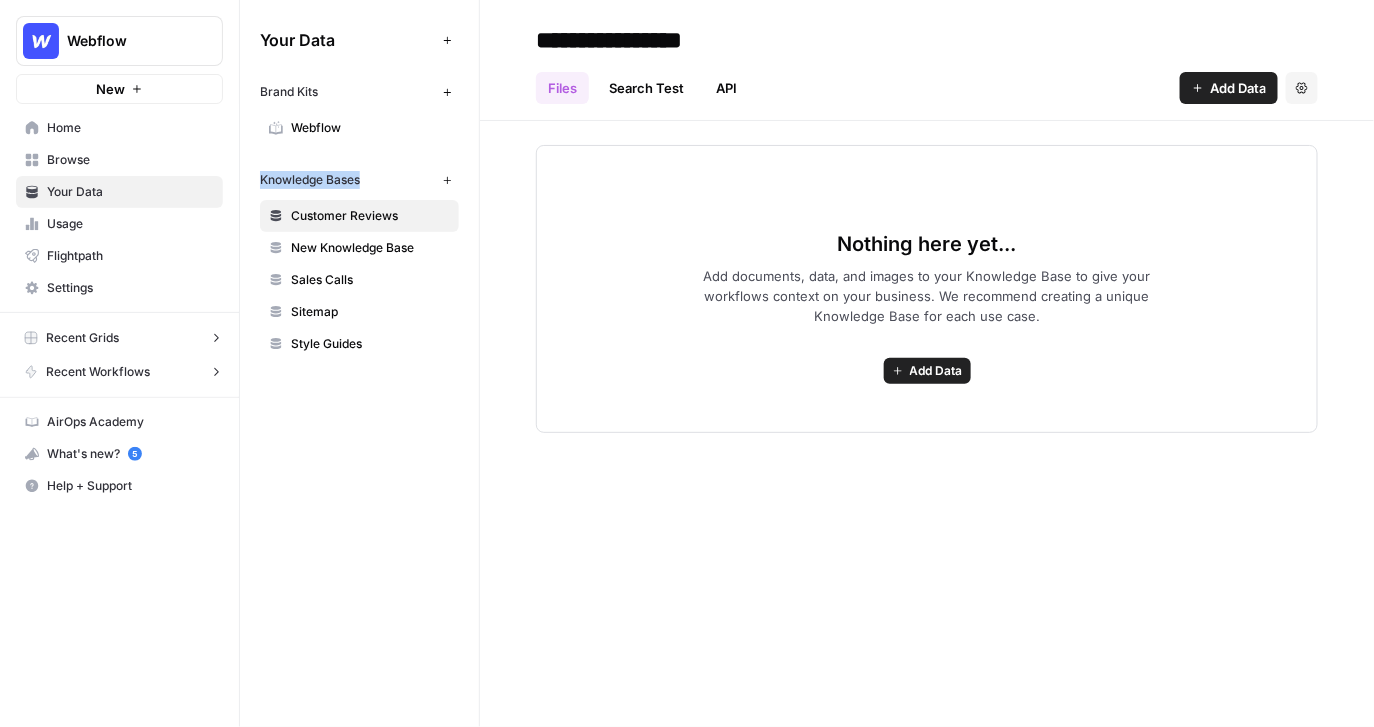 drag, startPoint x: 377, startPoint y: 184, endPoint x: 253, endPoint y: 181, distance: 124.036285 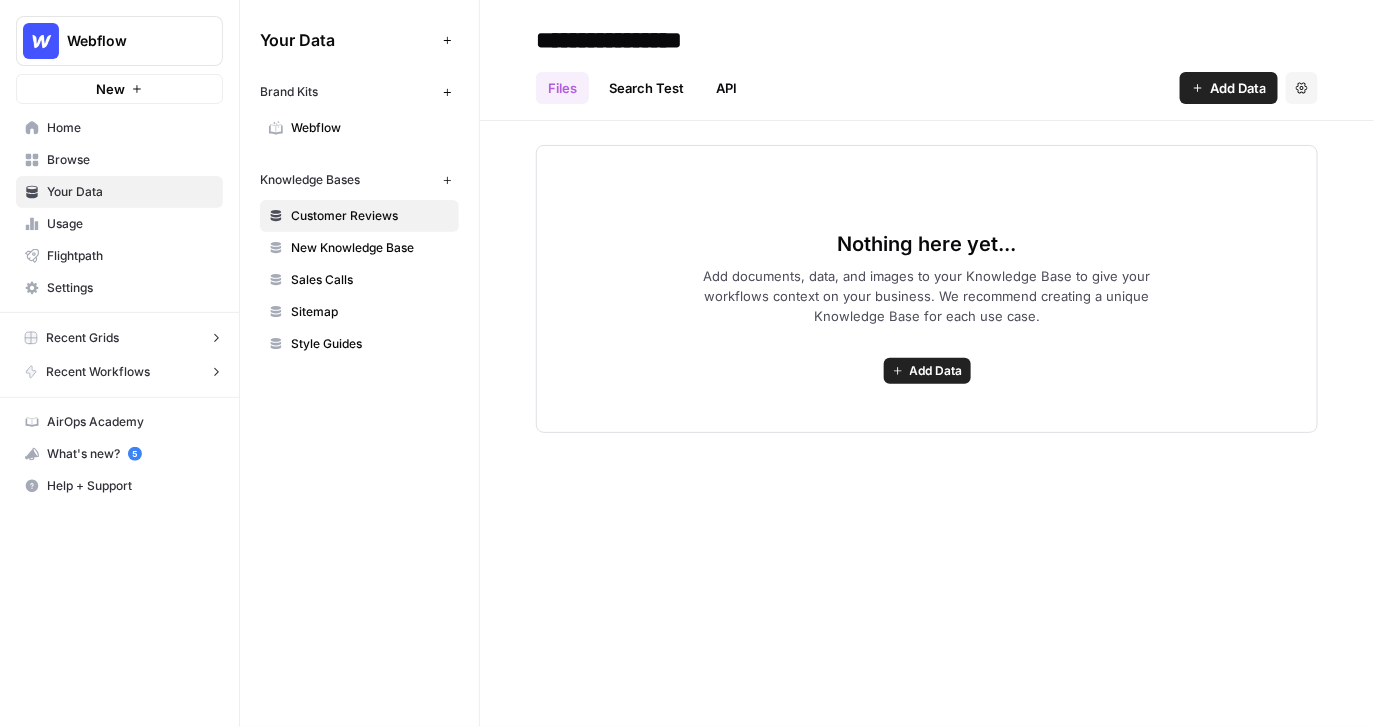 click on "Nothing here yet... Add documents, data, and images to your Knowledge Base to give your workflows context on your business. We recommend creating a unique Knowledge Base for each use case. Add Data" at bounding box center [927, 277] 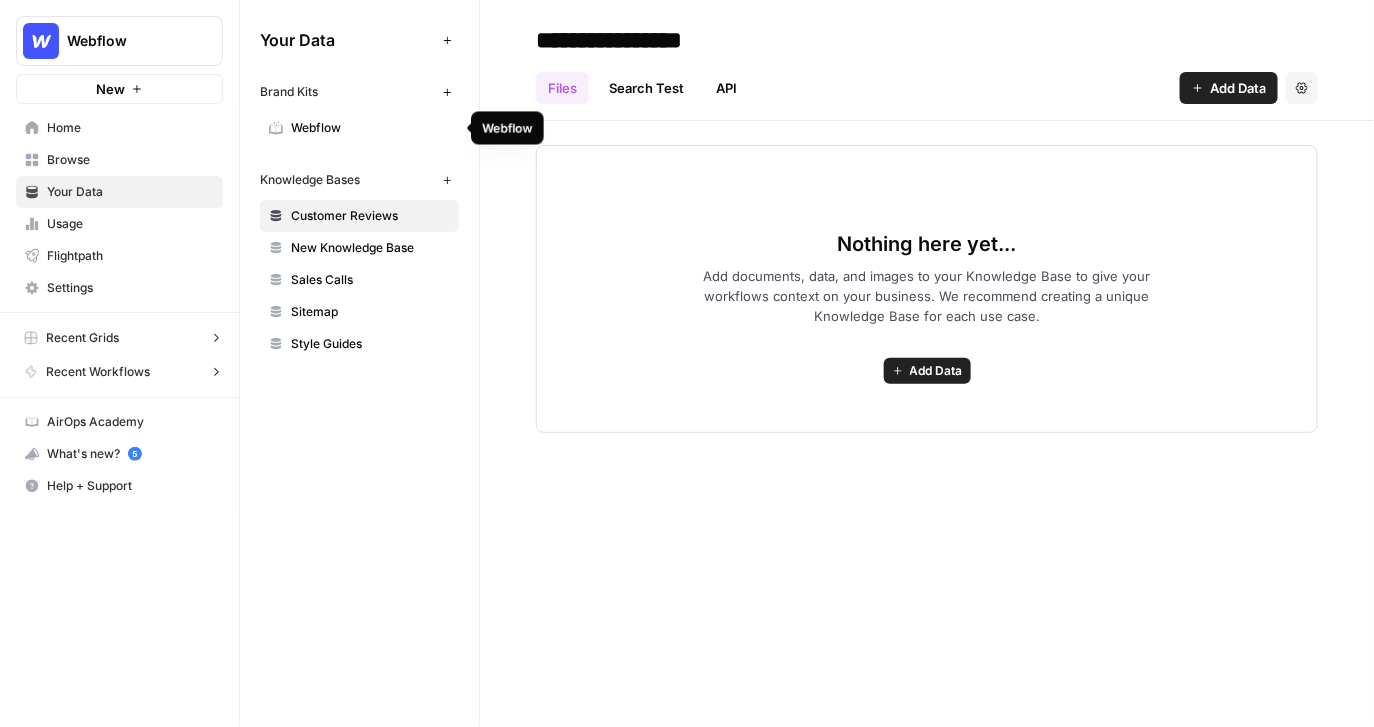 click on "Webflow" at bounding box center [370, 128] 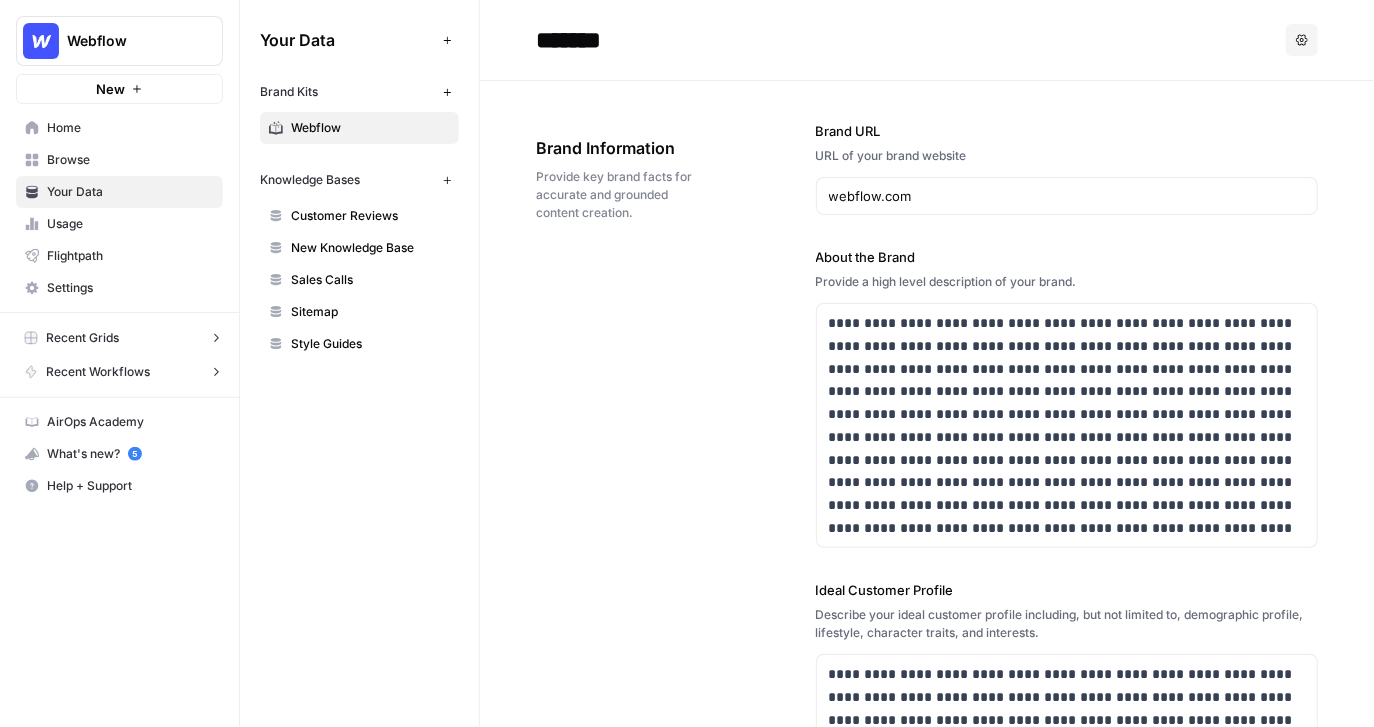 click 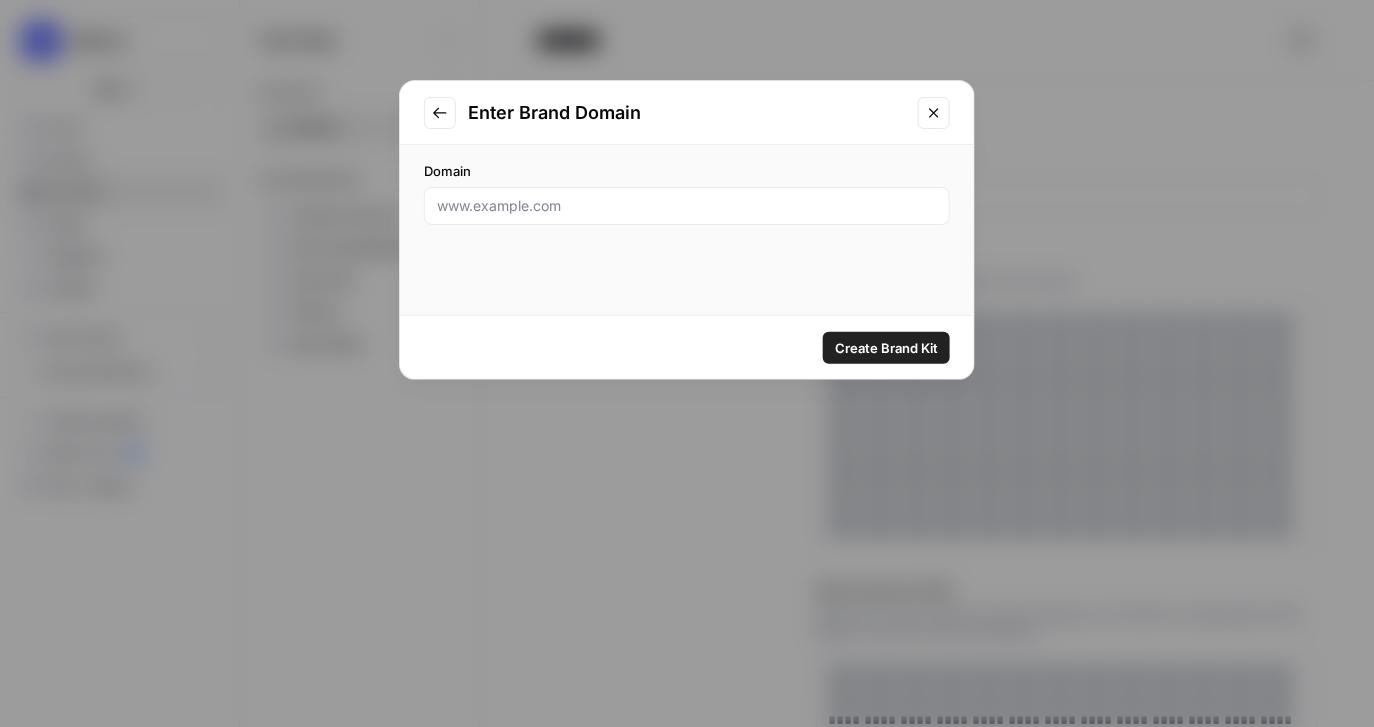 click 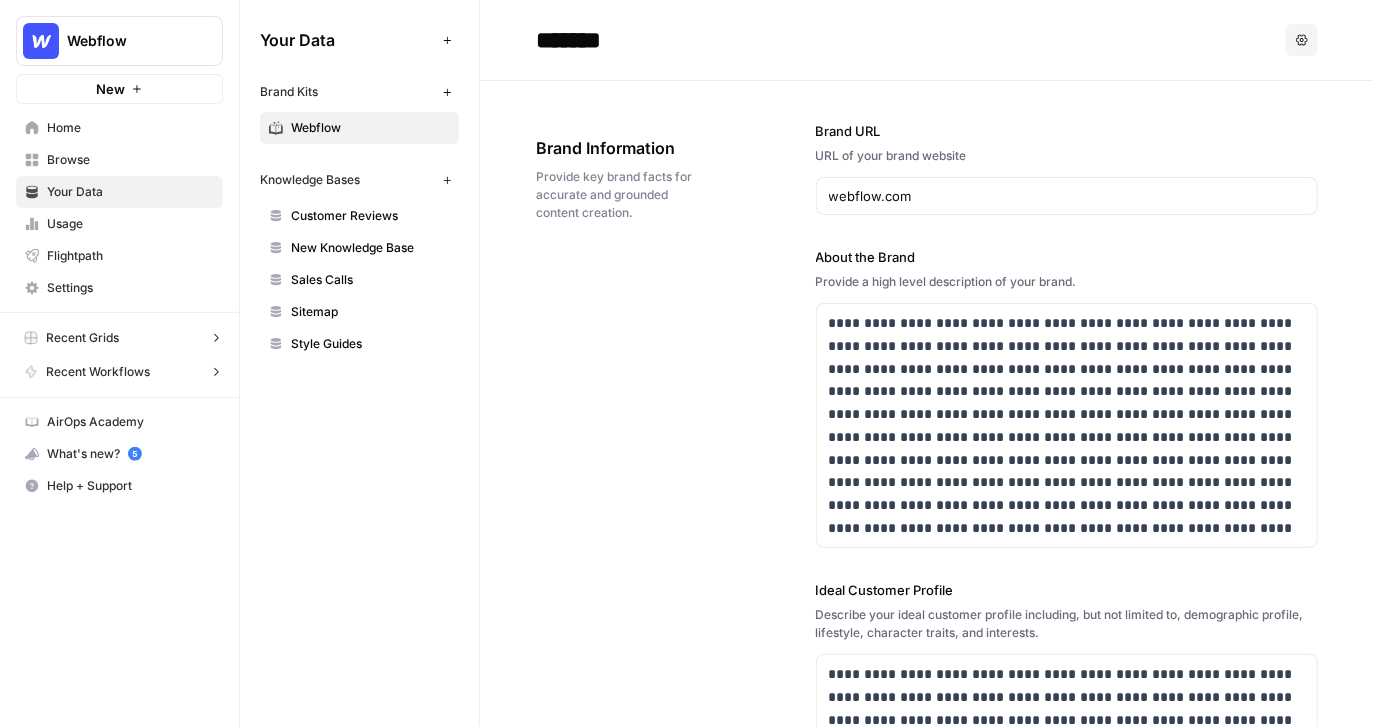 click on "**********" at bounding box center [927, 2216] 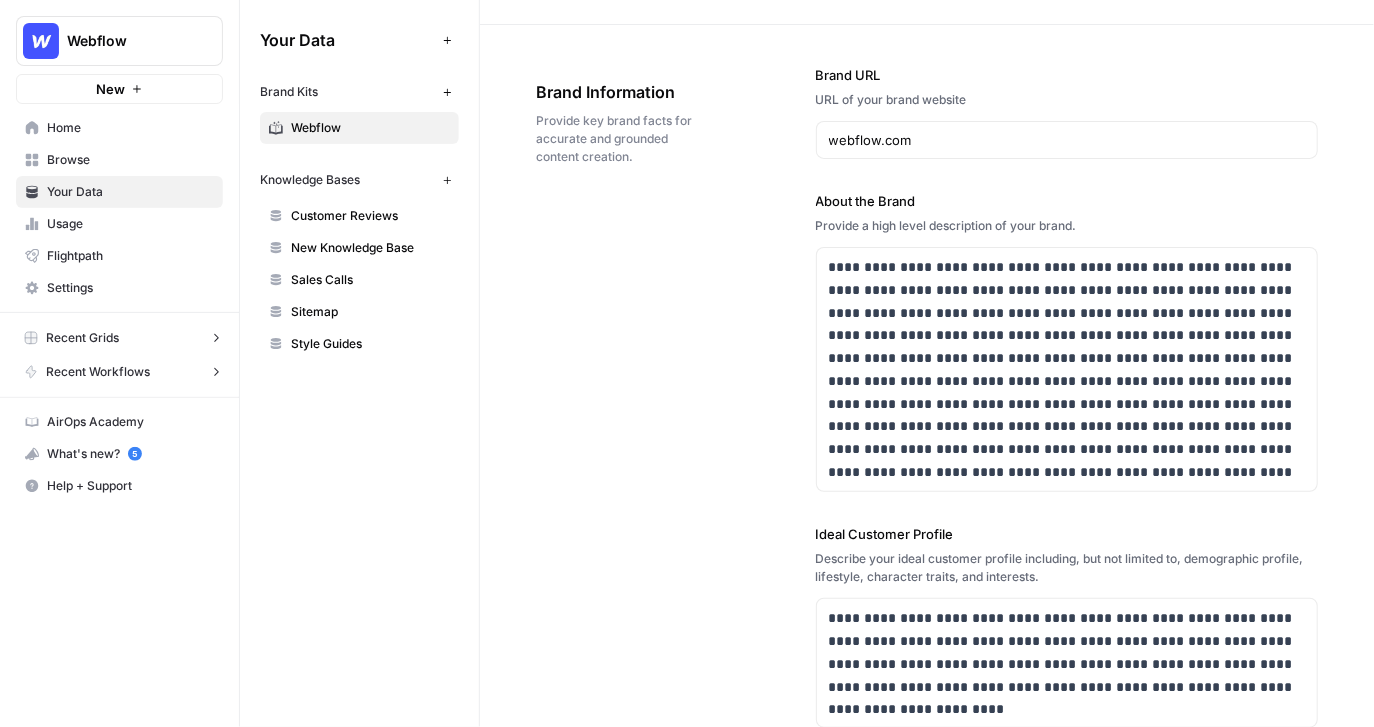 scroll, scrollTop: 57, scrollLeft: 0, axis: vertical 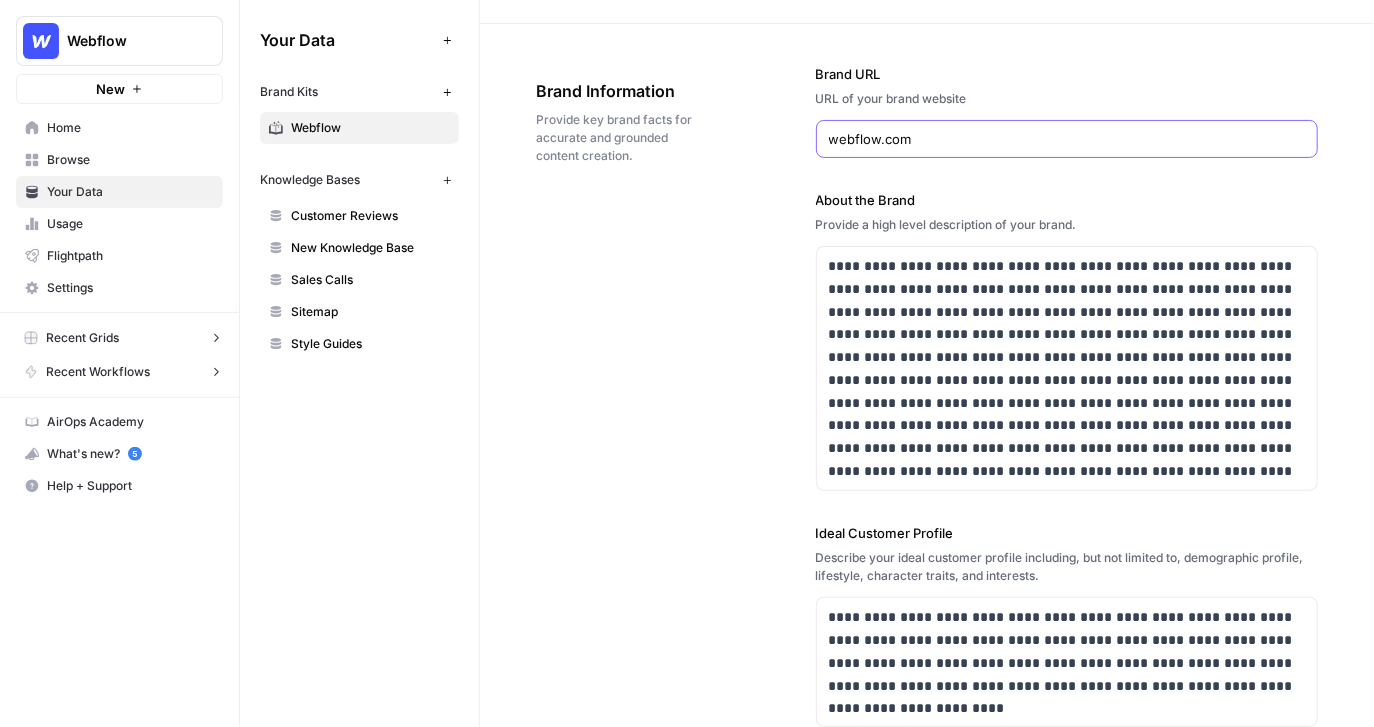 drag, startPoint x: 927, startPoint y: 139, endPoint x: 779, endPoint y: 139, distance: 148 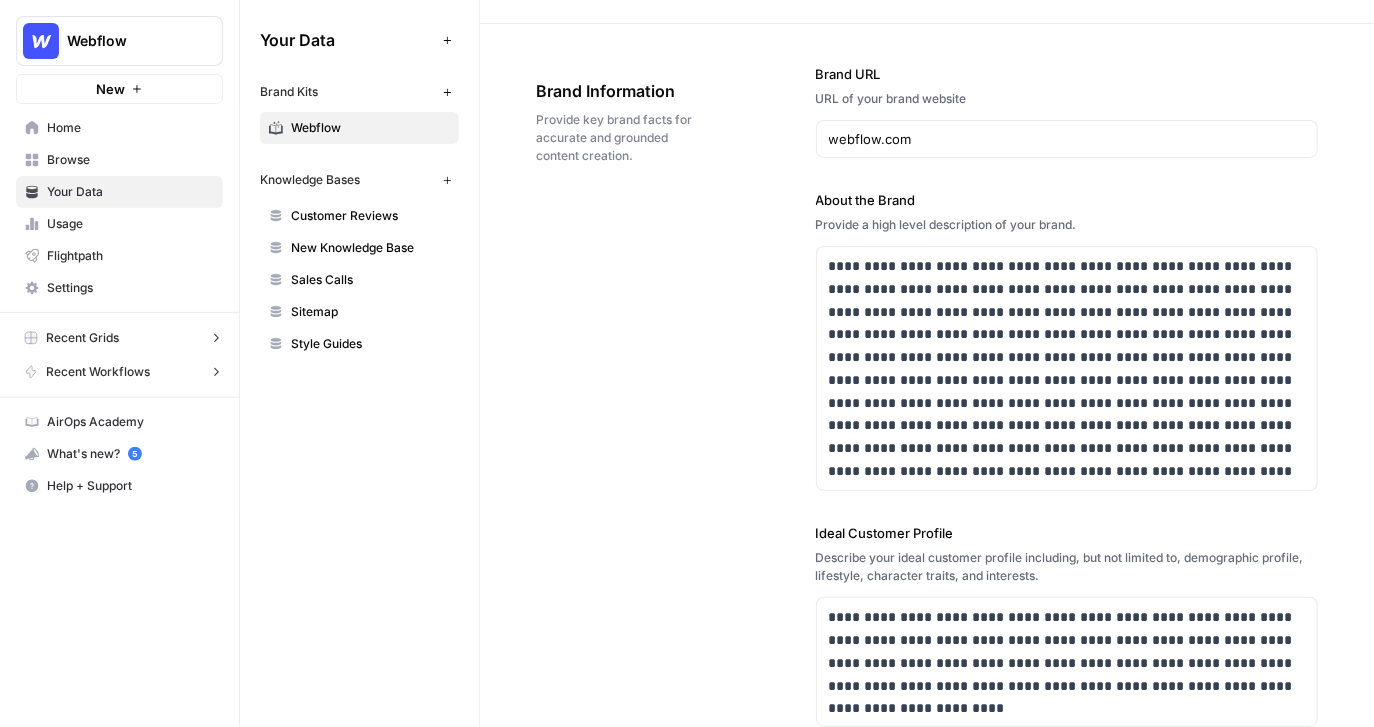 click on "**********" at bounding box center (927, 626) 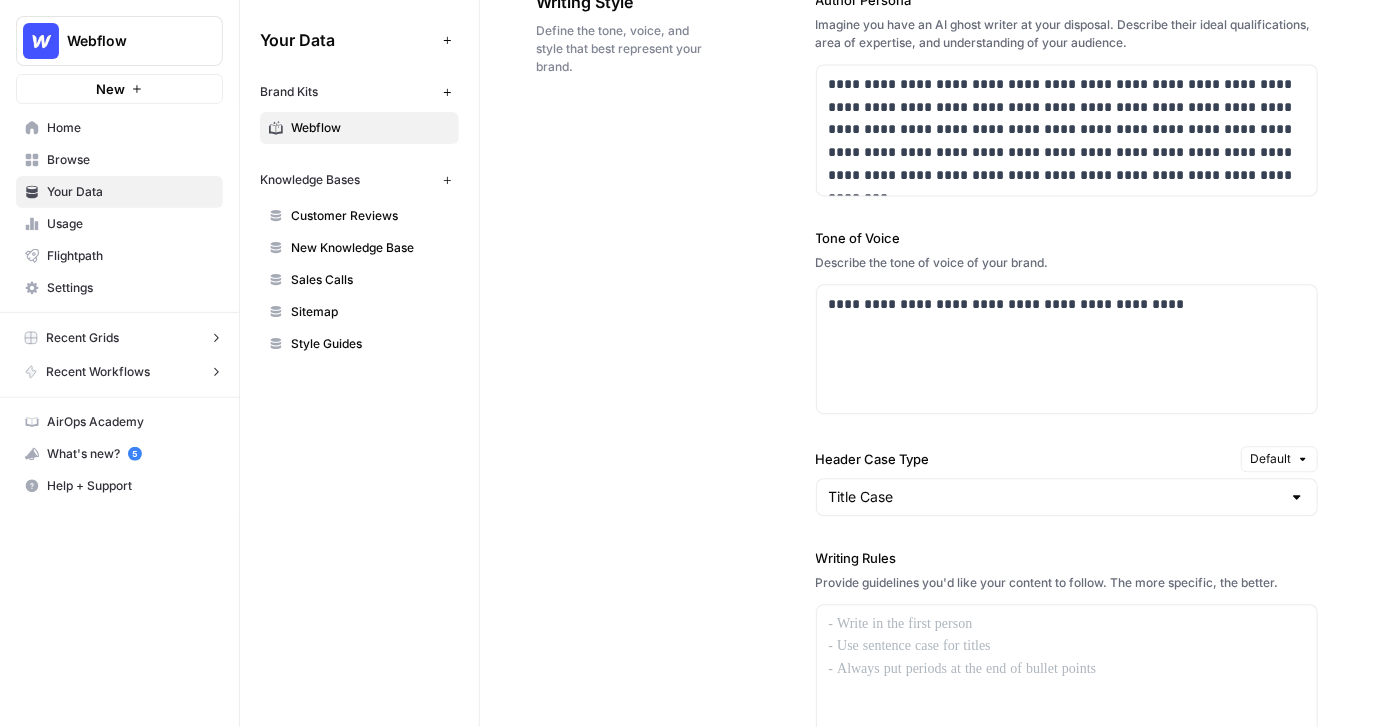 scroll, scrollTop: 1352, scrollLeft: 0, axis: vertical 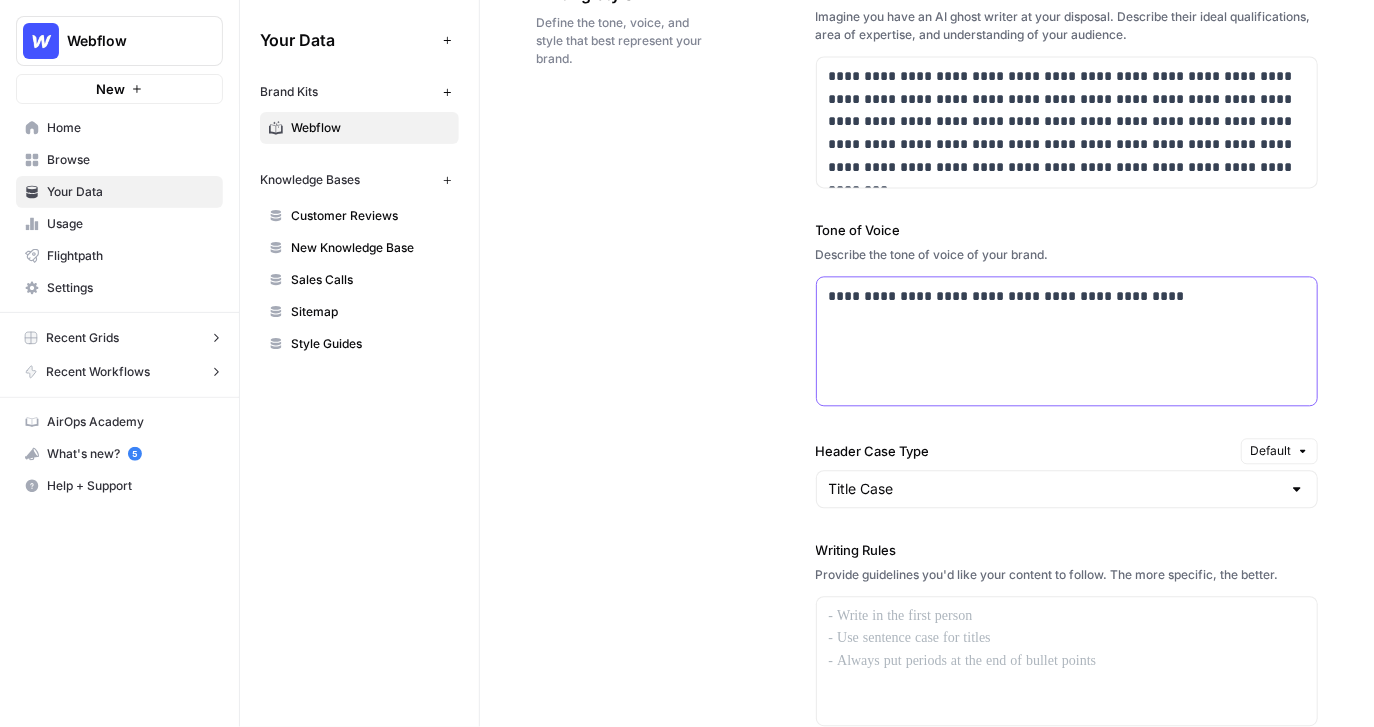 click on "**********" at bounding box center (1067, 341) 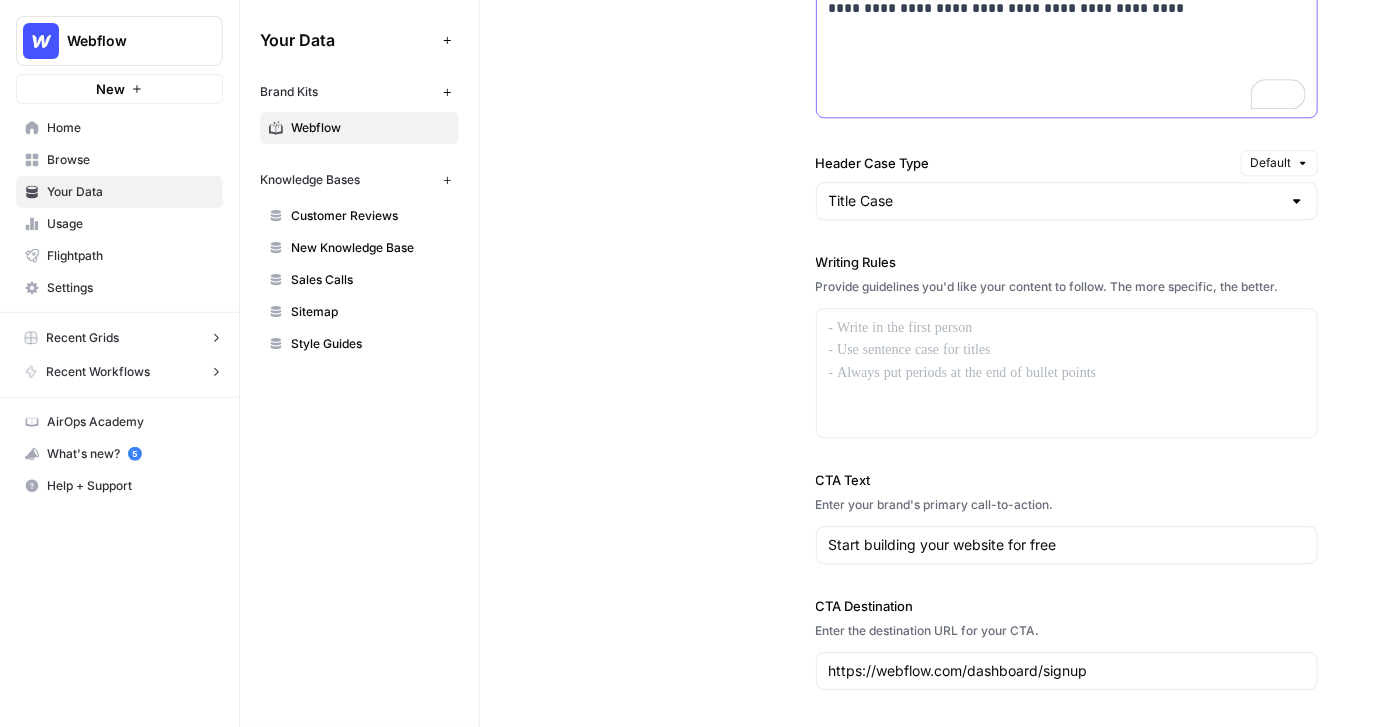 scroll, scrollTop: 1654, scrollLeft: 0, axis: vertical 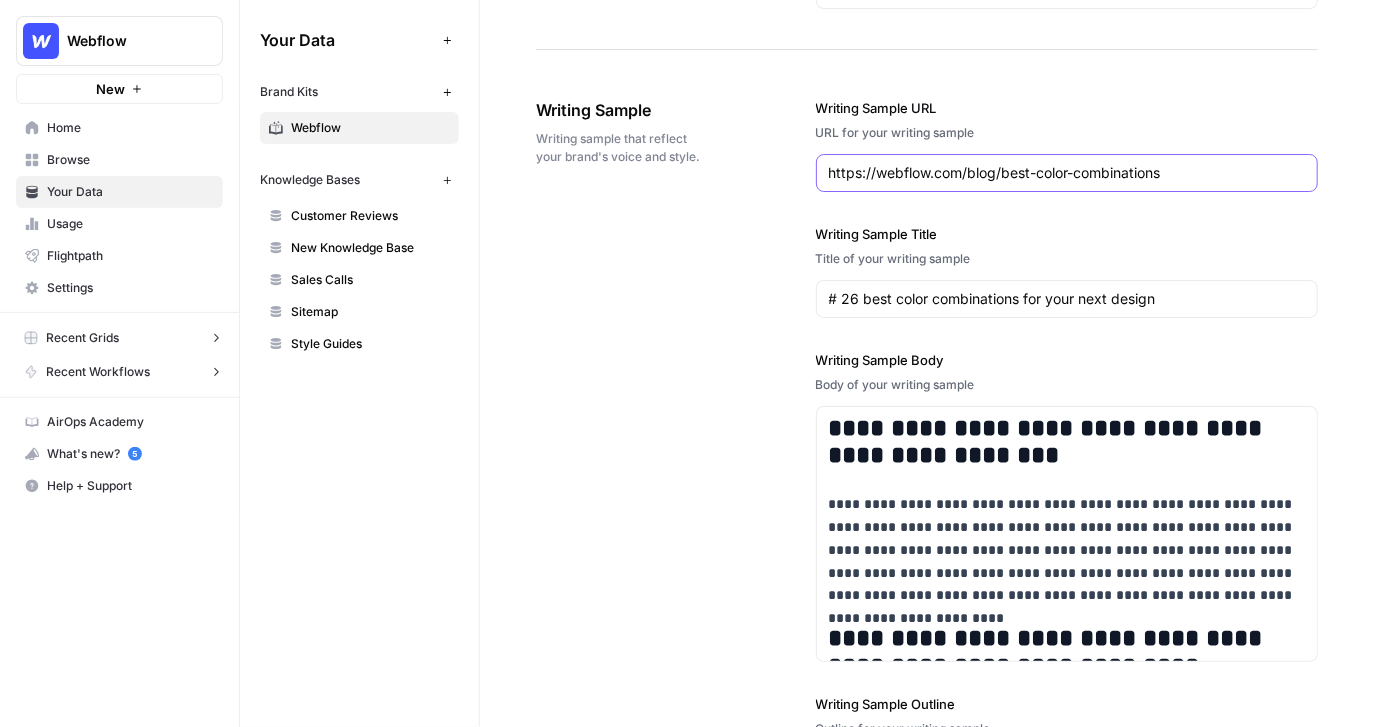 drag, startPoint x: 828, startPoint y: 168, endPoint x: 1173, endPoint y: 170, distance: 345.0058 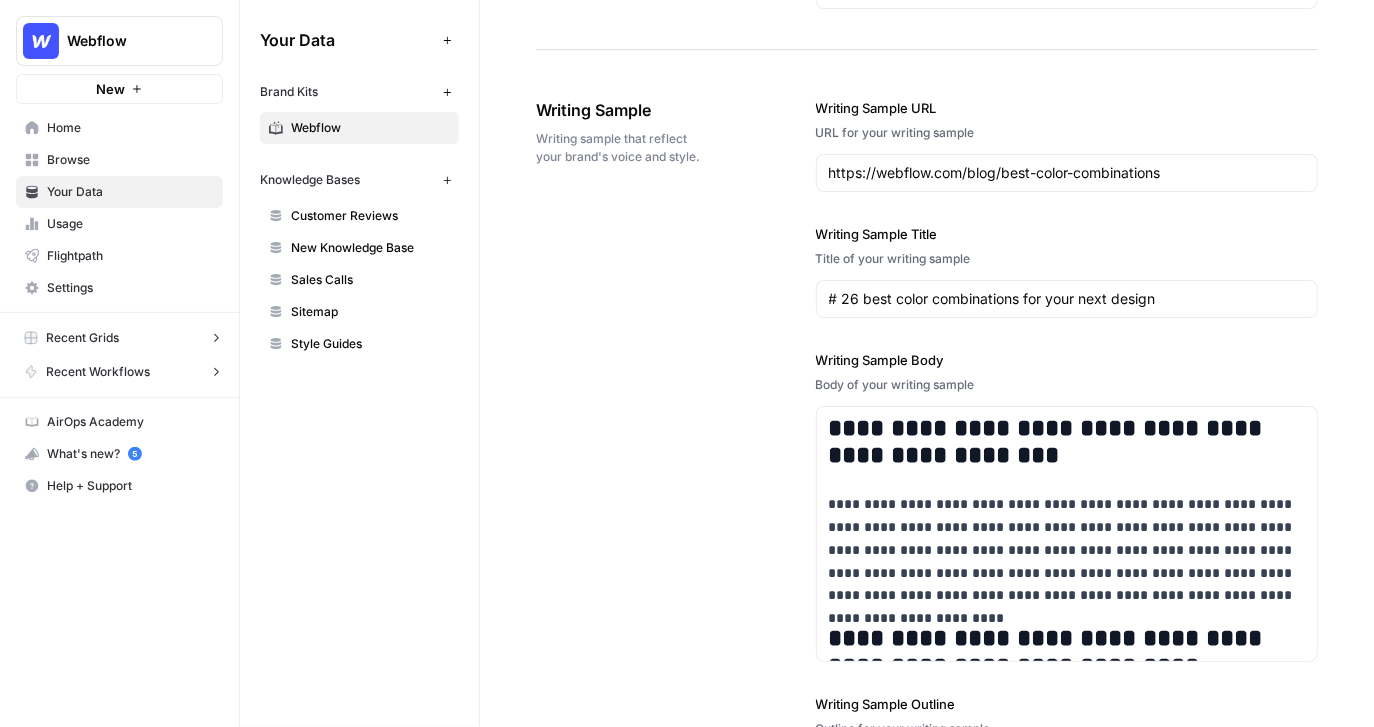 click on "**********" at bounding box center [927, 552] 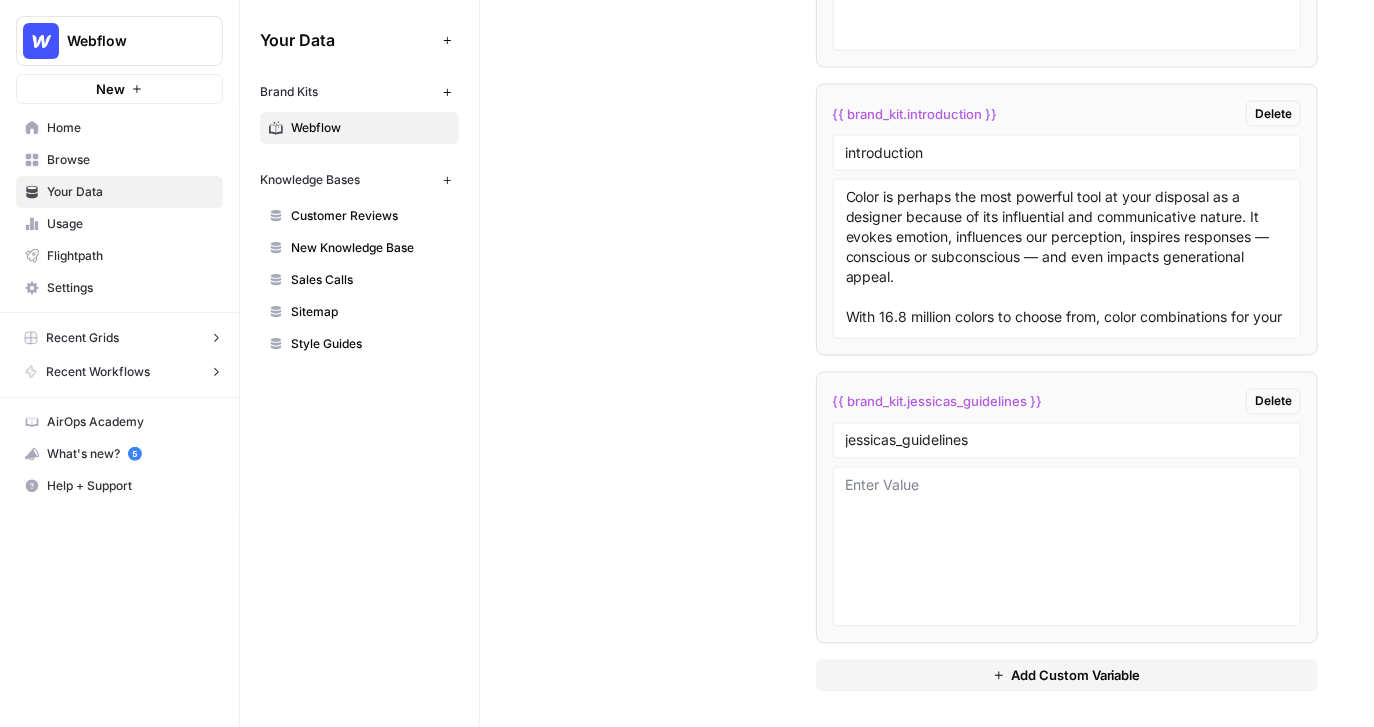 click 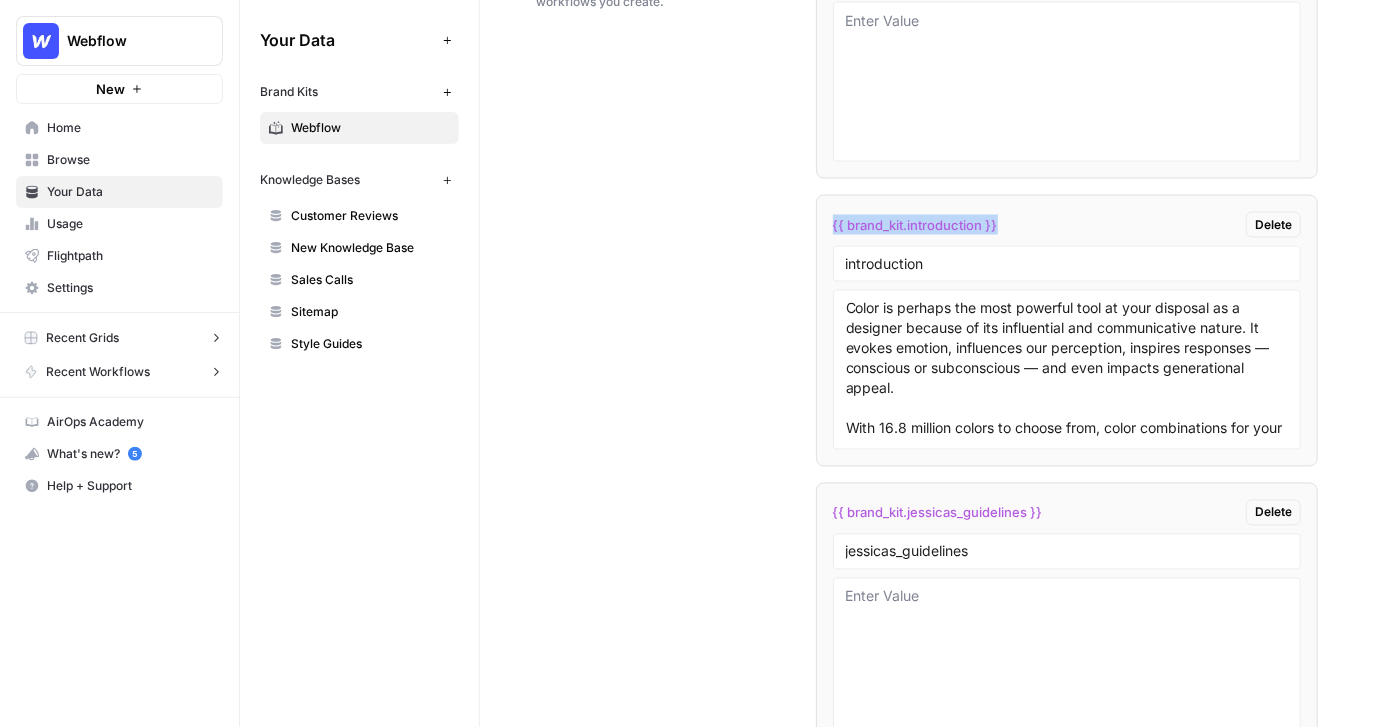 drag, startPoint x: 1008, startPoint y: 222, endPoint x: 819, endPoint y: 216, distance: 189.09521 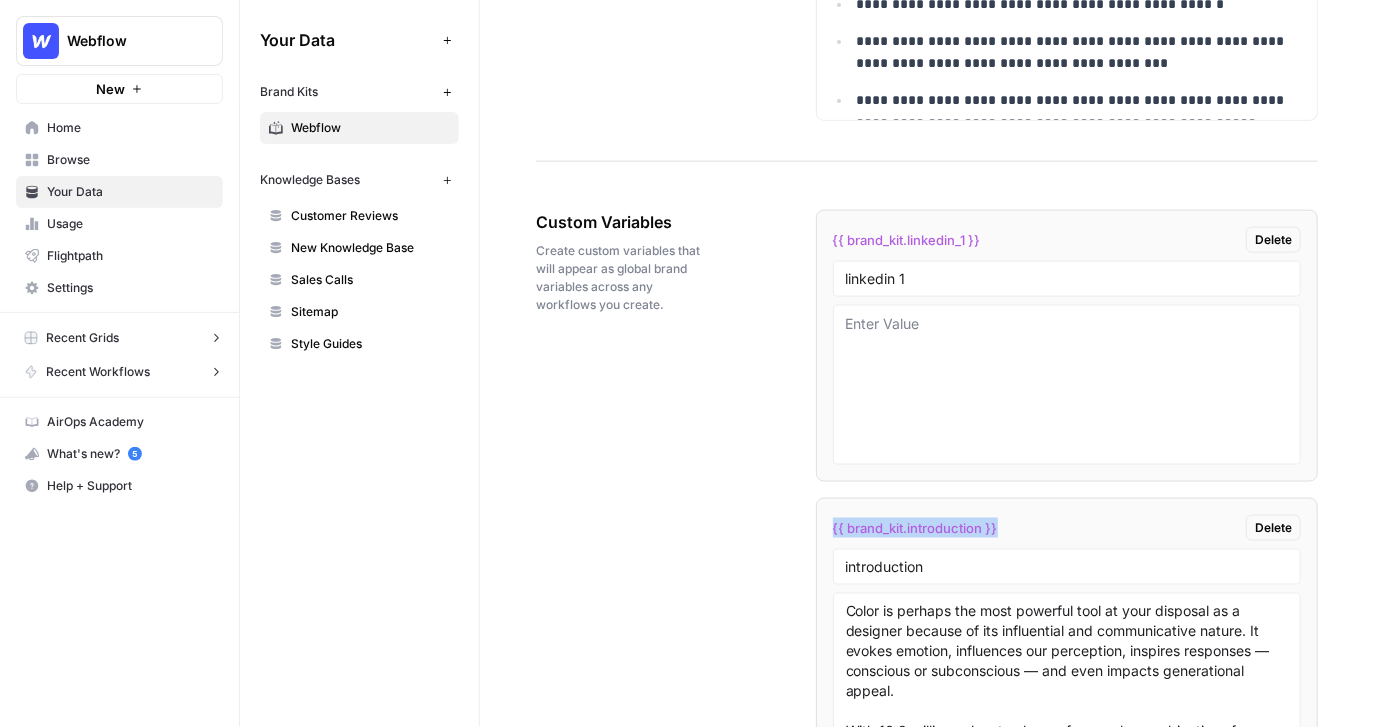 drag, startPoint x: 382, startPoint y: 186, endPoint x: 248, endPoint y: 179, distance: 134.18271 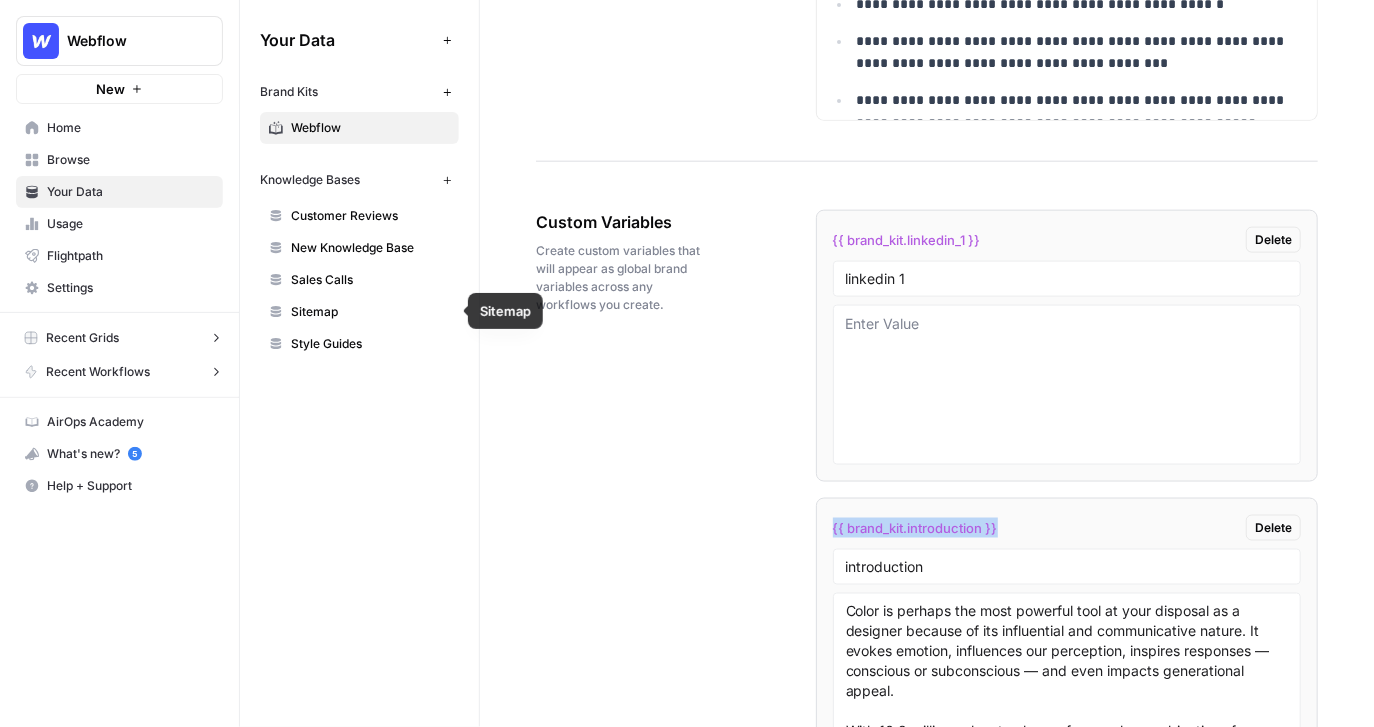 click on "Sitemap" at bounding box center [370, 312] 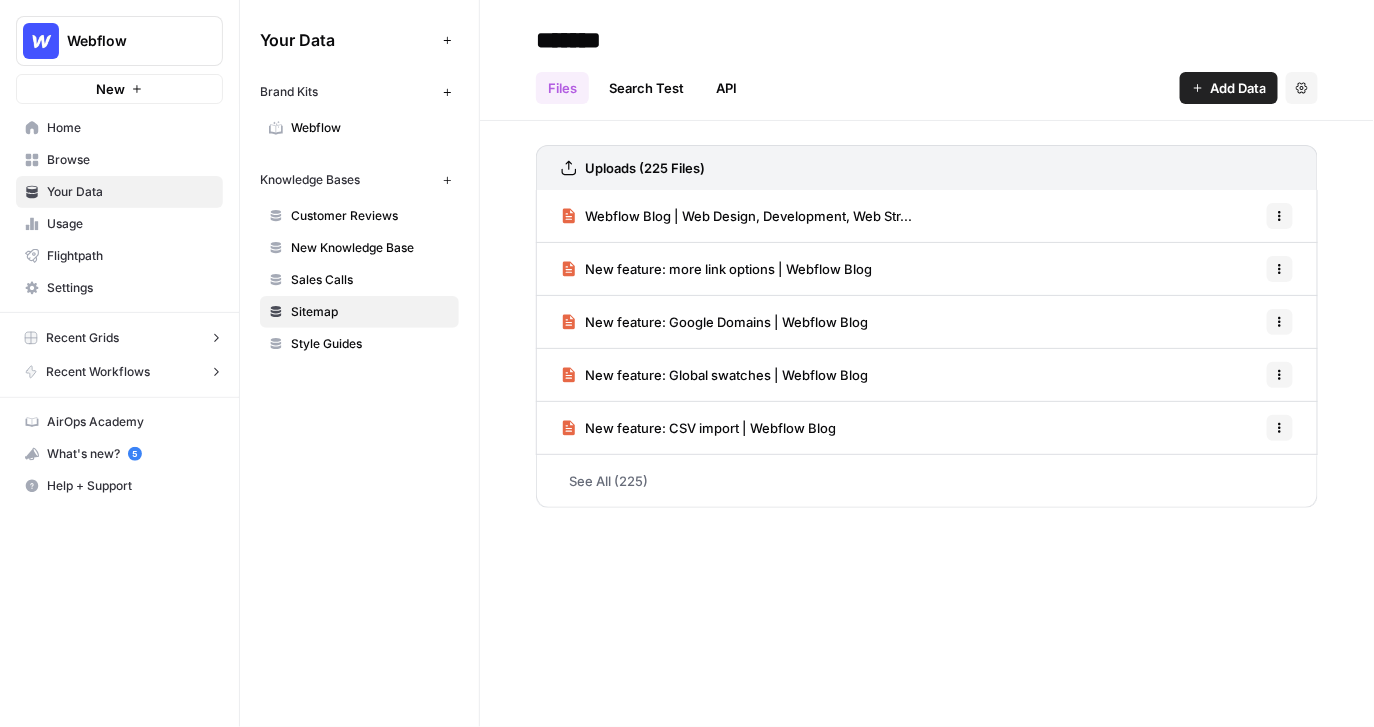 click on "New Knowledge Base" at bounding box center (370, 248) 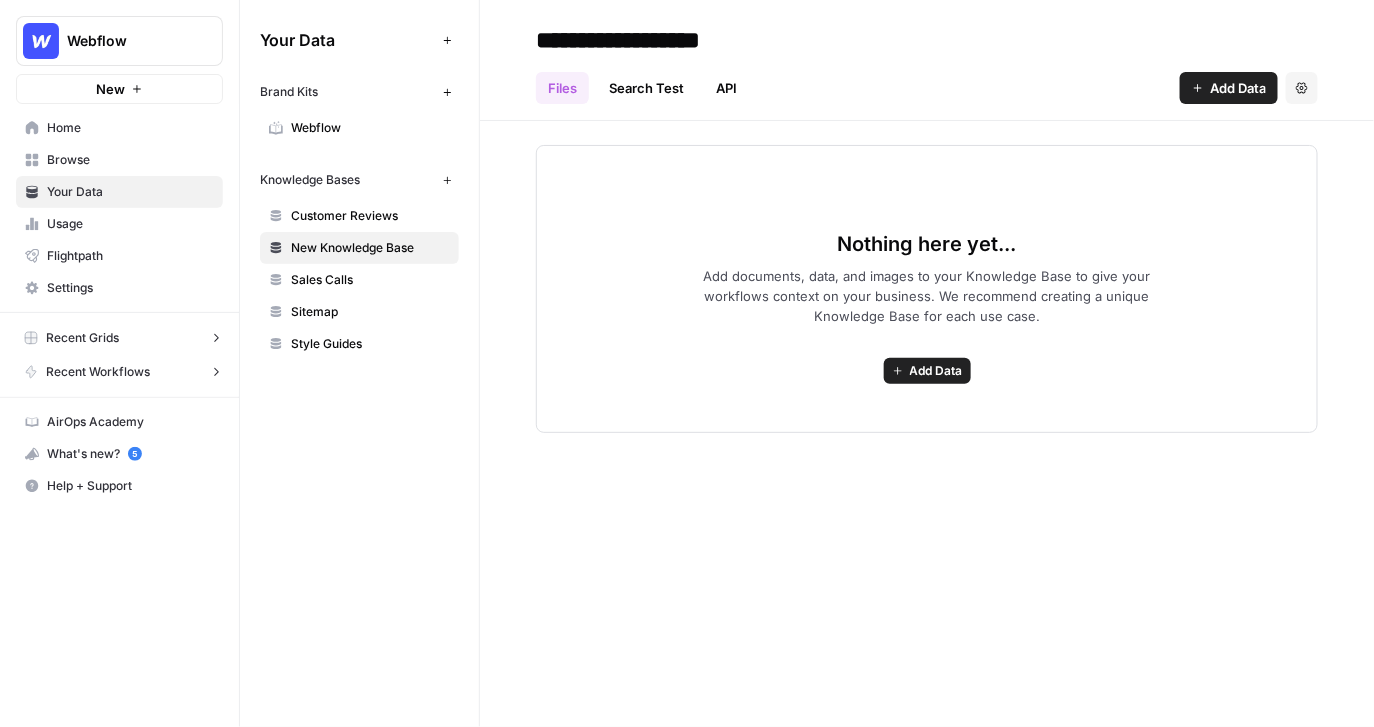 click on "Add Data" at bounding box center (936, 371) 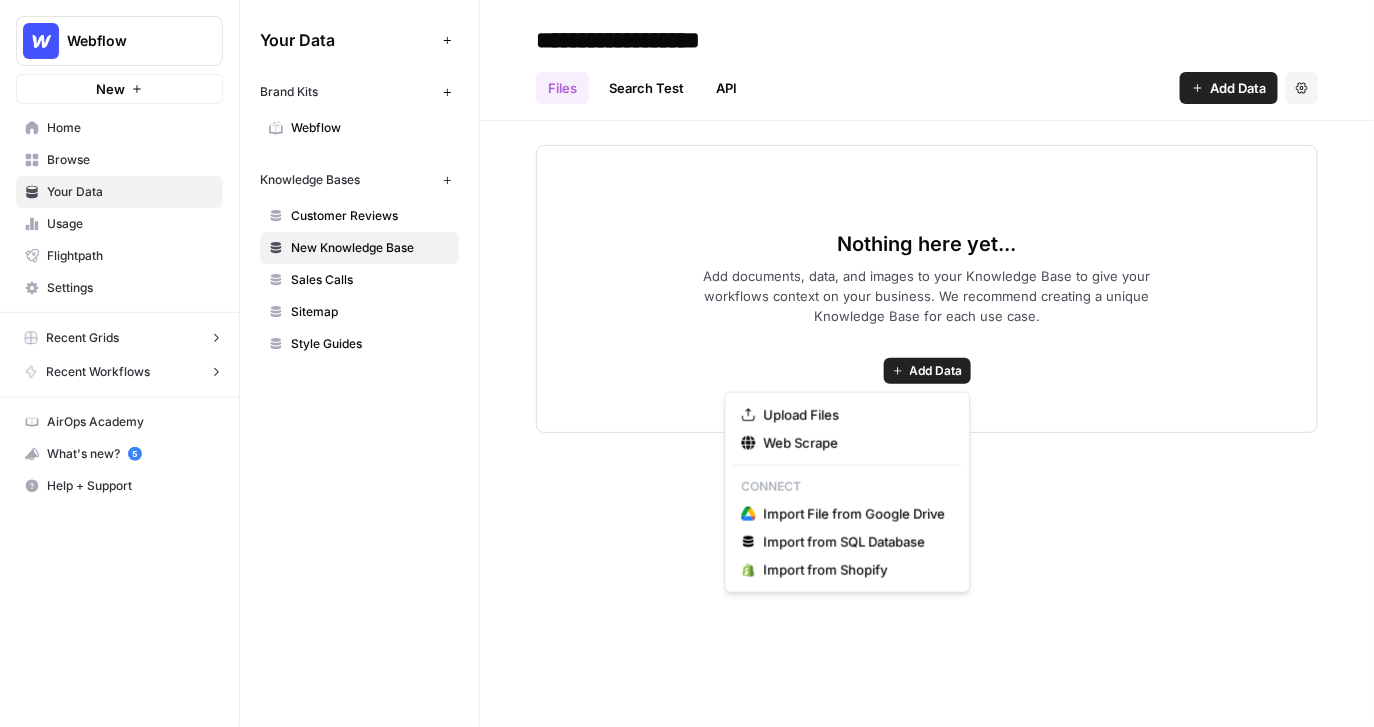 click on "**********" at bounding box center [927, 363] 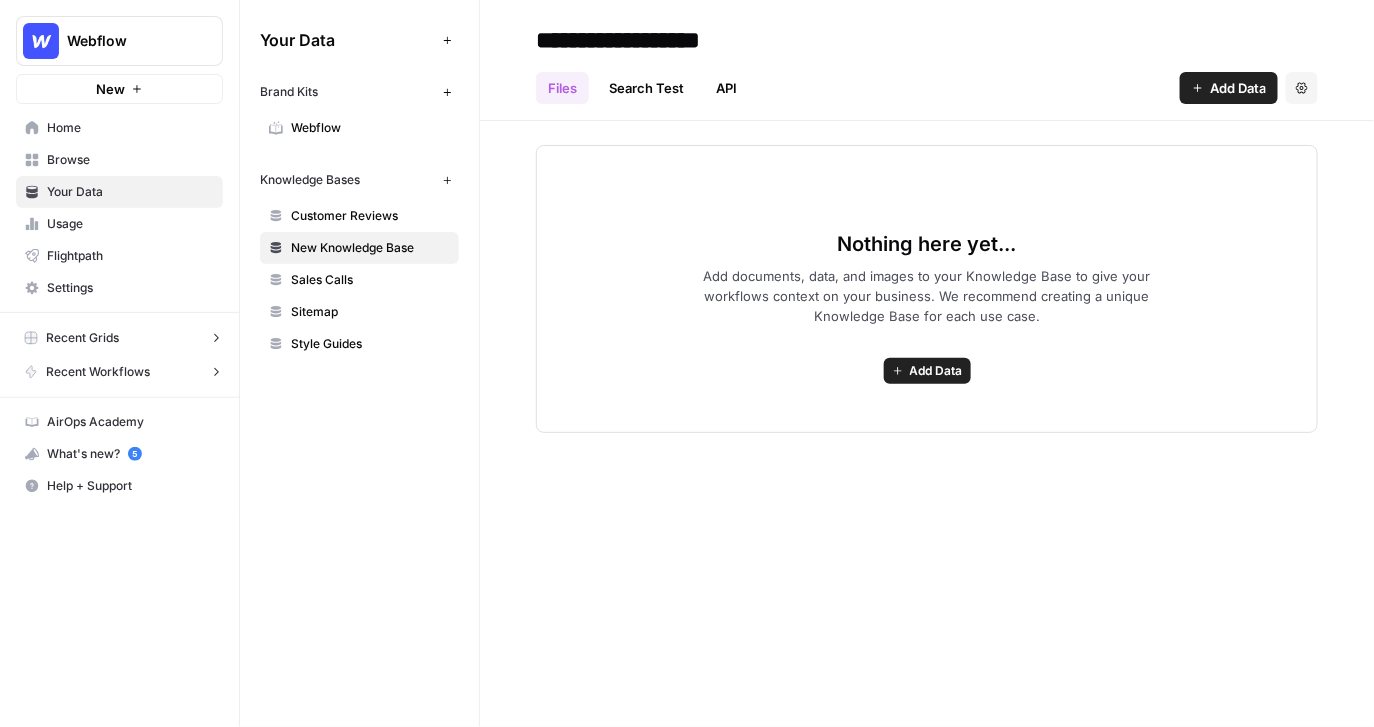 click on "Add Data" at bounding box center [927, 371] 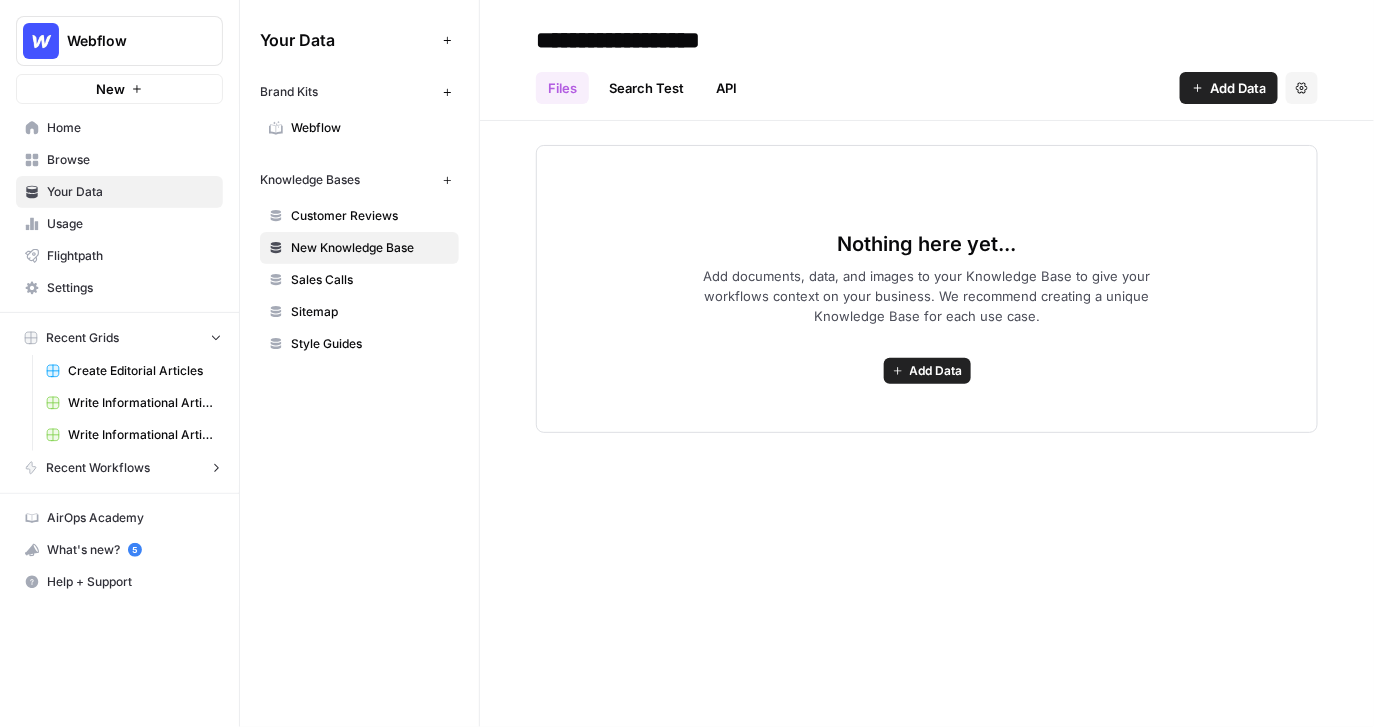 click 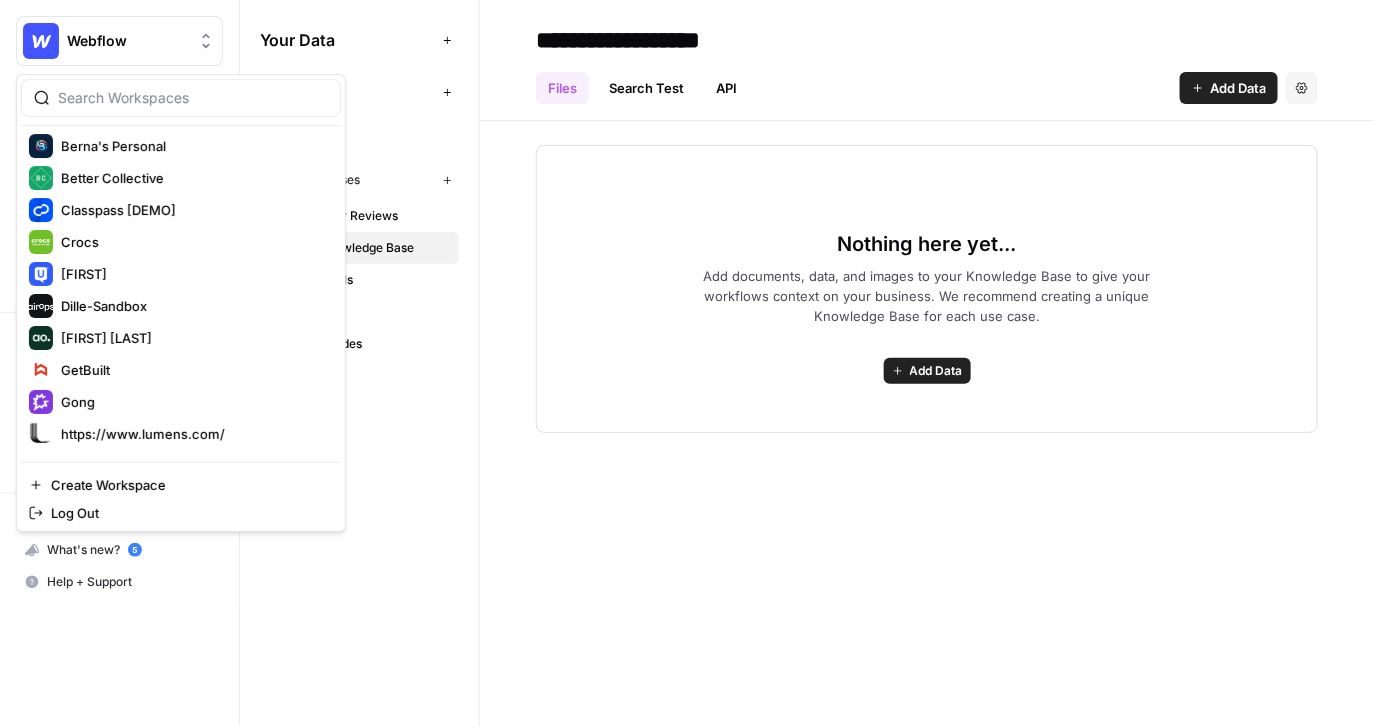 scroll, scrollTop: 276, scrollLeft: 0, axis: vertical 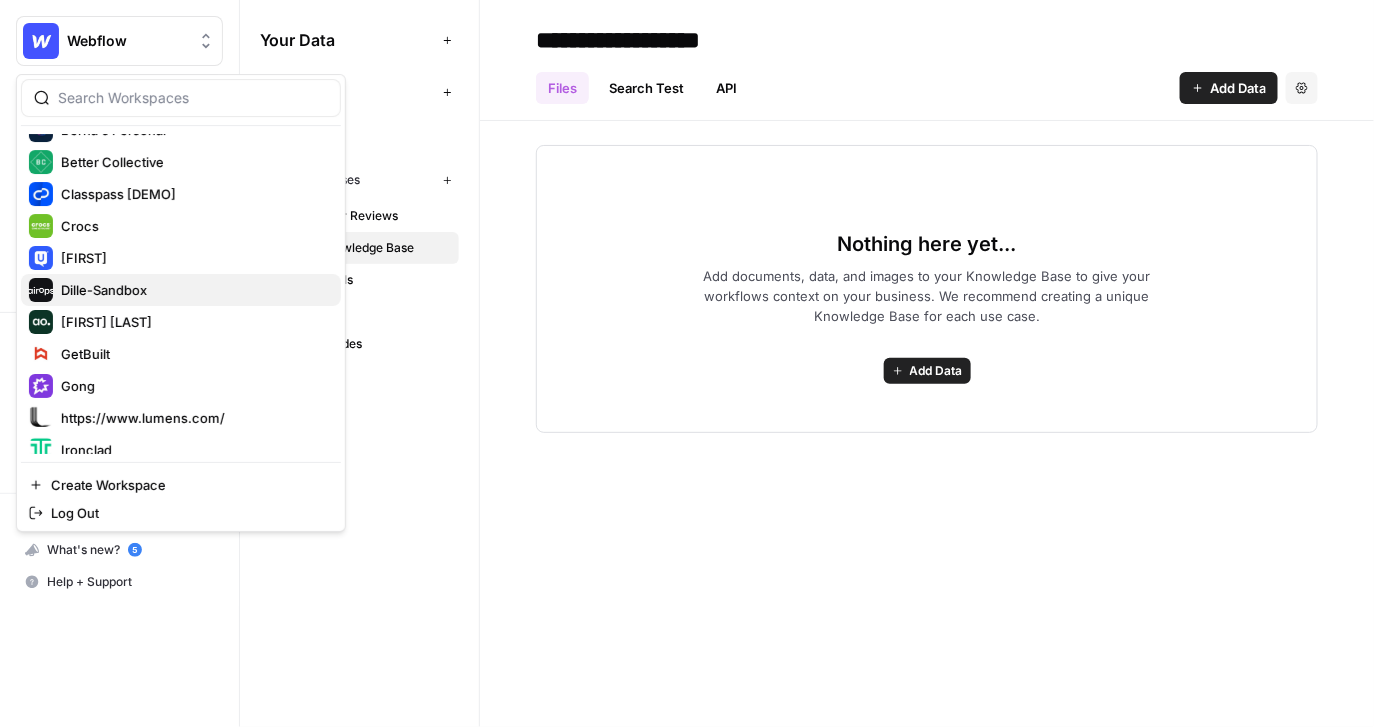 click on "Dille-Sandbox" at bounding box center [193, 290] 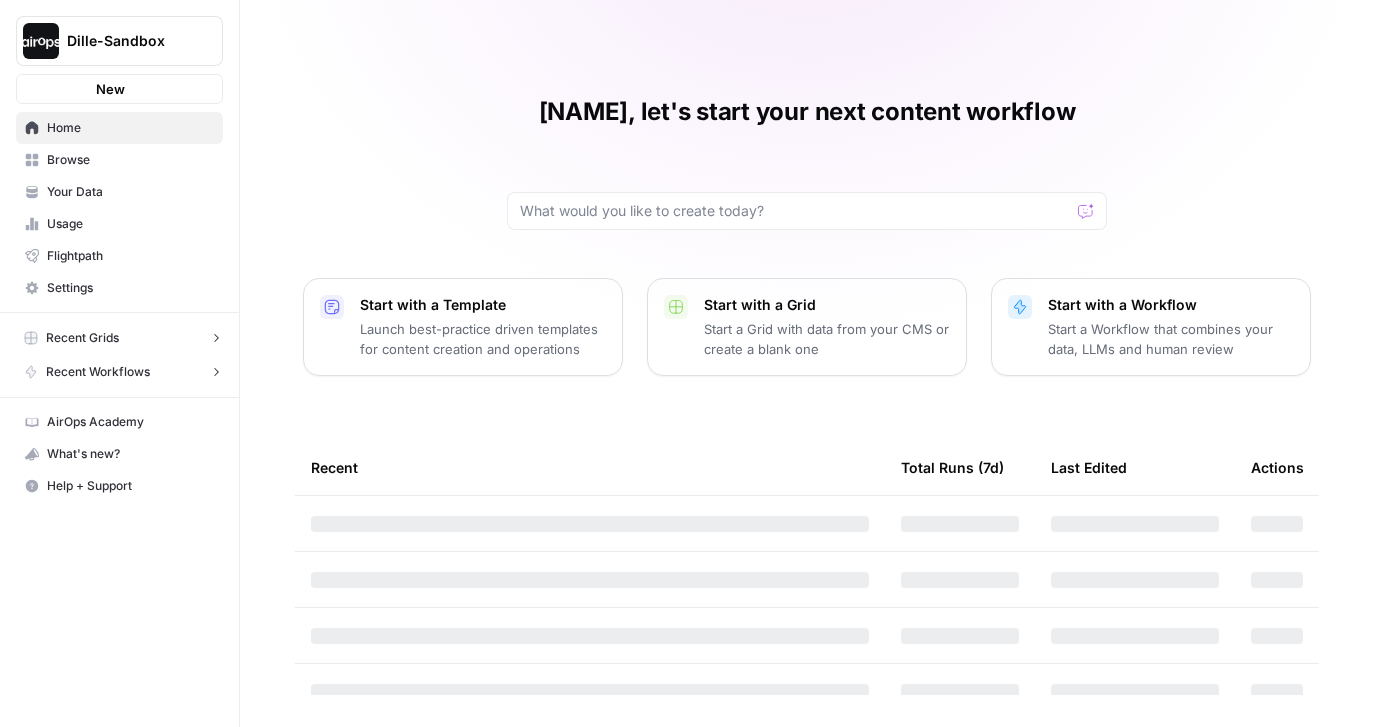 scroll, scrollTop: 0, scrollLeft: 0, axis: both 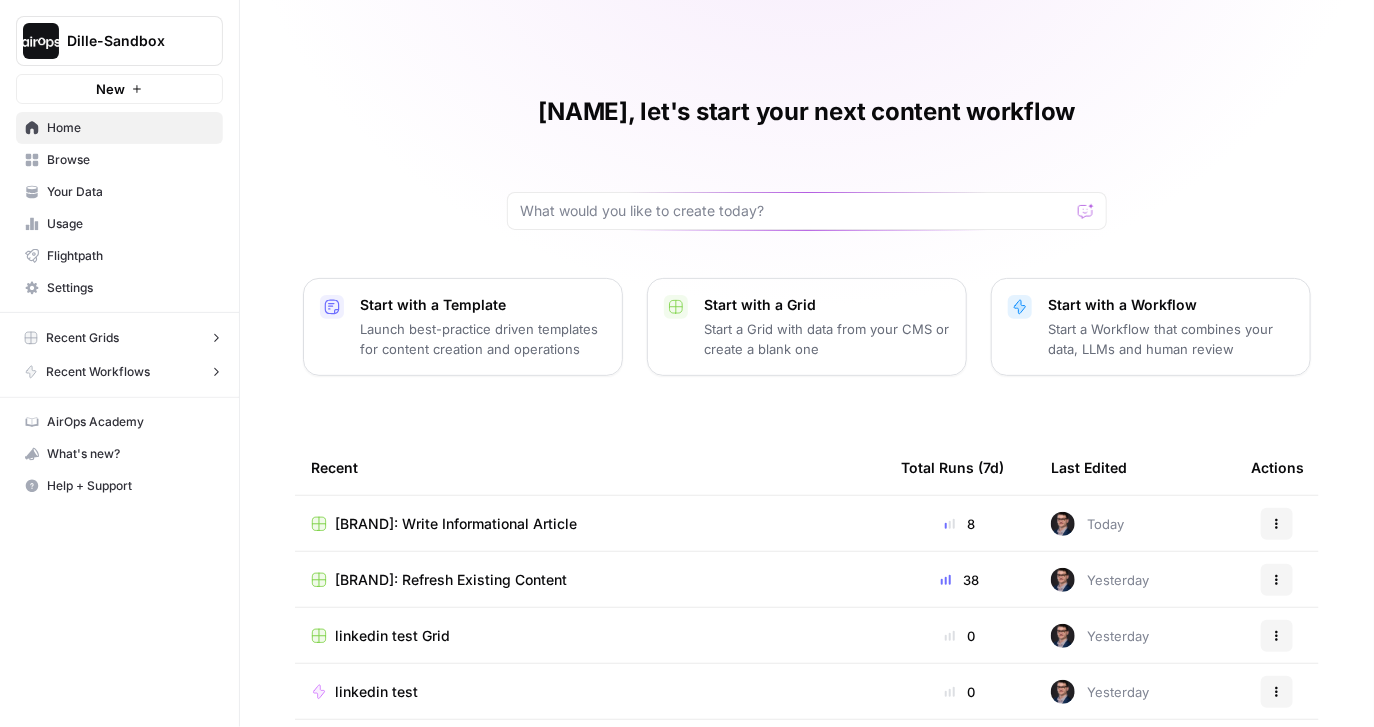 click on "Your Data" at bounding box center (130, 192) 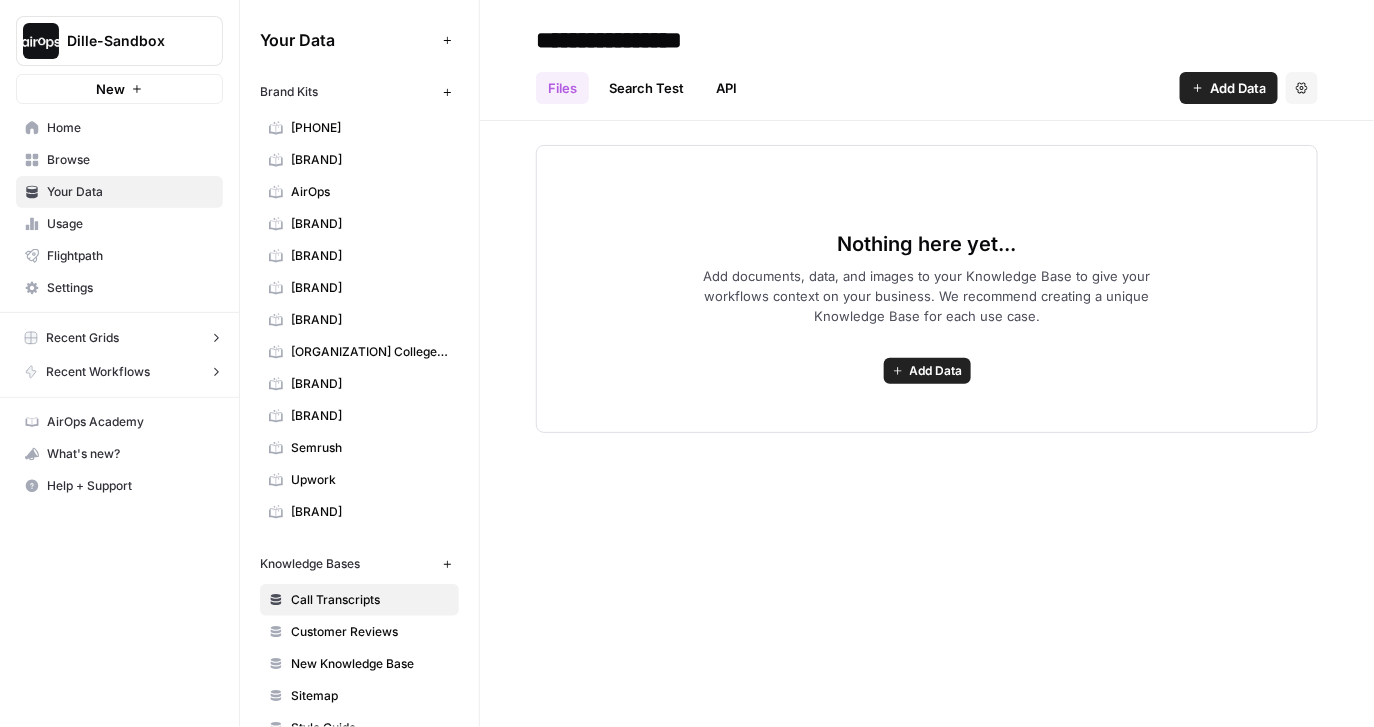 click on "[BRAND]" at bounding box center (370, 320) 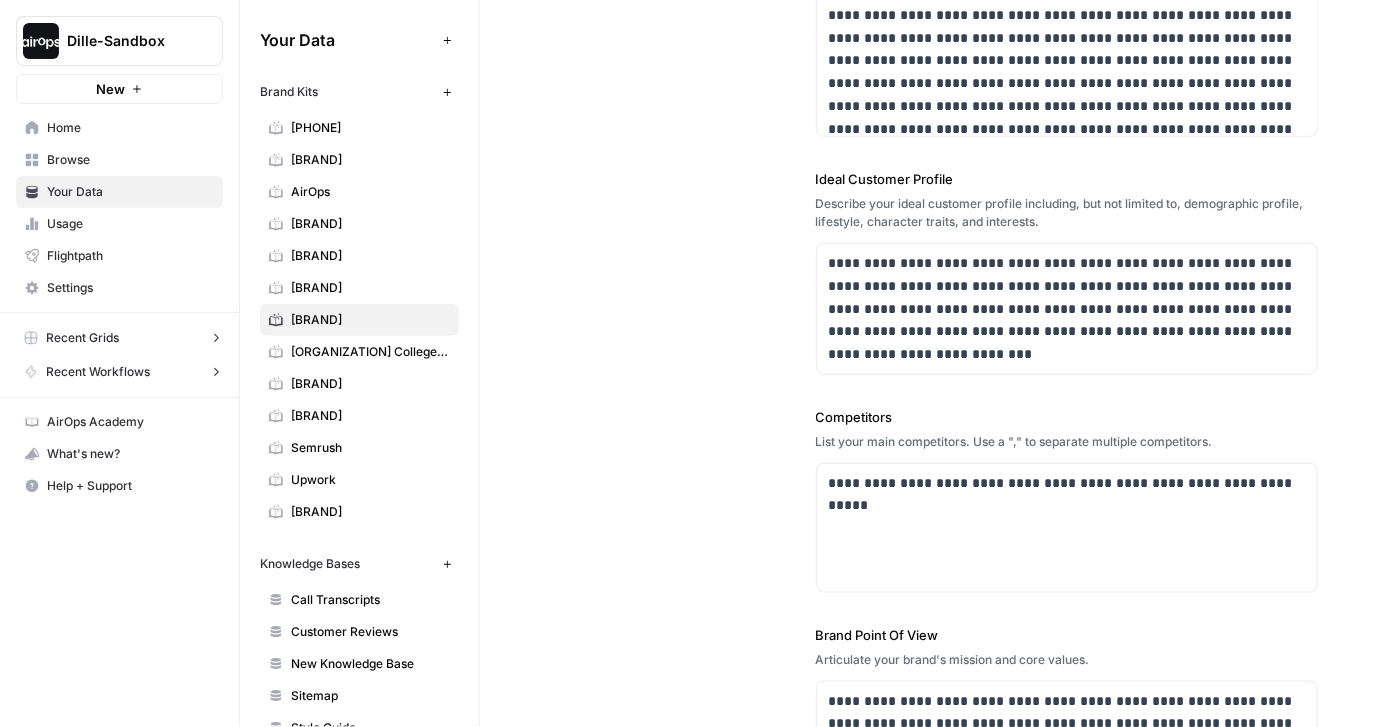 scroll, scrollTop: 431, scrollLeft: 0, axis: vertical 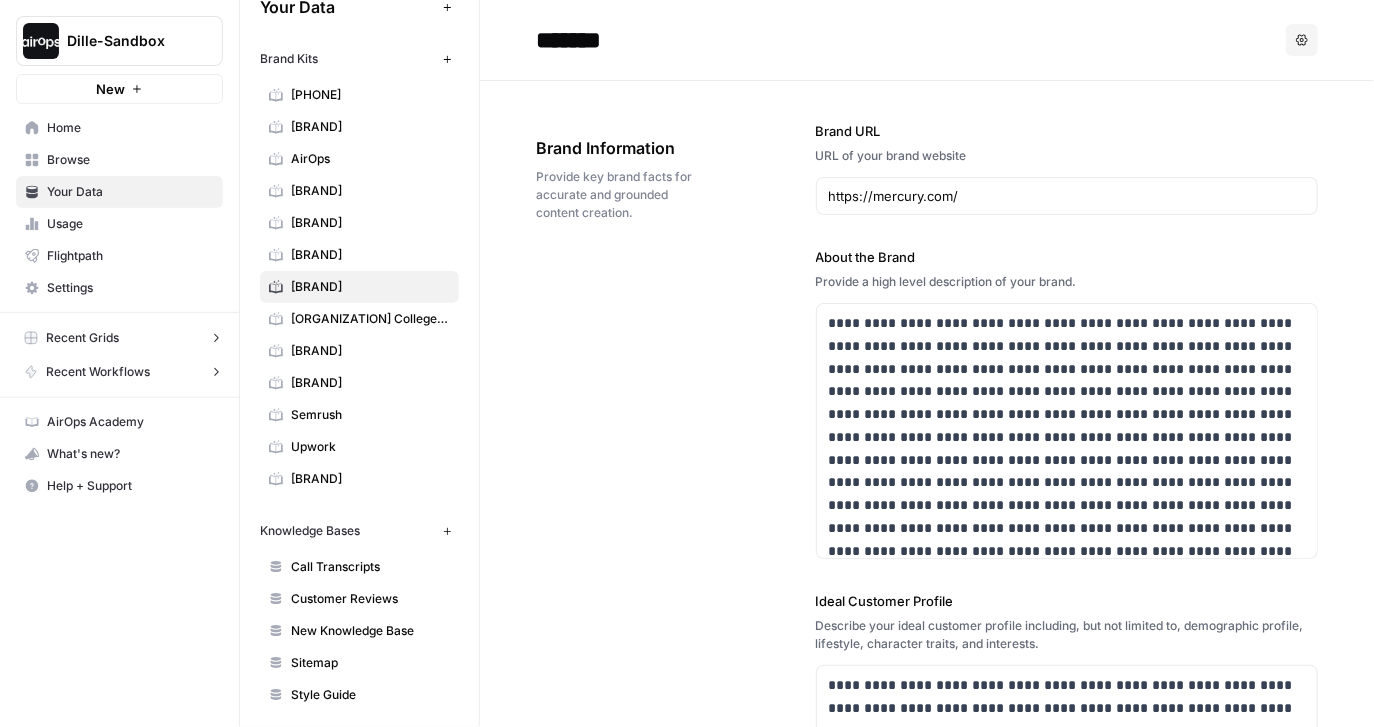 click 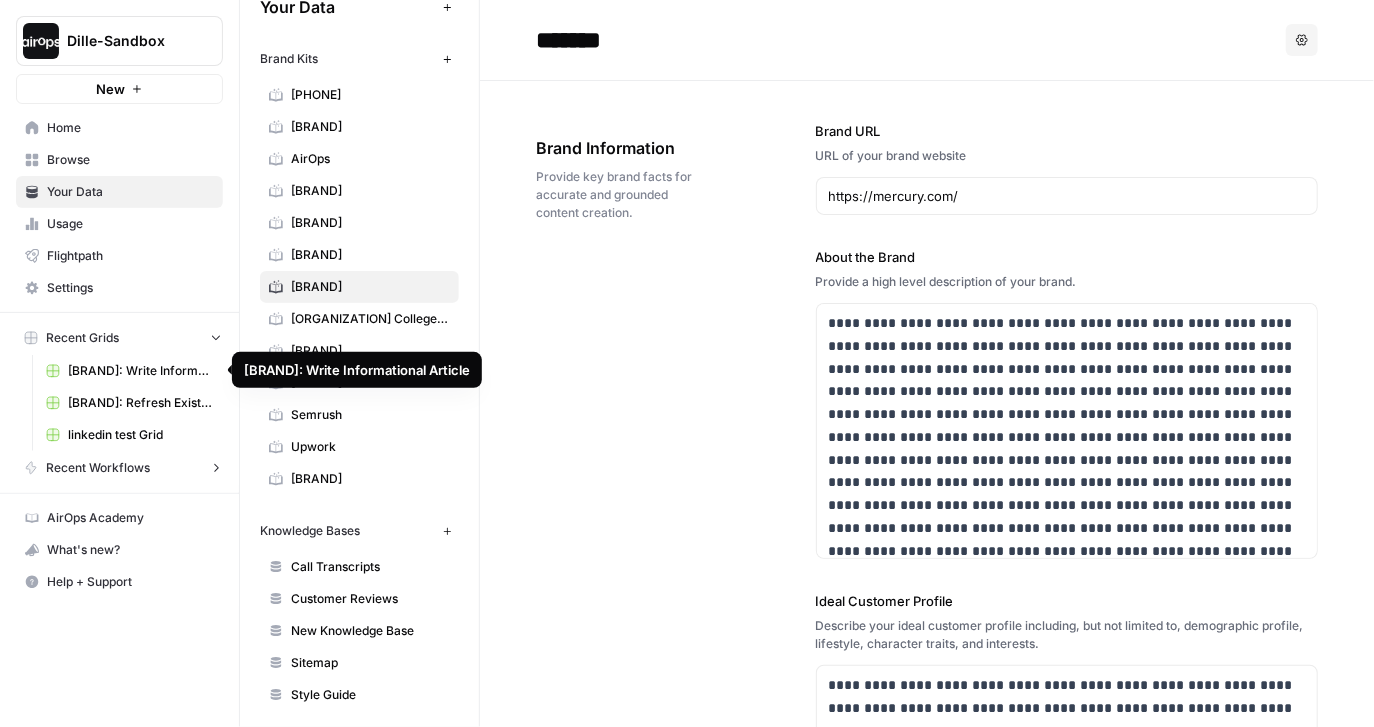 click on "[BRAND]: Write Informational Article" at bounding box center (141, 371) 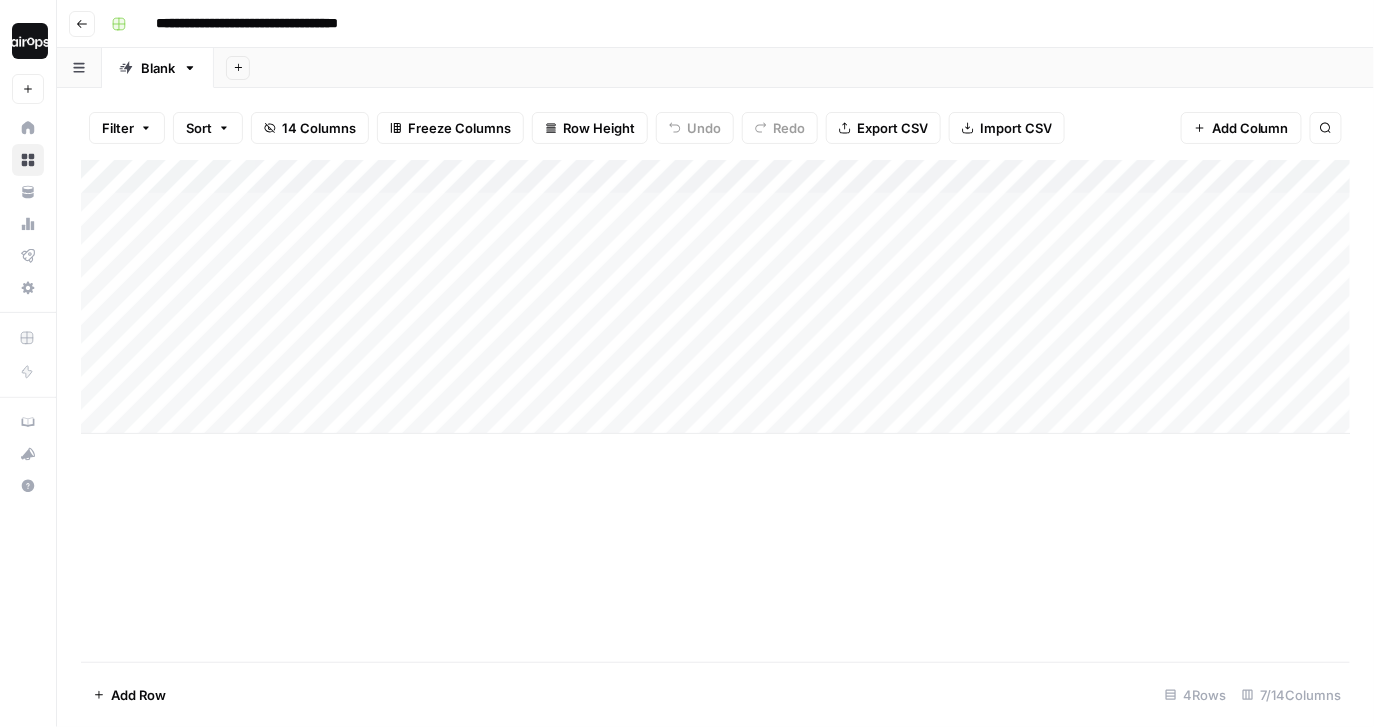 click on "Add Sheet" at bounding box center [794, 68] 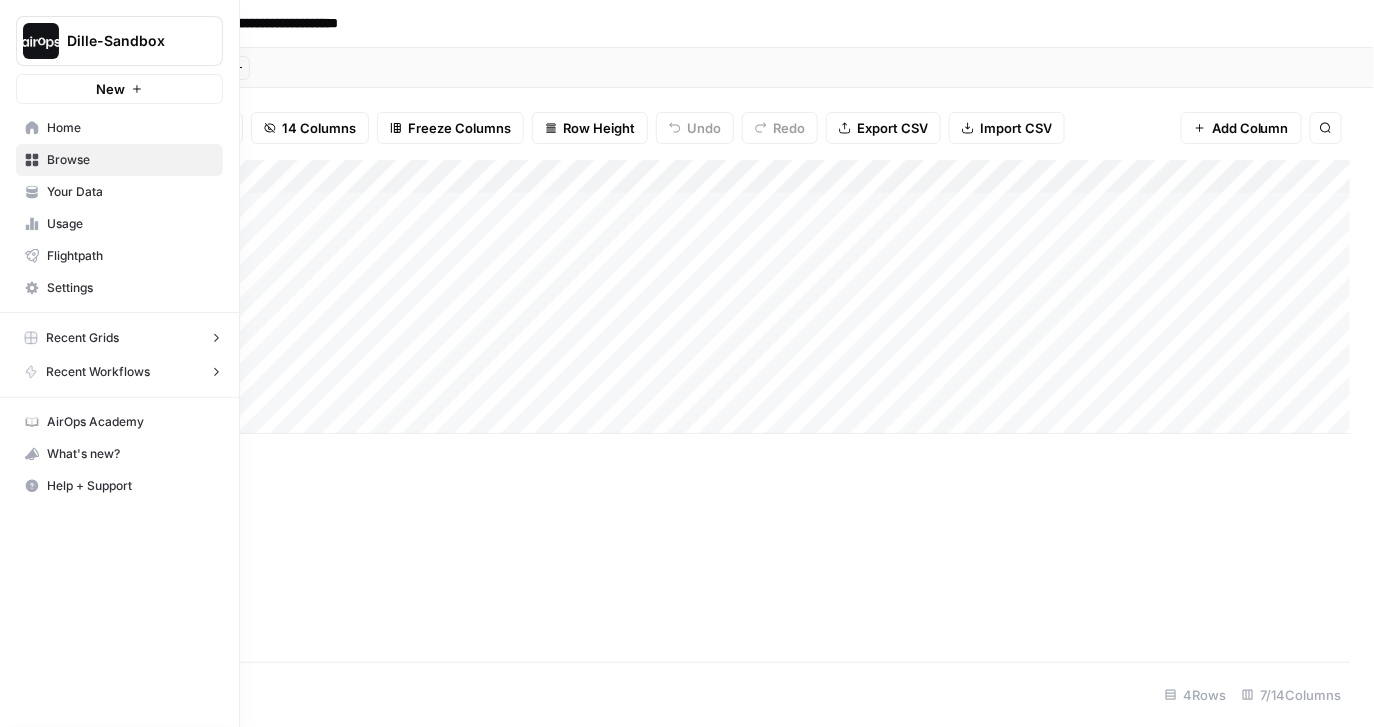 click on "Recent Grids" at bounding box center [82, 338] 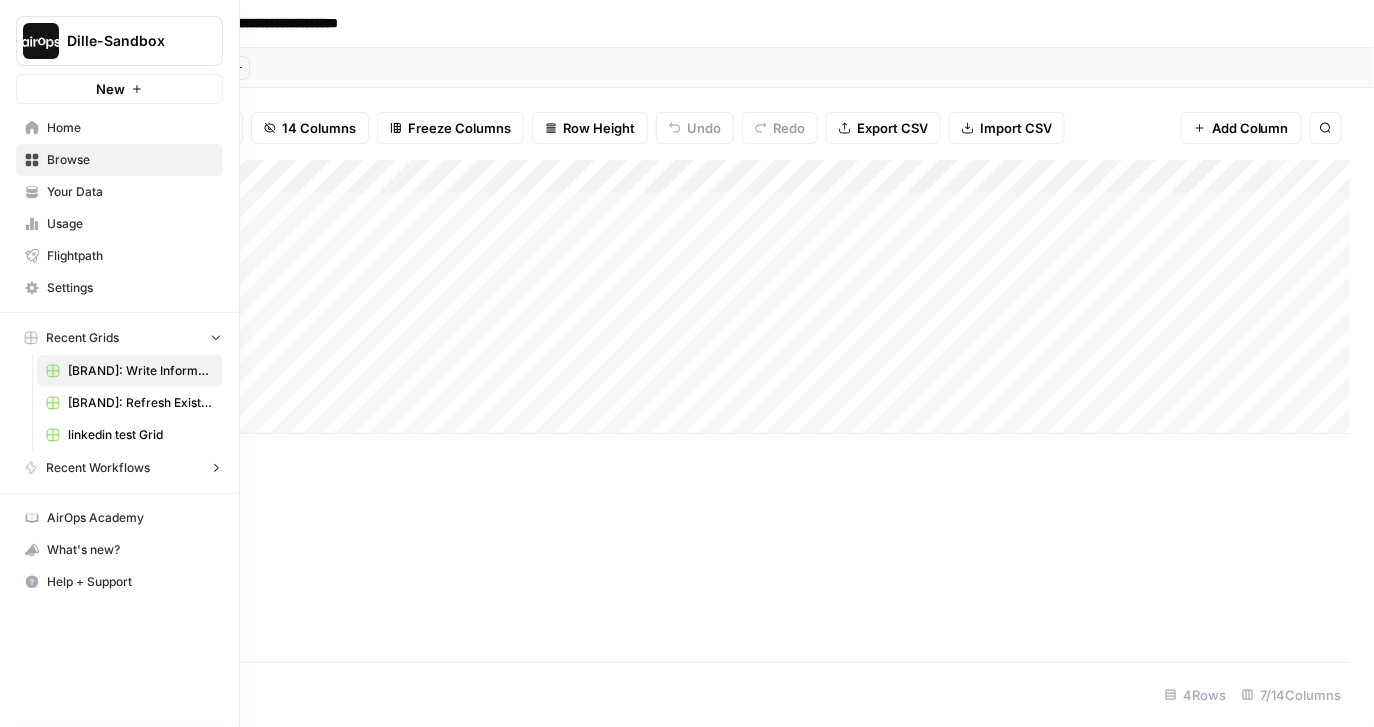 click on "[BRAND]: Refresh Existing Content" at bounding box center [141, 403] 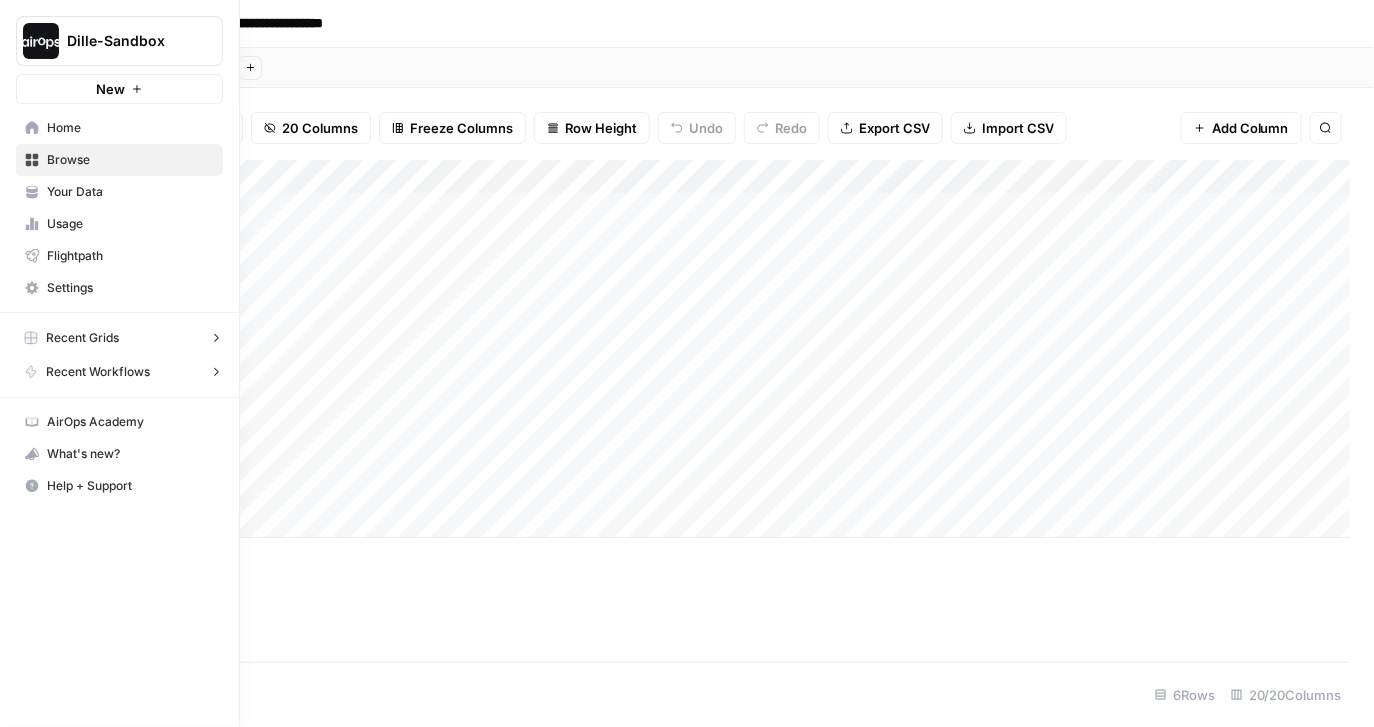 click on "Recent Grids" at bounding box center (82, 338) 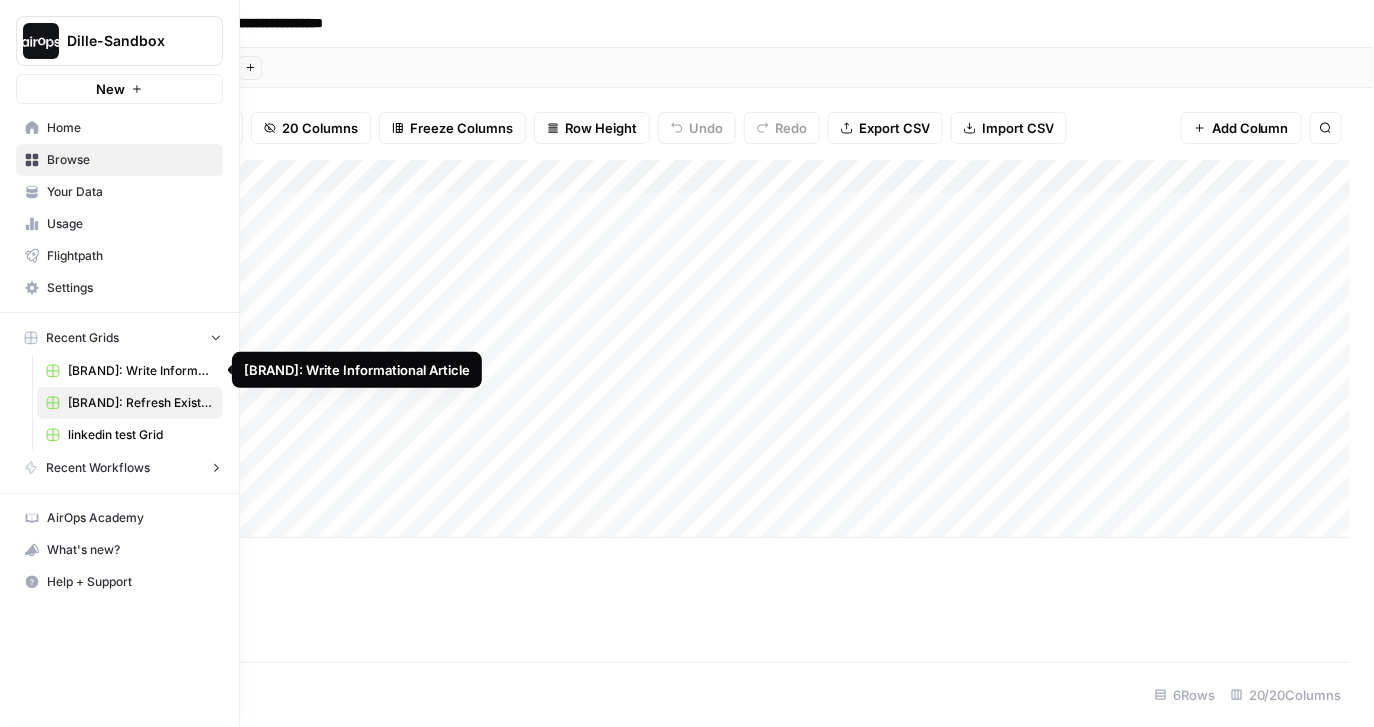 click on "[BRAND]: Write Informational Article" at bounding box center (141, 371) 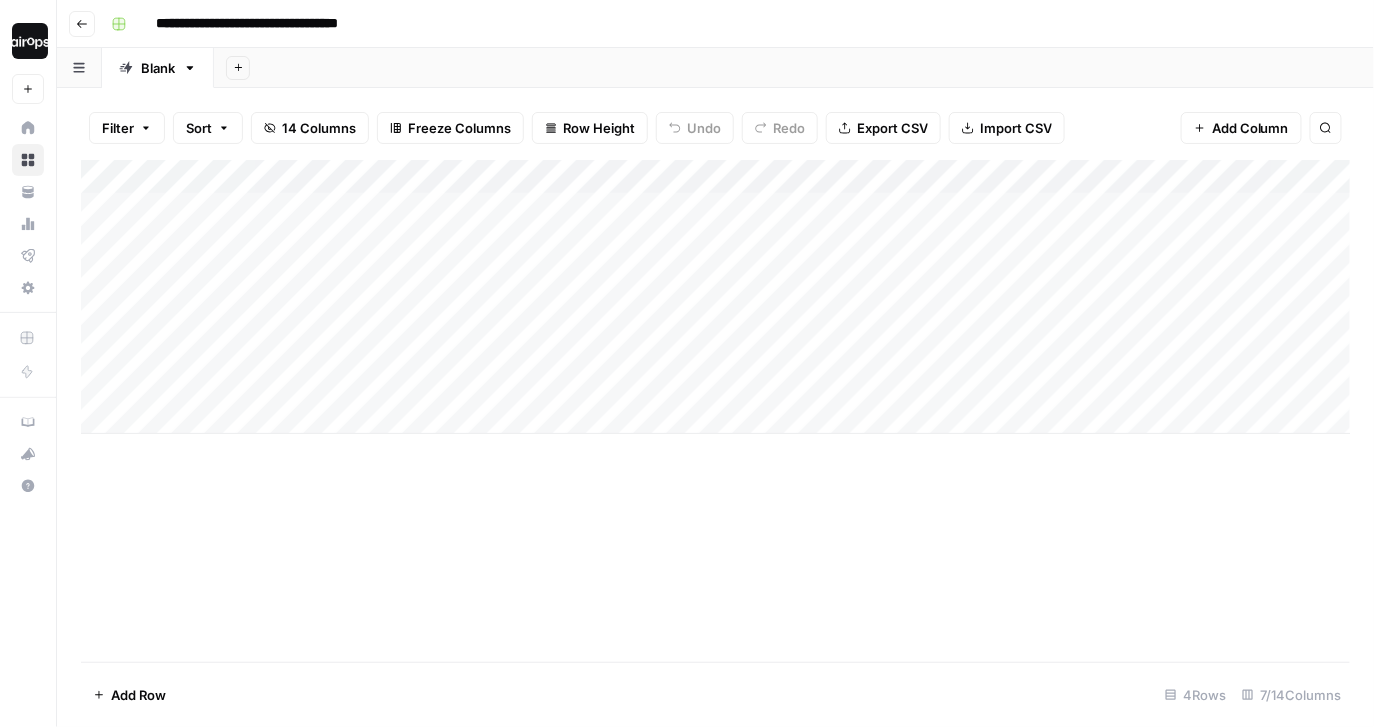 click on "Add Sheet" at bounding box center [794, 68] 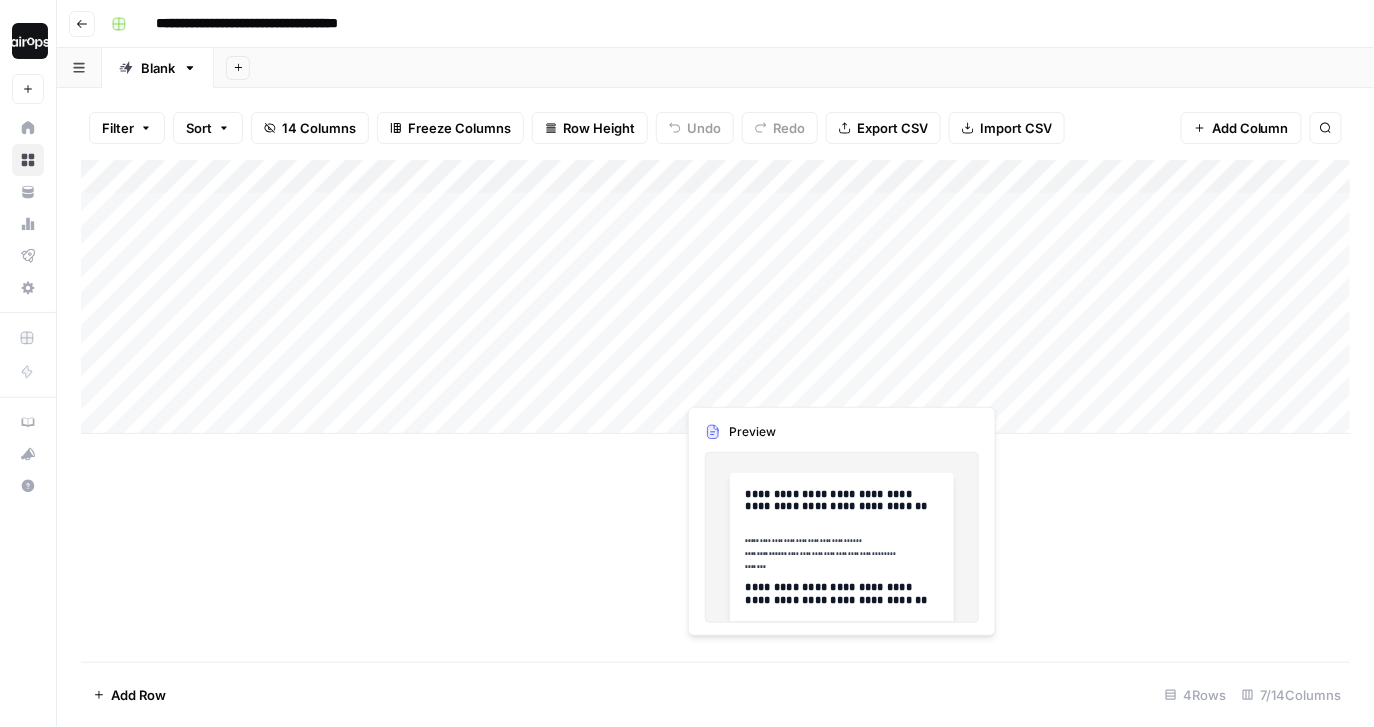 click on "Add Column" at bounding box center [716, 297] 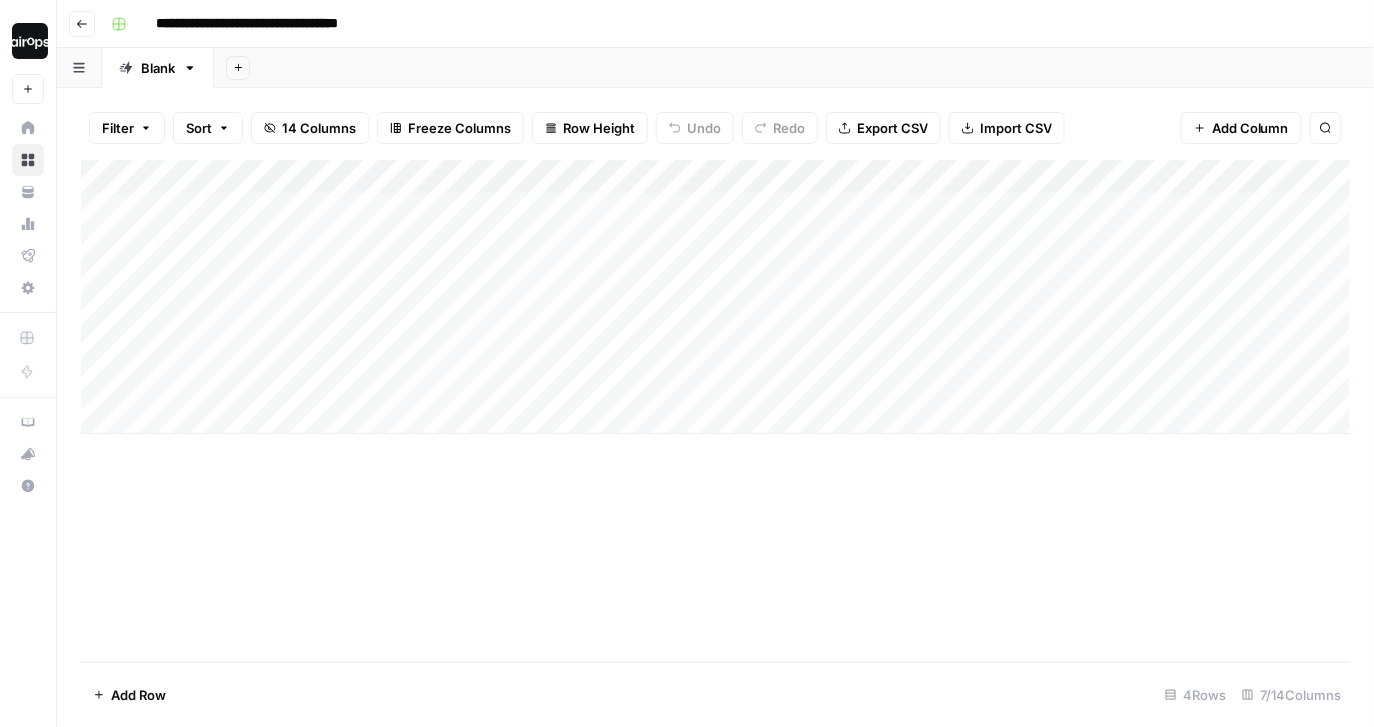 click on "Add Column" at bounding box center [716, 297] 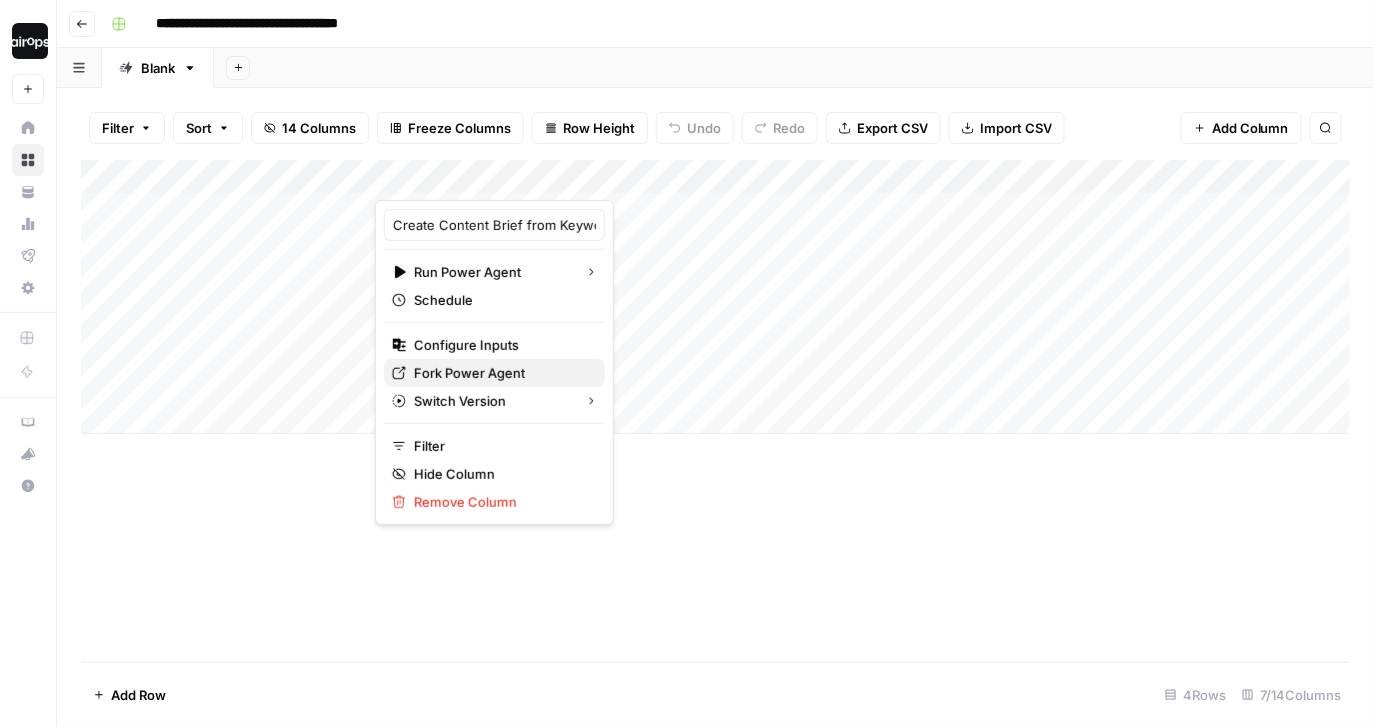 click on "Fork Power Agent" at bounding box center (501, 373) 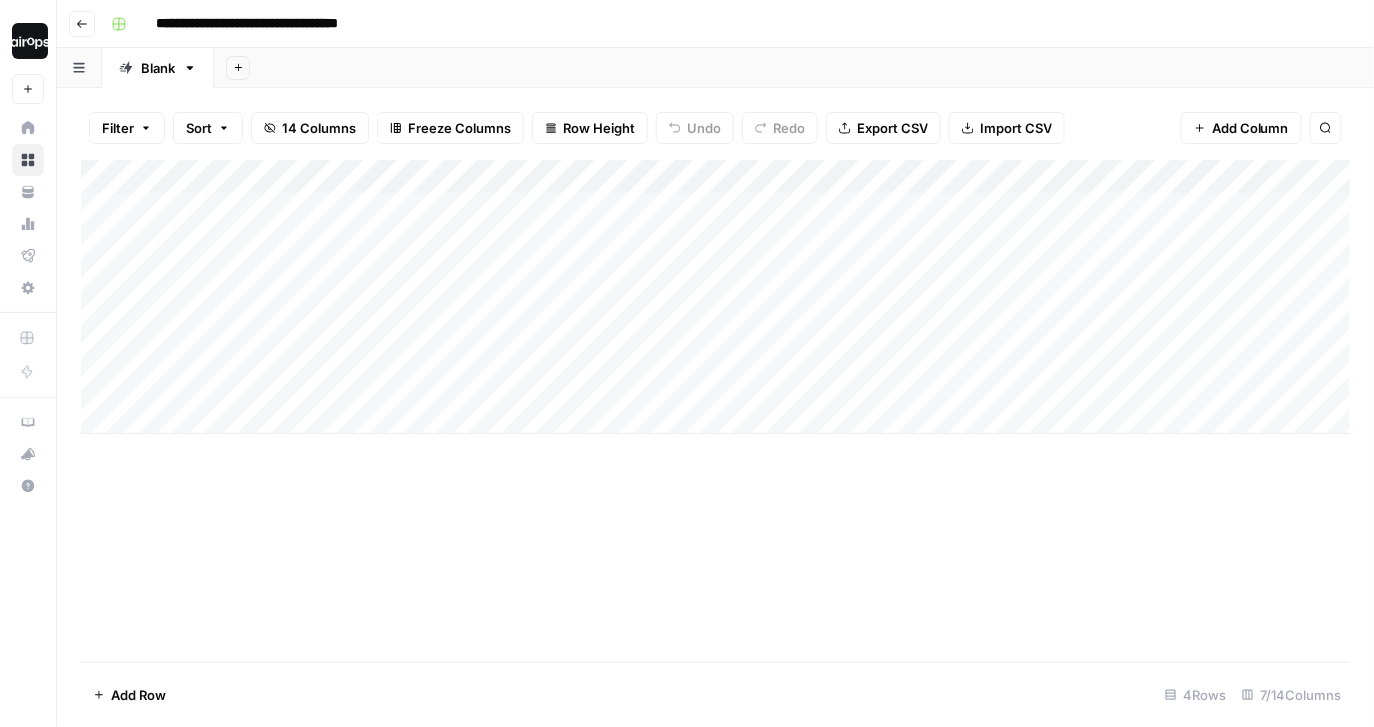 click on "Filter Sort 14 Columns Freeze Columns Row Height Undo Redo Export CSV Import CSV Add Column Search Add Column Add Row 4  Rows 7/14  Columns" at bounding box center (715, 407) 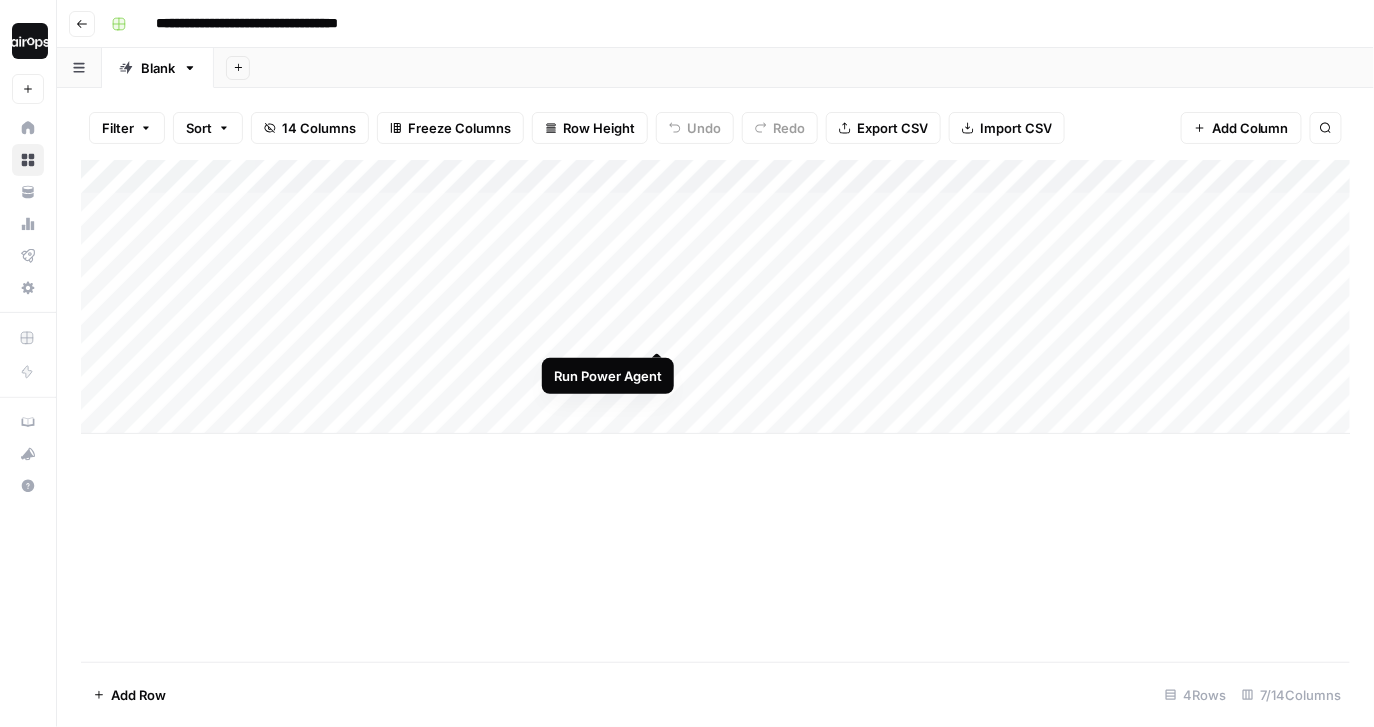 click on "Add Column" at bounding box center (716, 297) 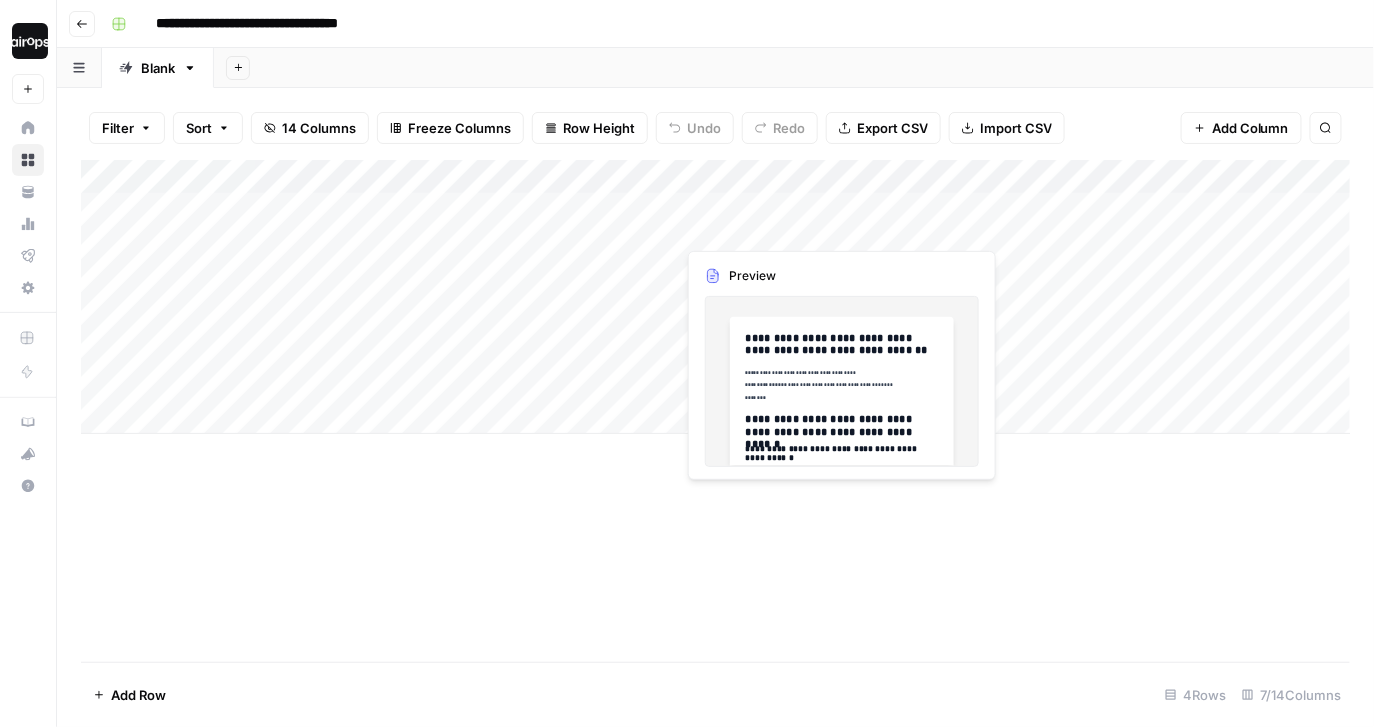 drag, startPoint x: 773, startPoint y: 220, endPoint x: 753, endPoint y: 369, distance: 150.33629 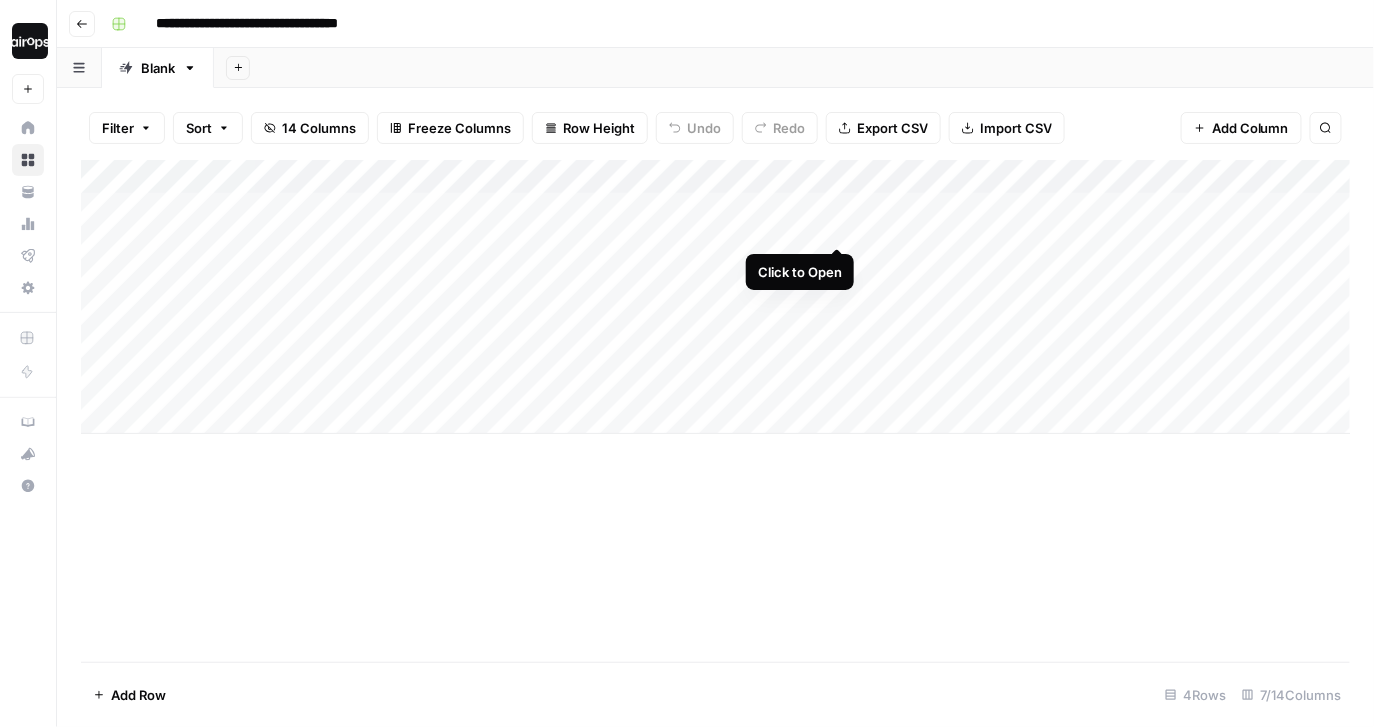 click on "Add Column" at bounding box center [716, 297] 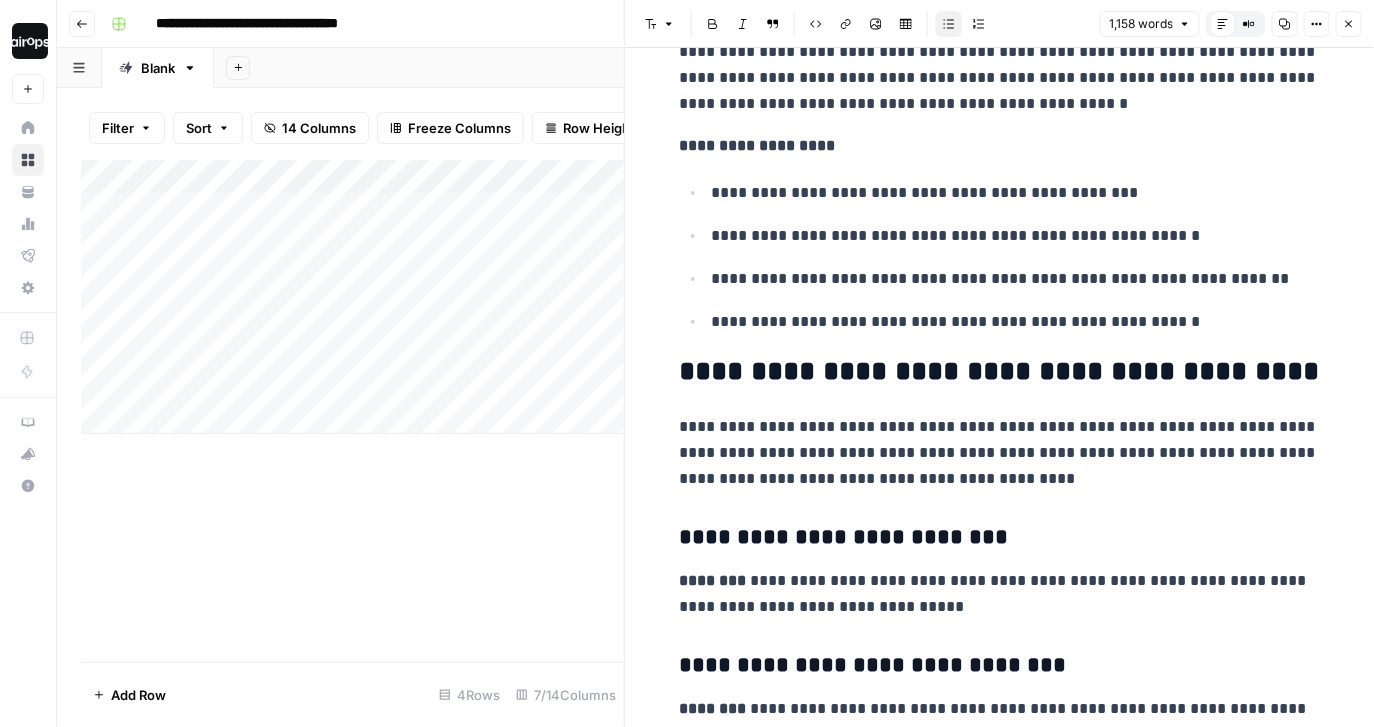 scroll, scrollTop: 543, scrollLeft: 0, axis: vertical 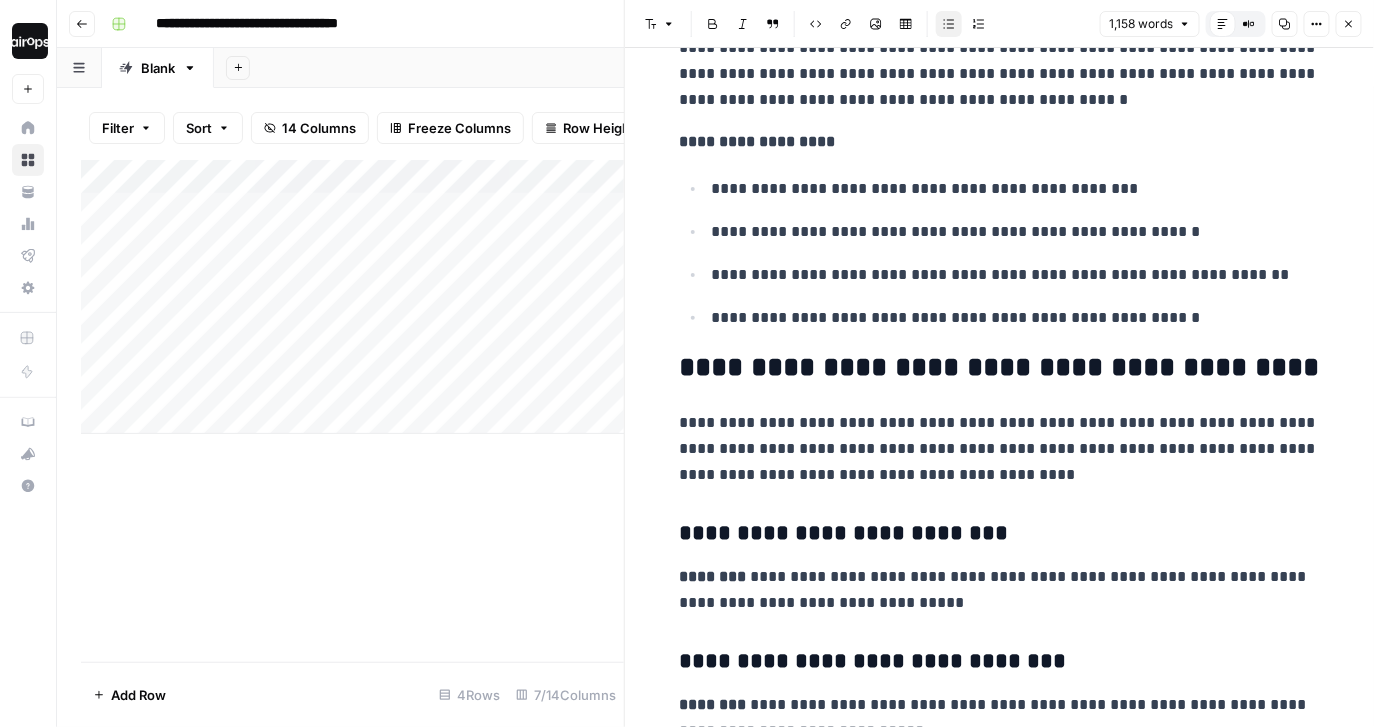 click on "**********" at bounding box center [1016, 318] 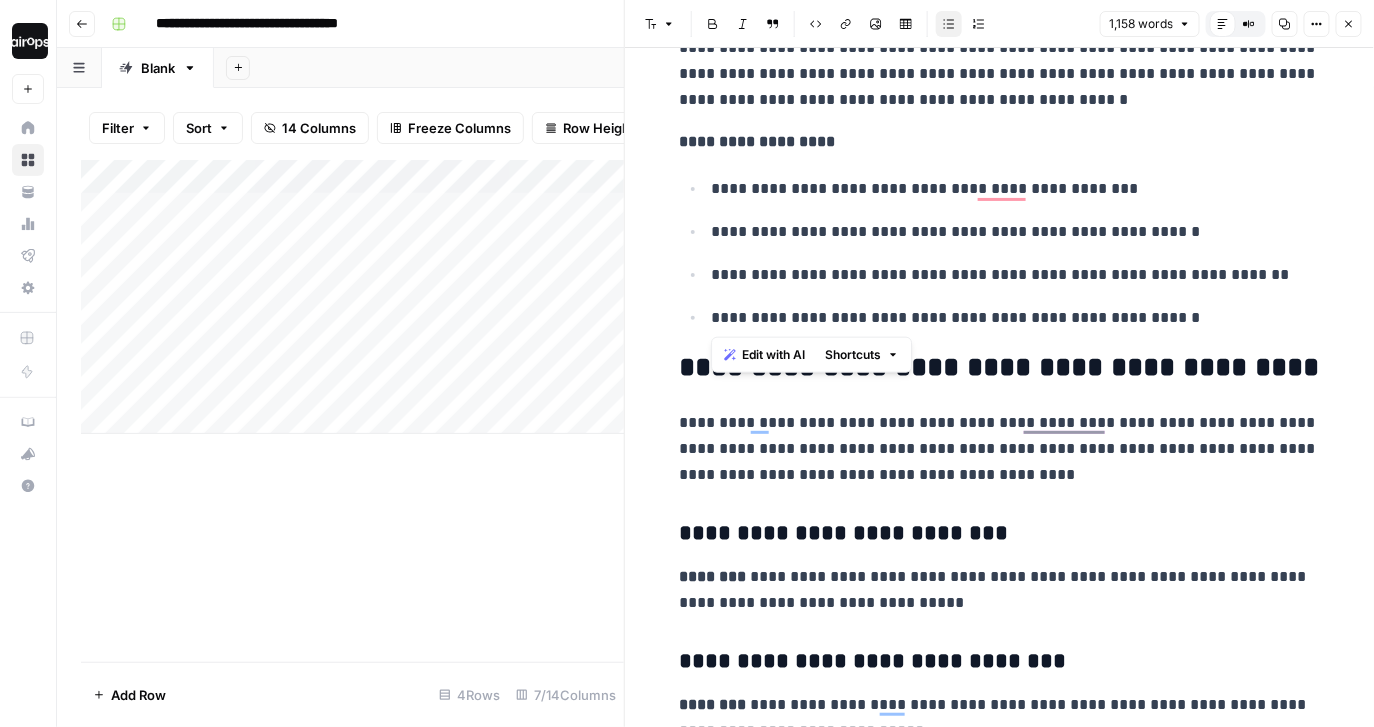 scroll, scrollTop: 543, scrollLeft: 0, axis: vertical 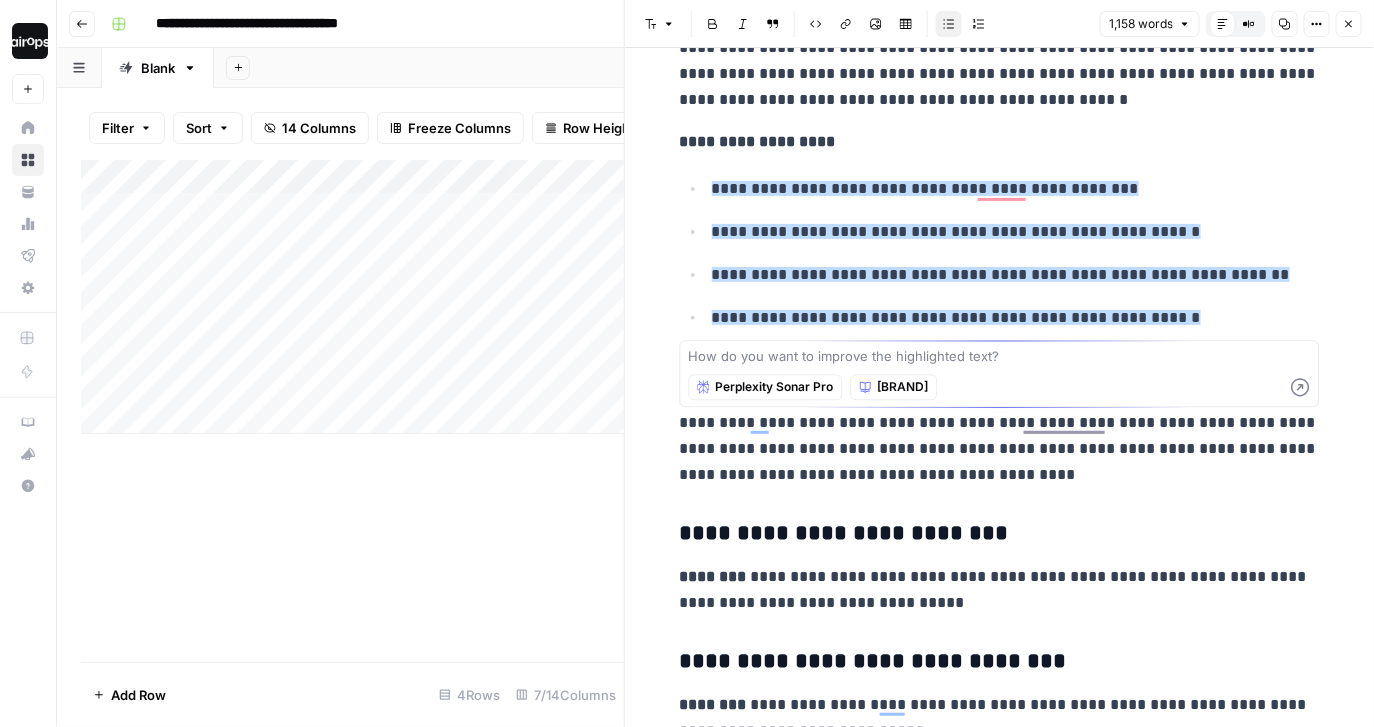 click on "Perplexity Sonar Pro" at bounding box center (775, 387) 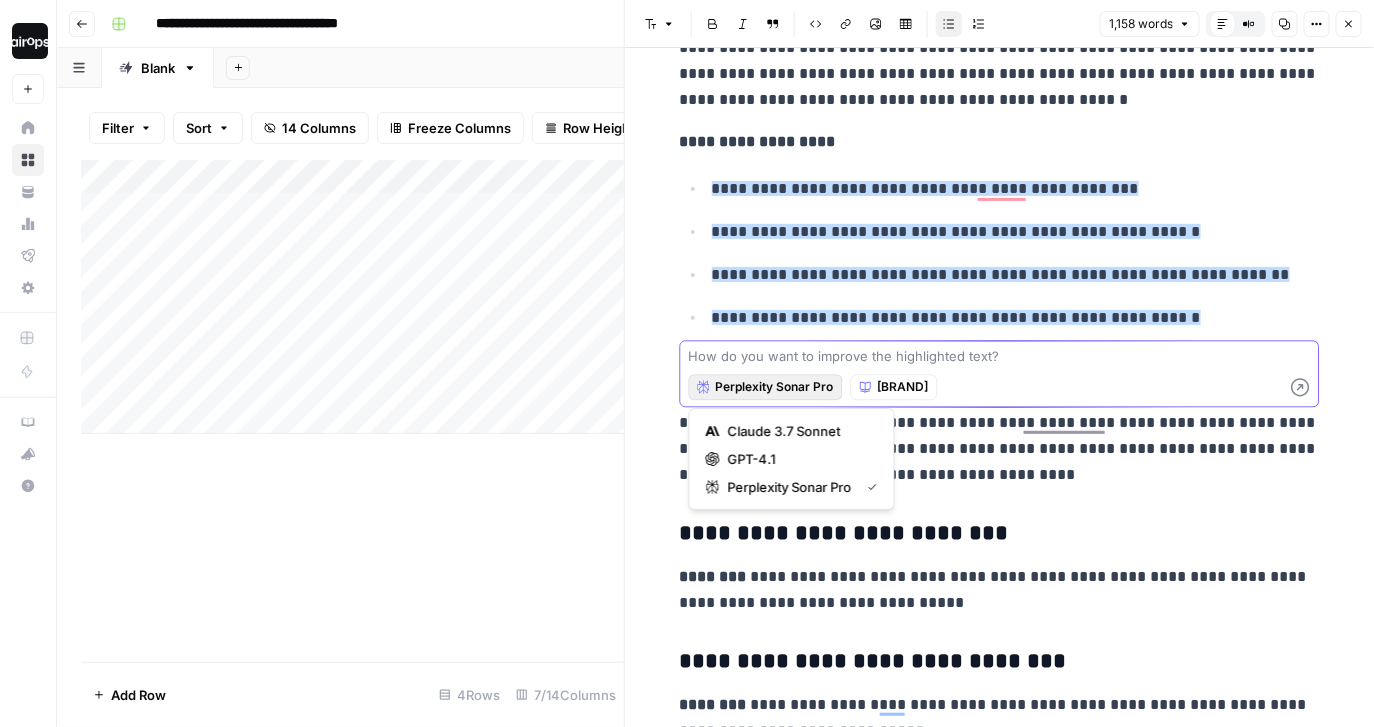 click at bounding box center (1000, 356) 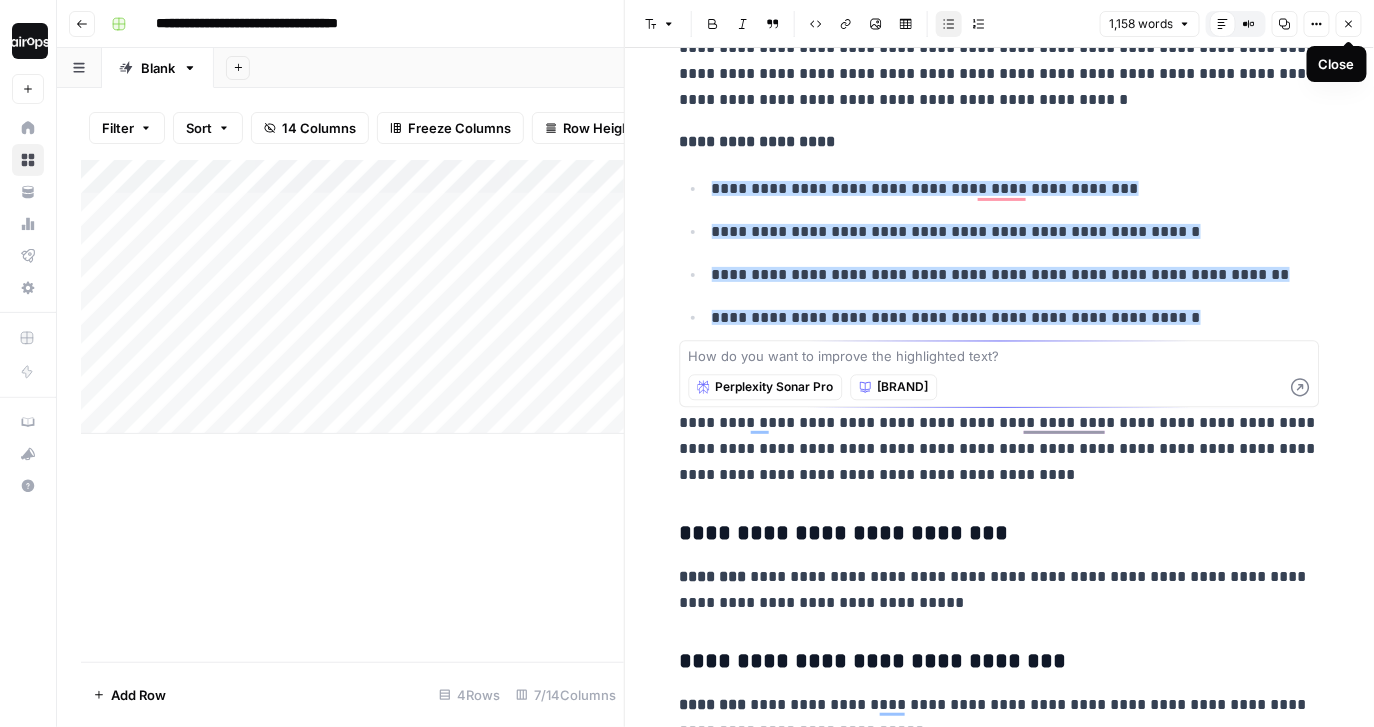 click on "**********" at bounding box center [1000, 590] 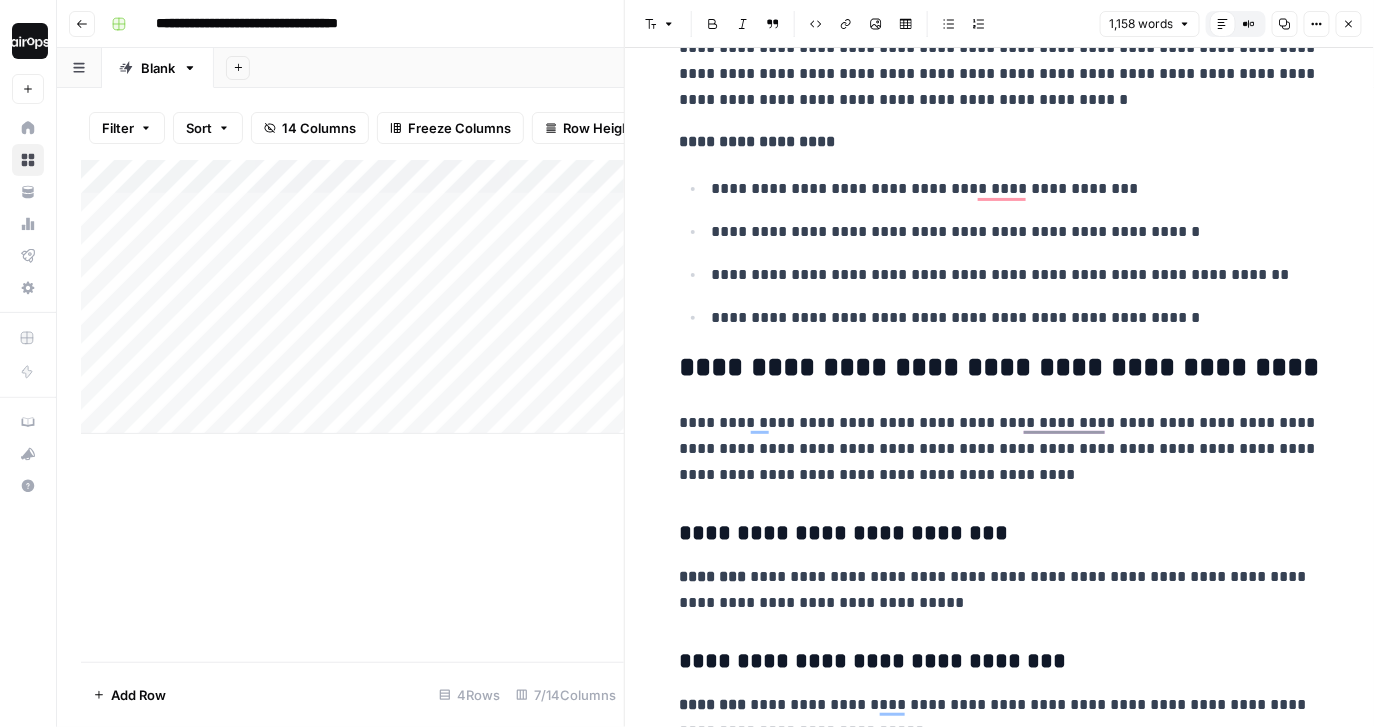 scroll, scrollTop: 639, scrollLeft: 0, axis: vertical 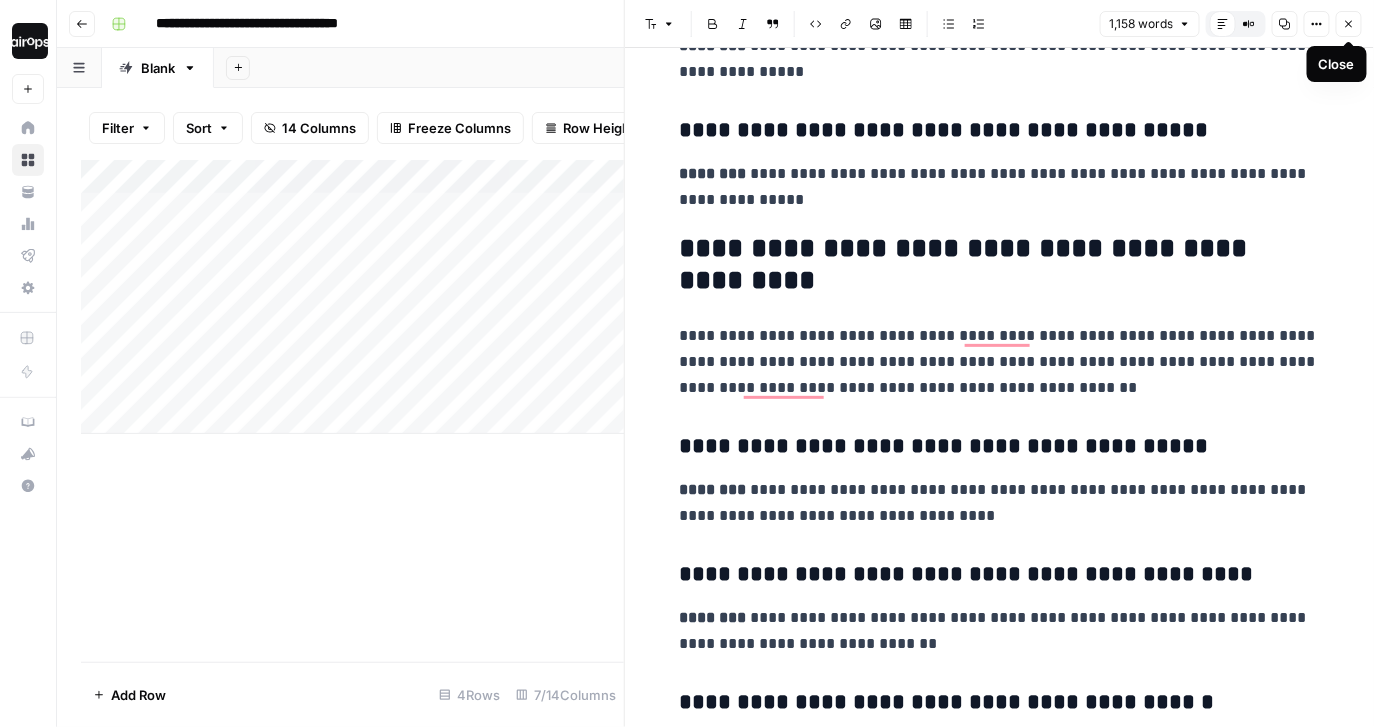 click 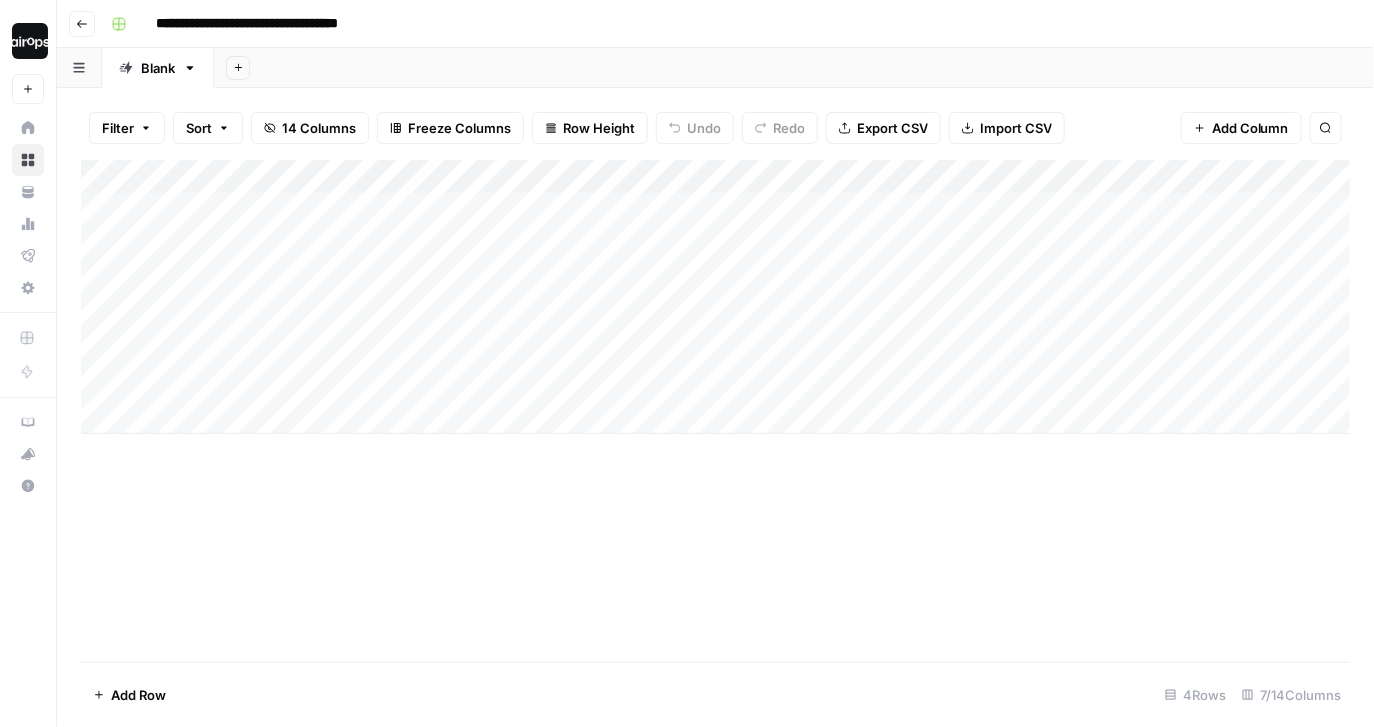 drag, startPoint x: 546, startPoint y: 226, endPoint x: 537, endPoint y: 350, distance: 124.32619 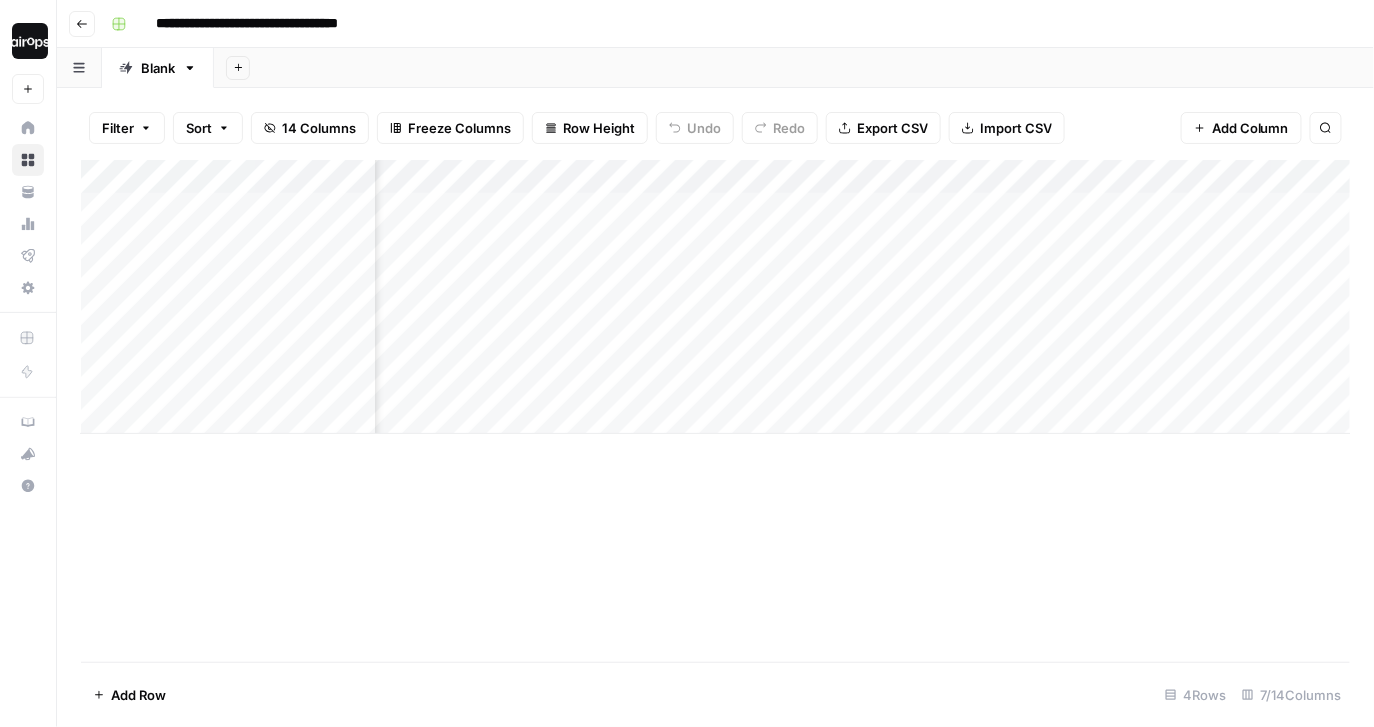 drag, startPoint x: 740, startPoint y: 217, endPoint x: 737, endPoint y: 385, distance: 168.02678 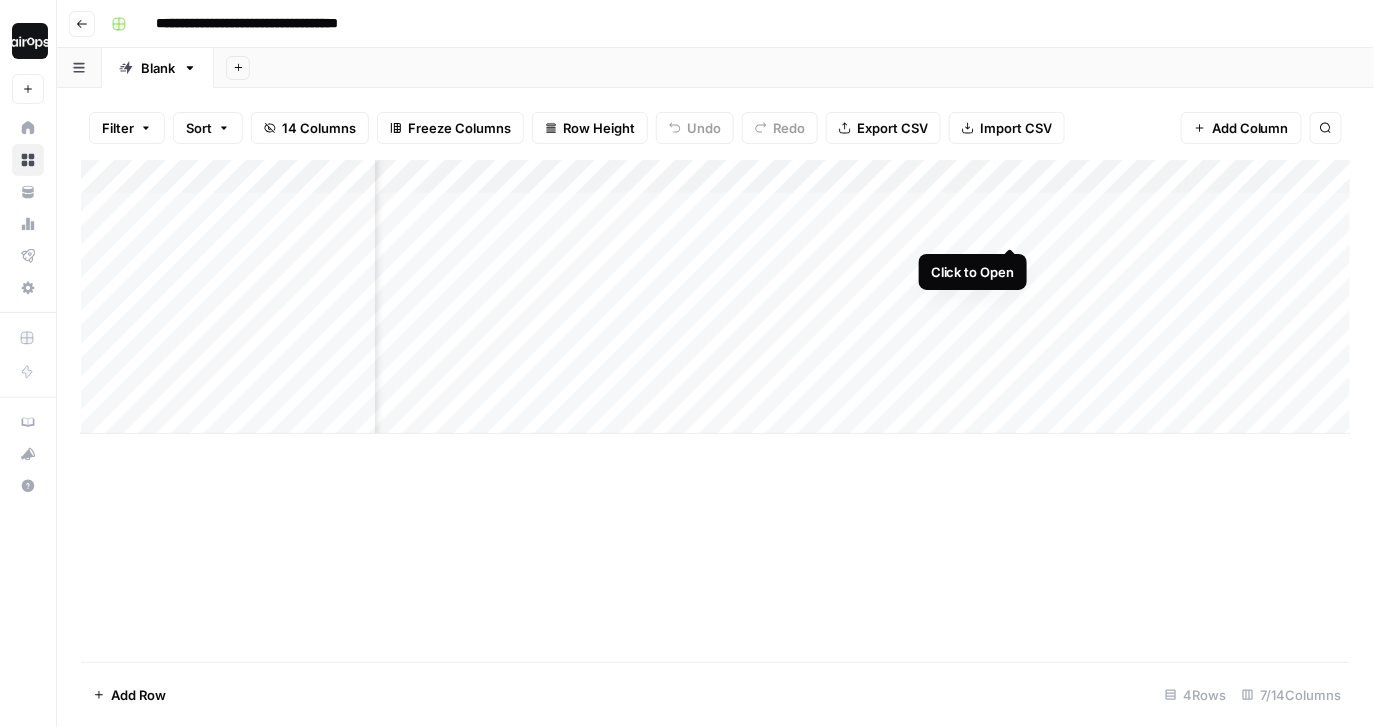 click on "Add Column" at bounding box center [716, 297] 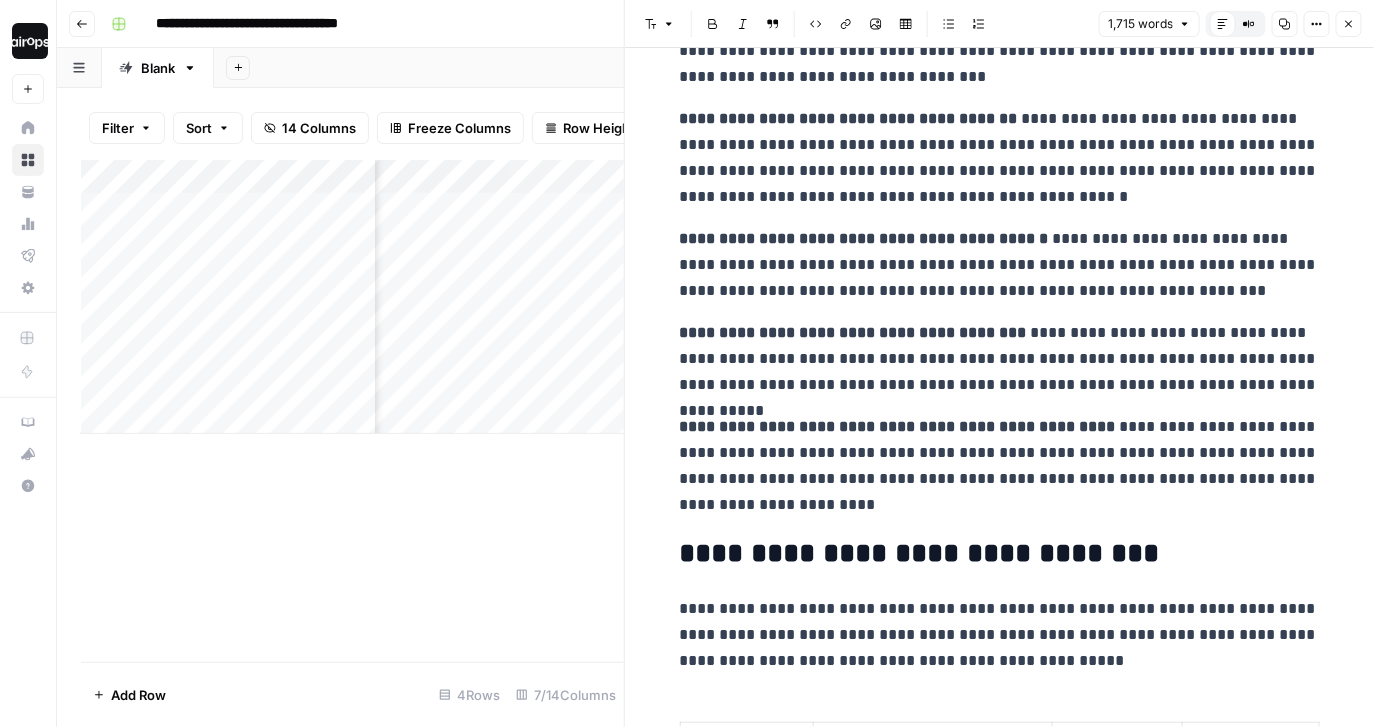 click 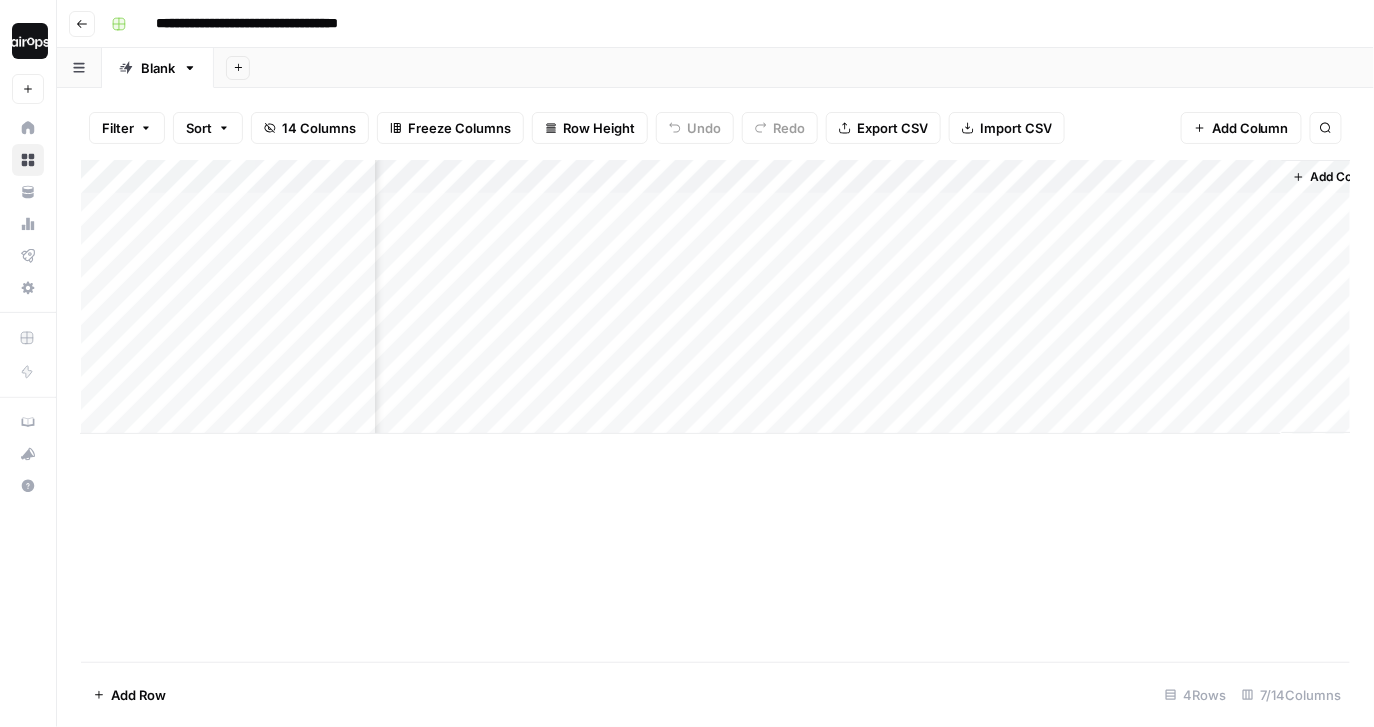 drag, startPoint x: 993, startPoint y: 232, endPoint x: 988, endPoint y: 387, distance: 155.08063 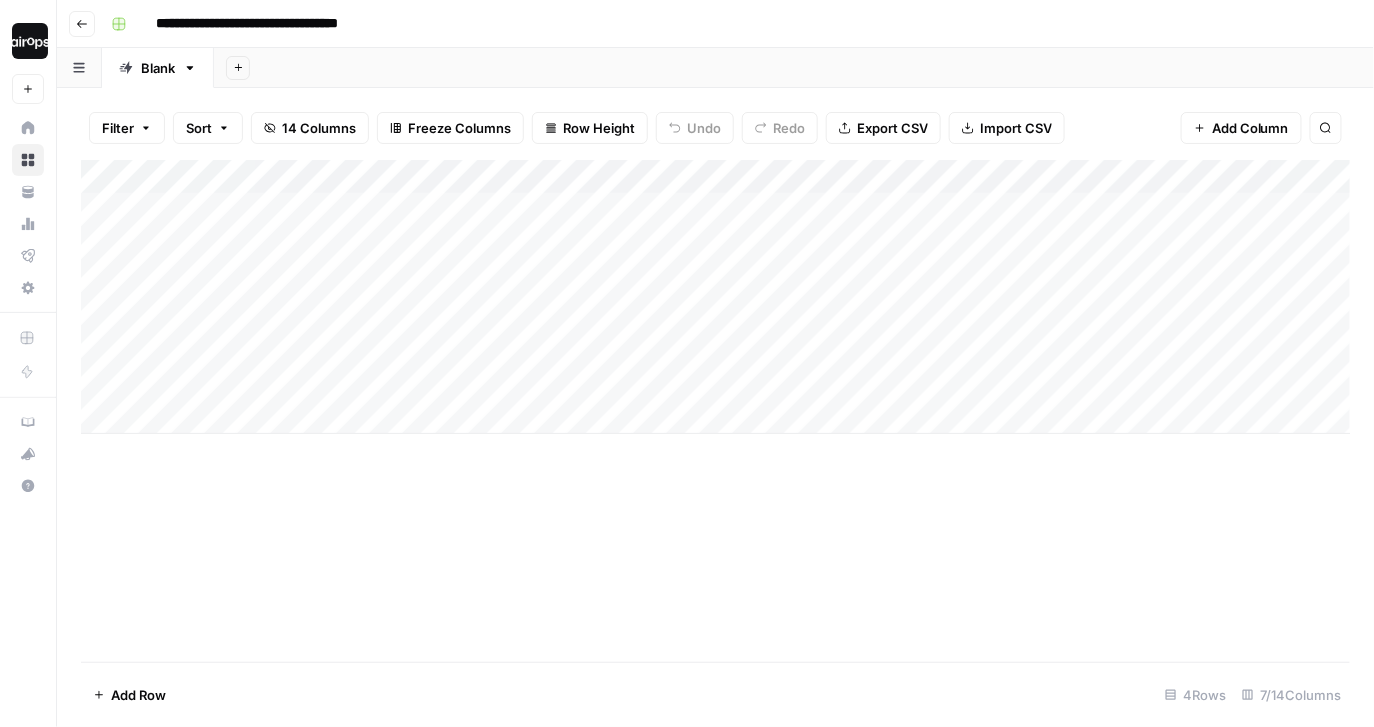 drag, startPoint x: 587, startPoint y: 214, endPoint x: 571, endPoint y: 375, distance: 161.79308 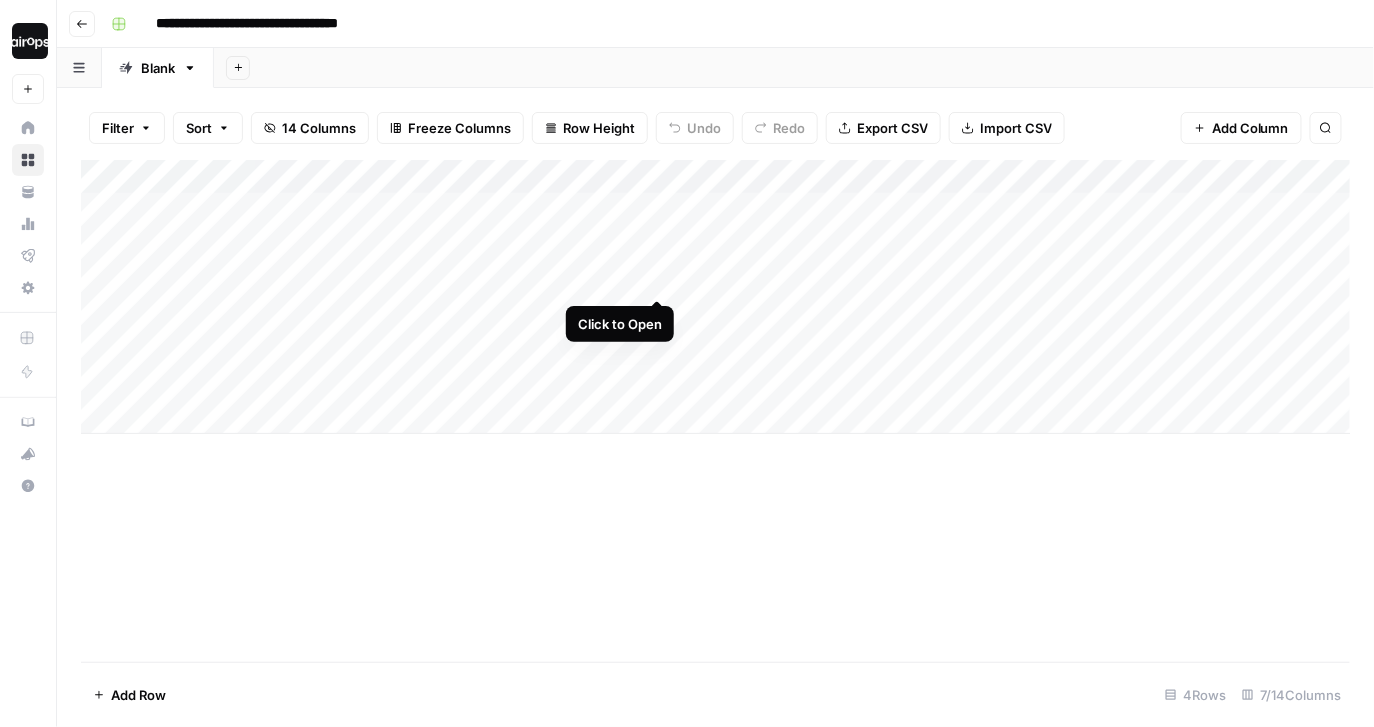 click on "Add Column" at bounding box center (716, 297) 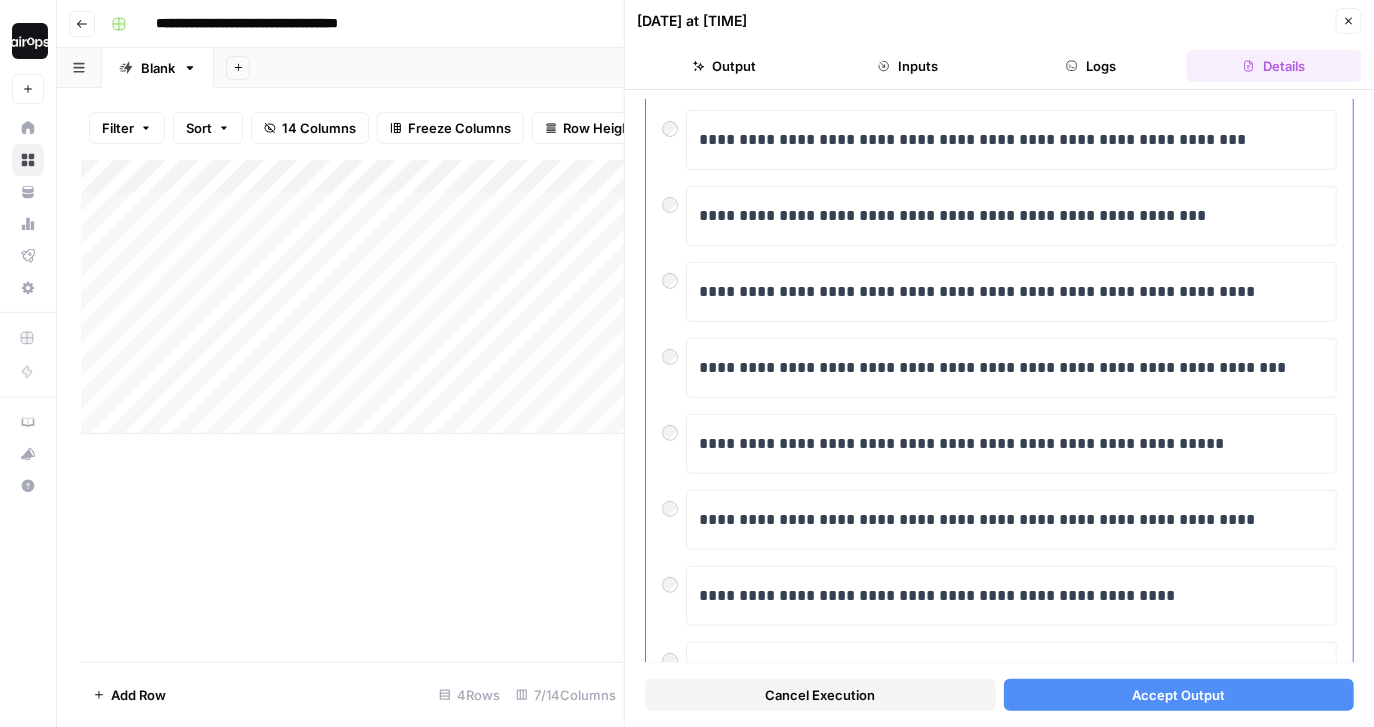scroll, scrollTop: 155, scrollLeft: 0, axis: vertical 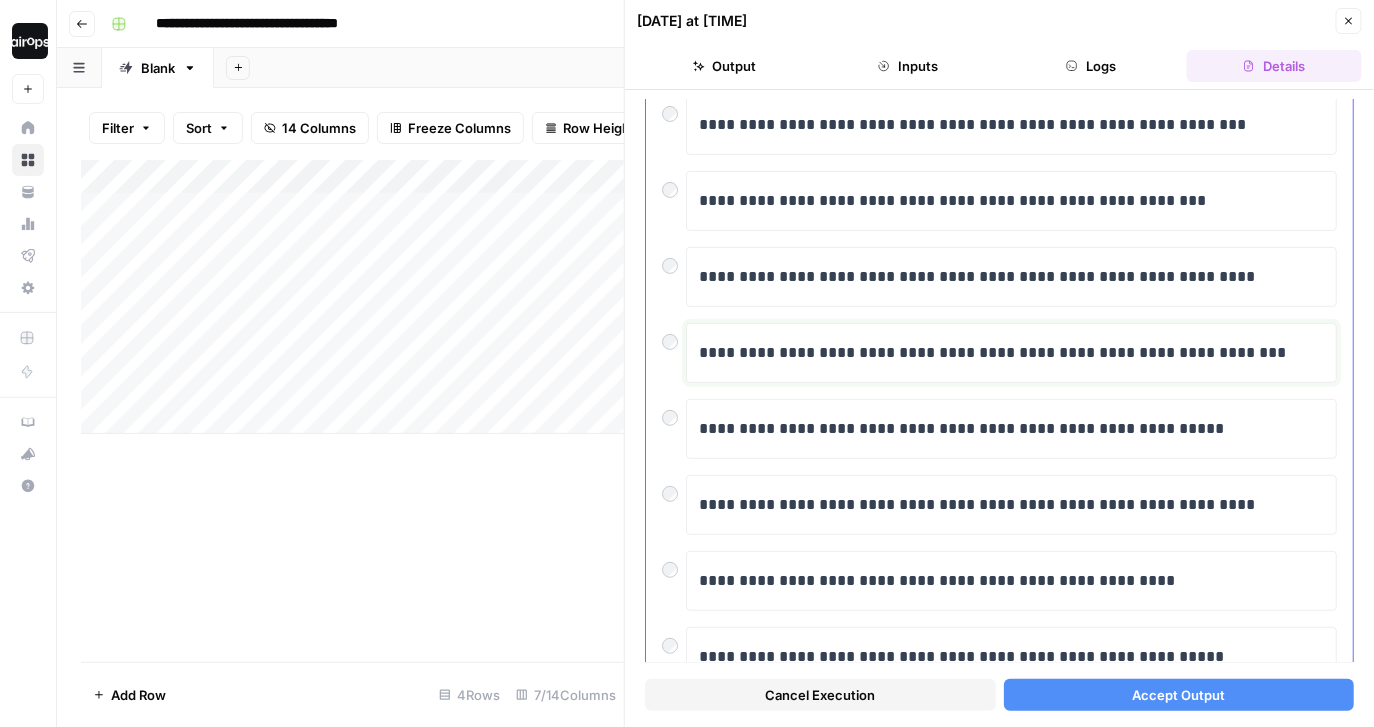 click on "**********" at bounding box center [1011, 353] 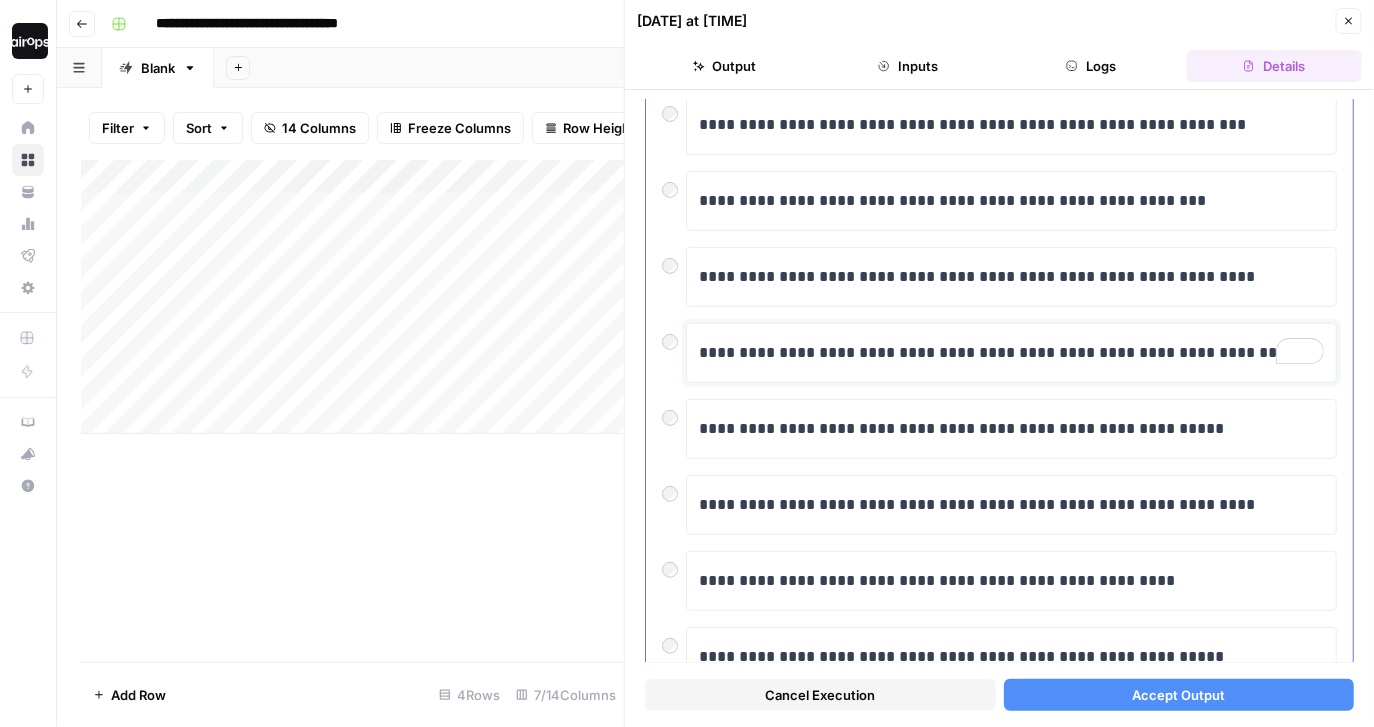 drag, startPoint x: 1271, startPoint y: 357, endPoint x: 1053, endPoint y: 359, distance: 218.00917 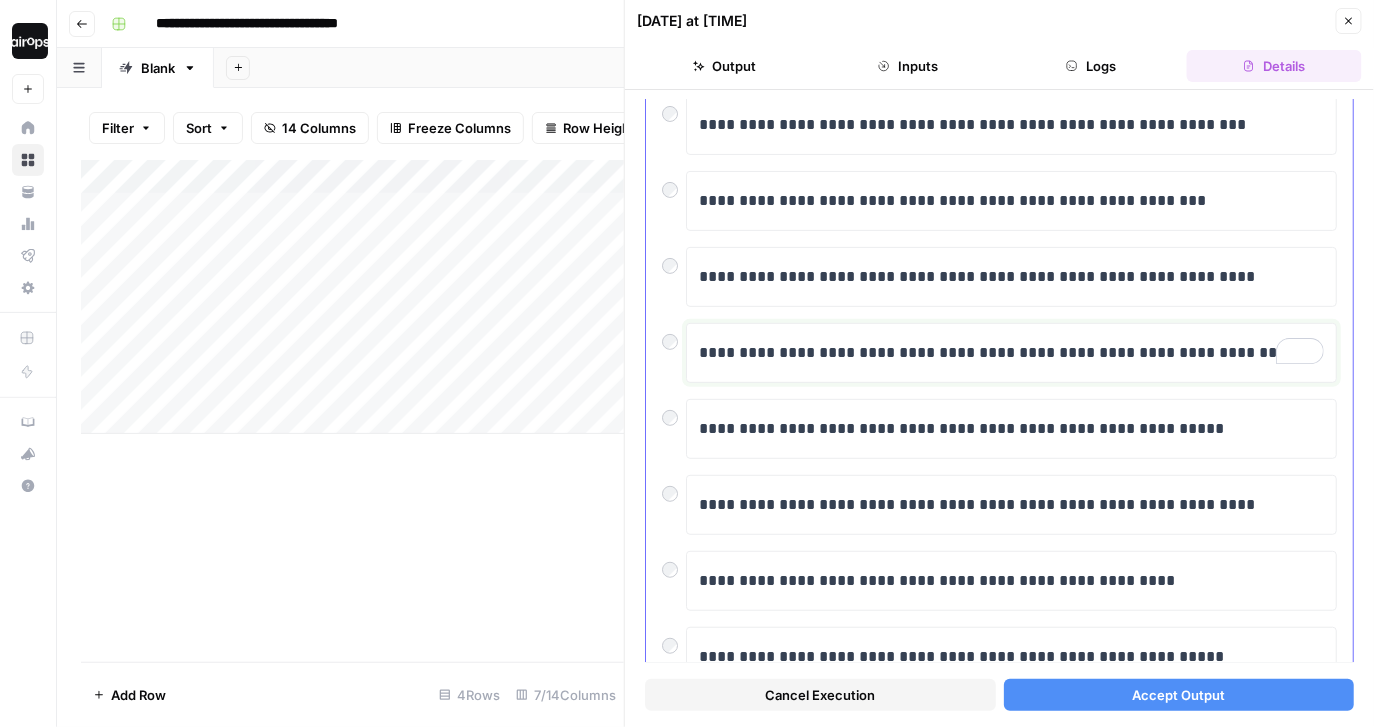 click on "**********" at bounding box center [1011, 353] 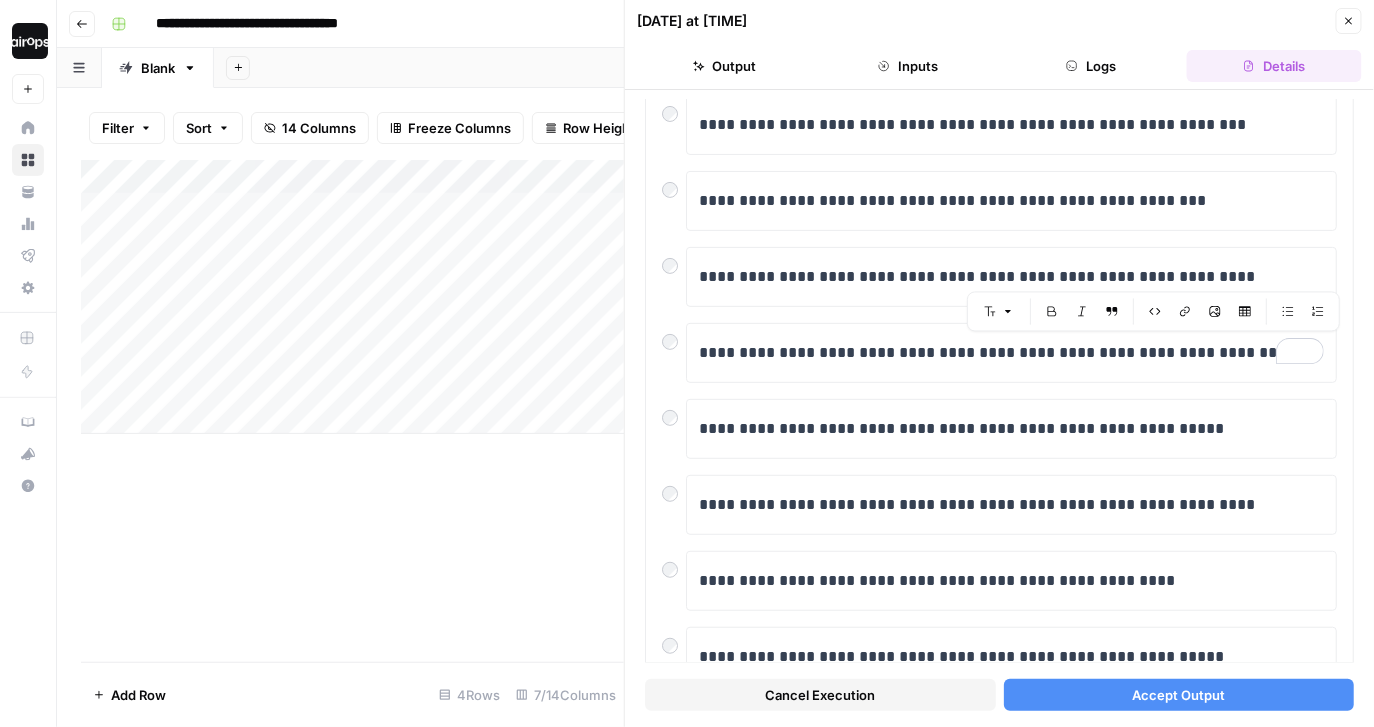 click on "Accept Output" at bounding box center [1179, 695] 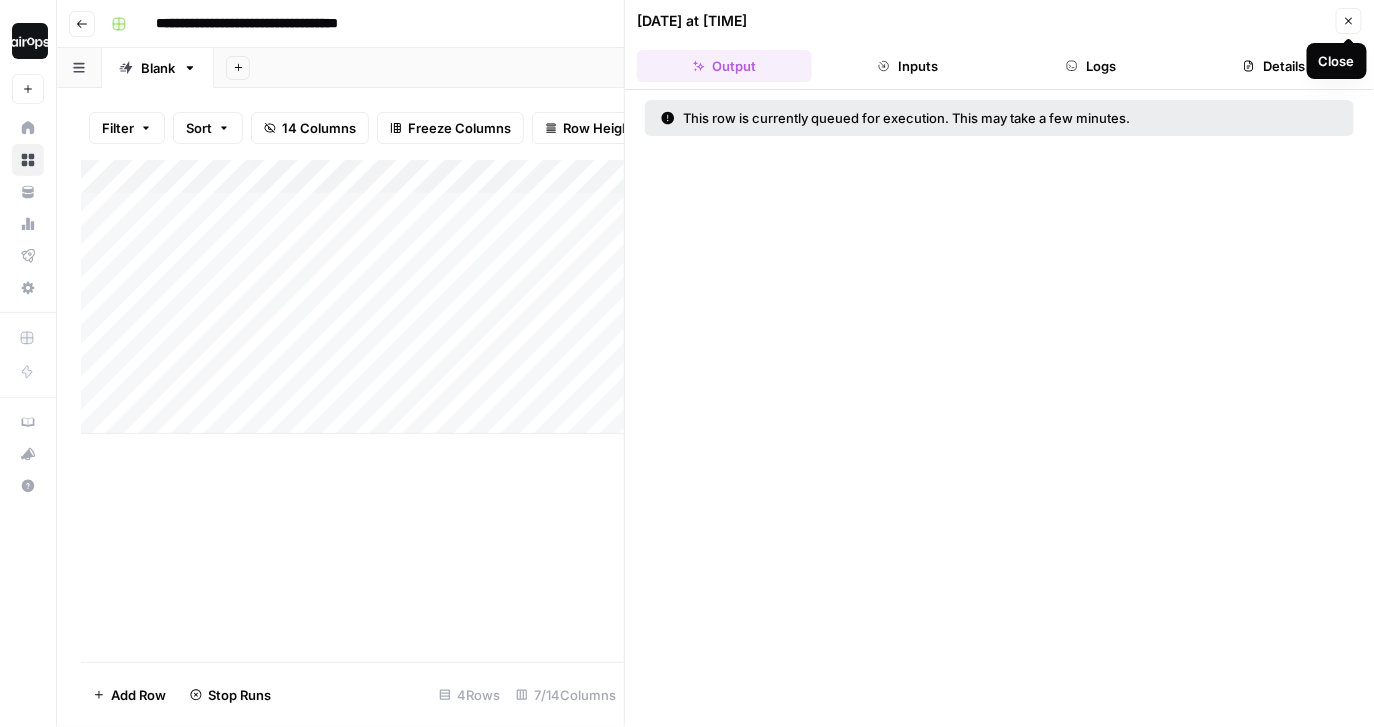 click 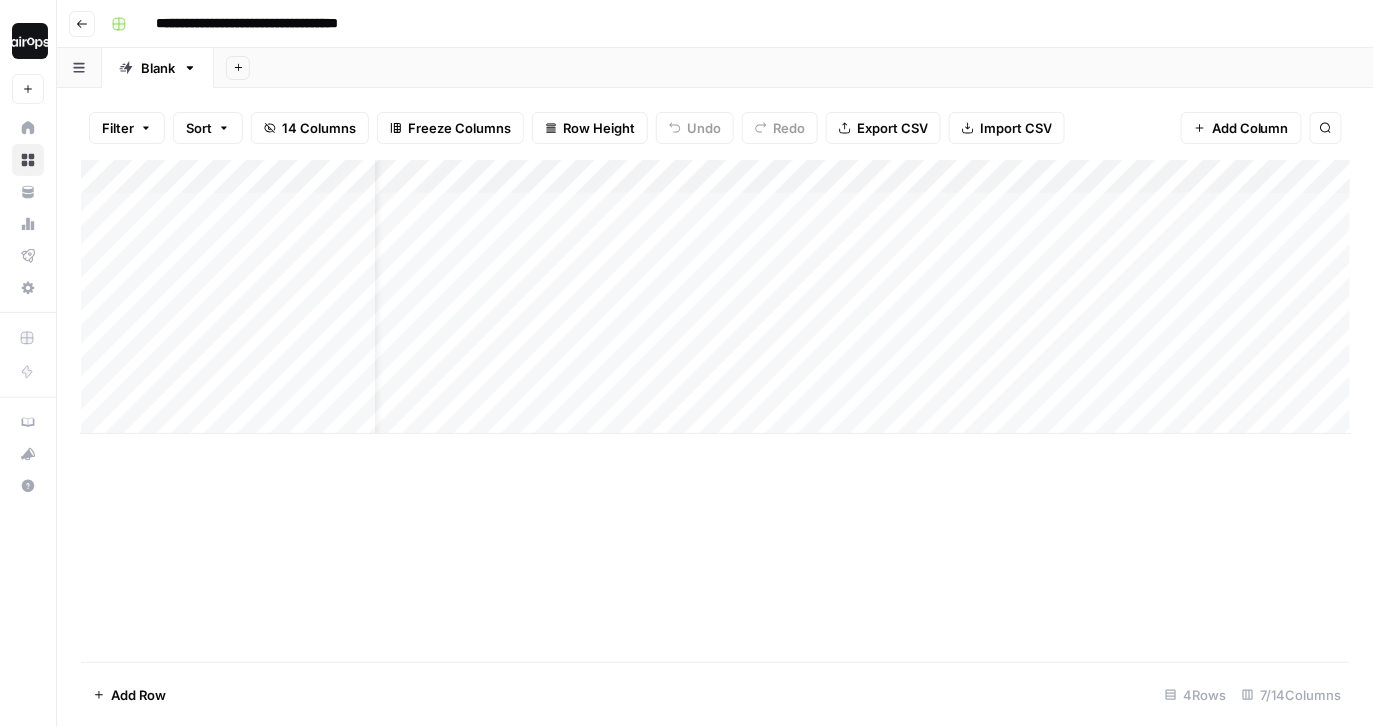 scroll, scrollTop: 0, scrollLeft: 60, axis: horizontal 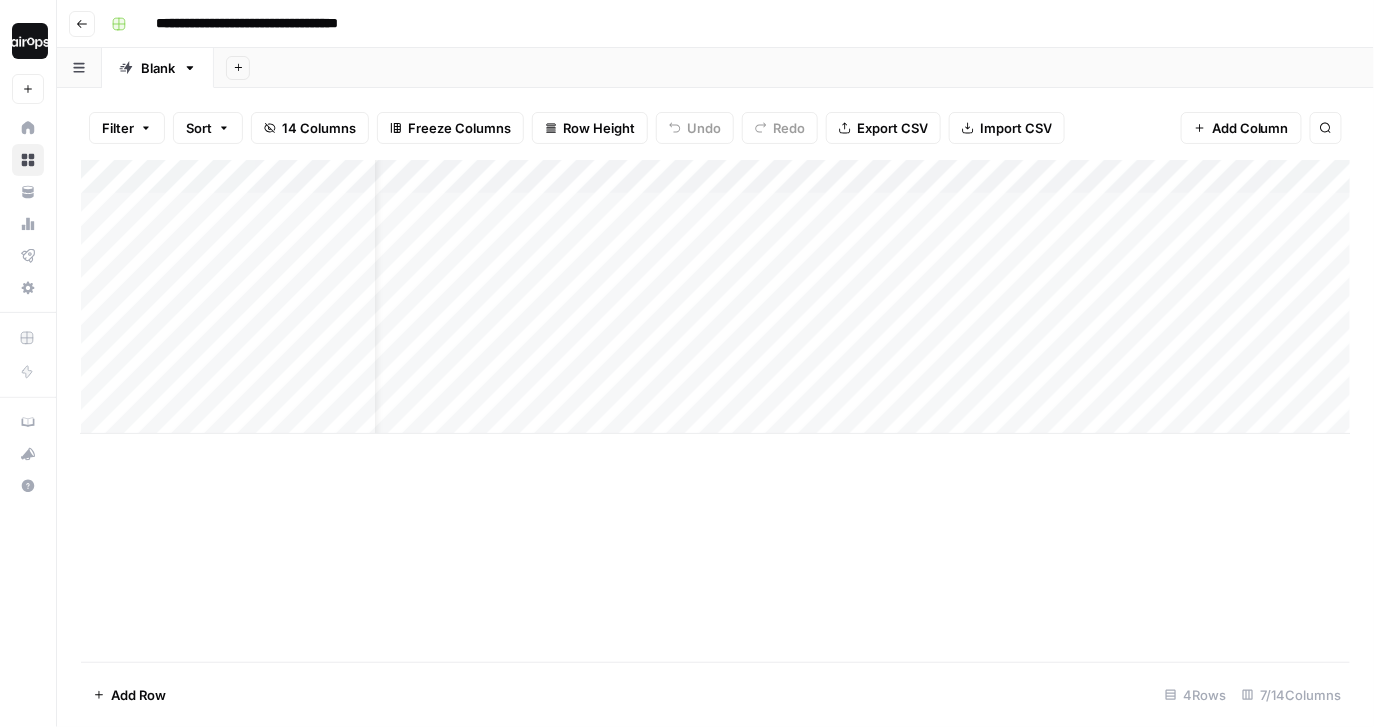 click on "Add Column" at bounding box center (716, 297) 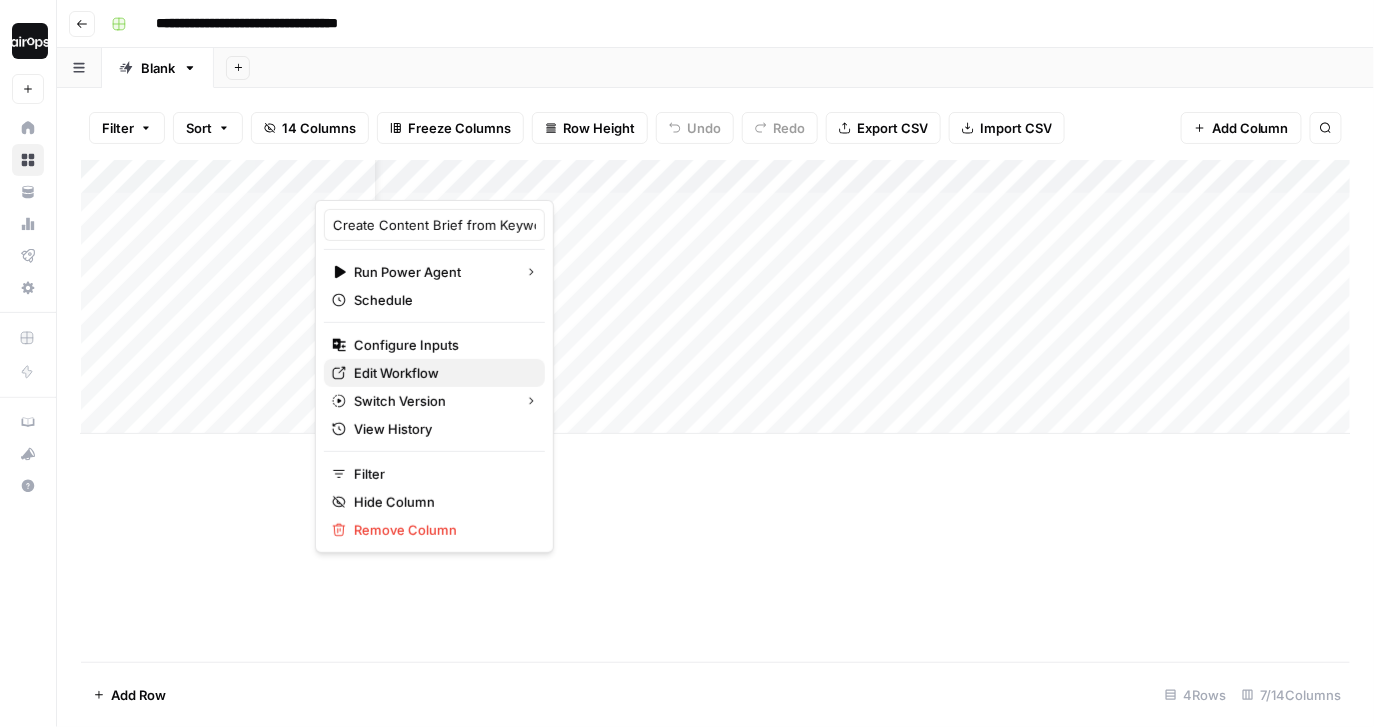 click on "Edit Workflow" at bounding box center (441, 373) 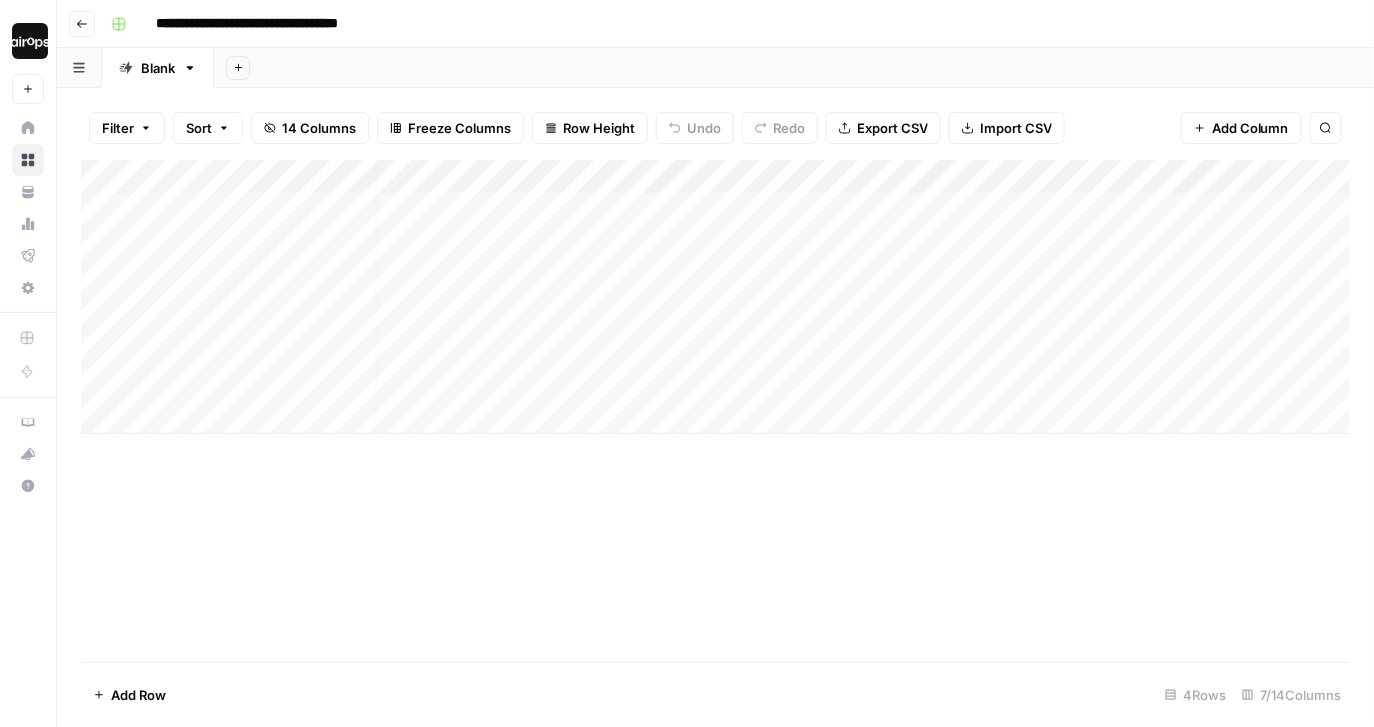 scroll, scrollTop: 0, scrollLeft: 0, axis: both 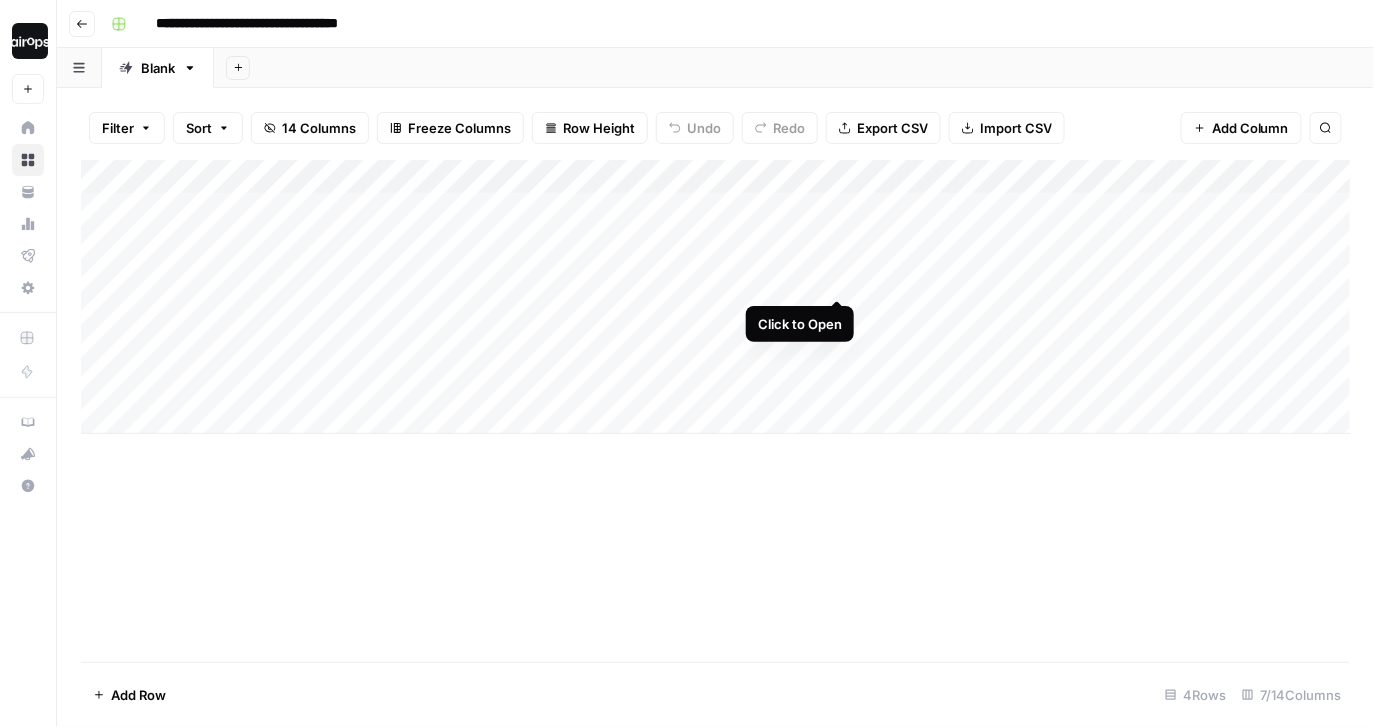 click on "Add Column" at bounding box center (716, 297) 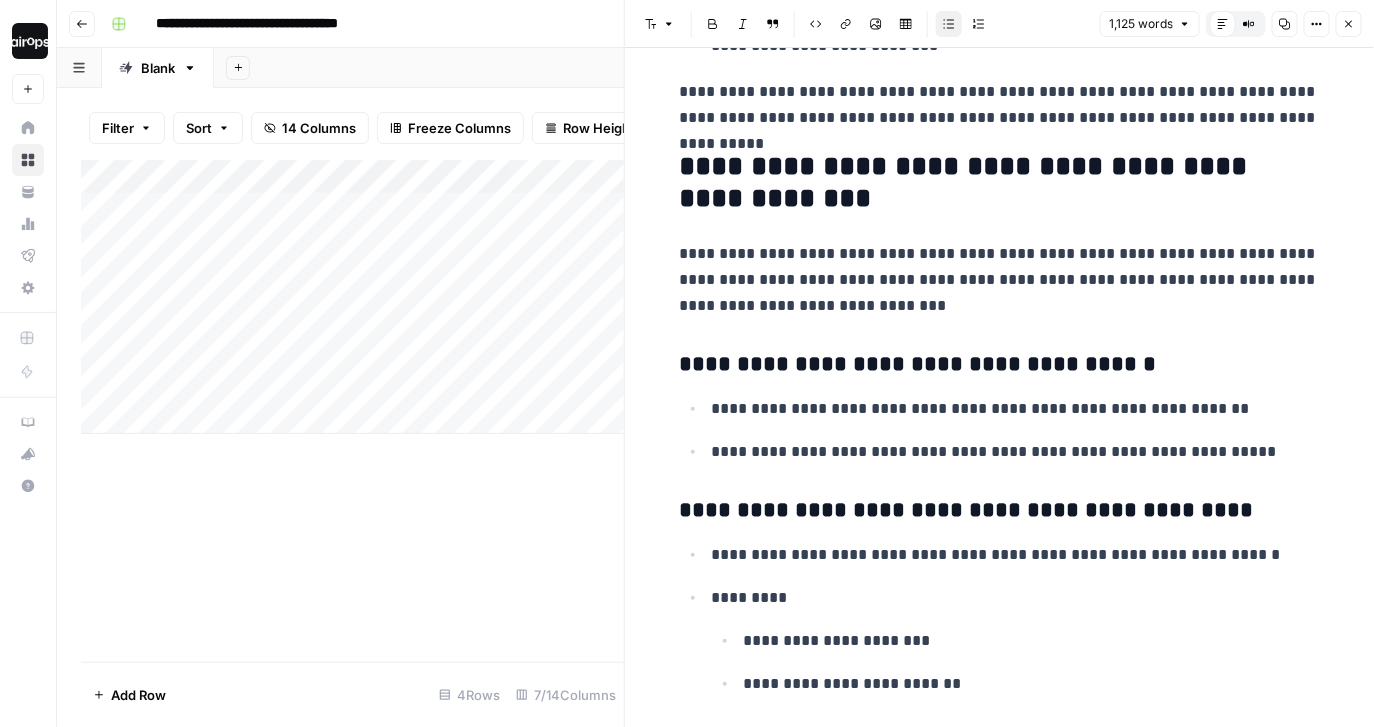 scroll, scrollTop: 954, scrollLeft: 0, axis: vertical 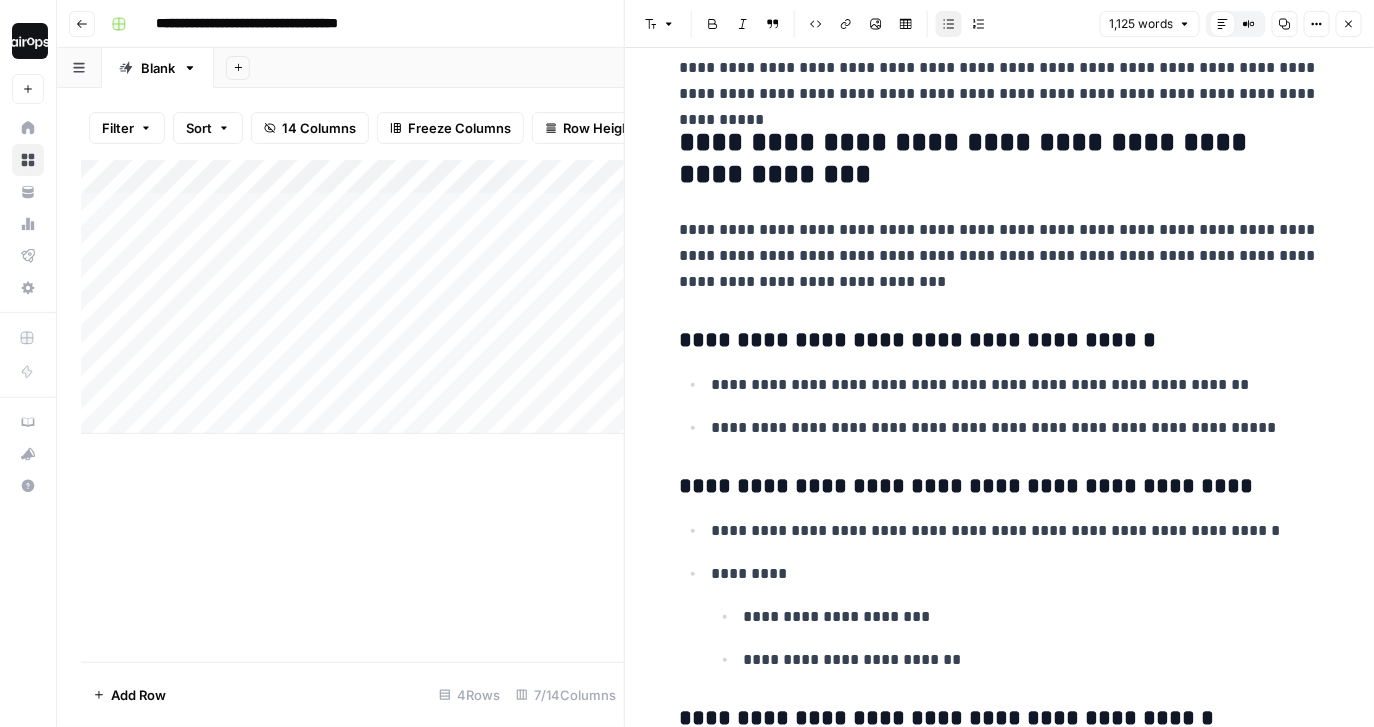 click on "**********" at bounding box center [1000, 341] 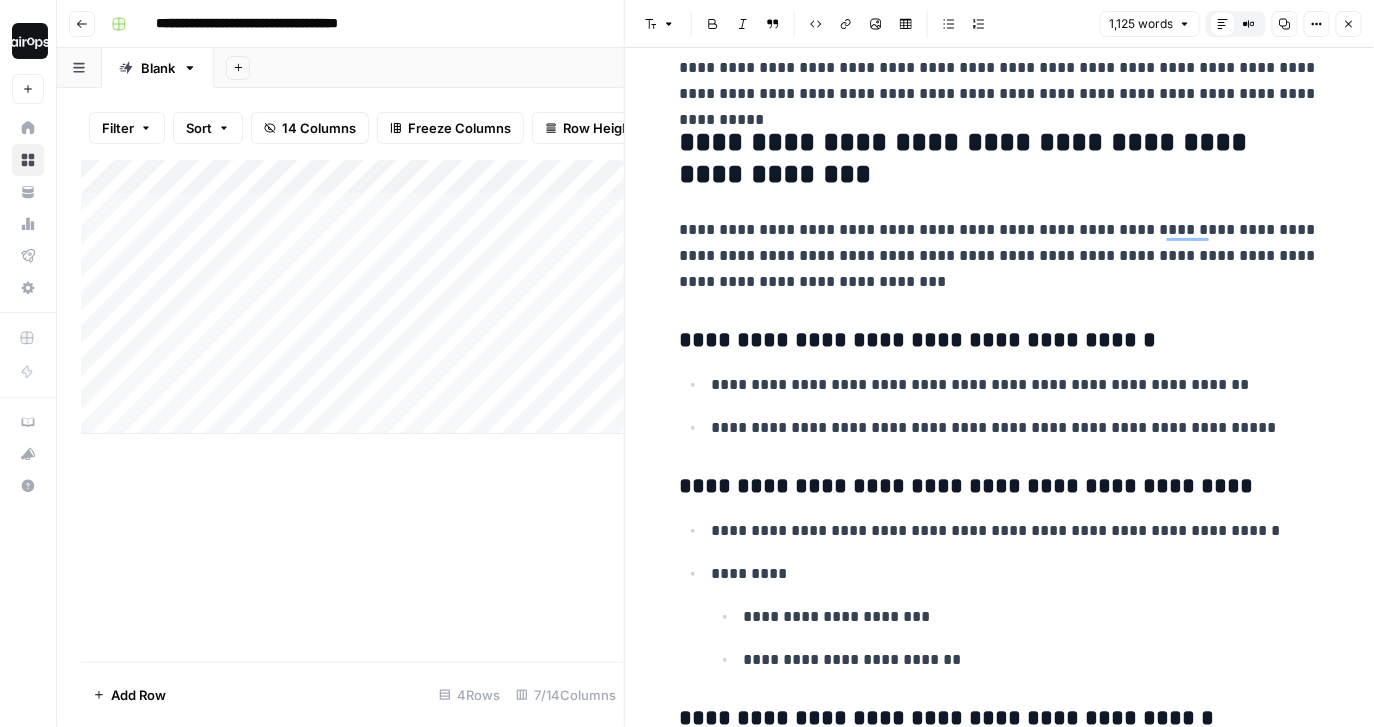 scroll, scrollTop: 954, scrollLeft: 0, axis: vertical 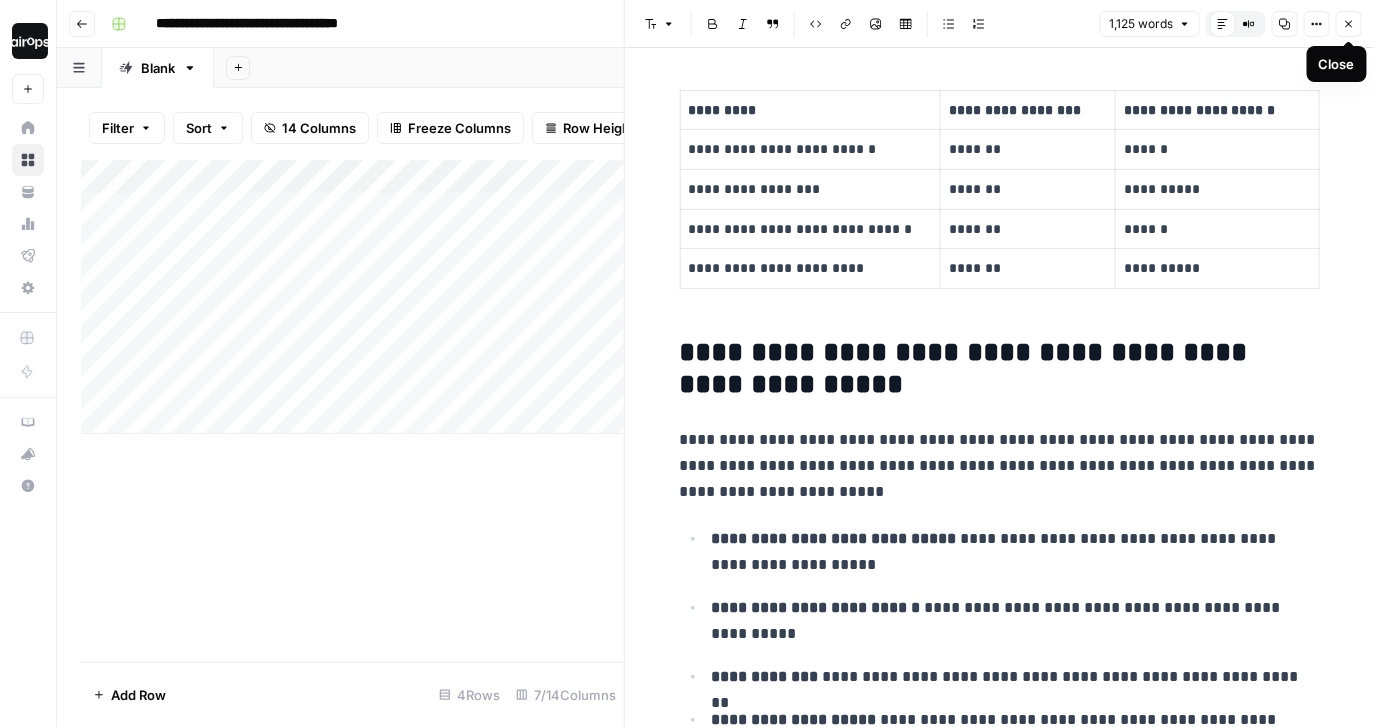 click 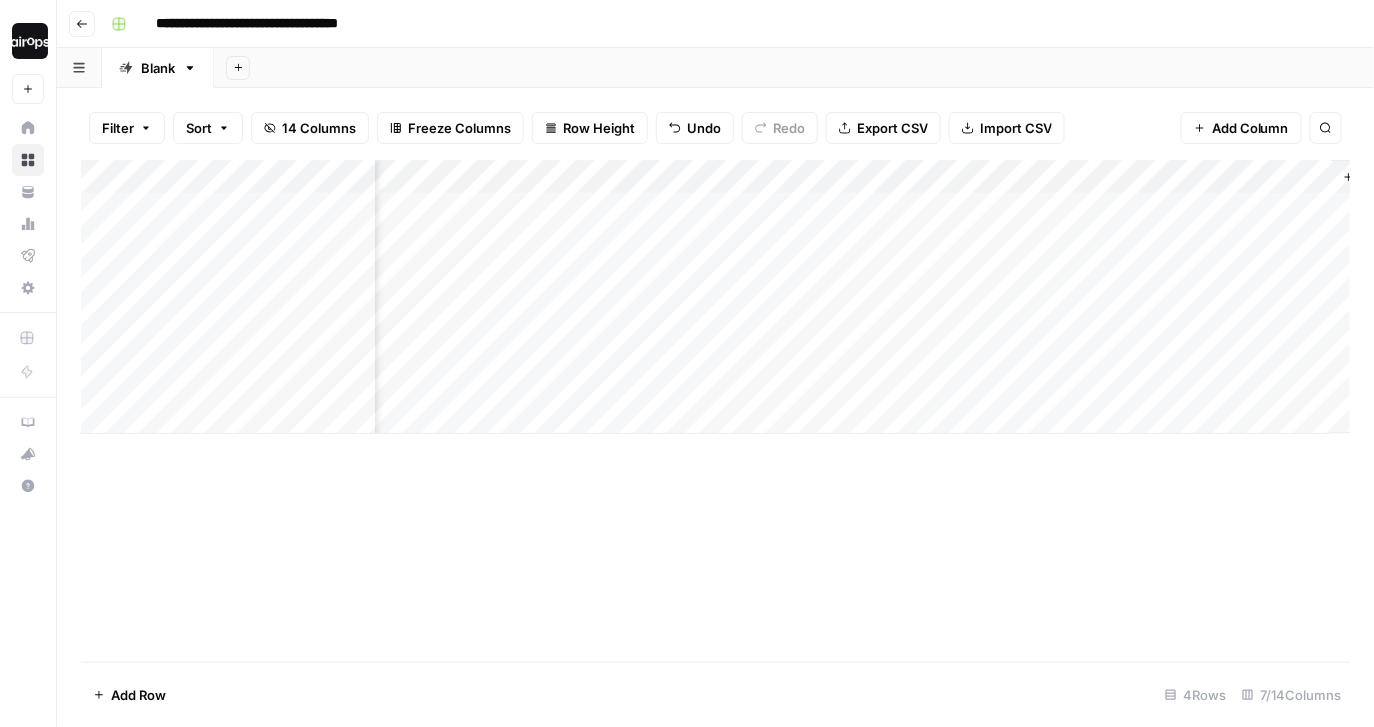 drag, startPoint x: 1018, startPoint y: 224, endPoint x: 1011, endPoint y: 406, distance: 182.13457 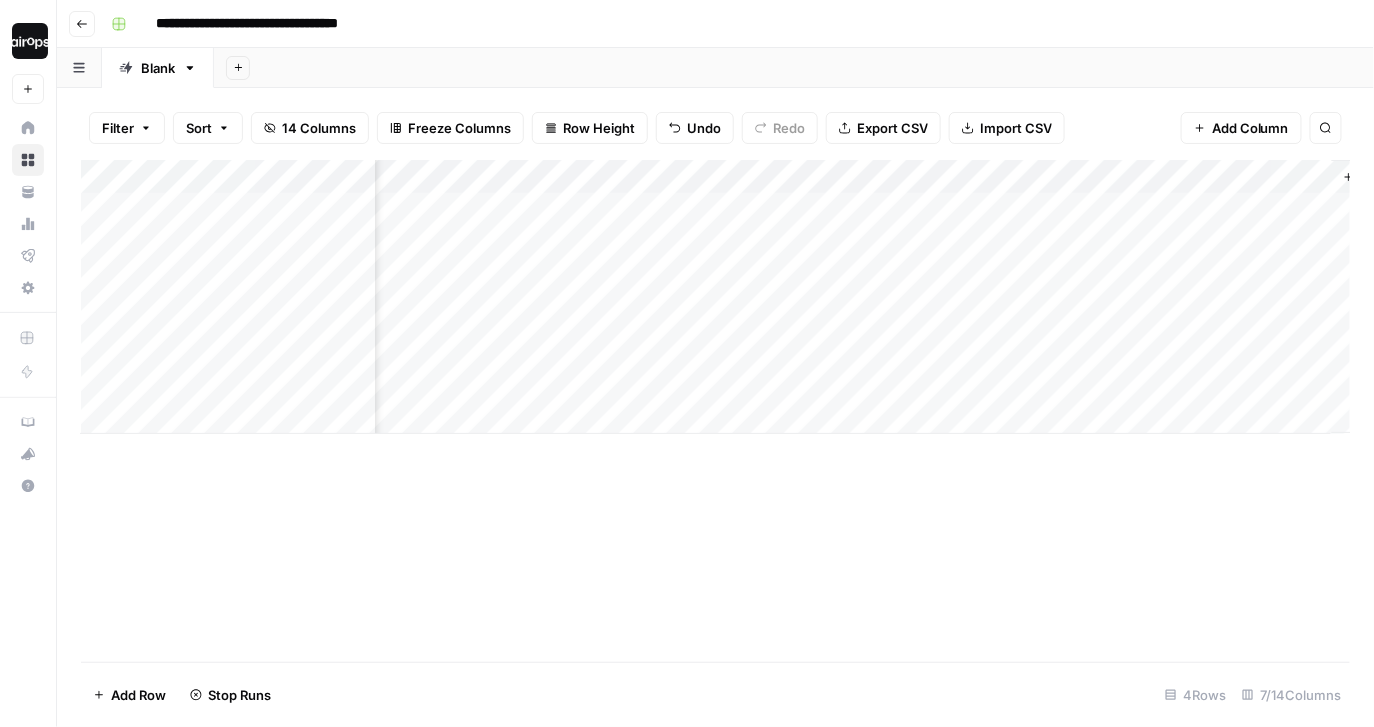 click on "Add Column" at bounding box center (716, 297) 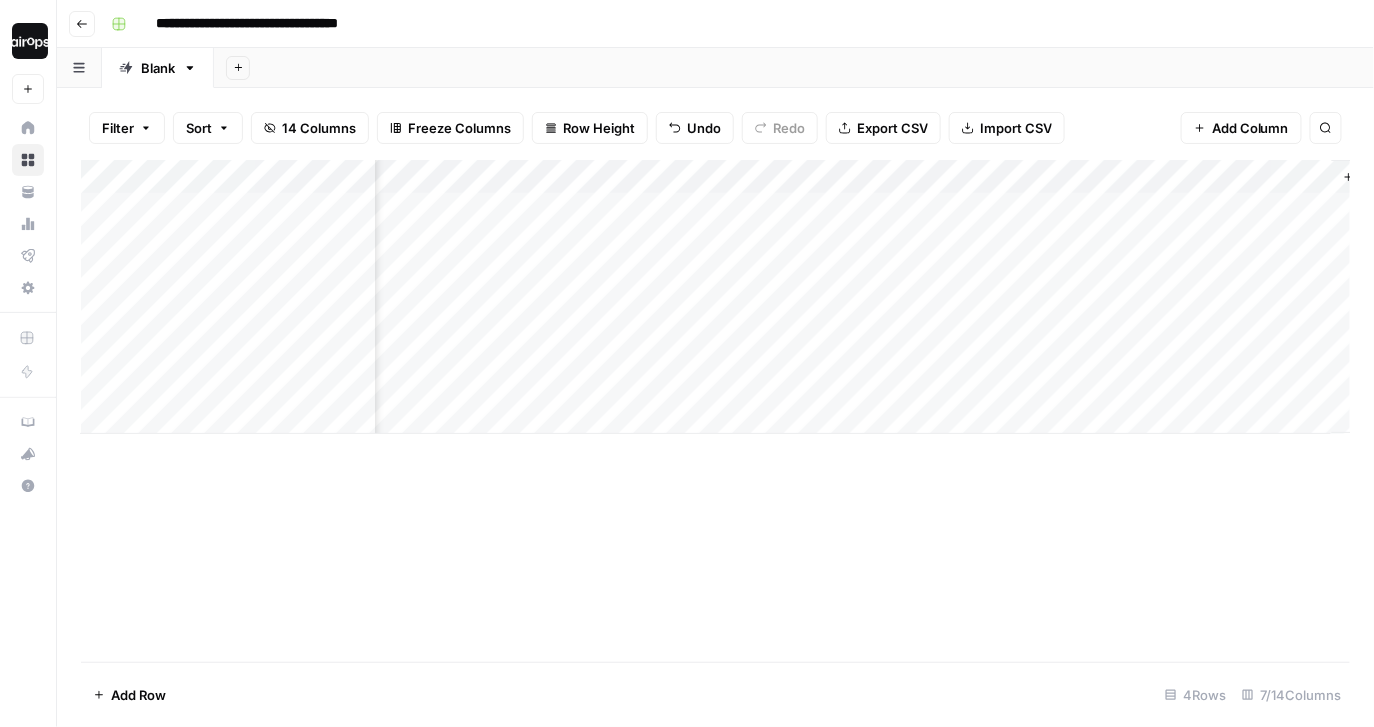 click on "Add Column" at bounding box center (716, 297) 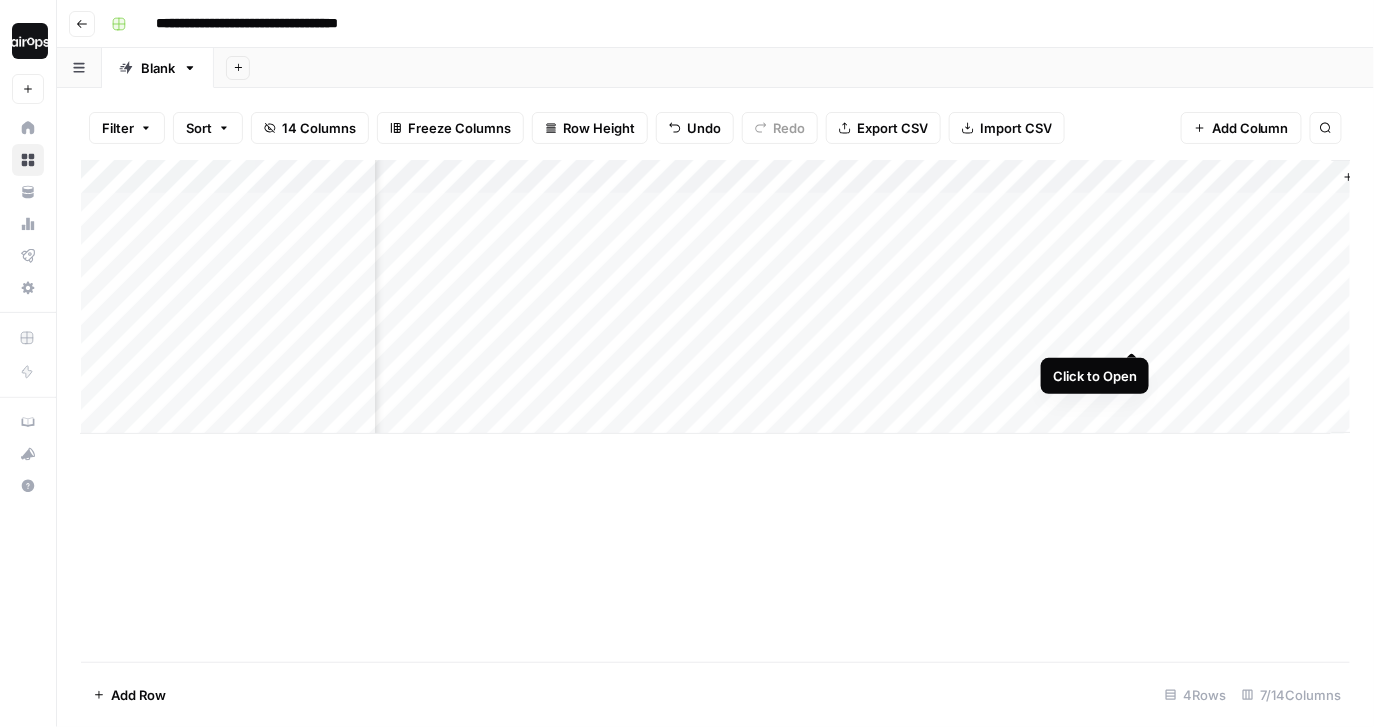click on "Add Column" at bounding box center (716, 297) 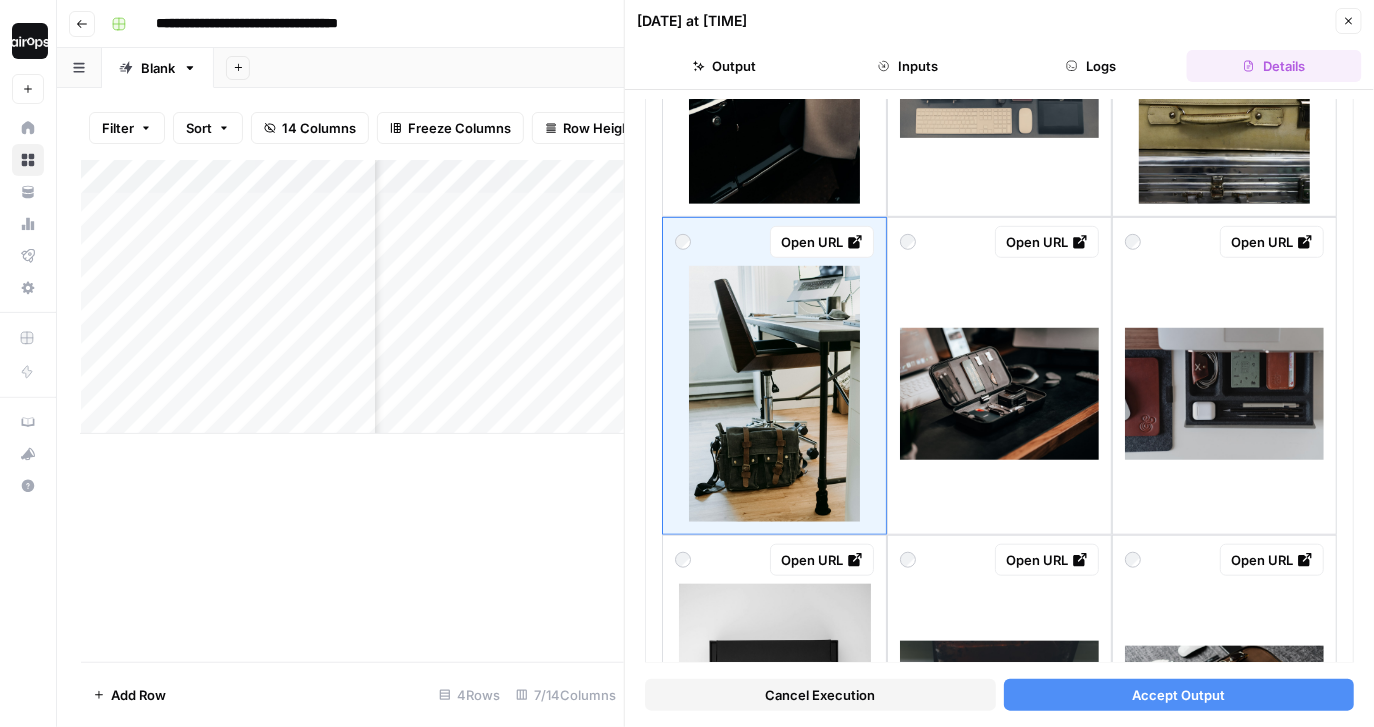 click on "Close" at bounding box center (1349, 21) 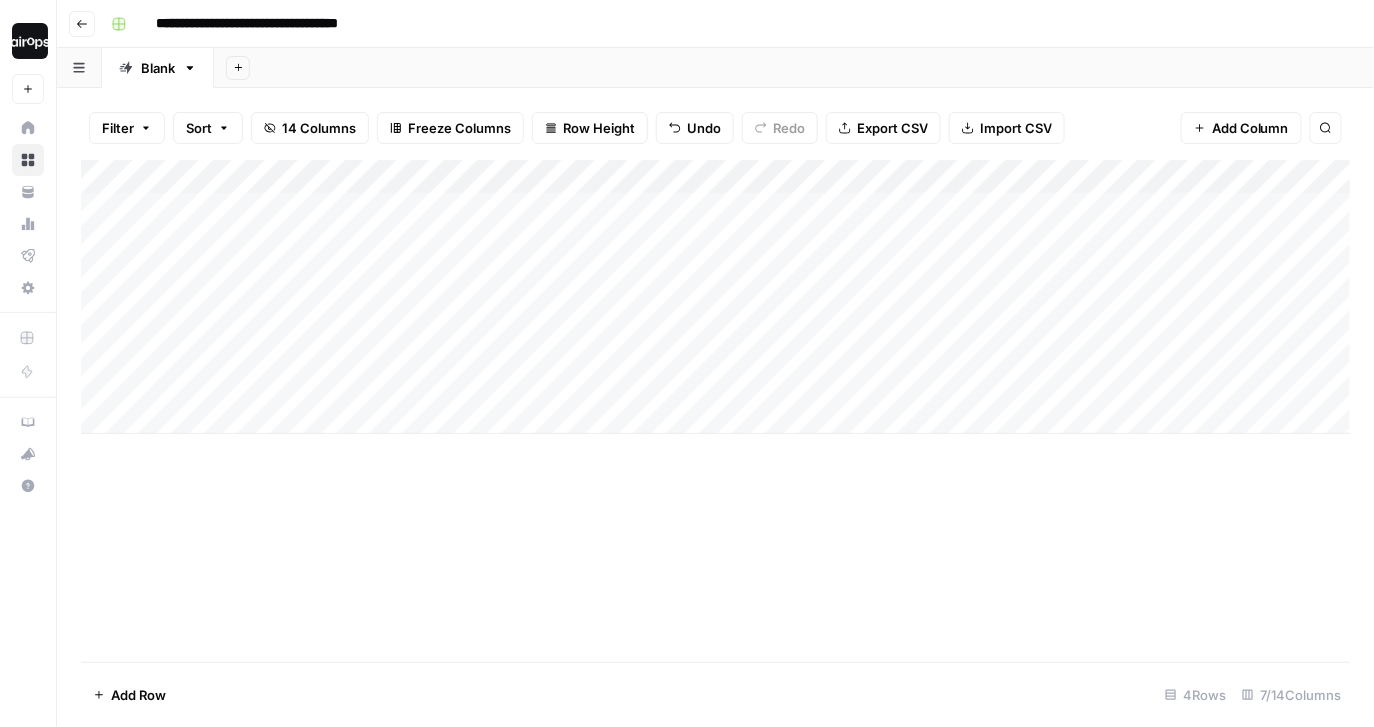 click on "Add Sheet" at bounding box center (794, 68) 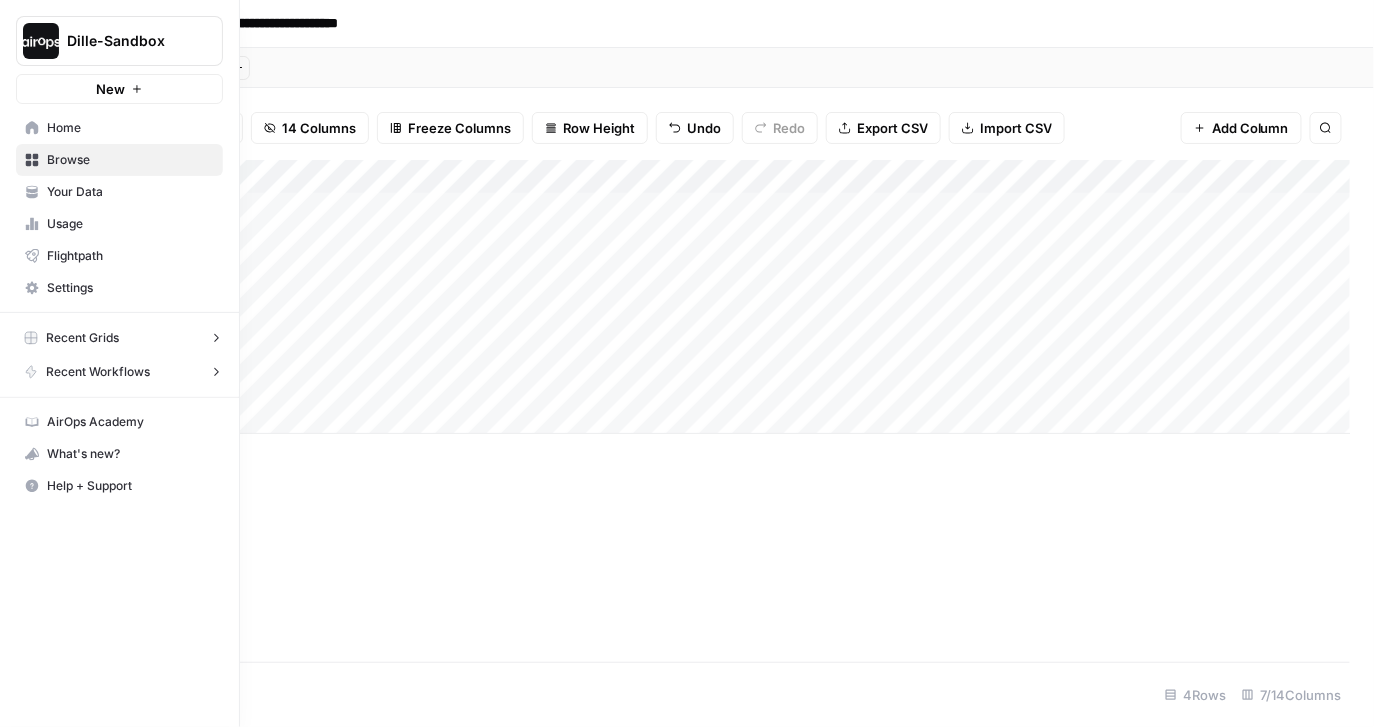 click on "Recent Grids" at bounding box center (82, 338) 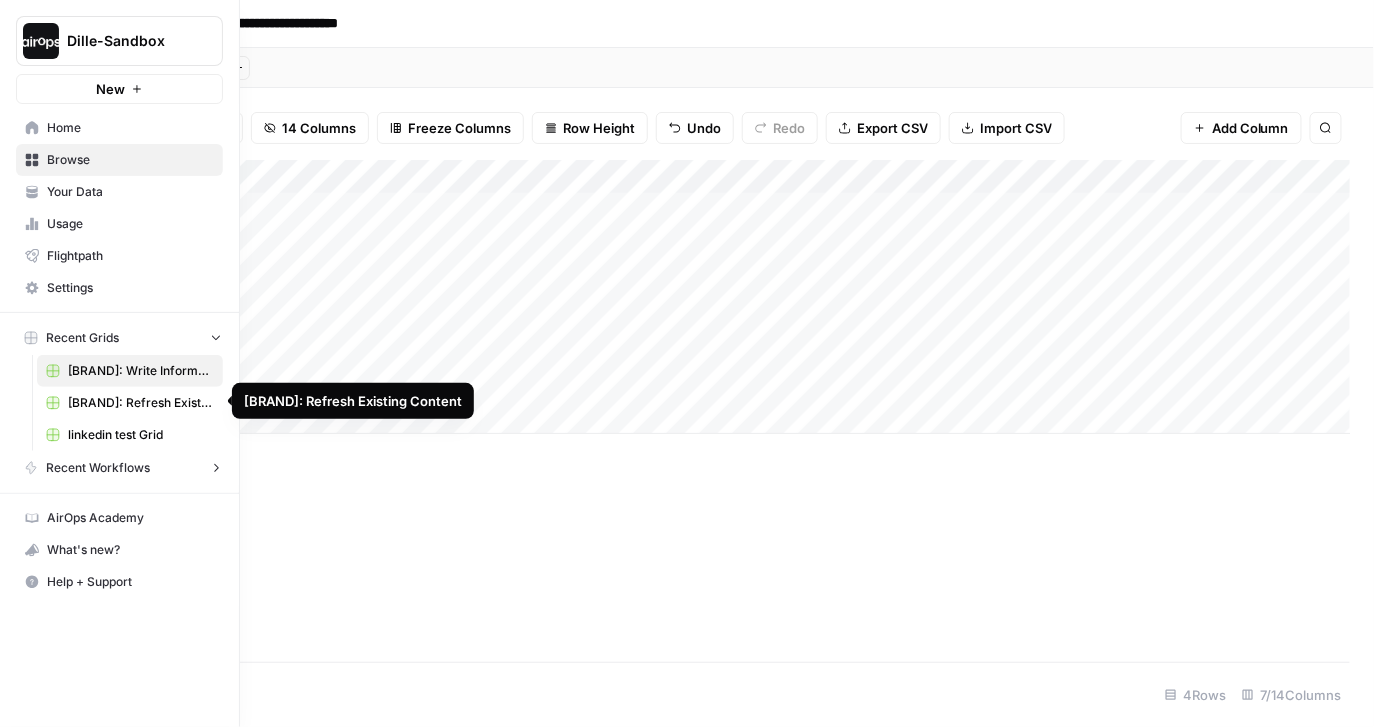 click on "Mercury: Refresh Existing Content" at bounding box center [141, 403] 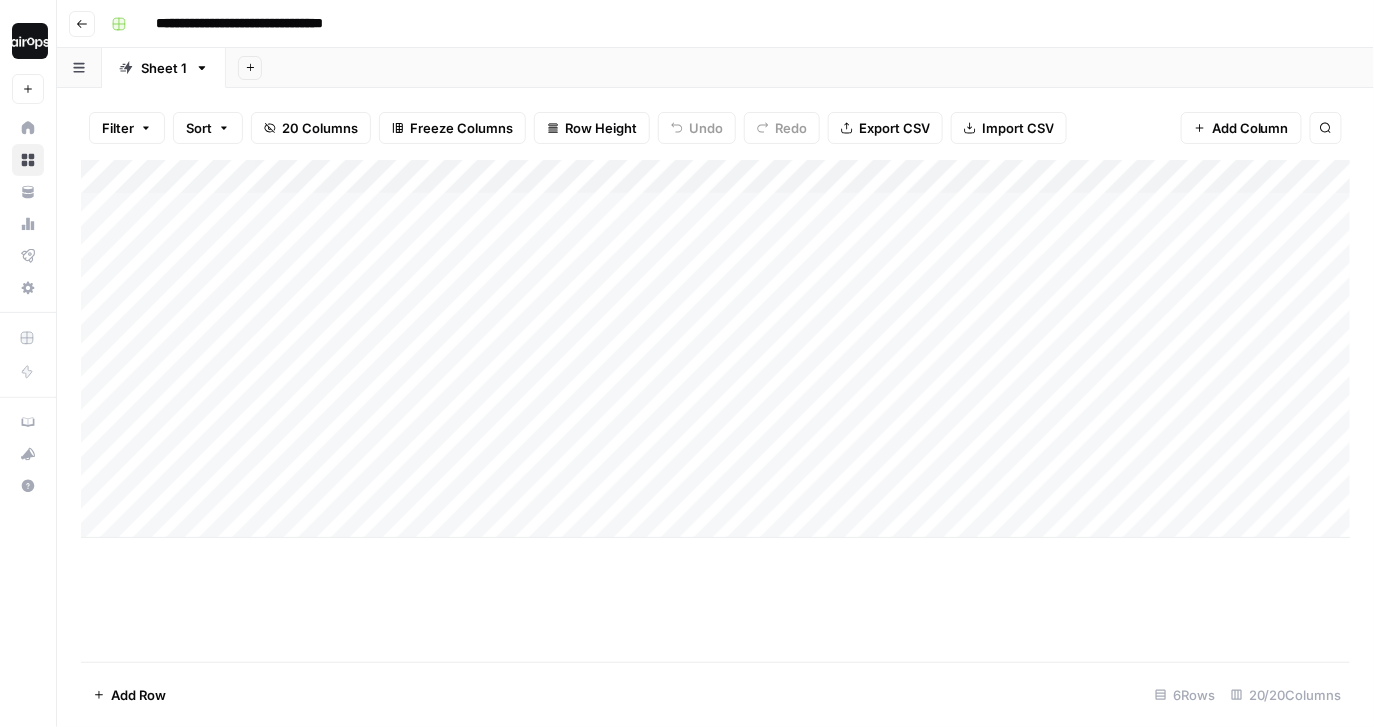 click on "Add Sheet" at bounding box center [800, 68] 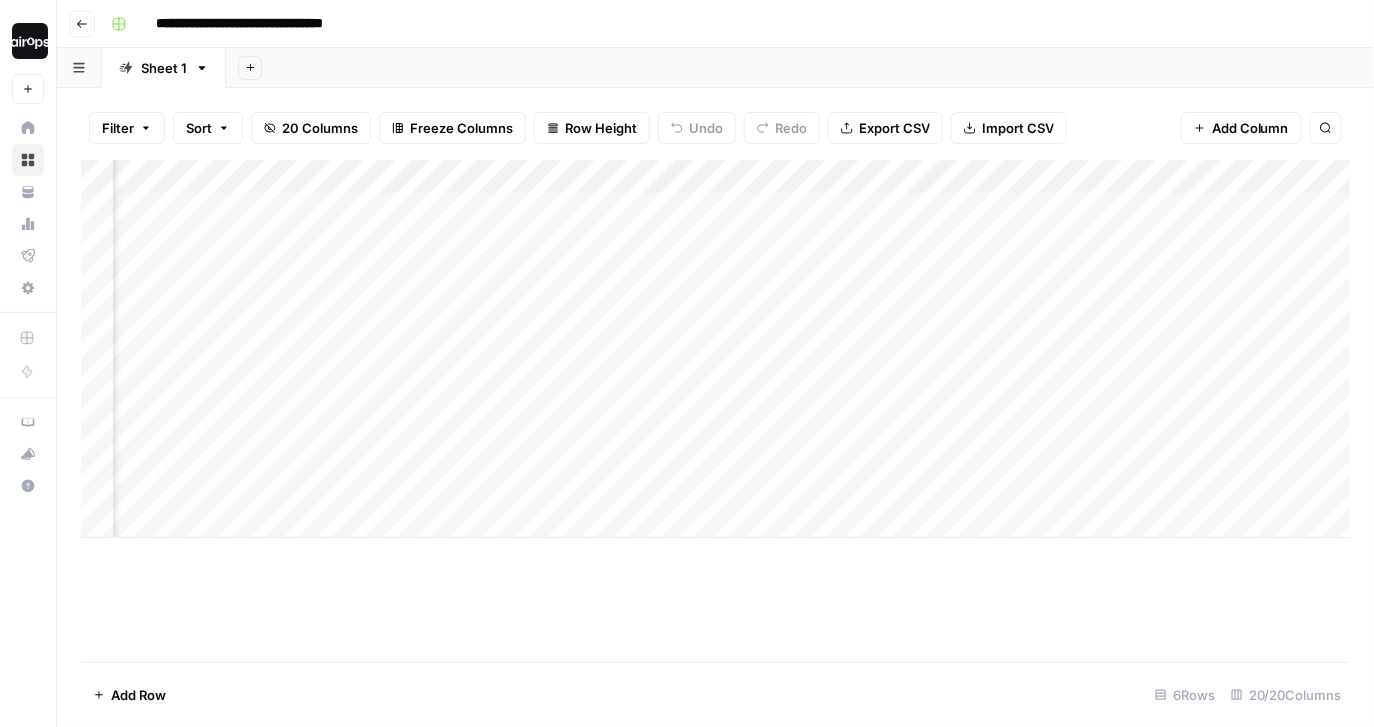 scroll, scrollTop: 0, scrollLeft: 760, axis: horizontal 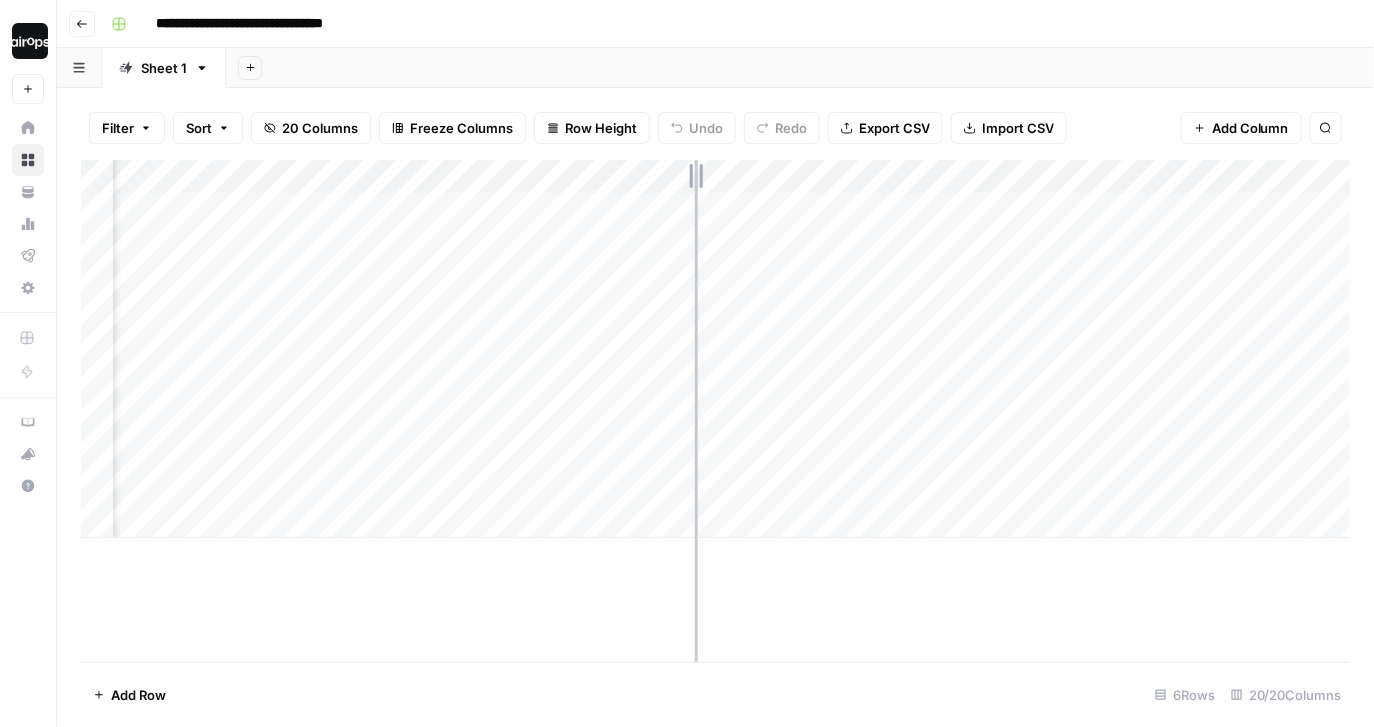 drag, startPoint x: 606, startPoint y: 173, endPoint x: 695, endPoint y: 171, distance: 89.02247 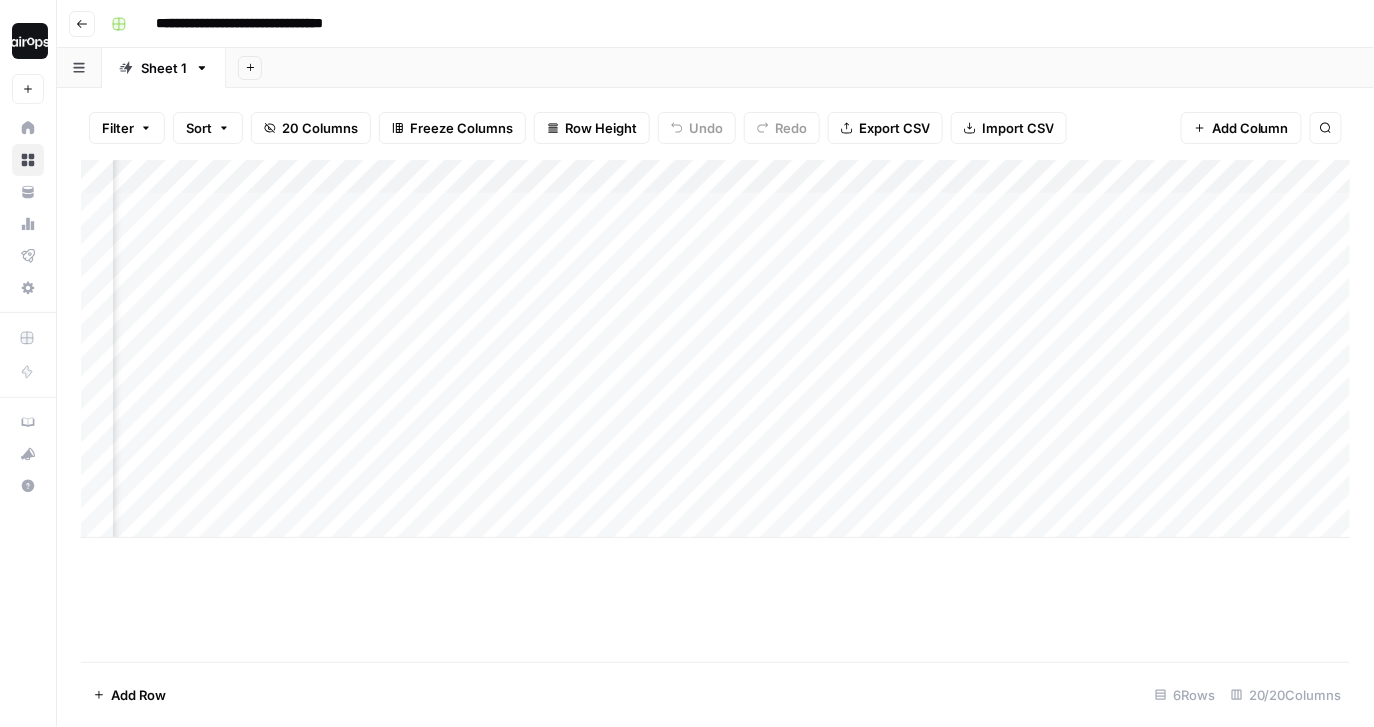 click on "Add Column" at bounding box center [716, 349] 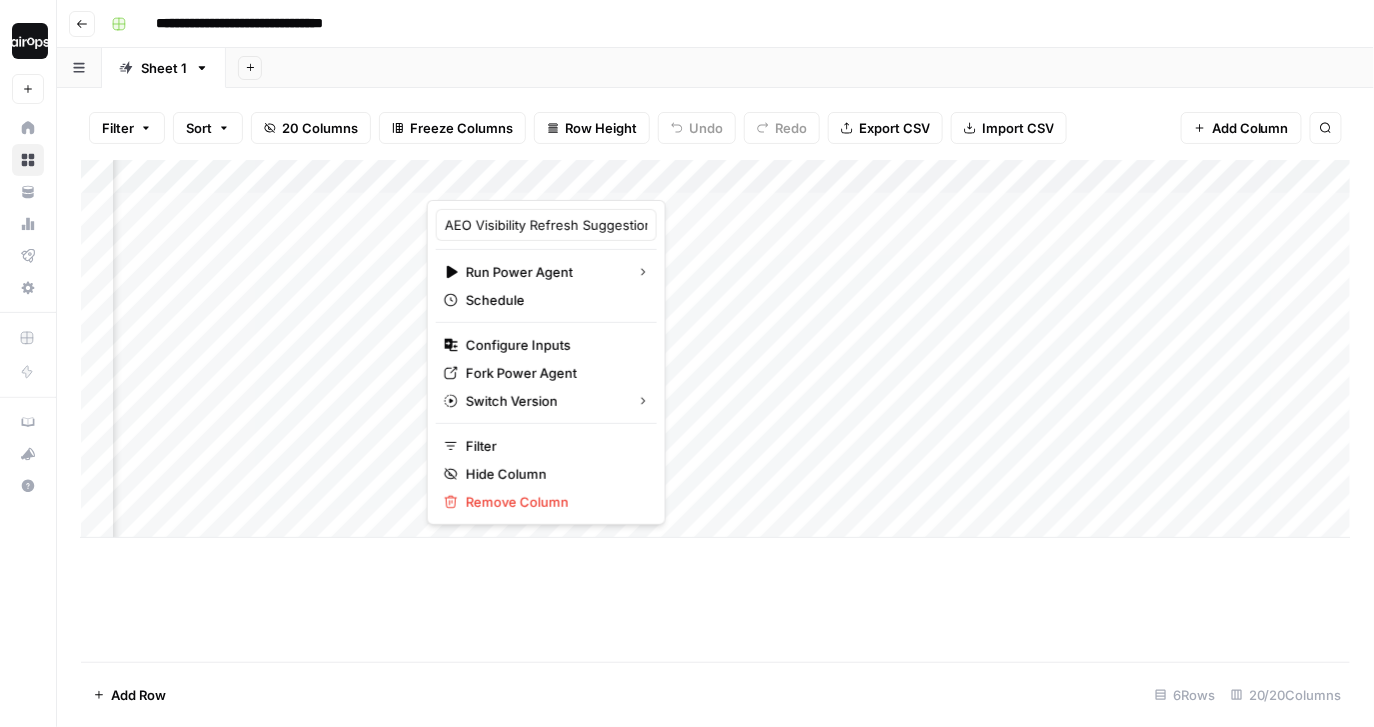 click on "Add Sheet" at bounding box center [800, 68] 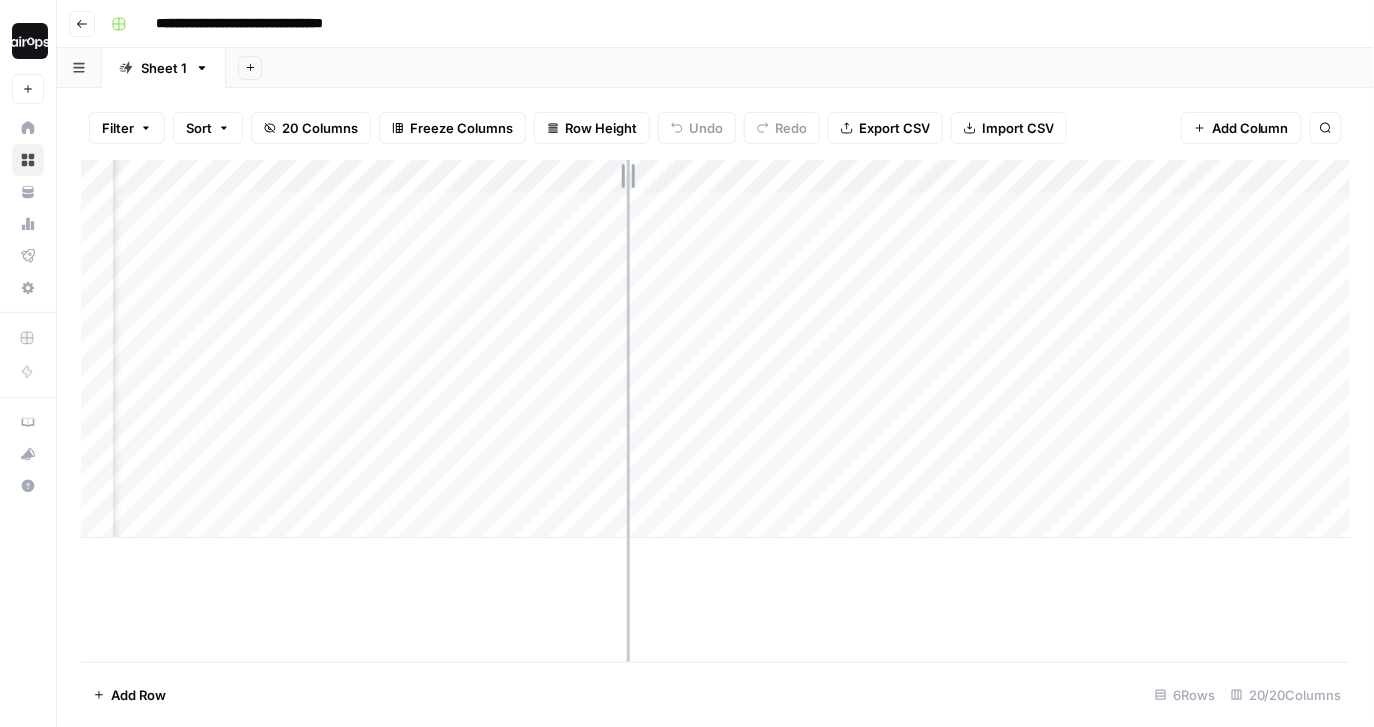 drag, startPoint x: 527, startPoint y: 173, endPoint x: 627, endPoint y: 178, distance: 100.12492 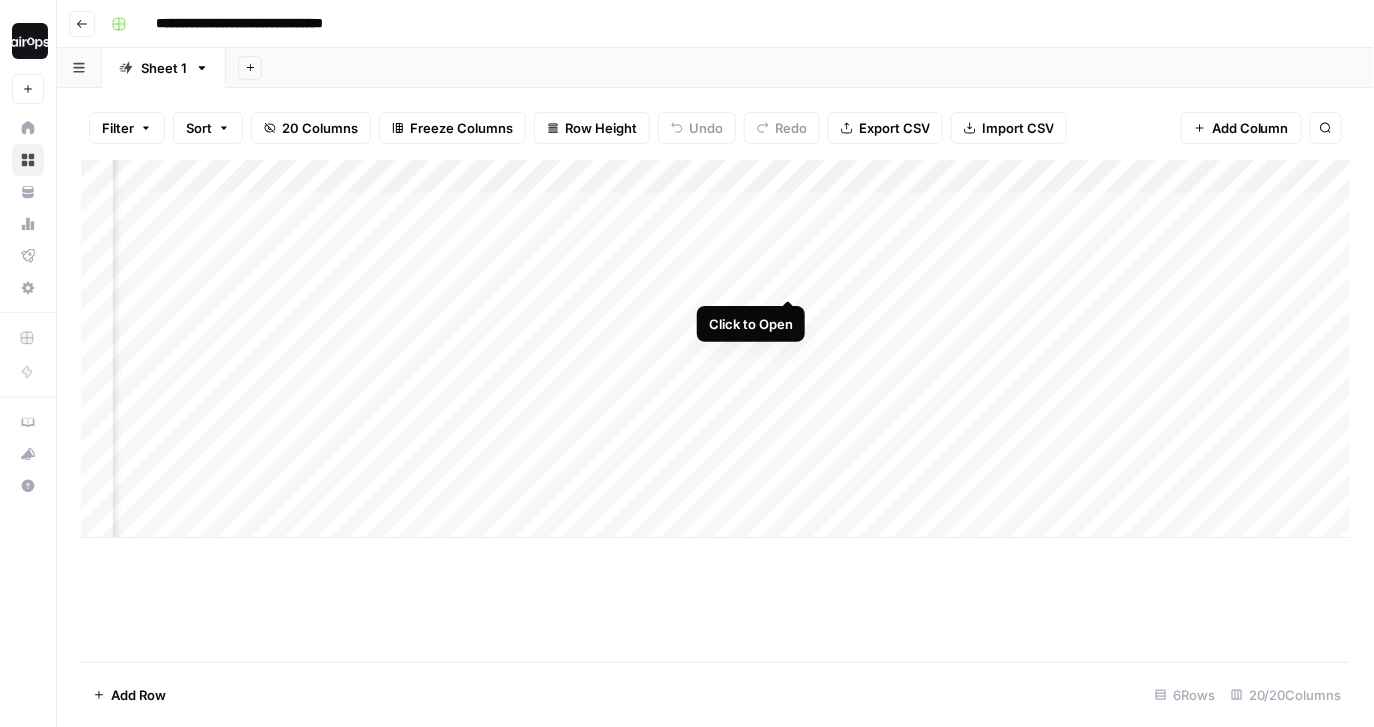 click on "Add Column" at bounding box center [716, 349] 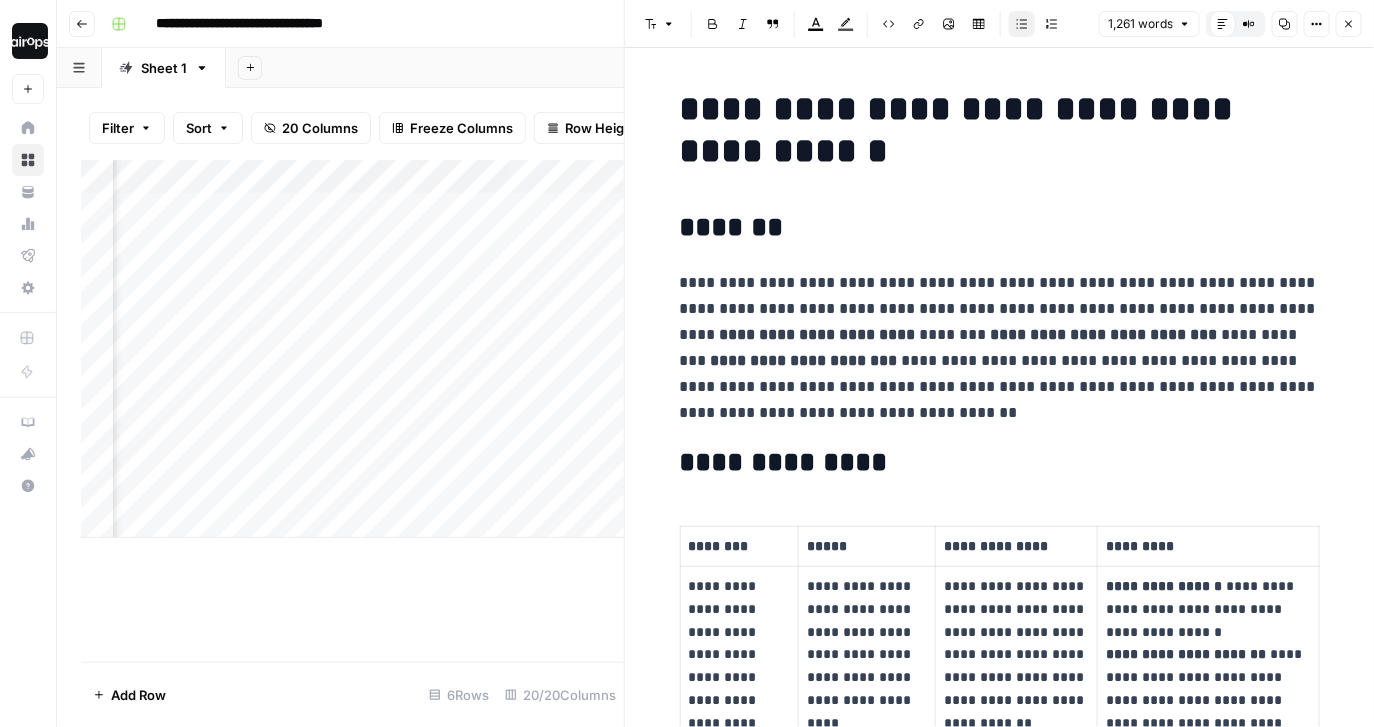 click on "Add Sheet" at bounding box center (800, 68) 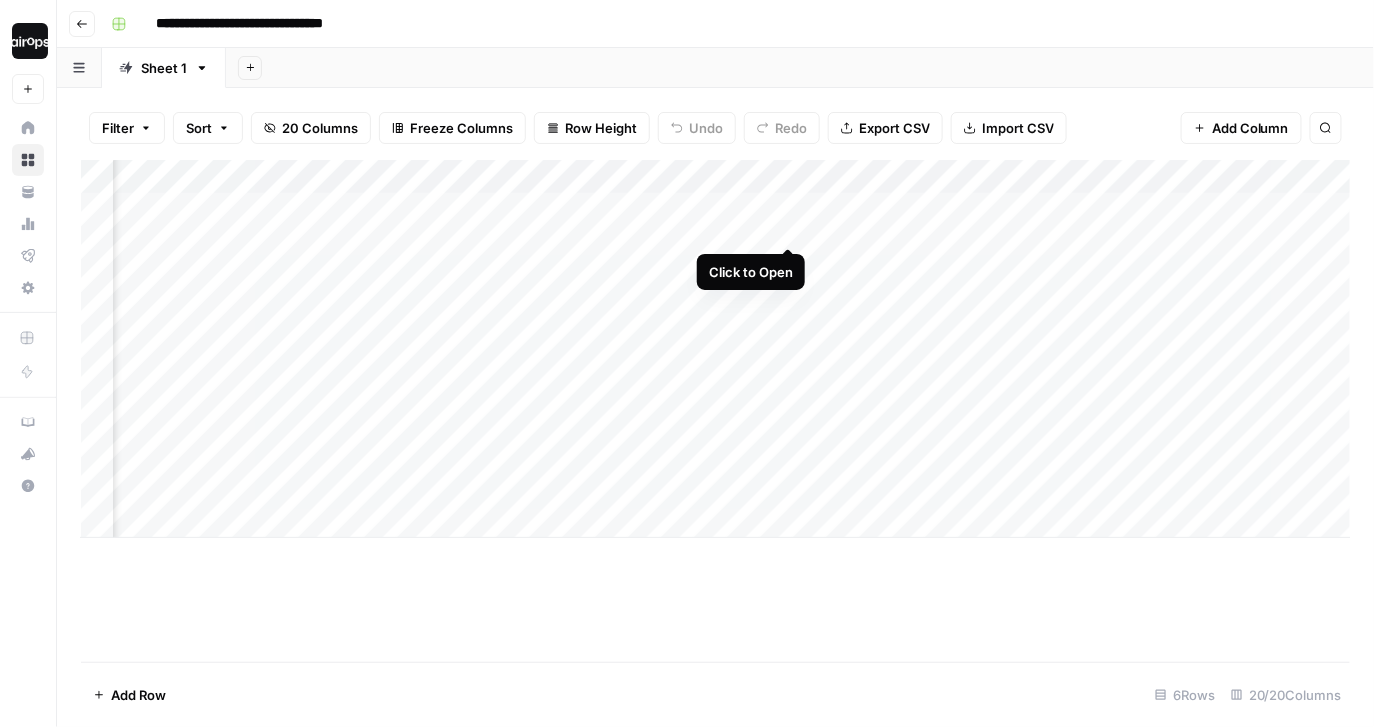 click on "Add Column" at bounding box center (716, 349) 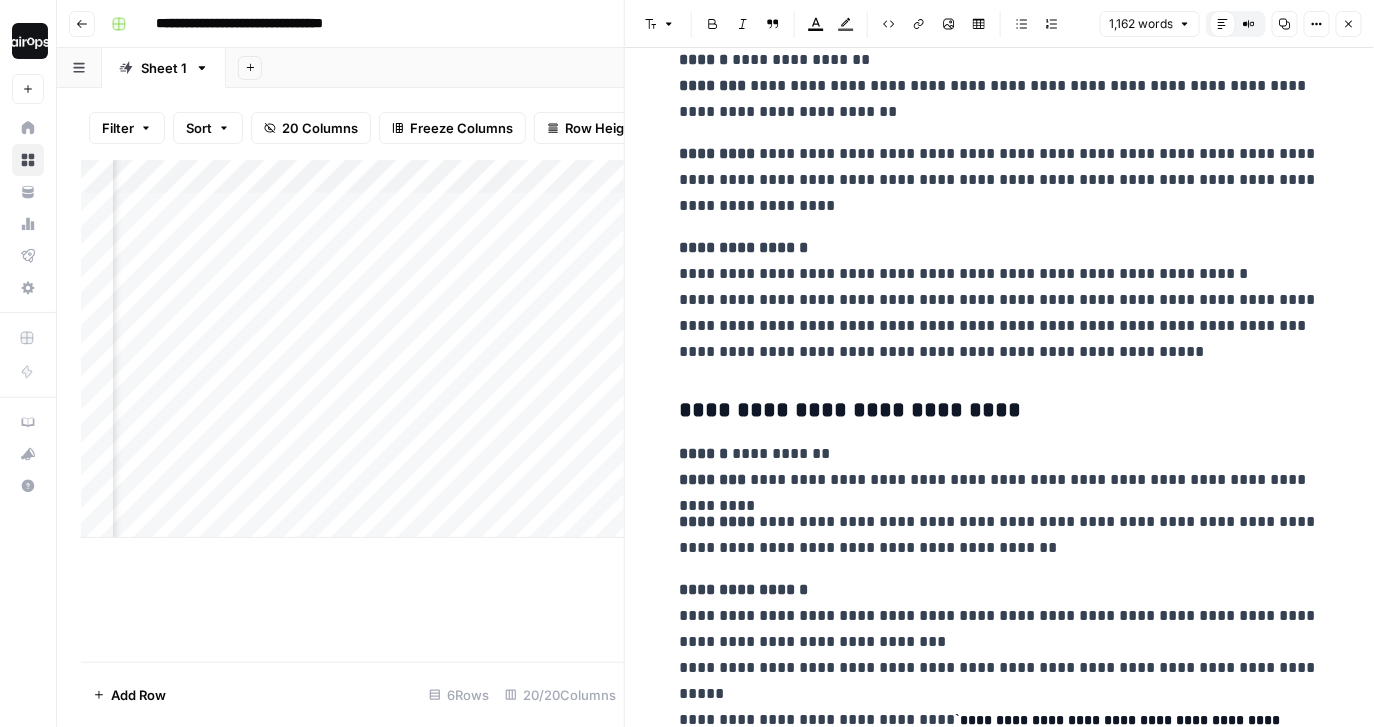 scroll, scrollTop: 5304, scrollLeft: 0, axis: vertical 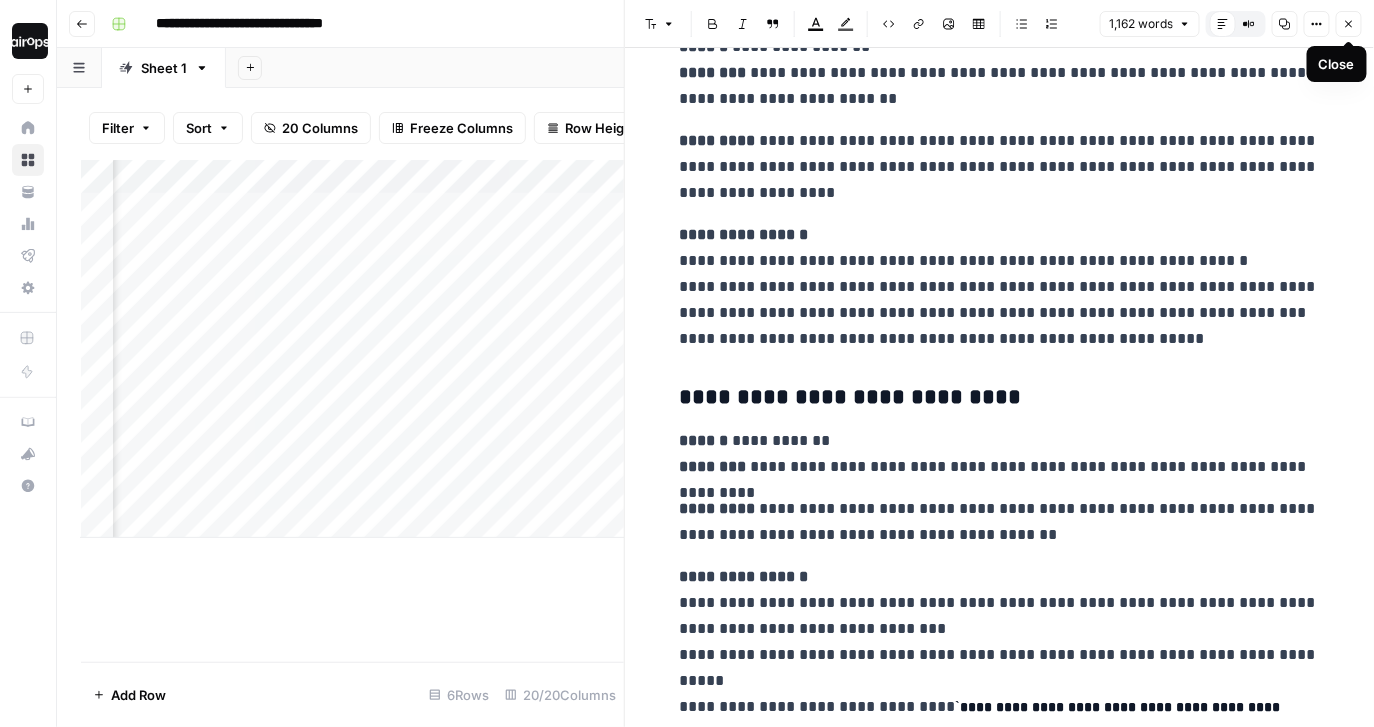 click 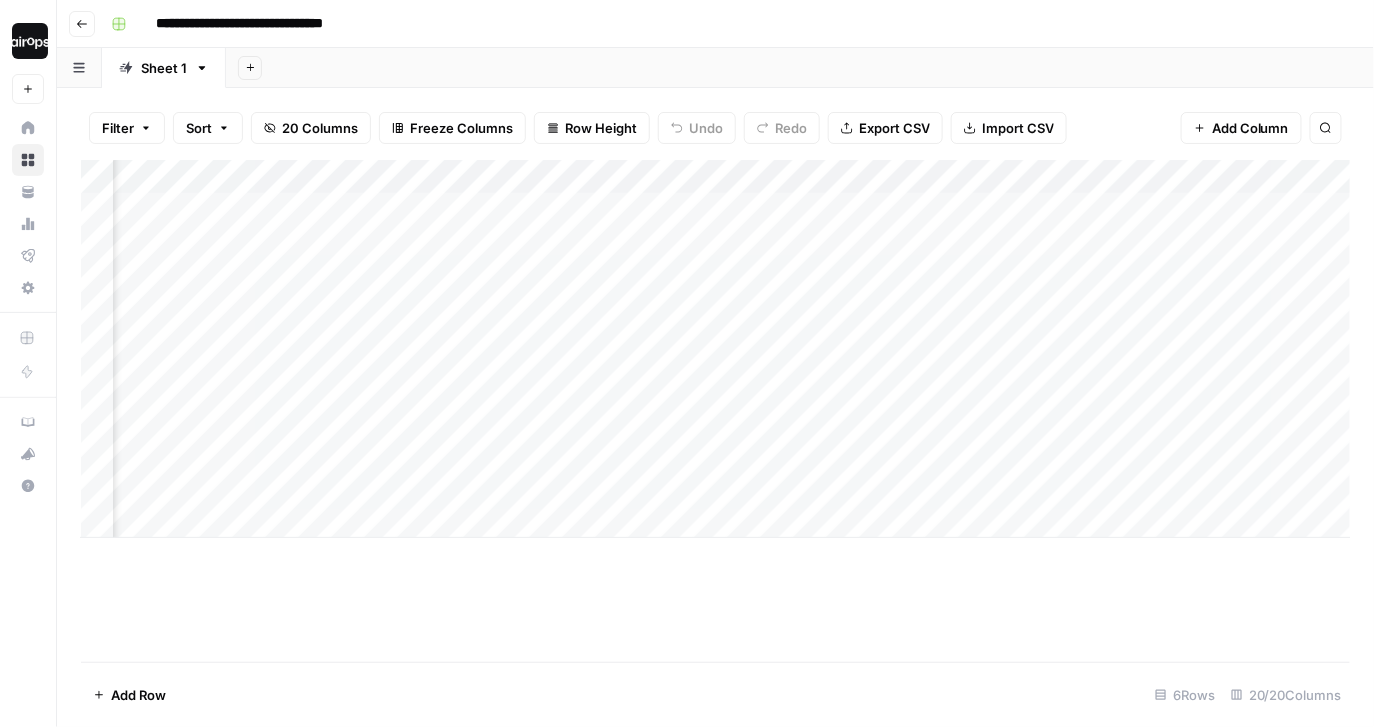 click on "Add Sheet" at bounding box center (800, 68) 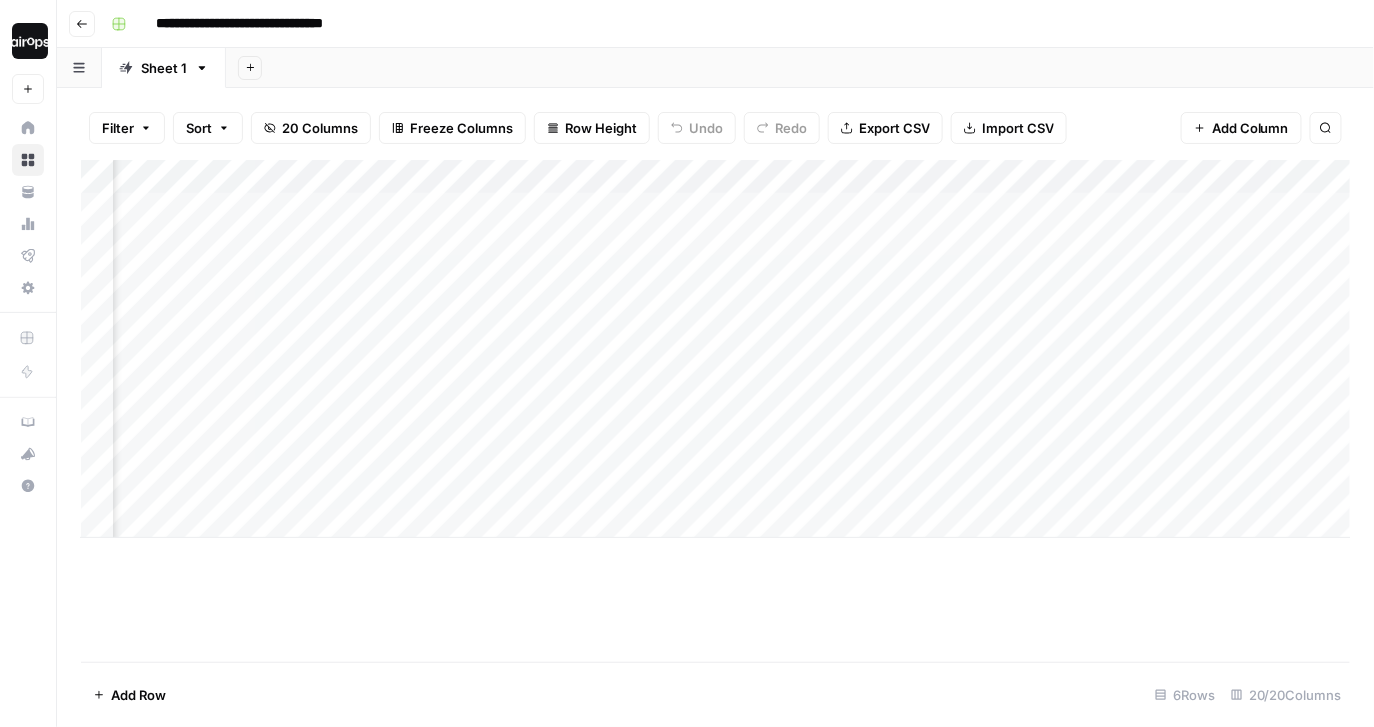 drag, startPoint x: 624, startPoint y: 220, endPoint x: 612, endPoint y: 462, distance: 242.29733 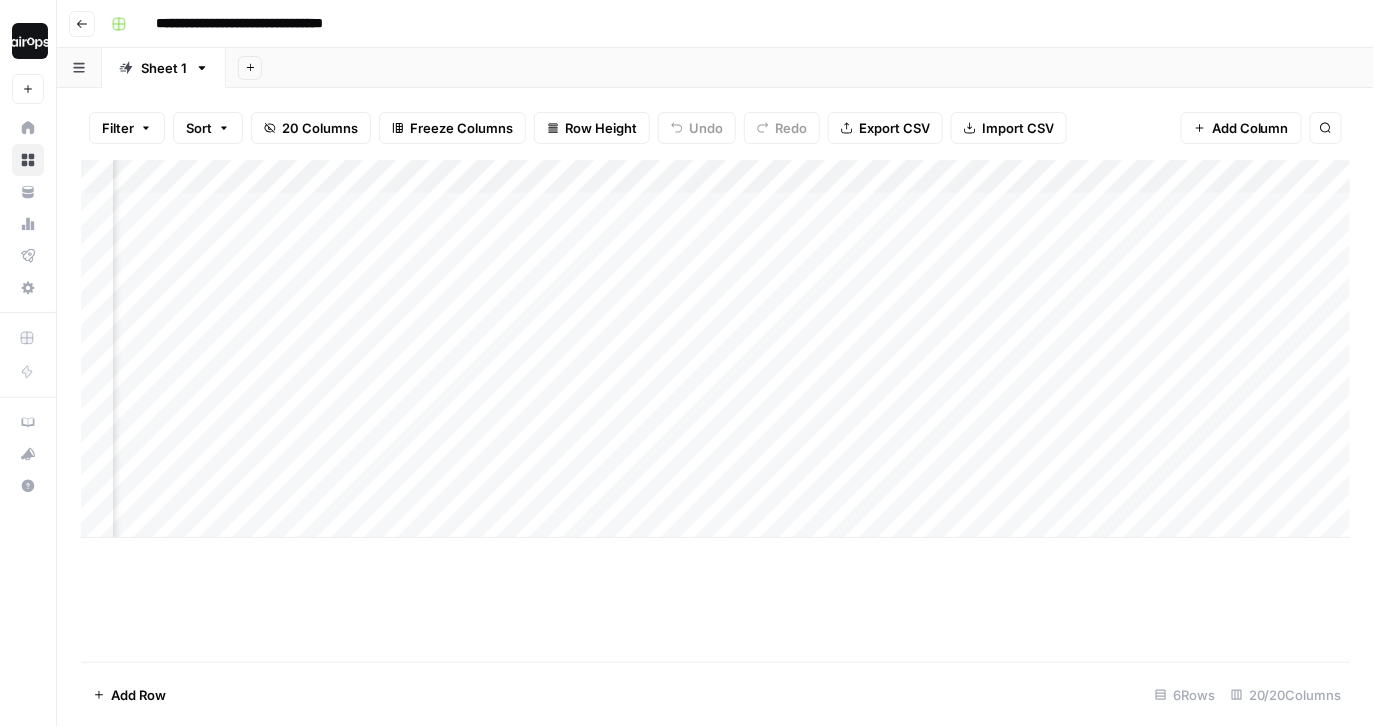 scroll, scrollTop: 0, scrollLeft: 1520, axis: horizontal 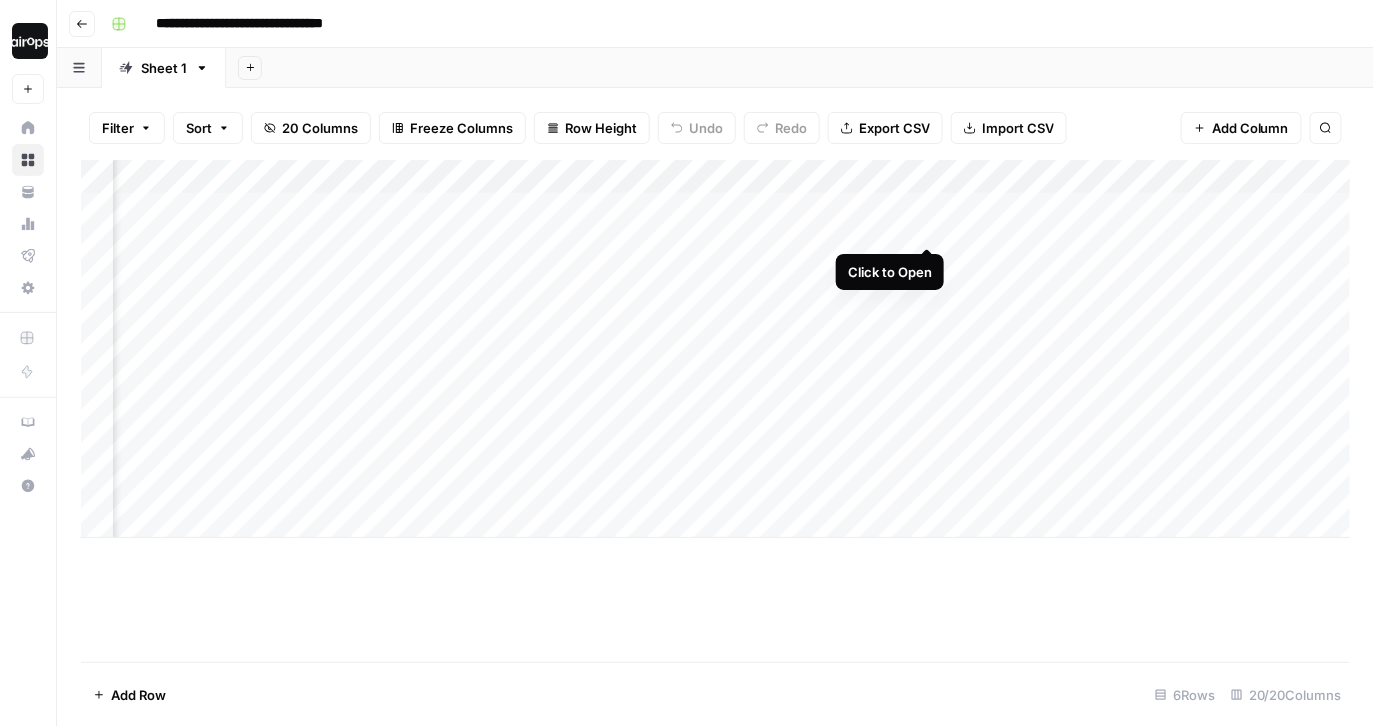 click on "Add Column" at bounding box center (716, 349) 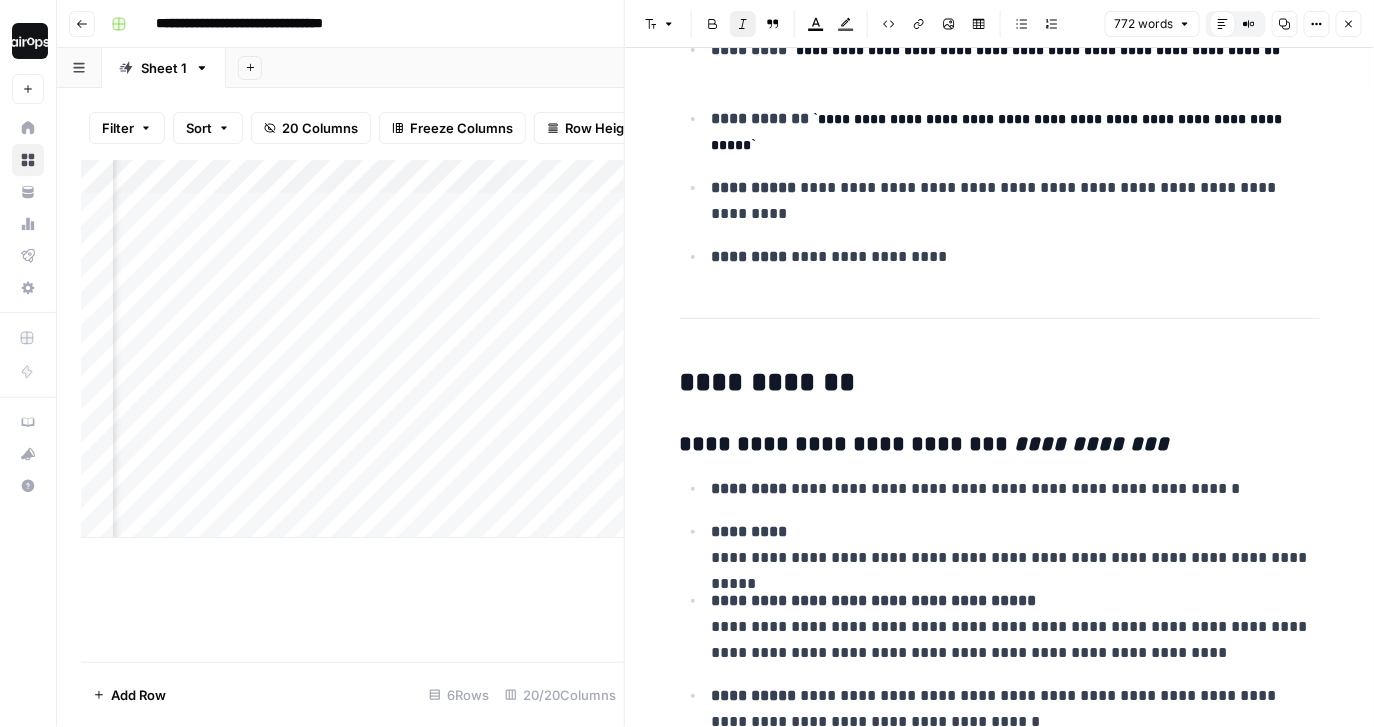 scroll, scrollTop: 2348, scrollLeft: 0, axis: vertical 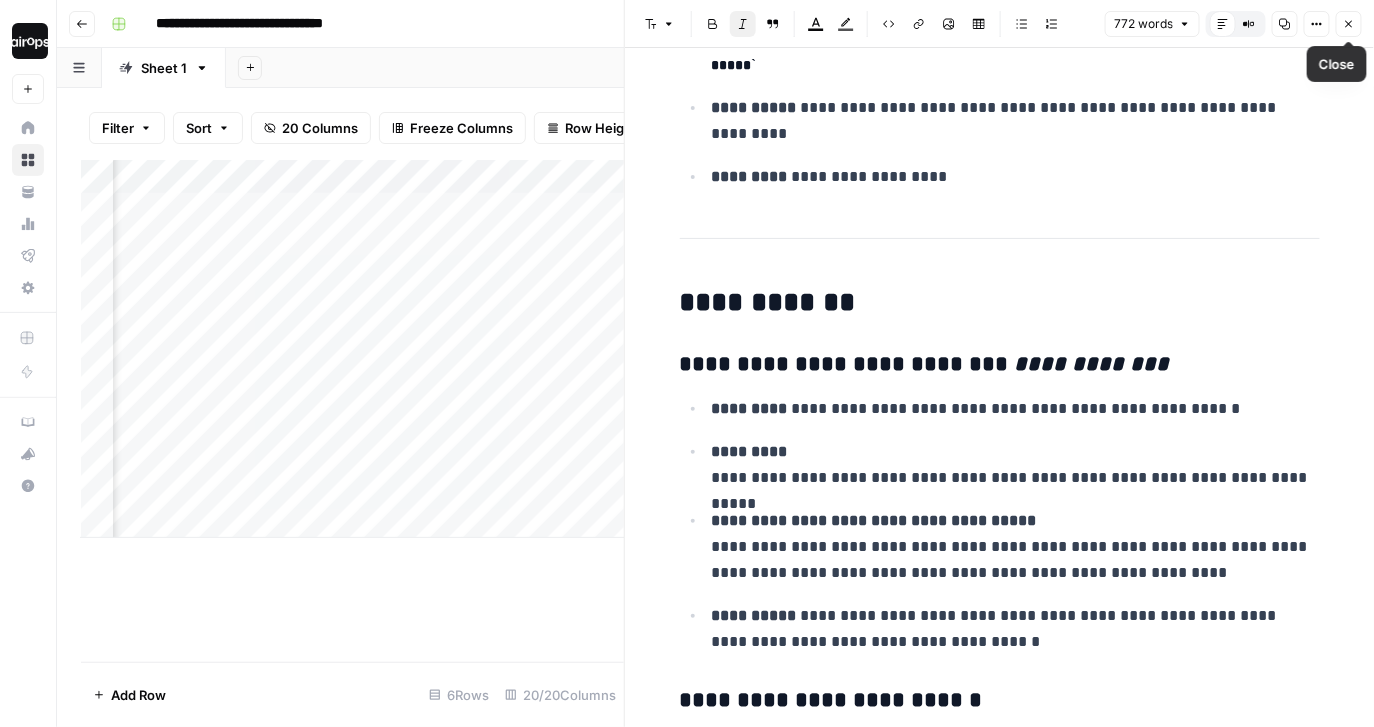 click on "Close" at bounding box center [1349, 24] 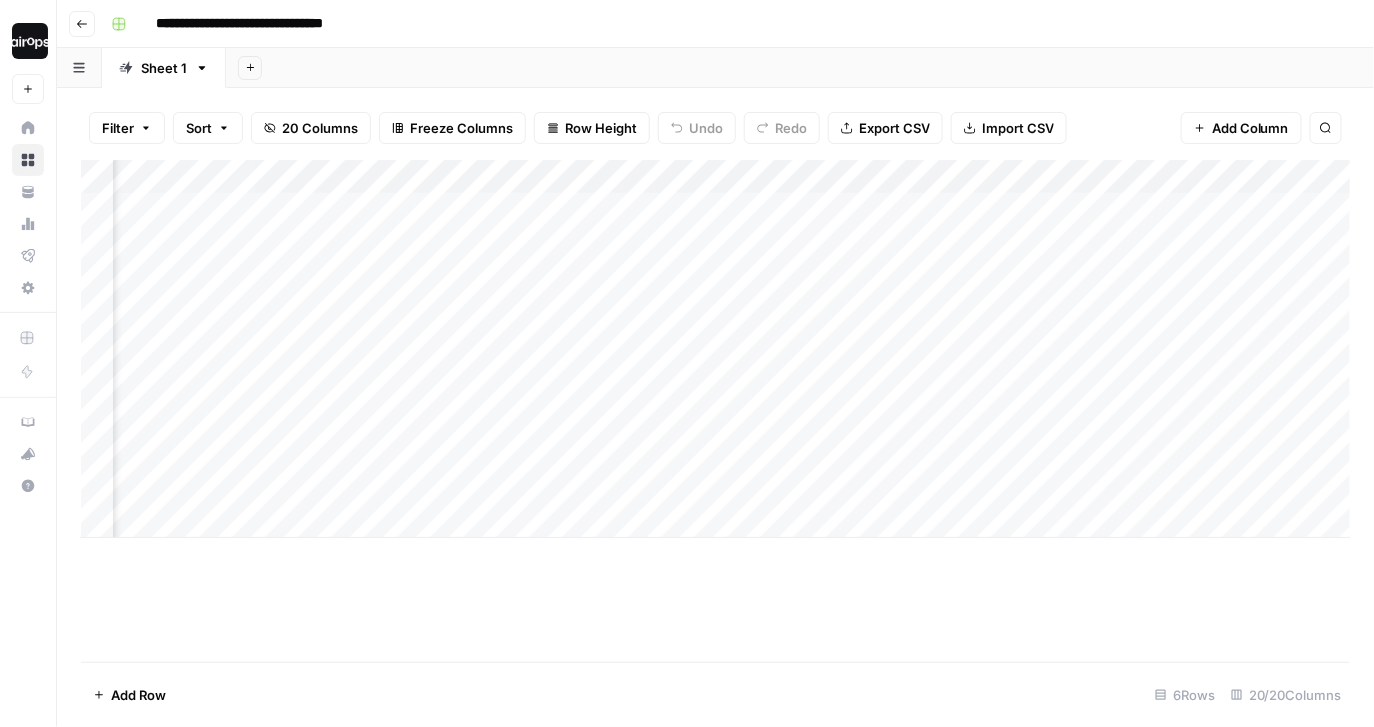 scroll, scrollTop: 0, scrollLeft: 1932, axis: horizontal 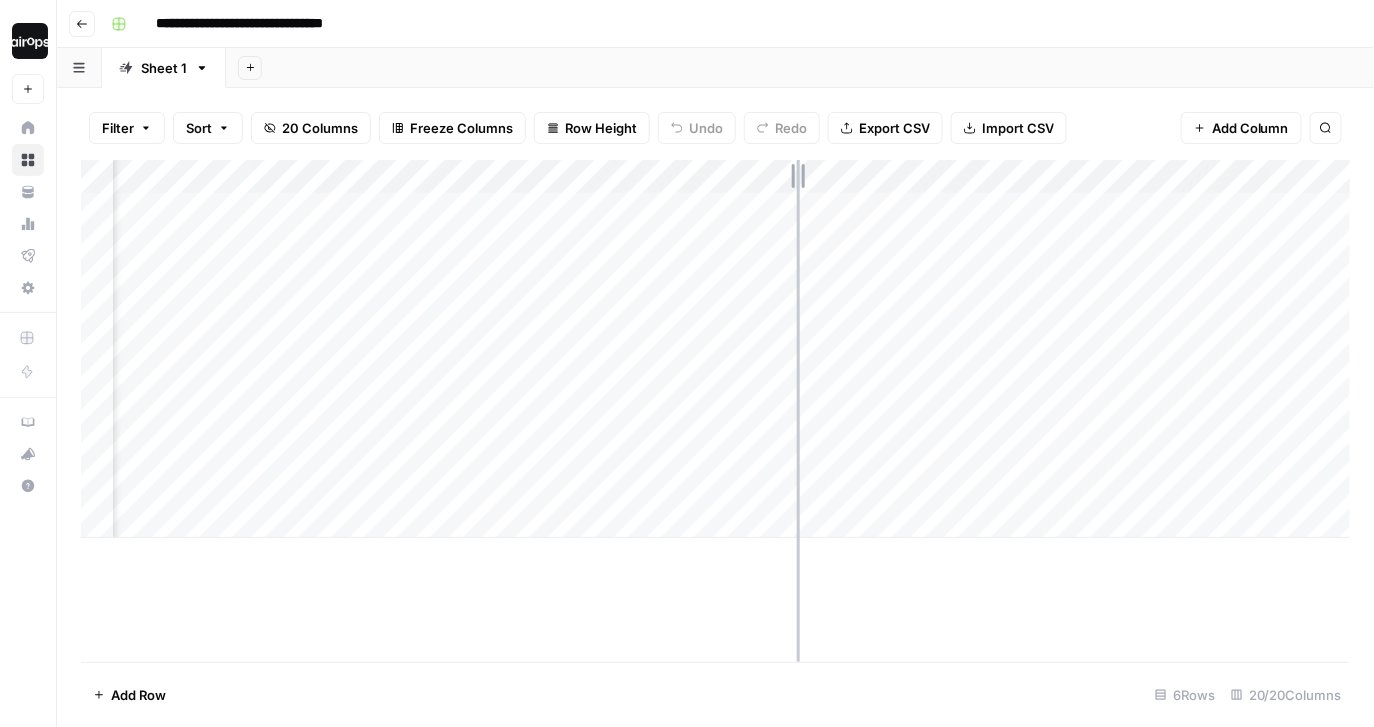 drag, startPoint x: 718, startPoint y: 172, endPoint x: 797, endPoint y: 172, distance: 79 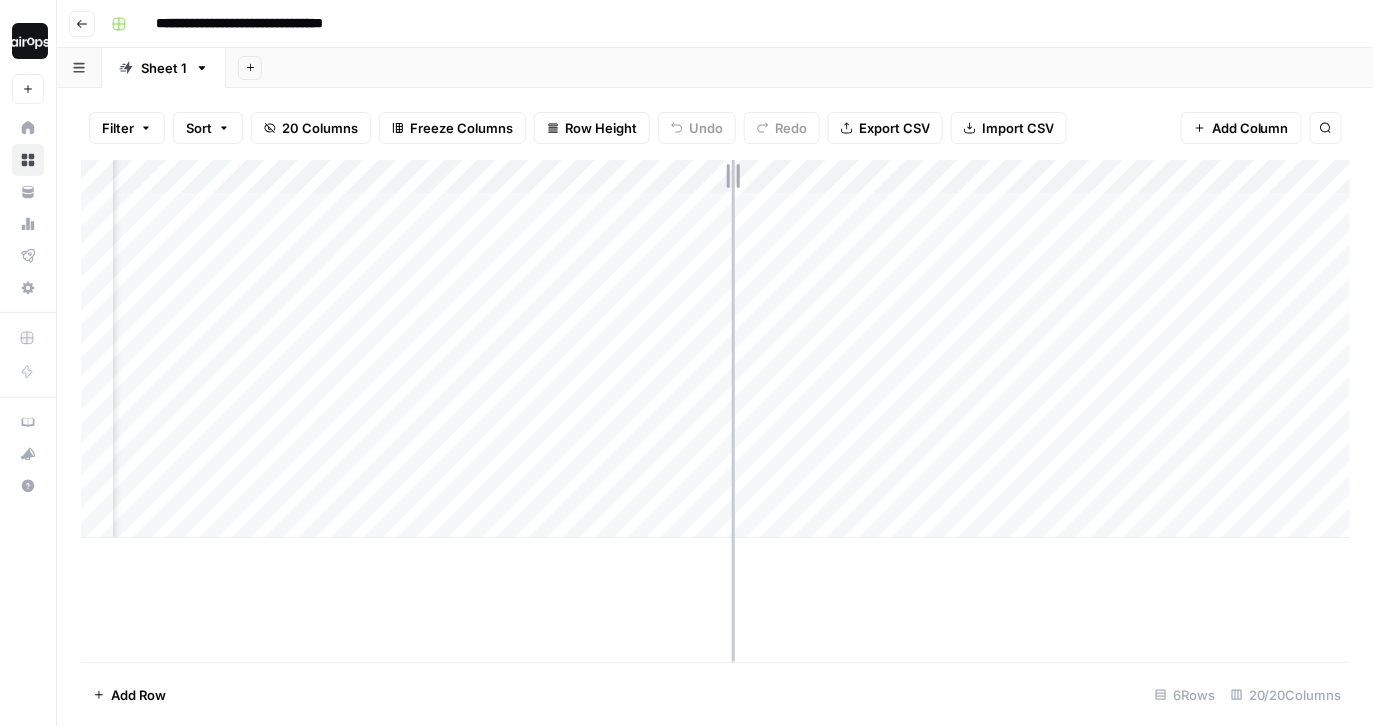 drag, startPoint x: 797, startPoint y: 171, endPoint x: 731, endPoint y: 172, distance: 66.007576 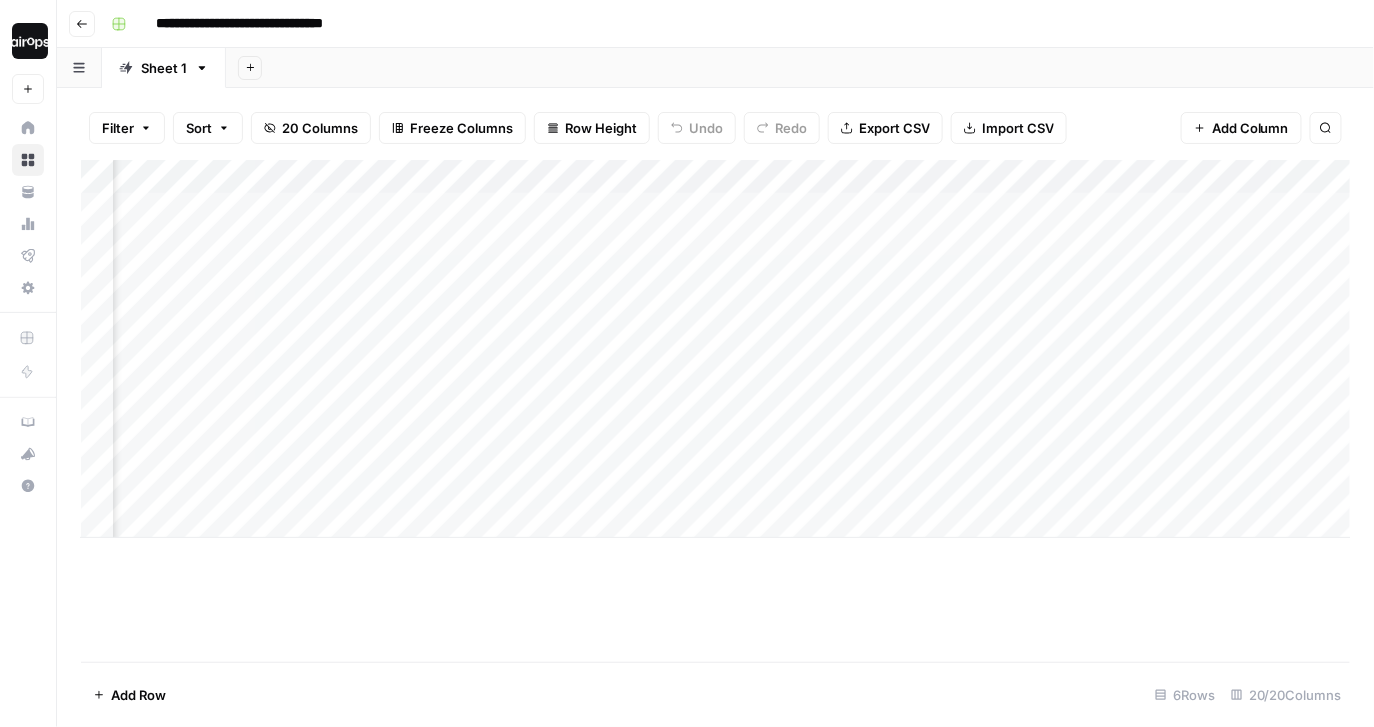 click on "Add Sheet" at bounding box center (800, 68) 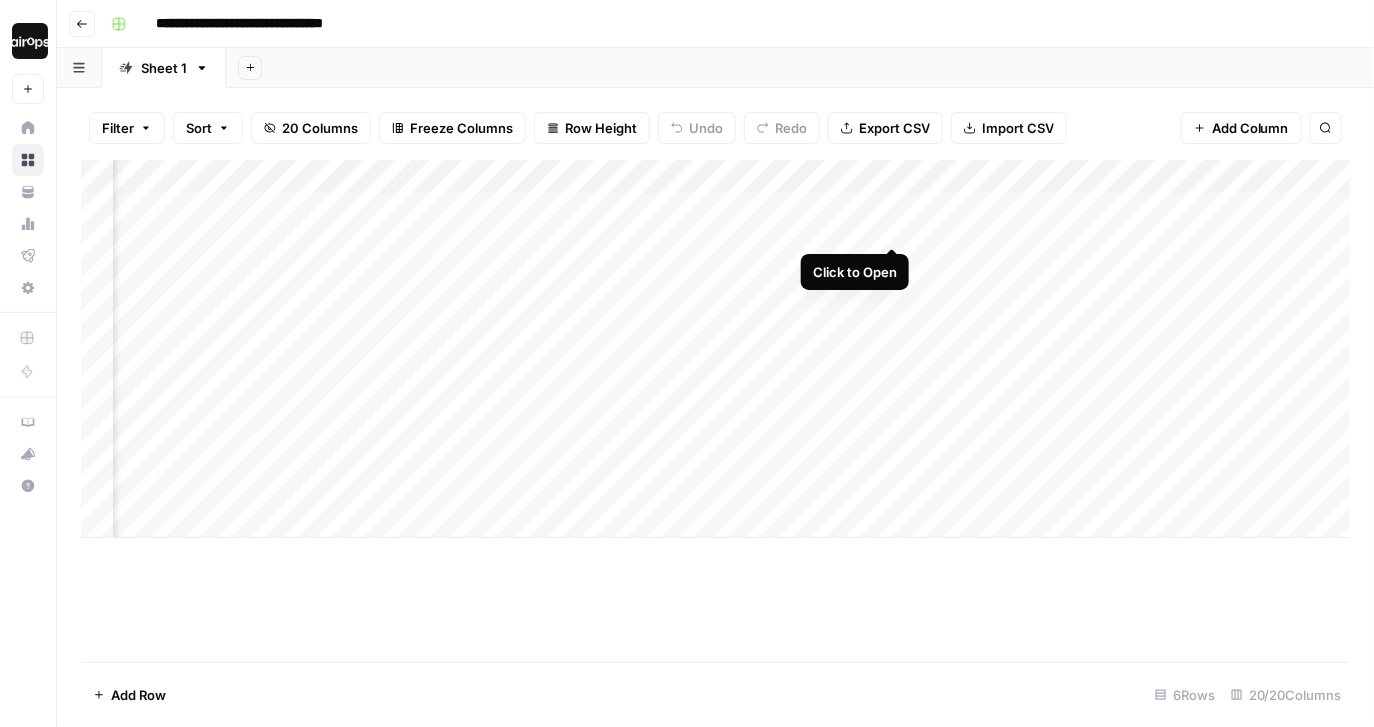 click on "Add Column" at bounding box center (716, 349) 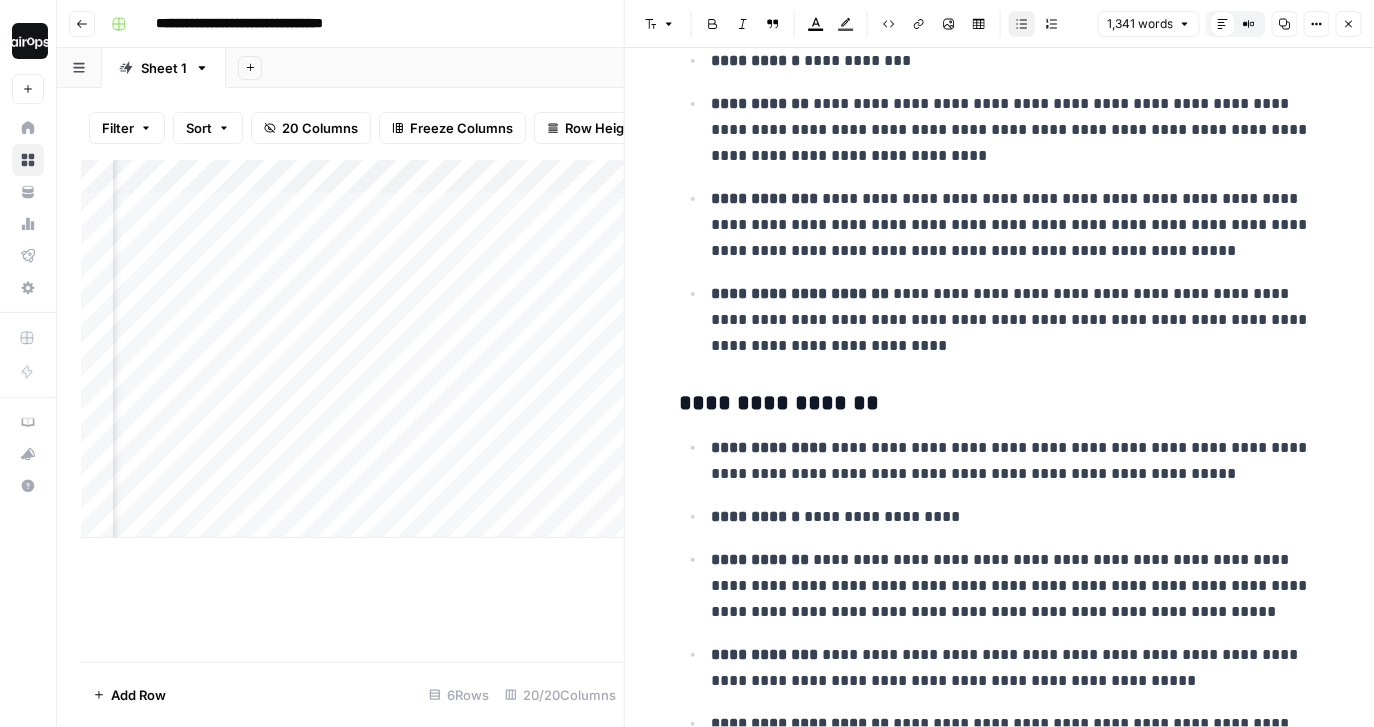 scroll, scrollTop: 1185, scrollLeft: 0, axis: vertical 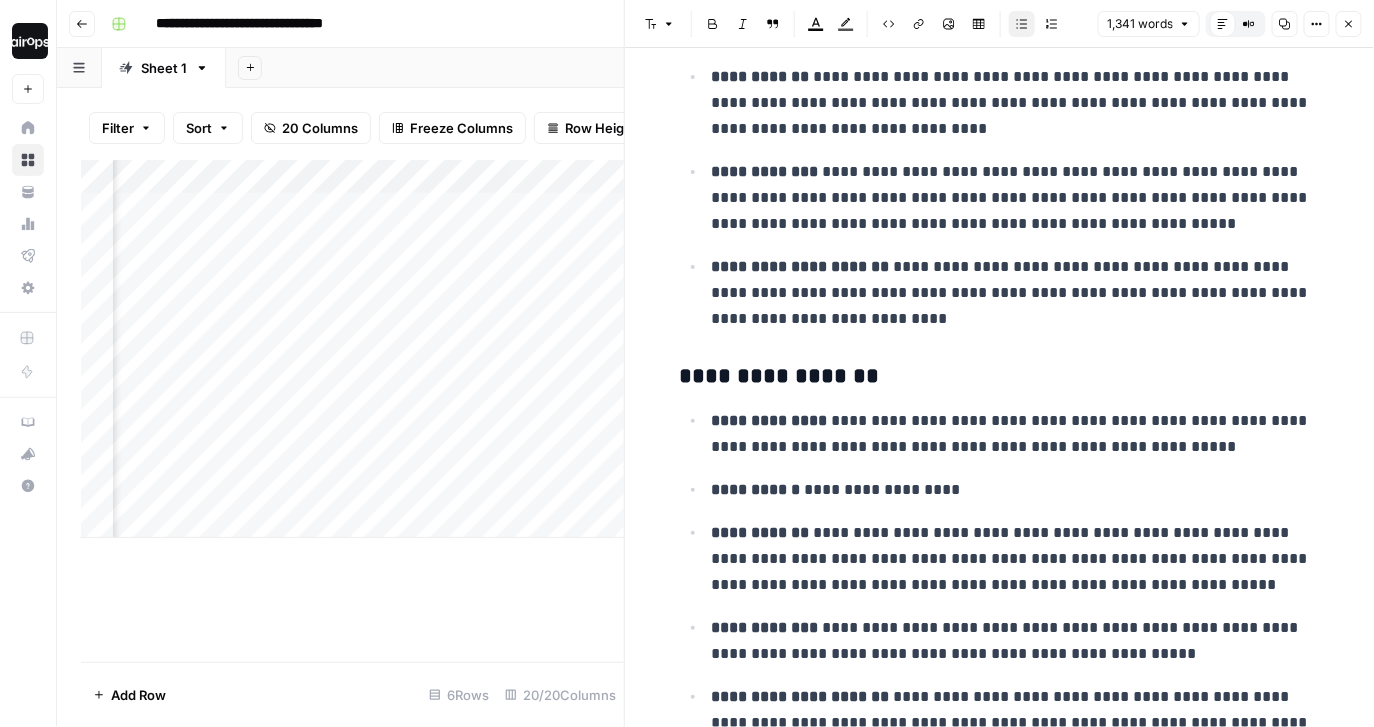 click 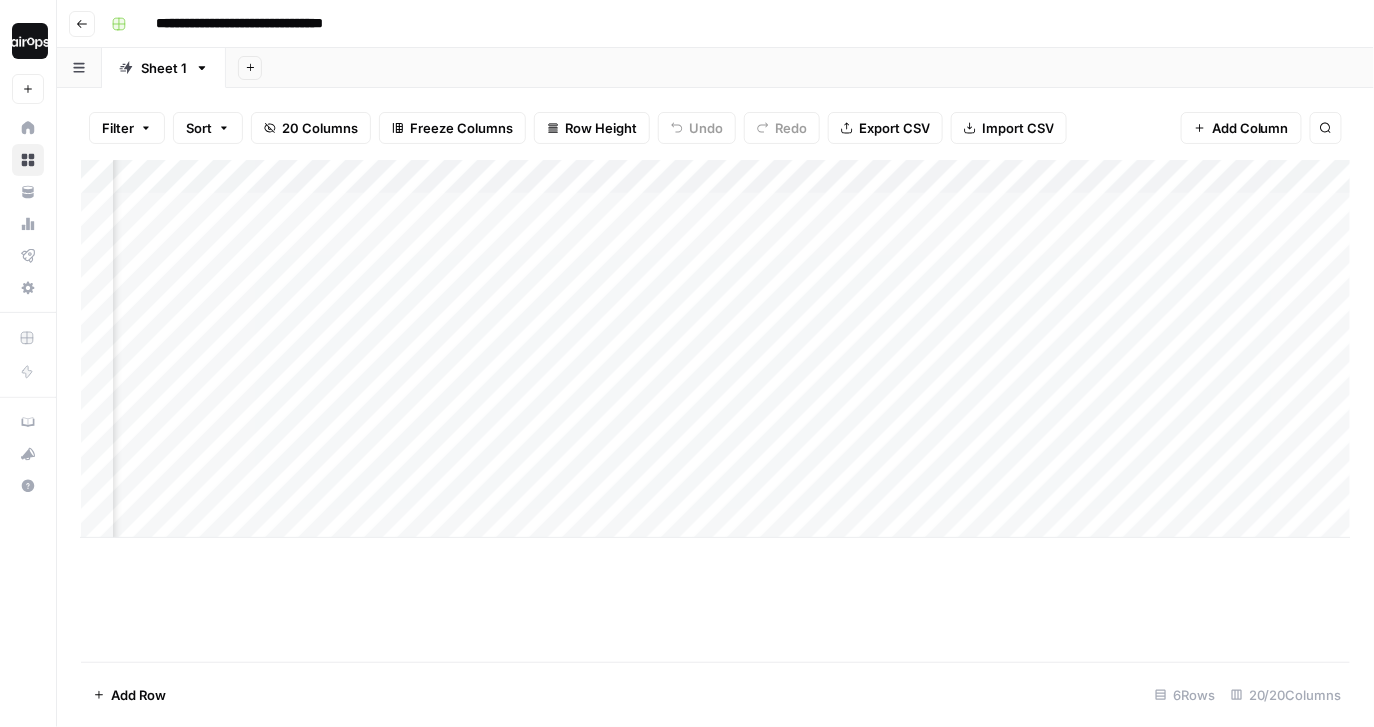 drag, startPoint x: 1011, startPoint y: 205, endPoint x: 1000, endPoint y: 458, distance: 253.23901 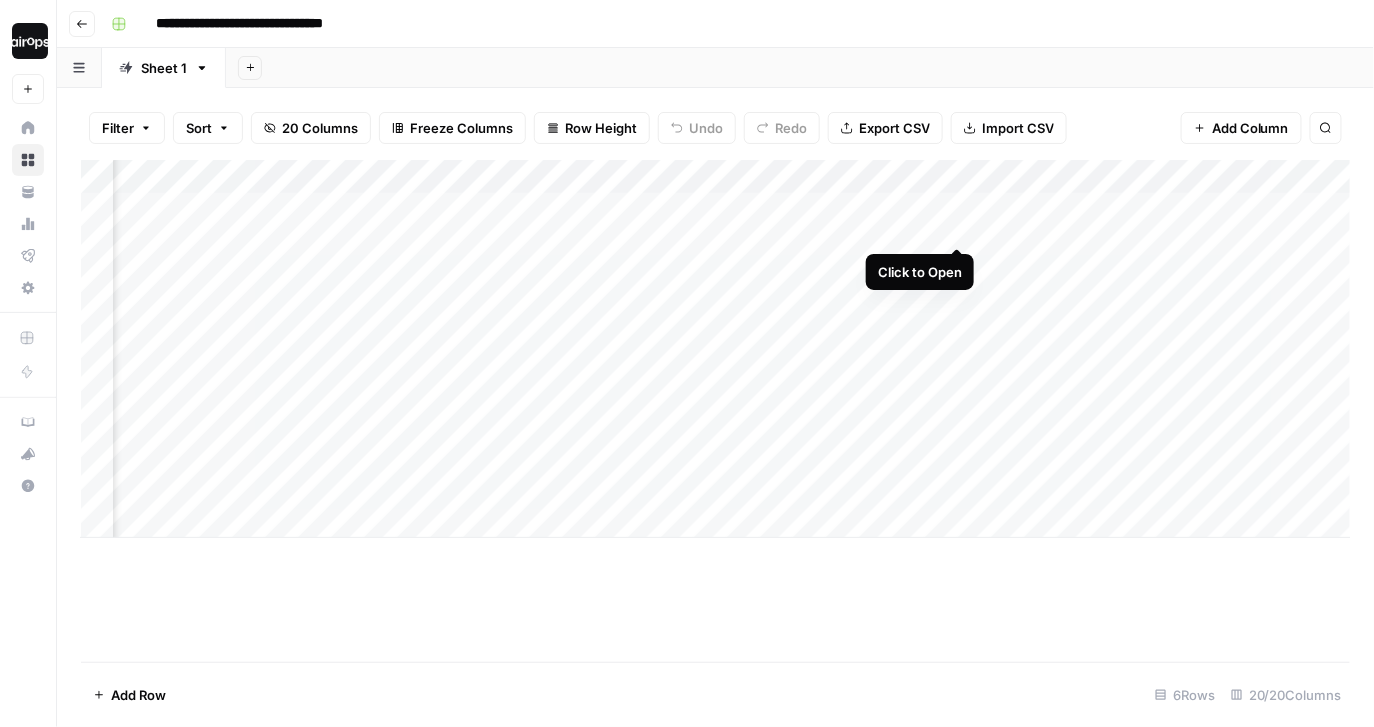 click on "Add Column" at bounding box center [716, 349] 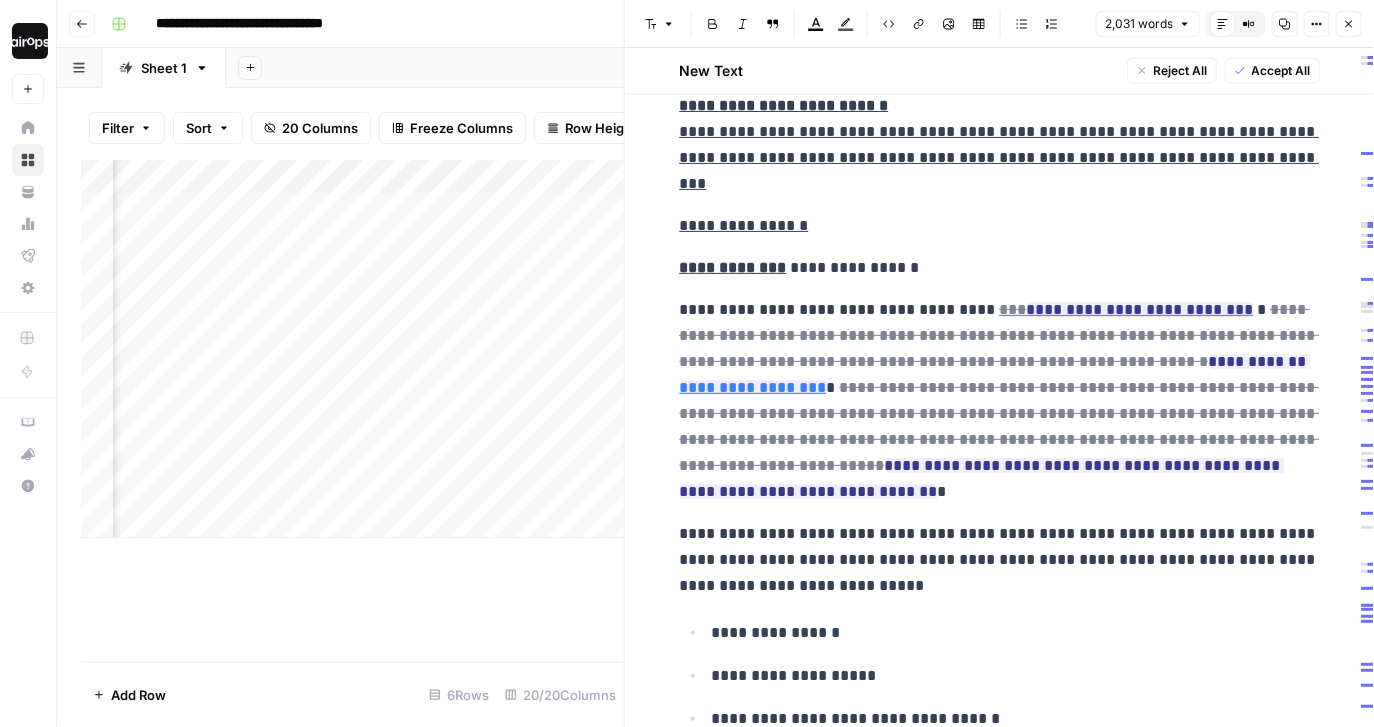 scroll, scrollTop: 1075, scrollLeft: 0, axis: vertical 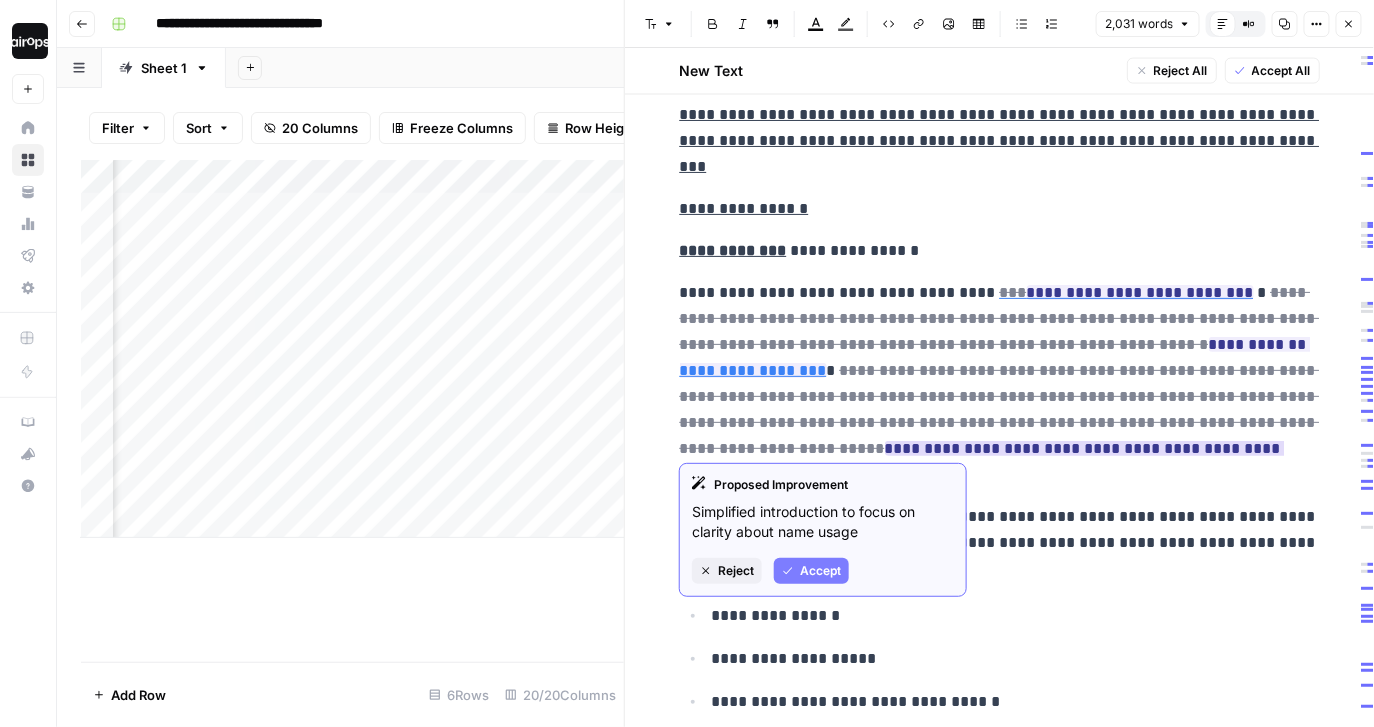 click on "Accept" at bounding box center (811, 571) 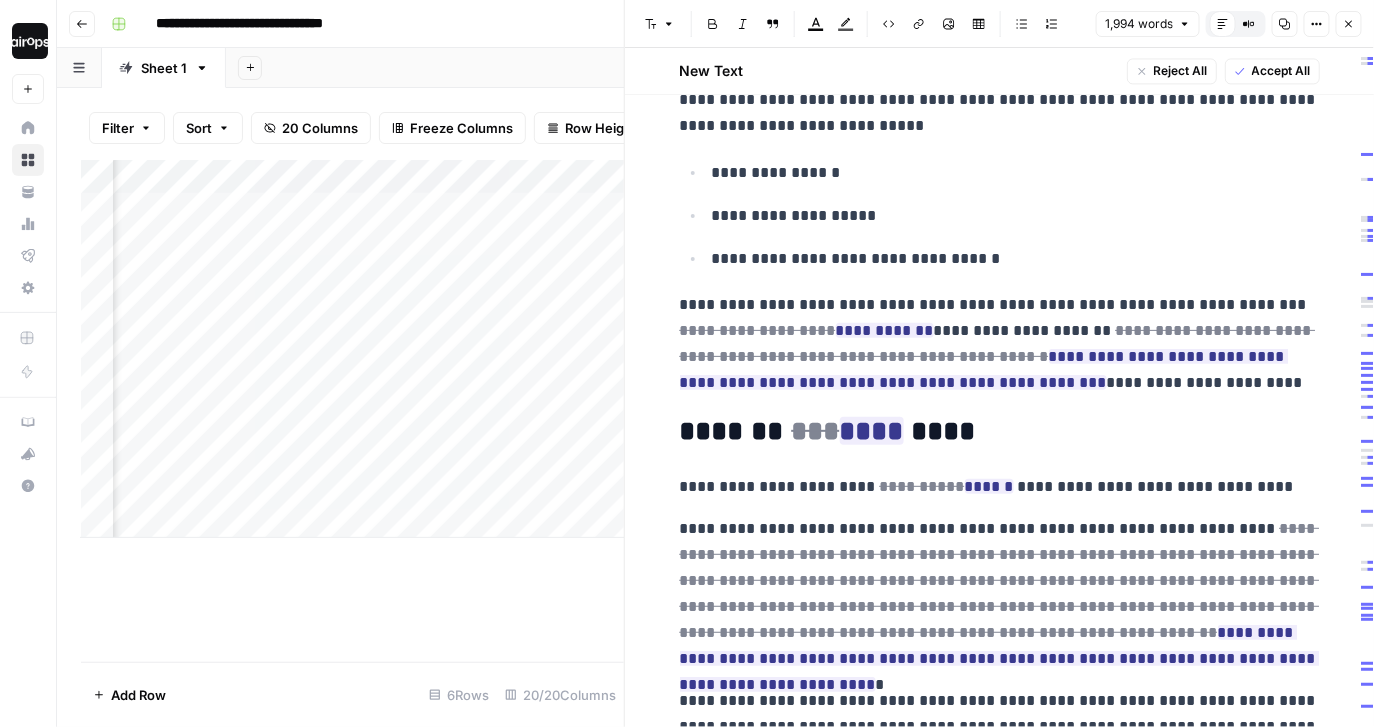 scroll, scrollTop: 1441, scrollLeft: 0, axis: vertical 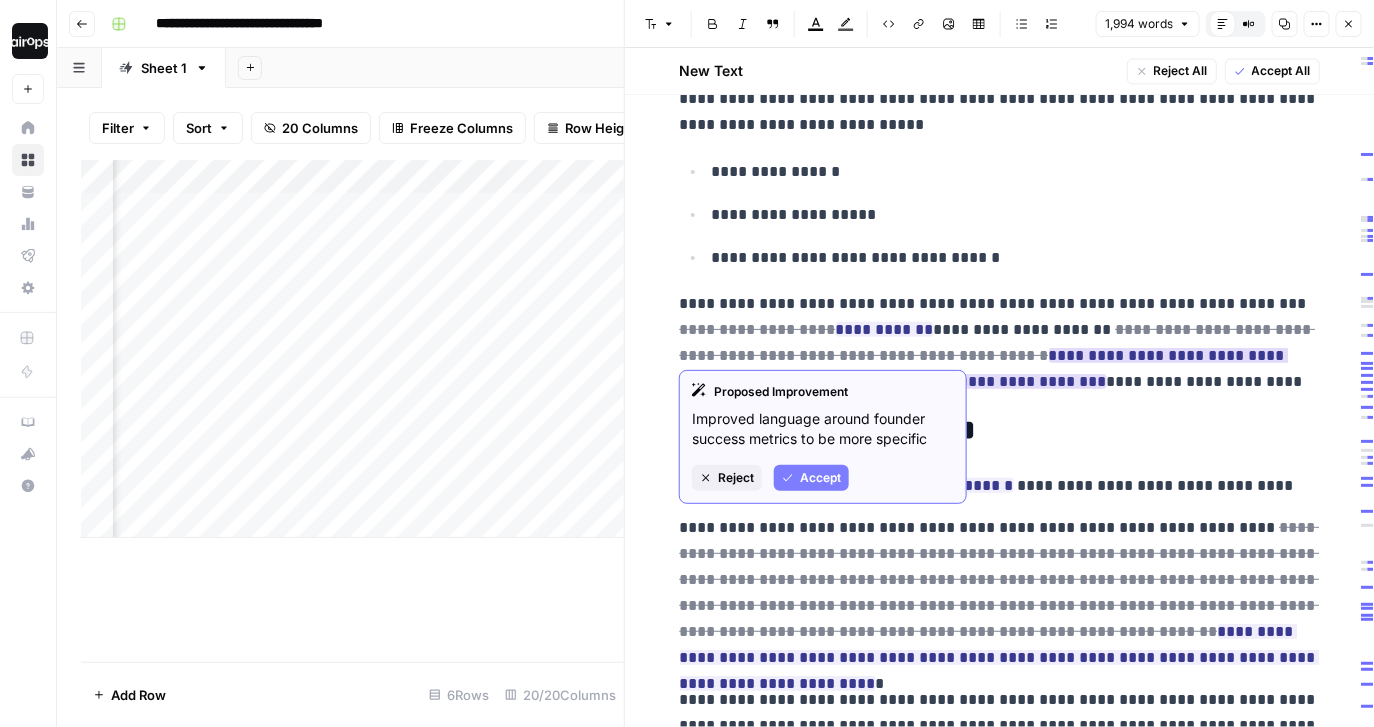 click on "Accept" at bounding box center (820, 478) 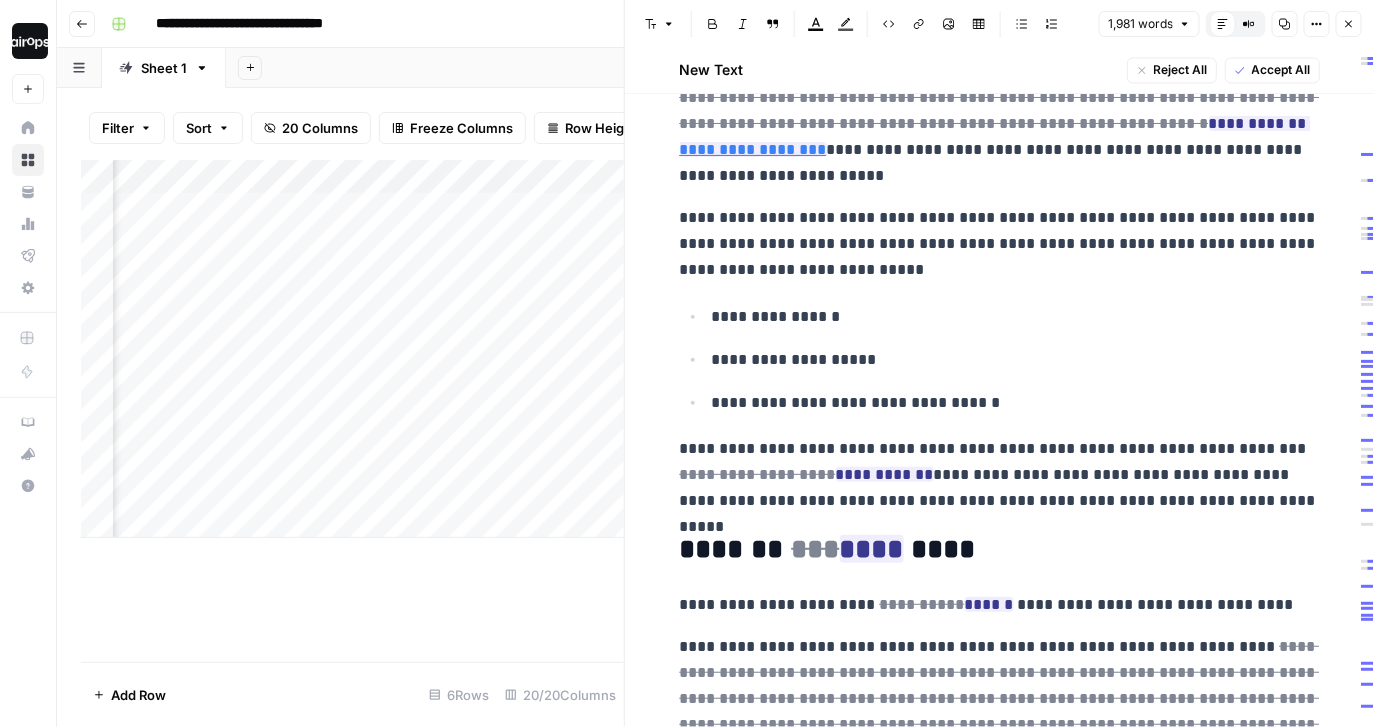 scroll, scrollTop: 1292, scrollLeft: 0, axis: vertical 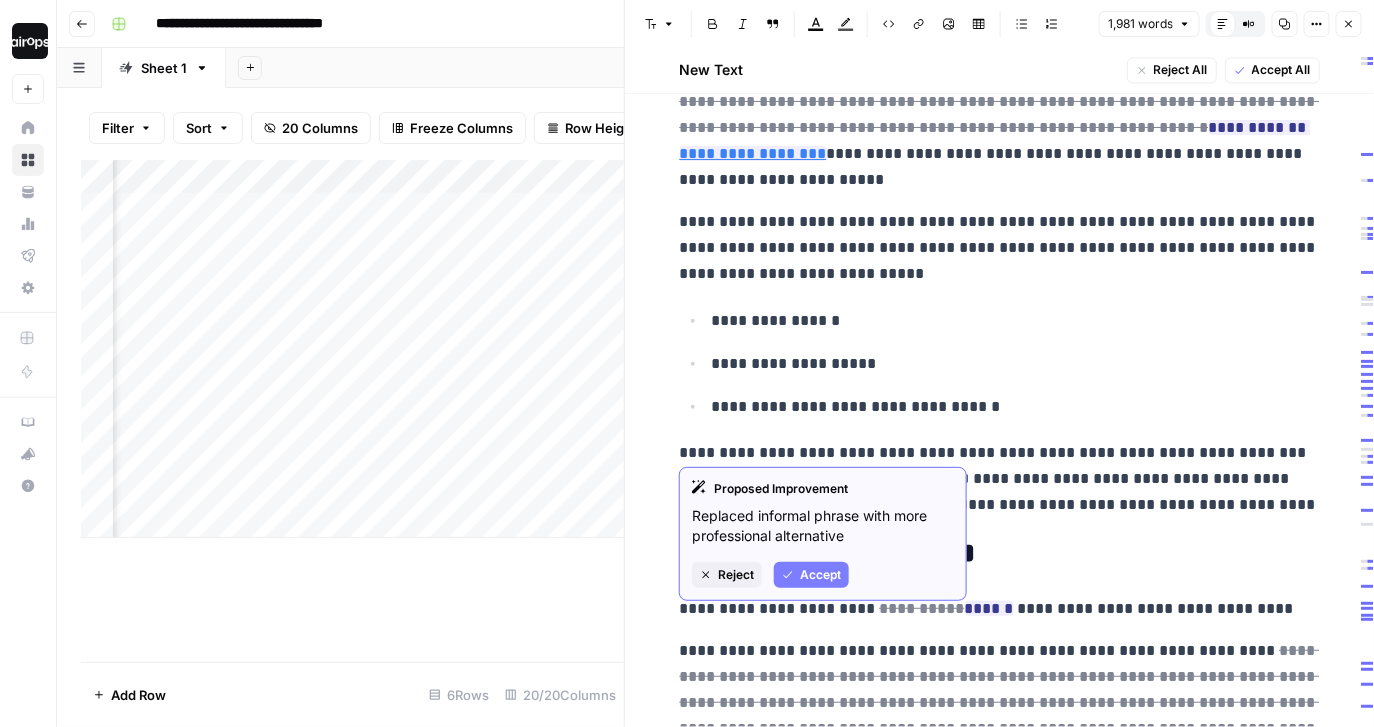 click on "Accept" at bounding box center [820, 575] 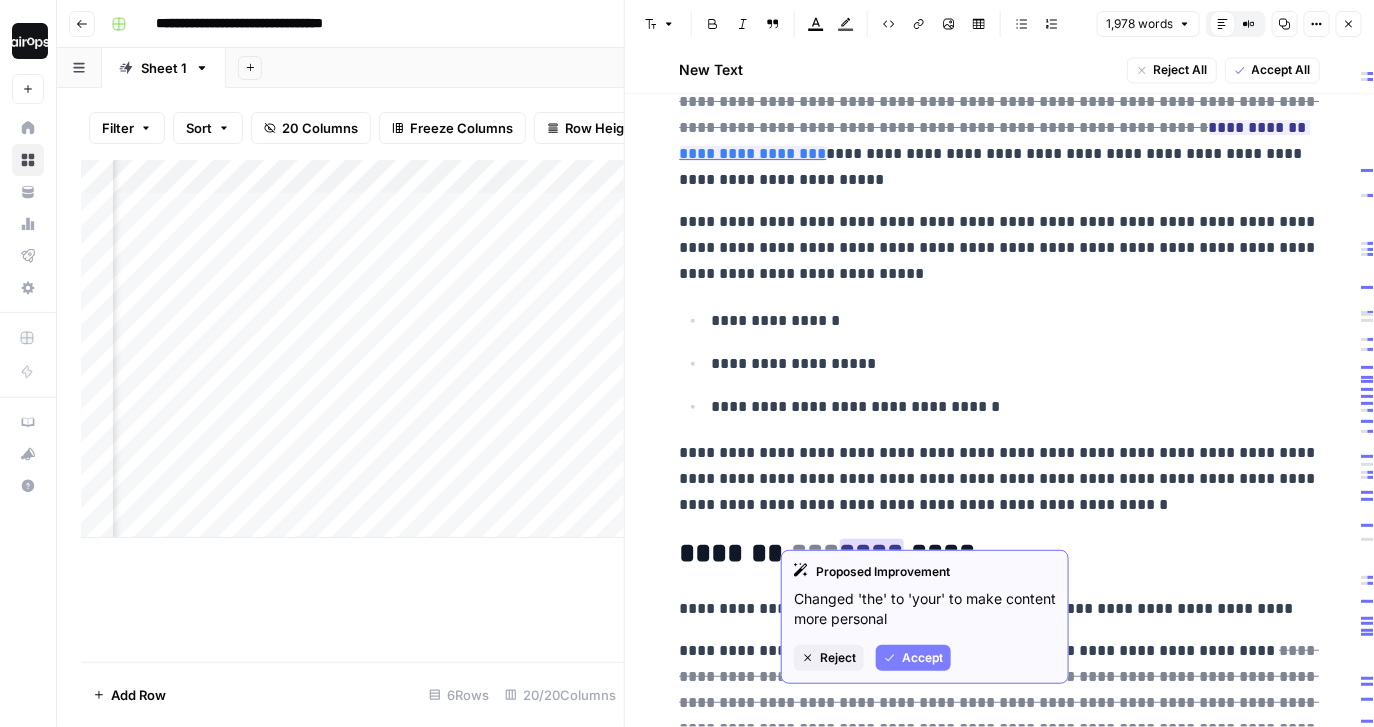 click on "Accept" at bounding box center (922, 658) 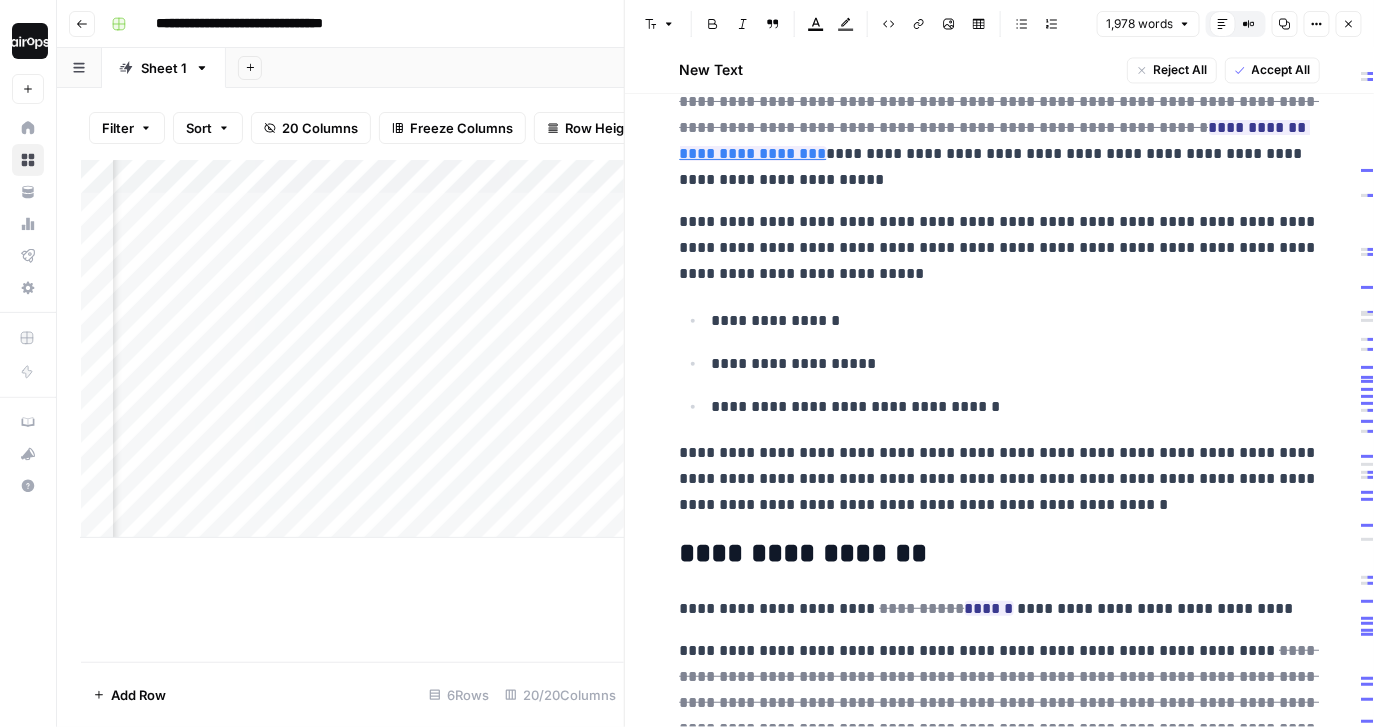 click on "Close" at bounding box center [1349, 24] 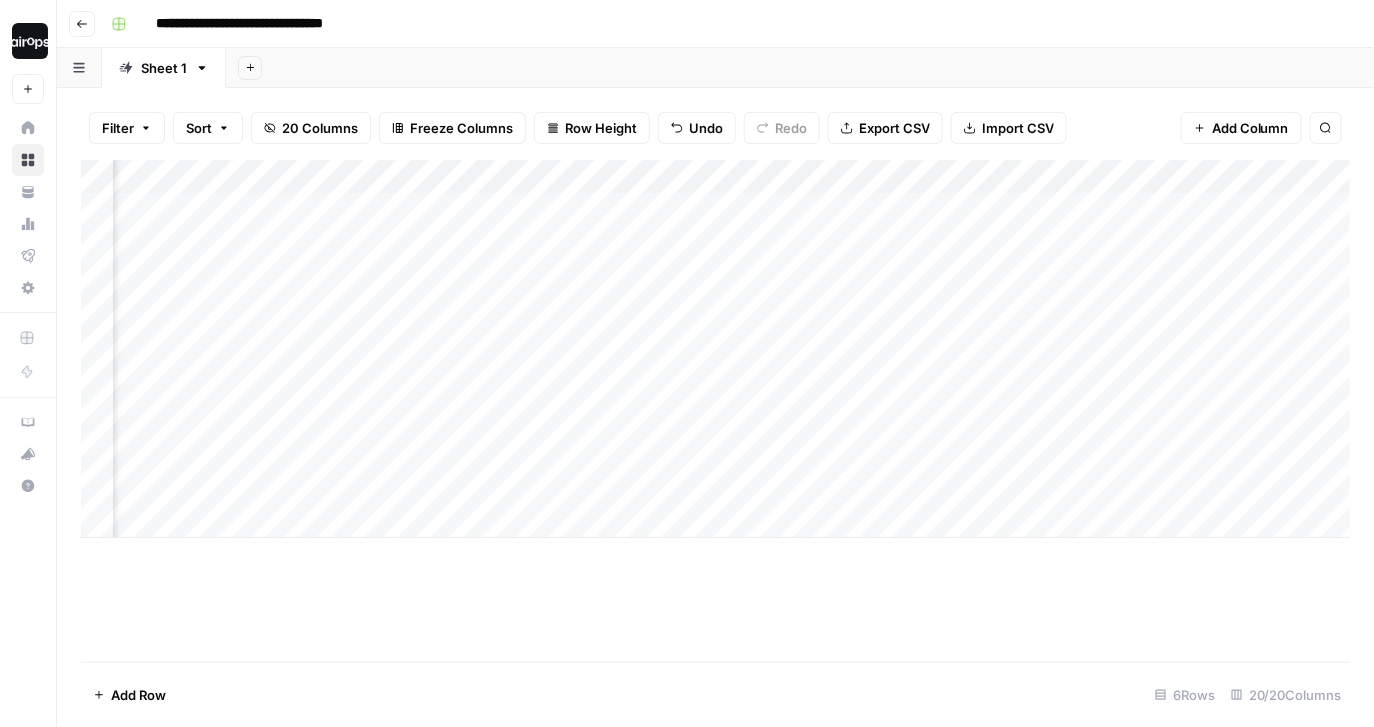 scroll, scrollTop: 0, scrollLeft: 2599, axis: horizontal 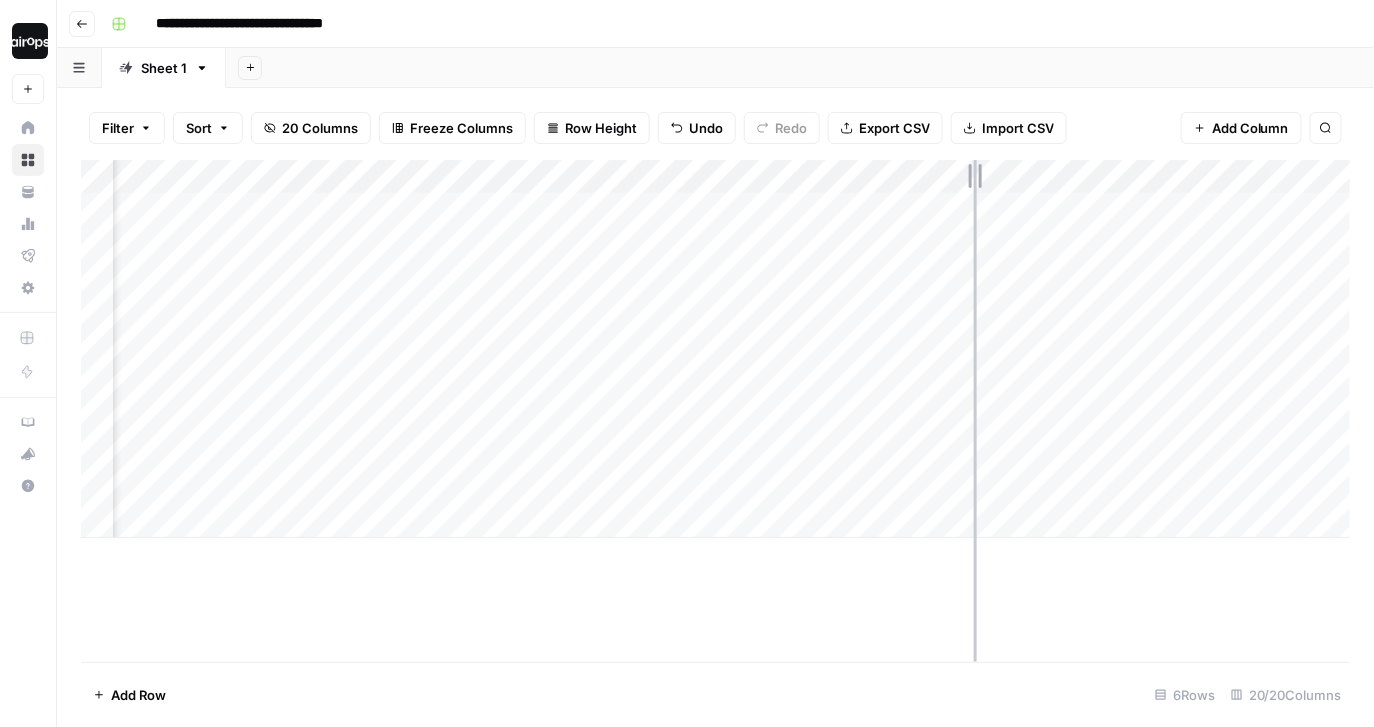 drag, startPoint x: 877, startPoint y: 174, endPoint x: 974, endPoint y: 174, distance: 97 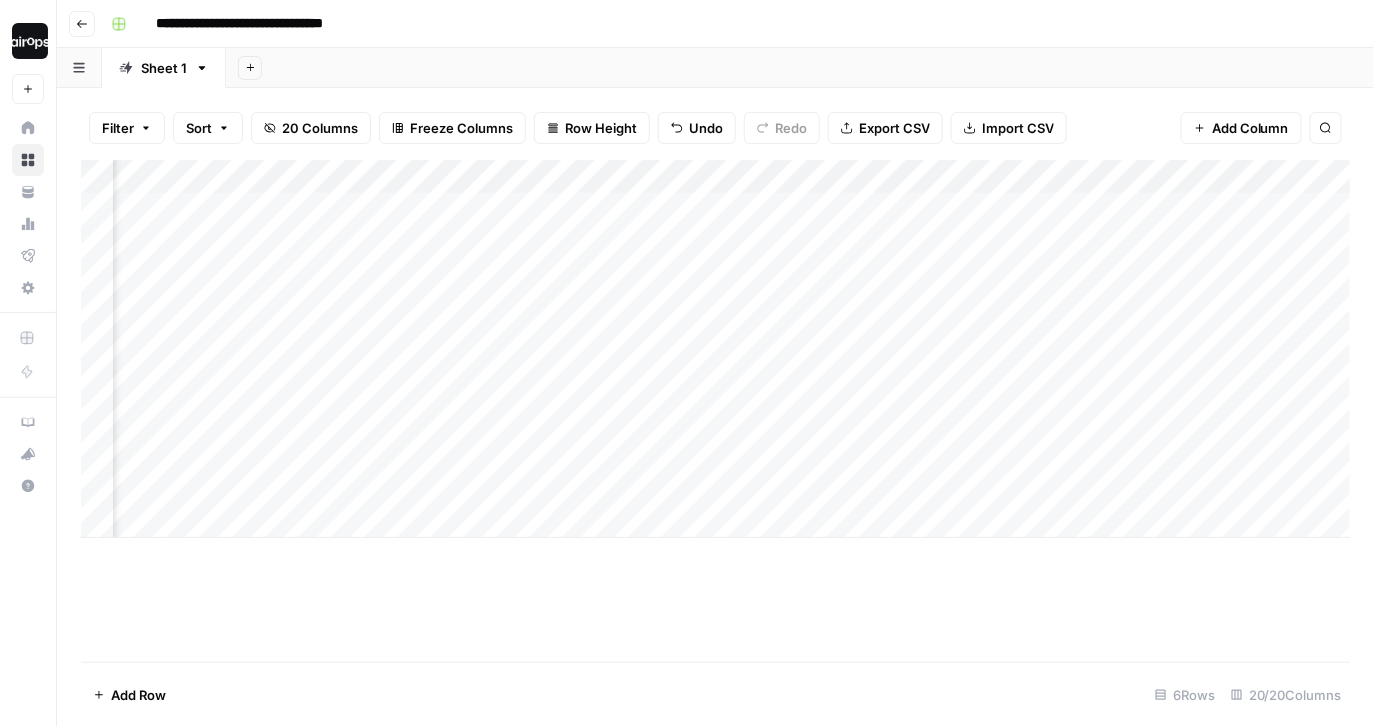 scroll, scrollTop: 0, scrollLeft: 1206, axis: horizontal 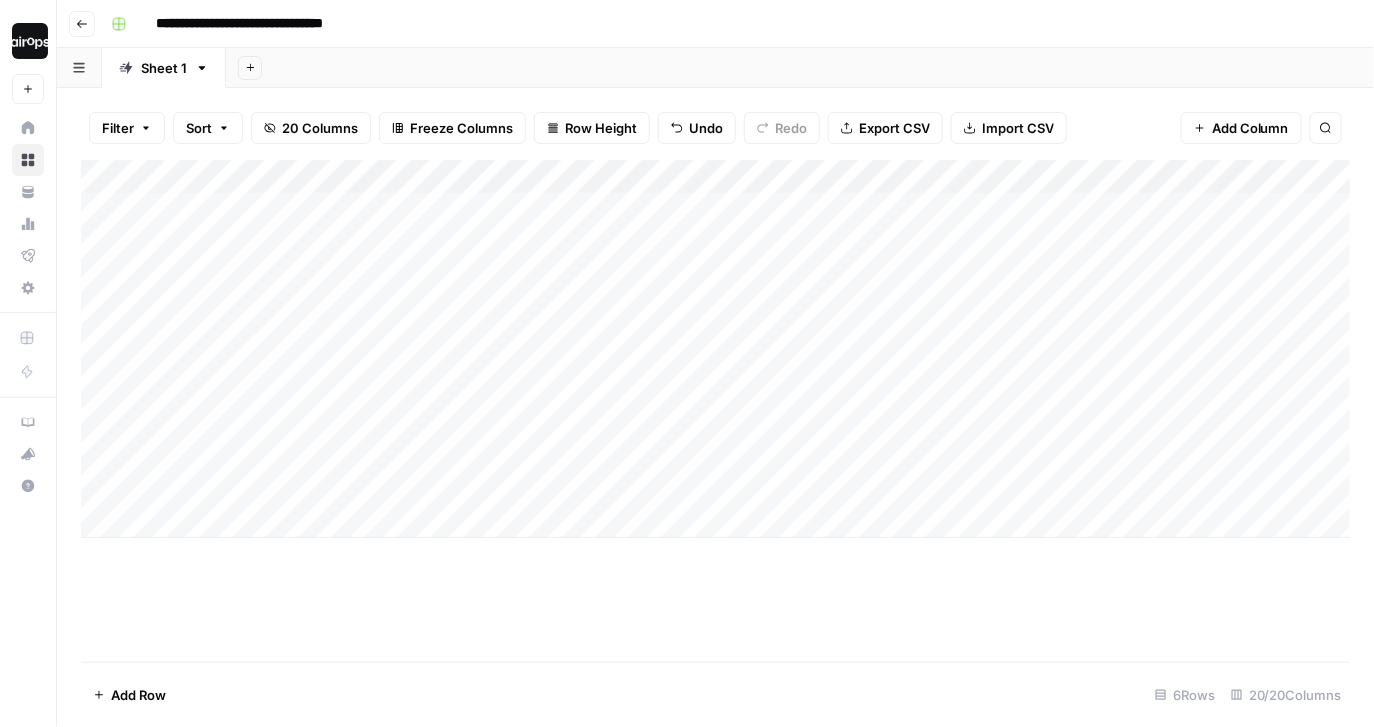 click on "Add Sheet" at bounding box center [800, 68] 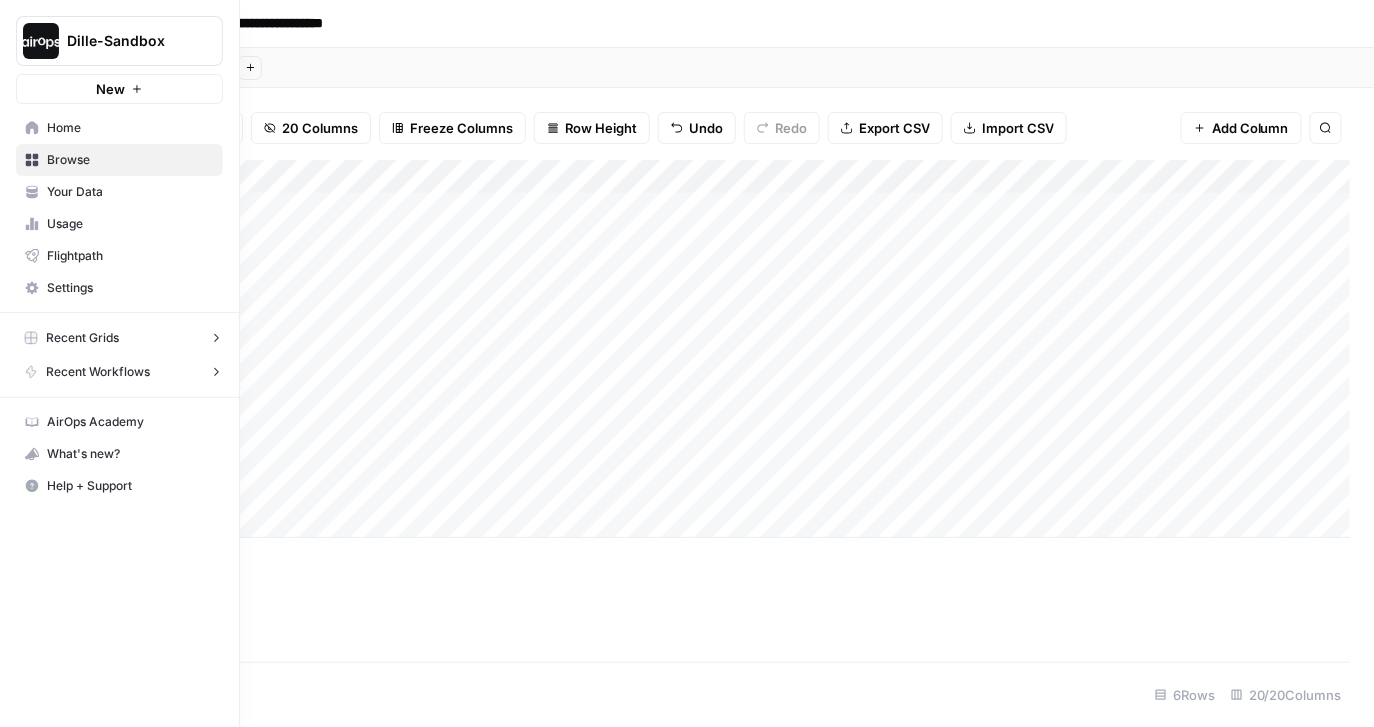 click on "Home" at bounding box center (119, 128) 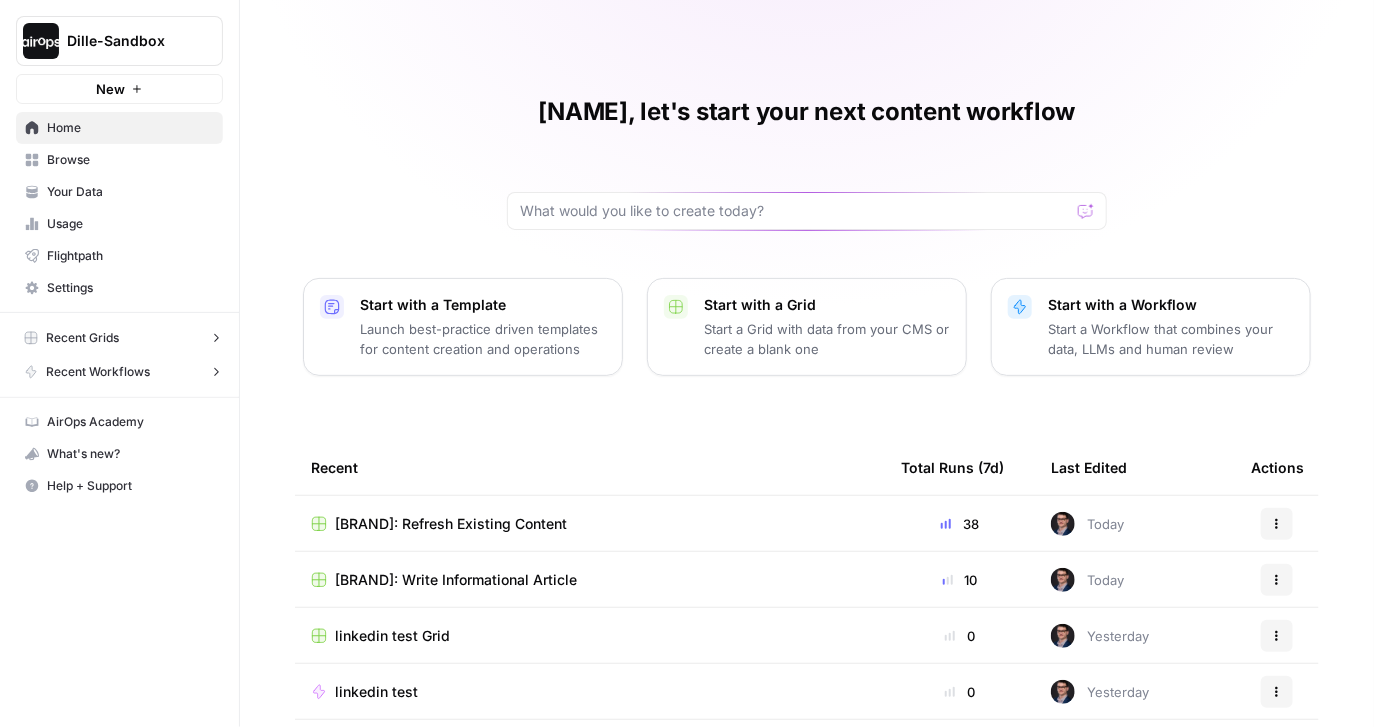 click on "Mike, let's start your next content workflow Start with a Template Launch best-practice driven templates for content creation and operations Start with a Grid Start a Grid with data from your CMS or create a blank one Start with a Workflow Start a Workflow that combines your data, LLMs and human review Recent Total Runs (7d) Last Edited Actions Mercury: Refresh Existing Content 38 Today Actions Mercury: Write Informational Article 10 Today Actions linkedin test Grid 0 Yesterday Actions linkedin test 0 Yesterday Actions Ironclad: Refresh Existing Content 29 Yesterday Actions Ironclad: Write Informational Article 10 Yesterday Actions GSC: Demo 0 2 days ago Actions" at bounding box center [807, 460] 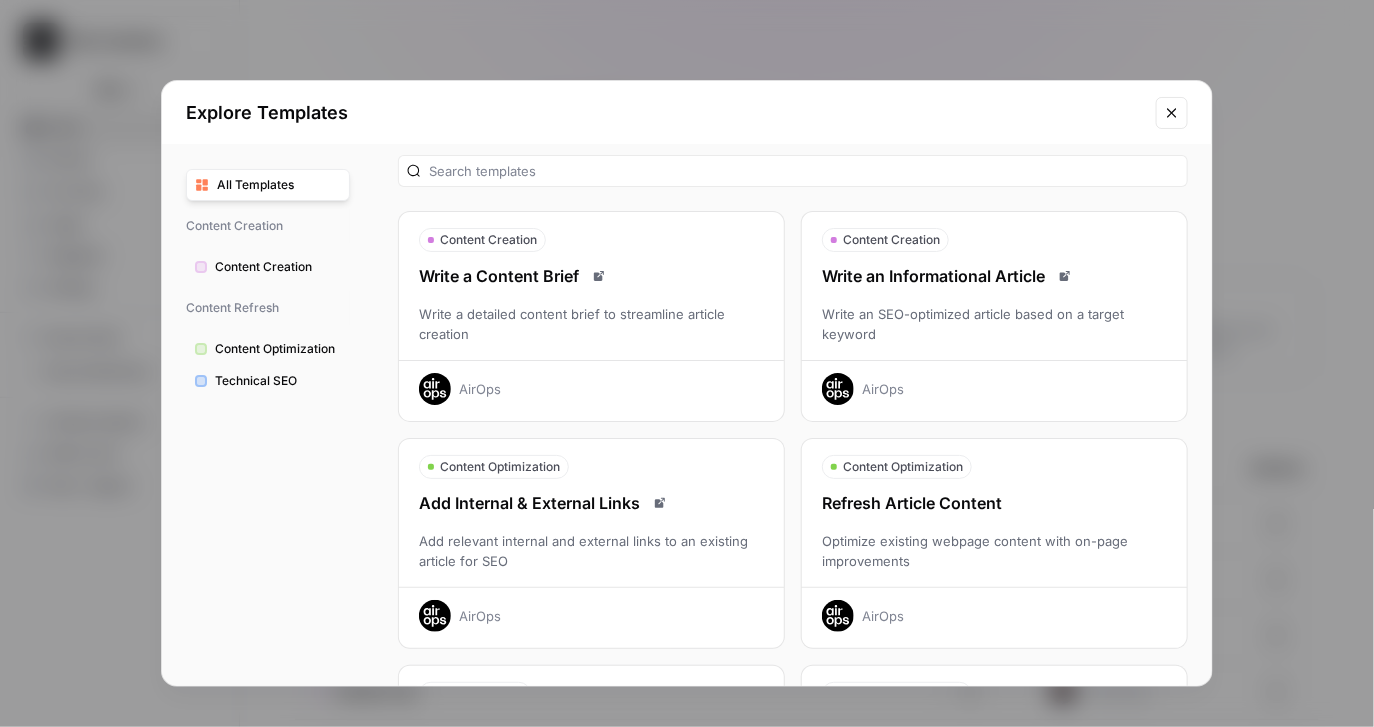 scroll, scrollTop: 0, scrollLeft: 0, axis: both 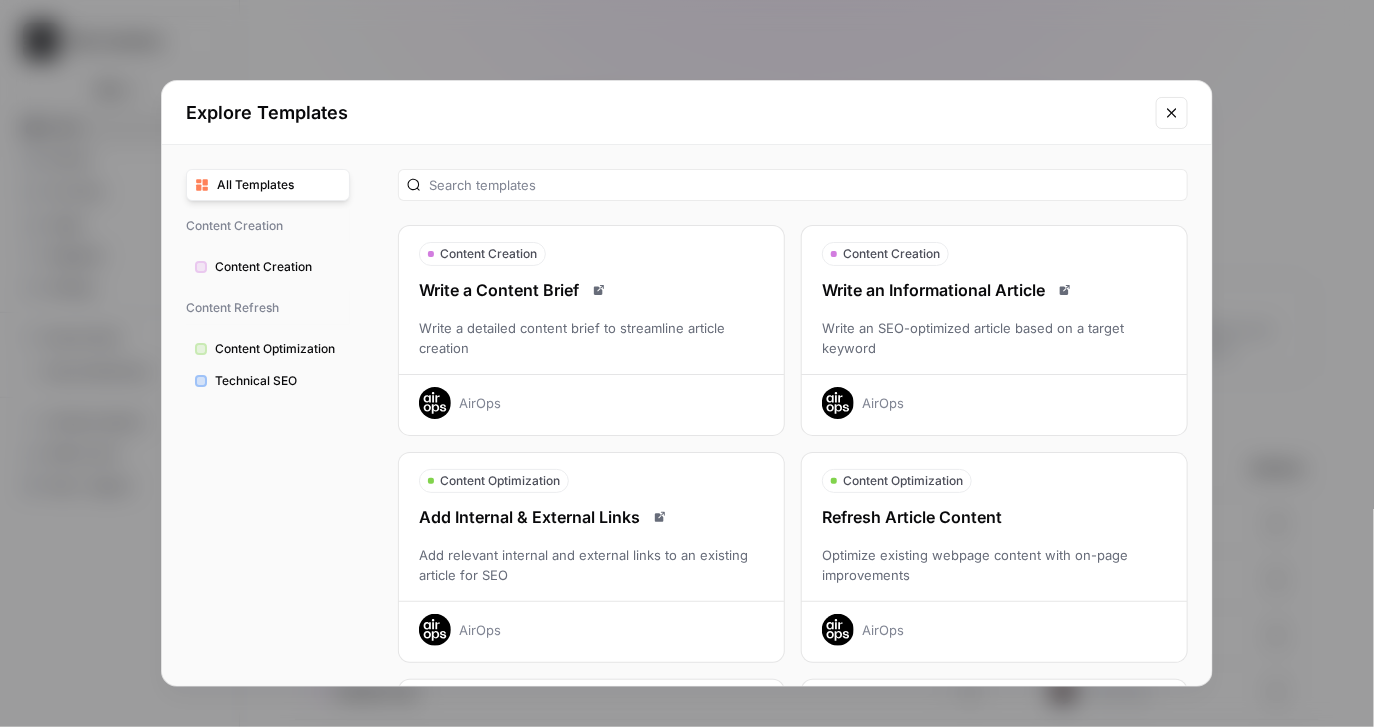 click on "Write an Informational Article" at bounding box center [994, 290] 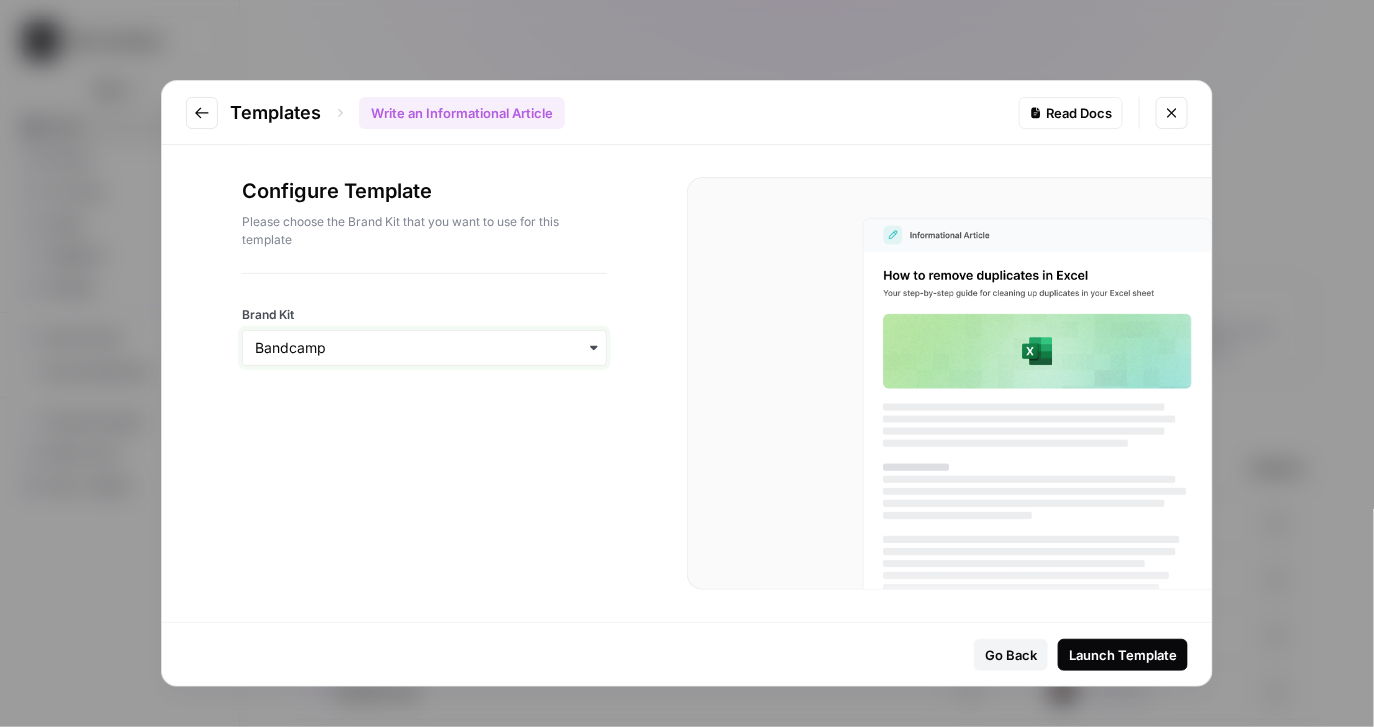 click on "Brand Kit" at bounding box center [424, 348] 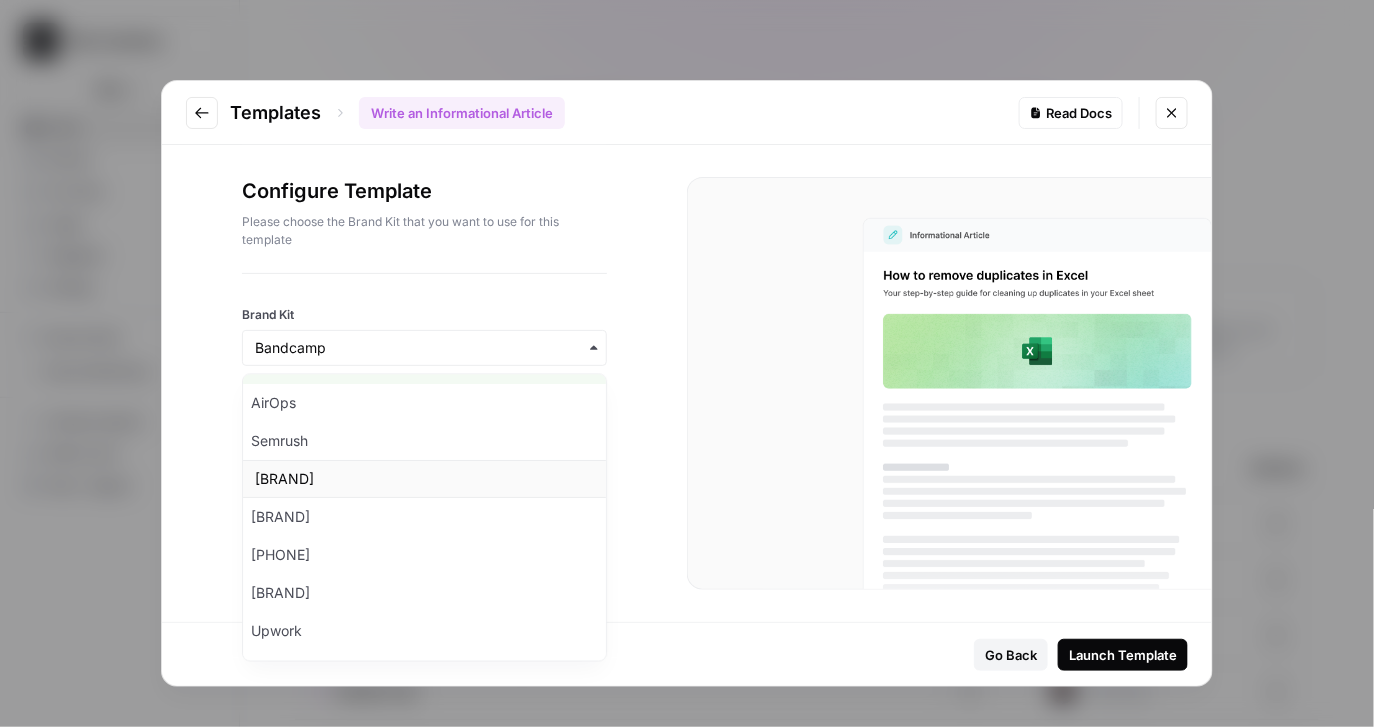 scroll, scrollTop: 63, scrollLeft: 0, axis: vertical 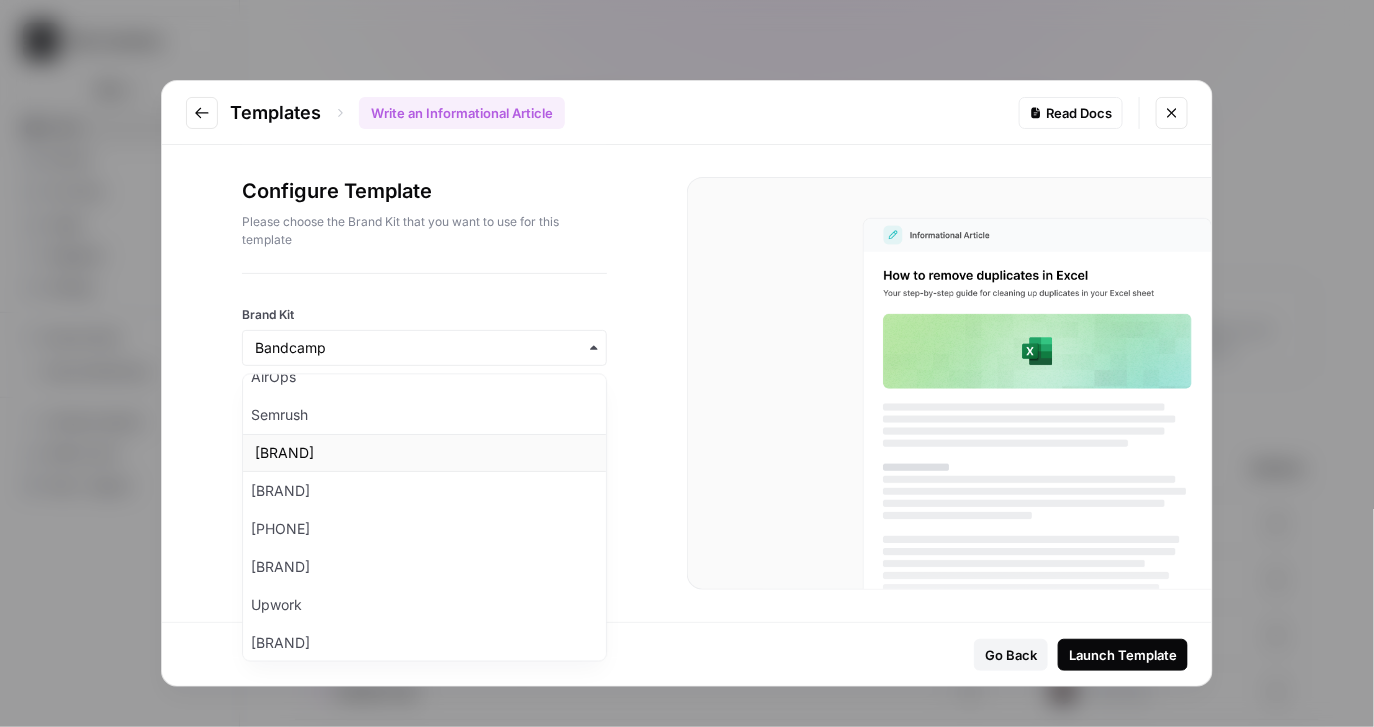 click on "PC Gamer" at bounding box center (424, 453) 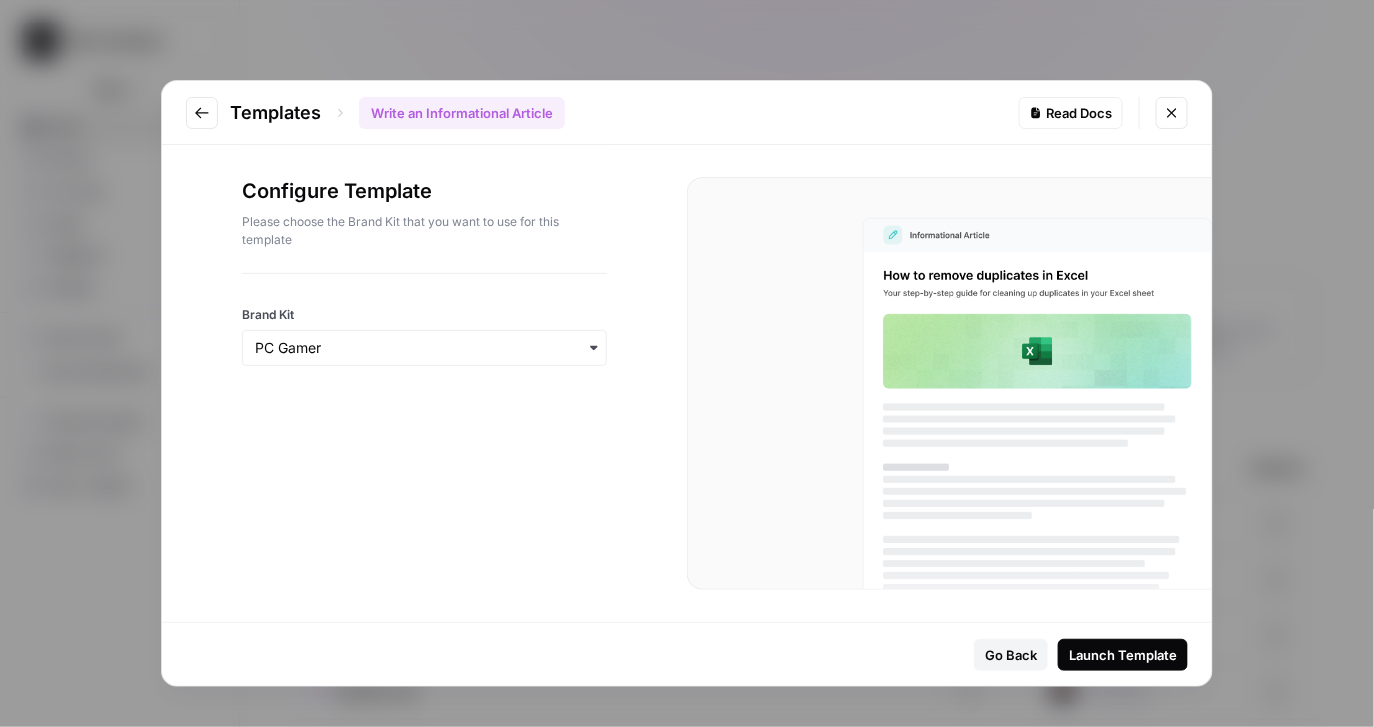 click on "Configure Template Please choose the Brand Kit that you want to use for this template Brand Kit" at bounding box center [424, 383] 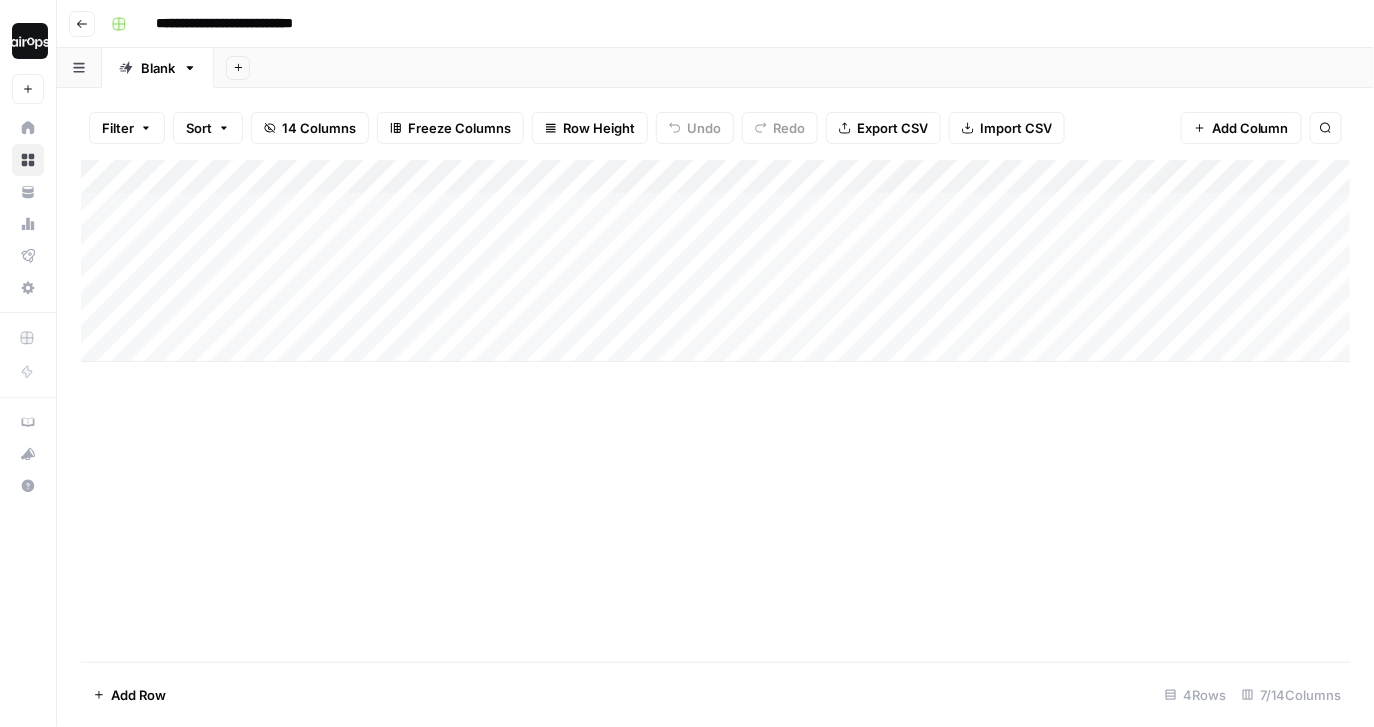 click on "Row Height" at bounding box center (590, 128) 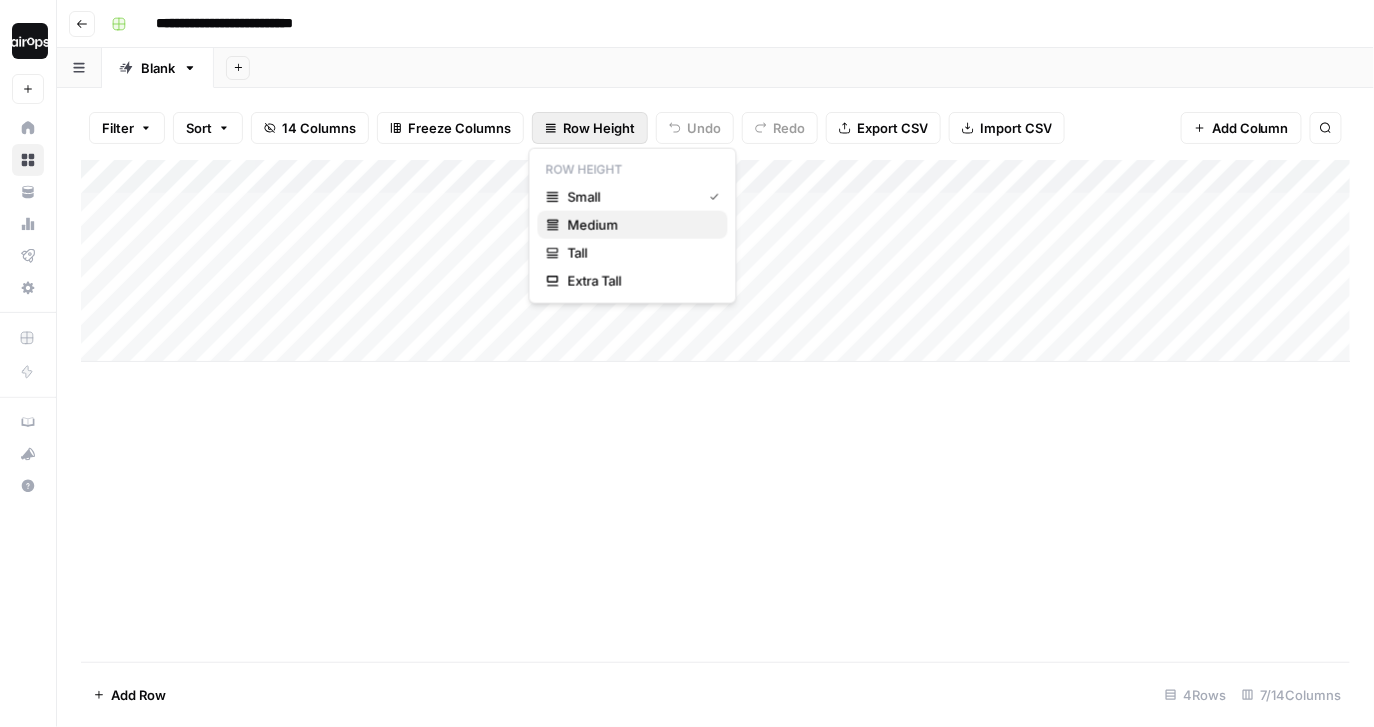 click on "Medium" at bounding box center (633, 225) 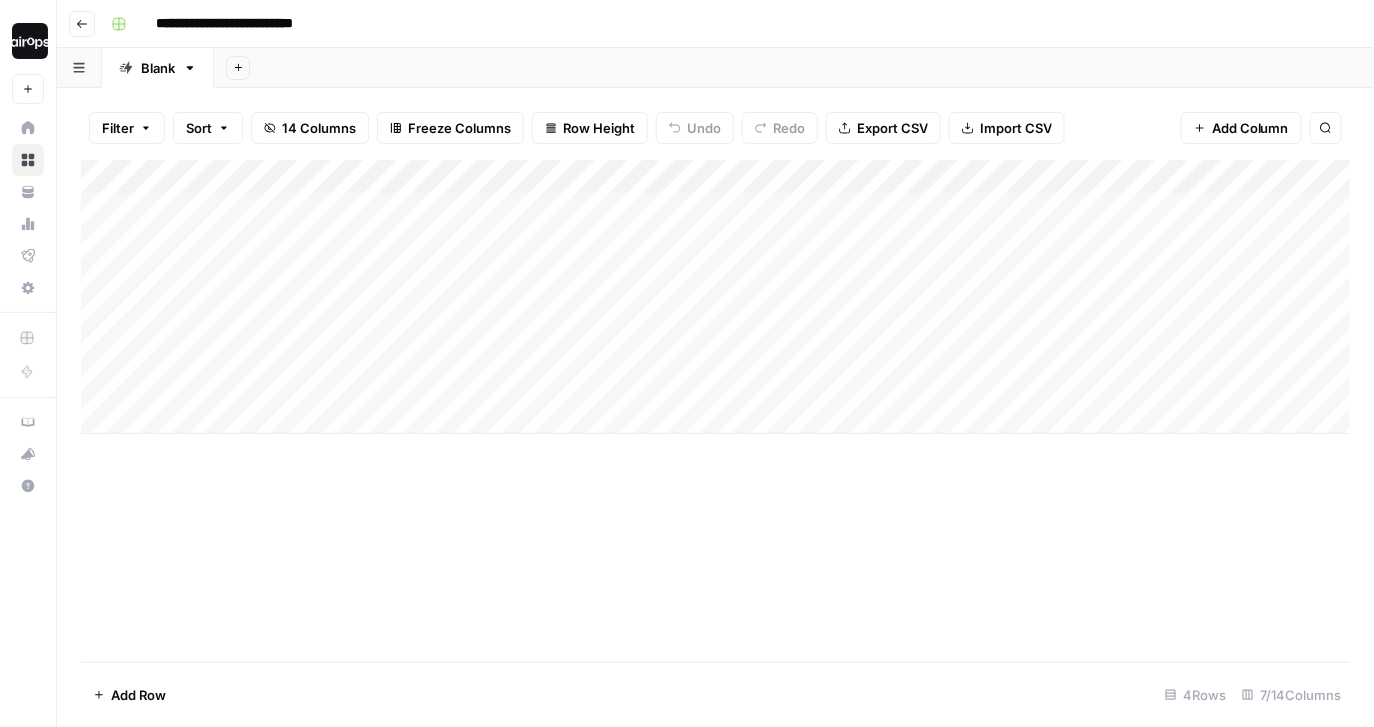 drag, startPoint x: 258, startPoint y: 226, endPoint x: 256, endPoint y: 382, distance: 156.01282 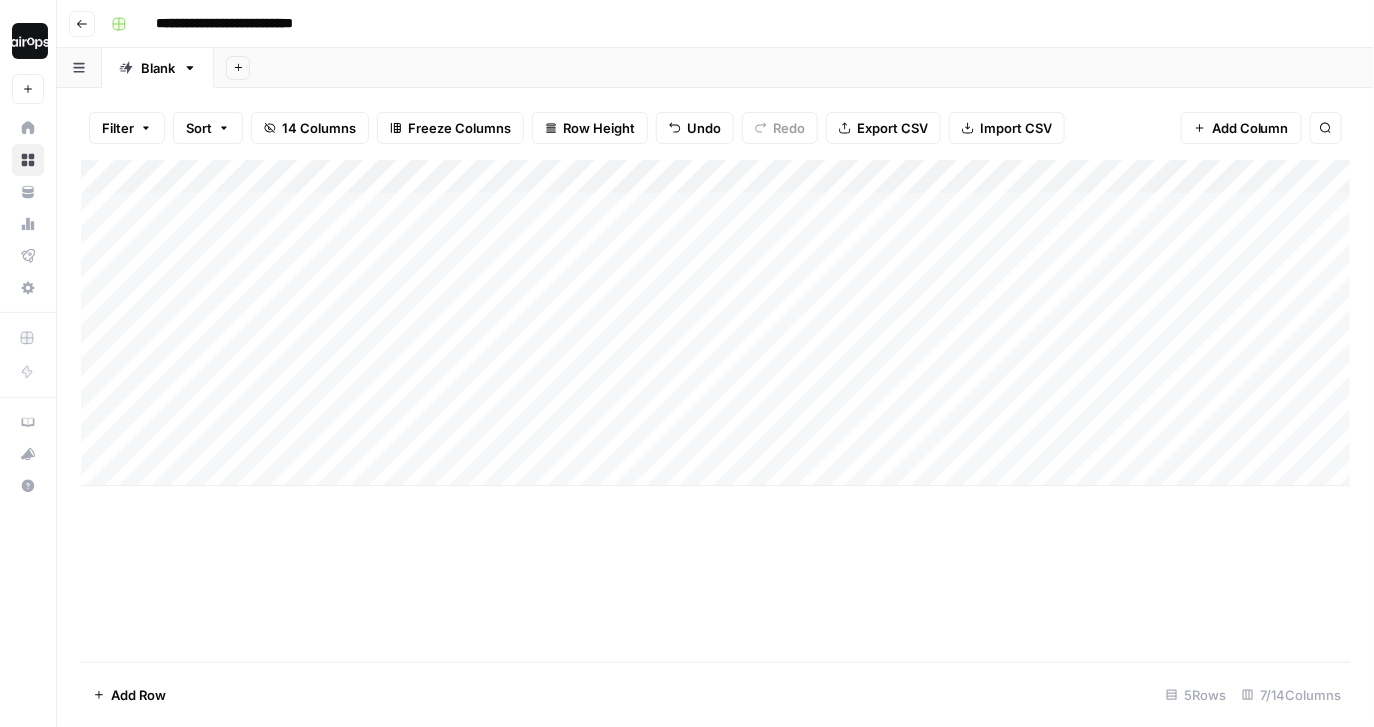 click on "Add Column" at bounding box center (716, 323) 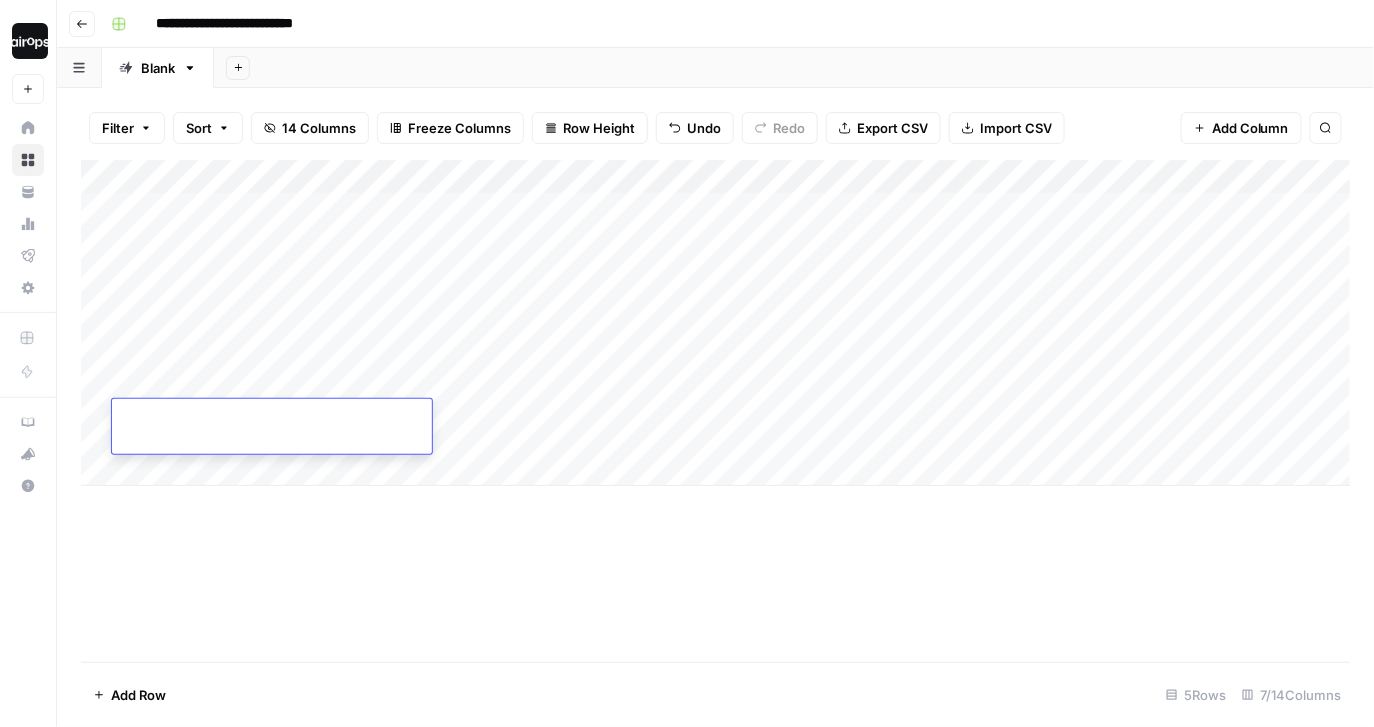 click on "Add Column" at bounding box center [716, 323] 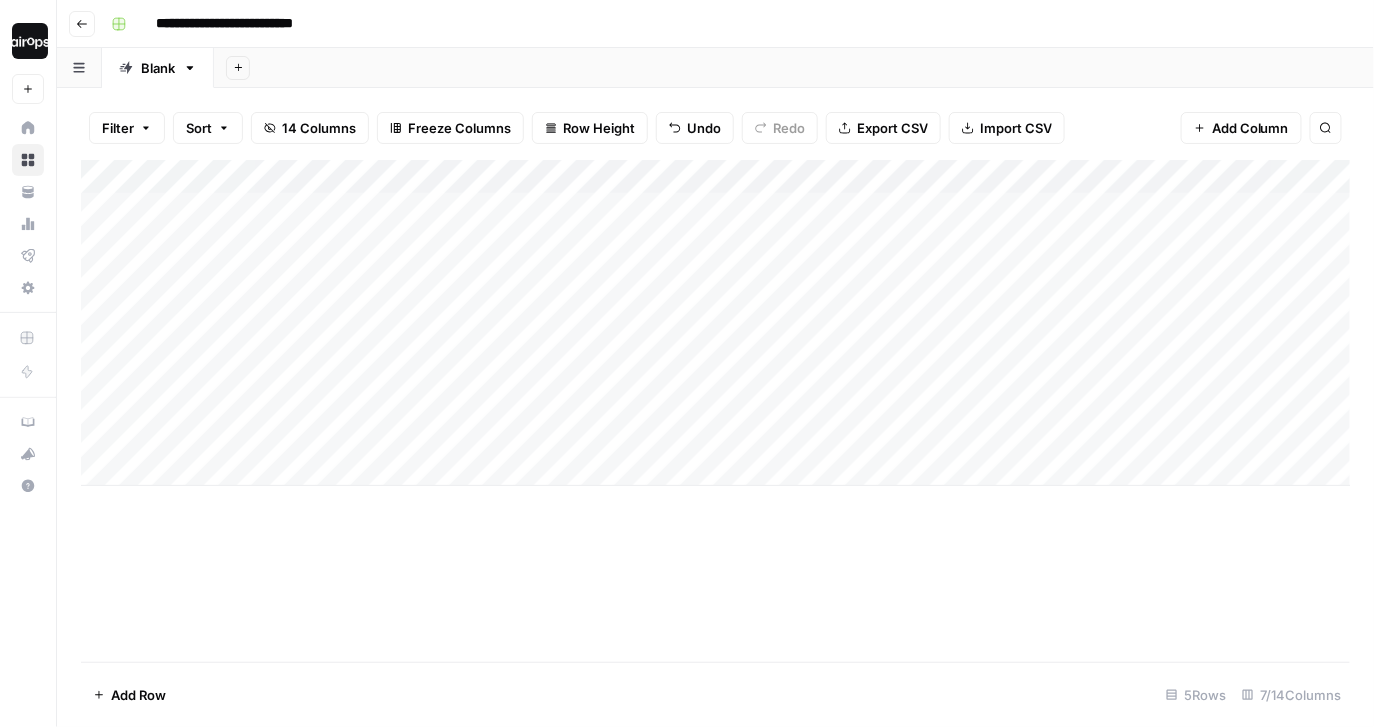 drag, startPoint x: 533, startPoint y: 225, endPoint x: 533, endPoint y: 427, distance: 202 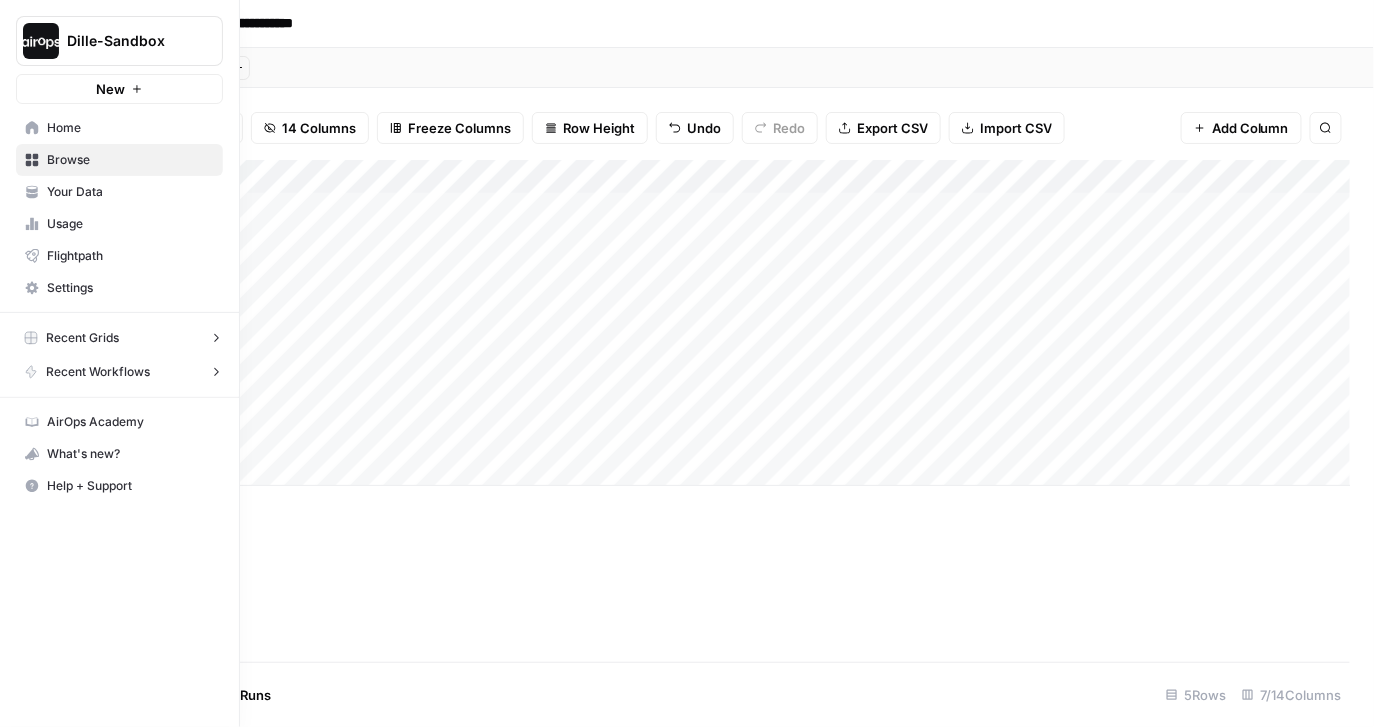 click 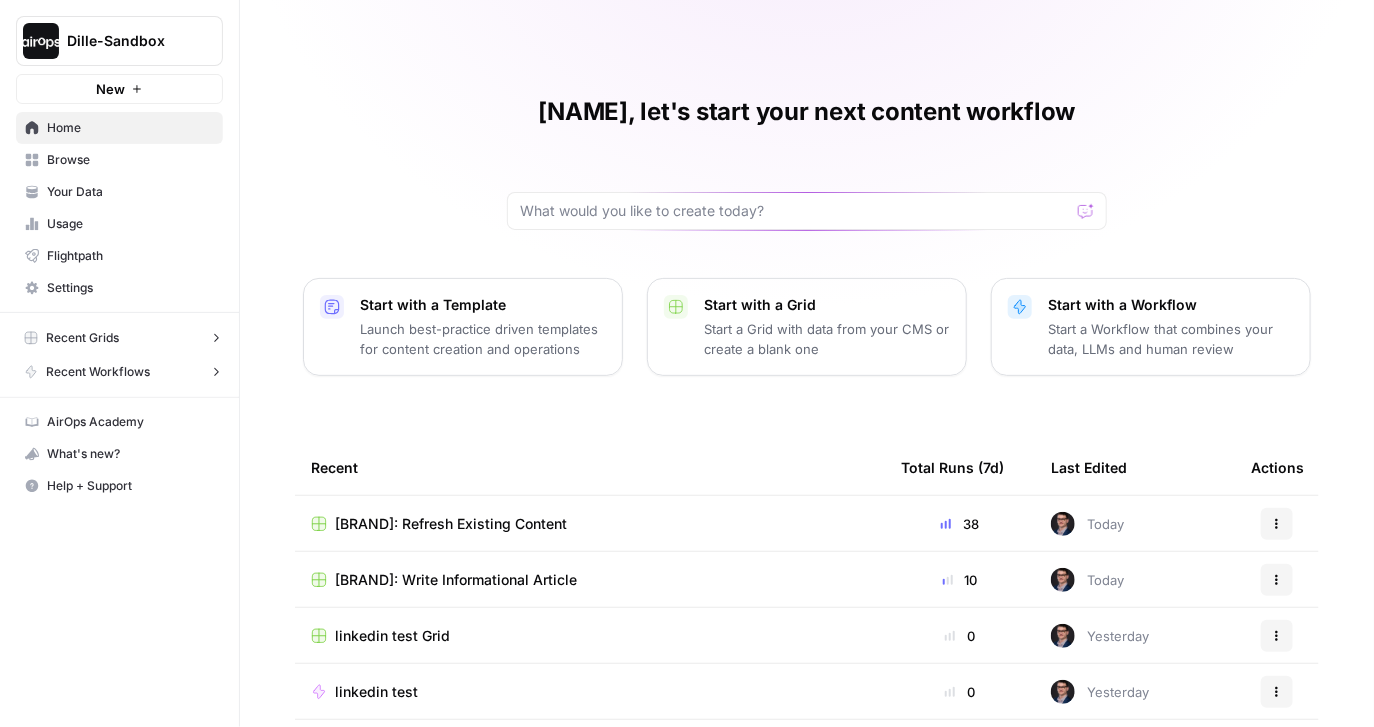 click on "Recent Workflows" at bounding box center [123, 372] 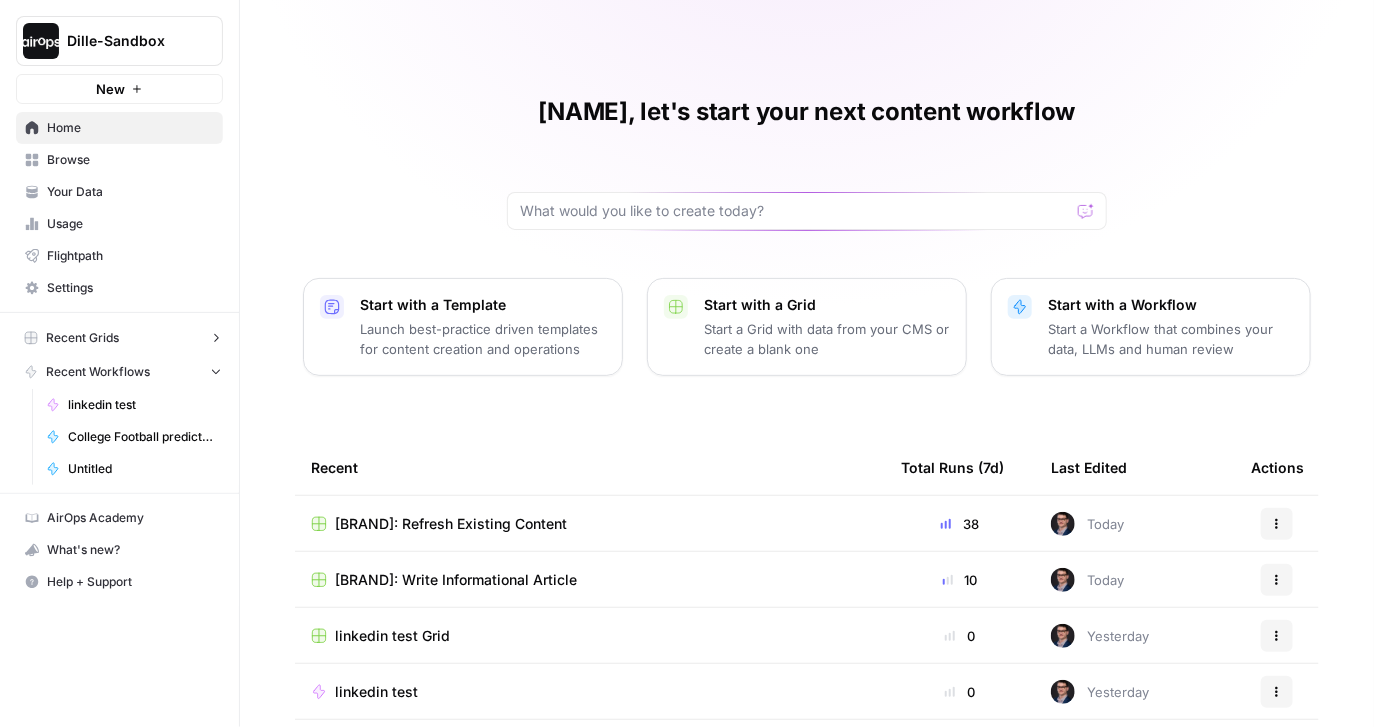 click 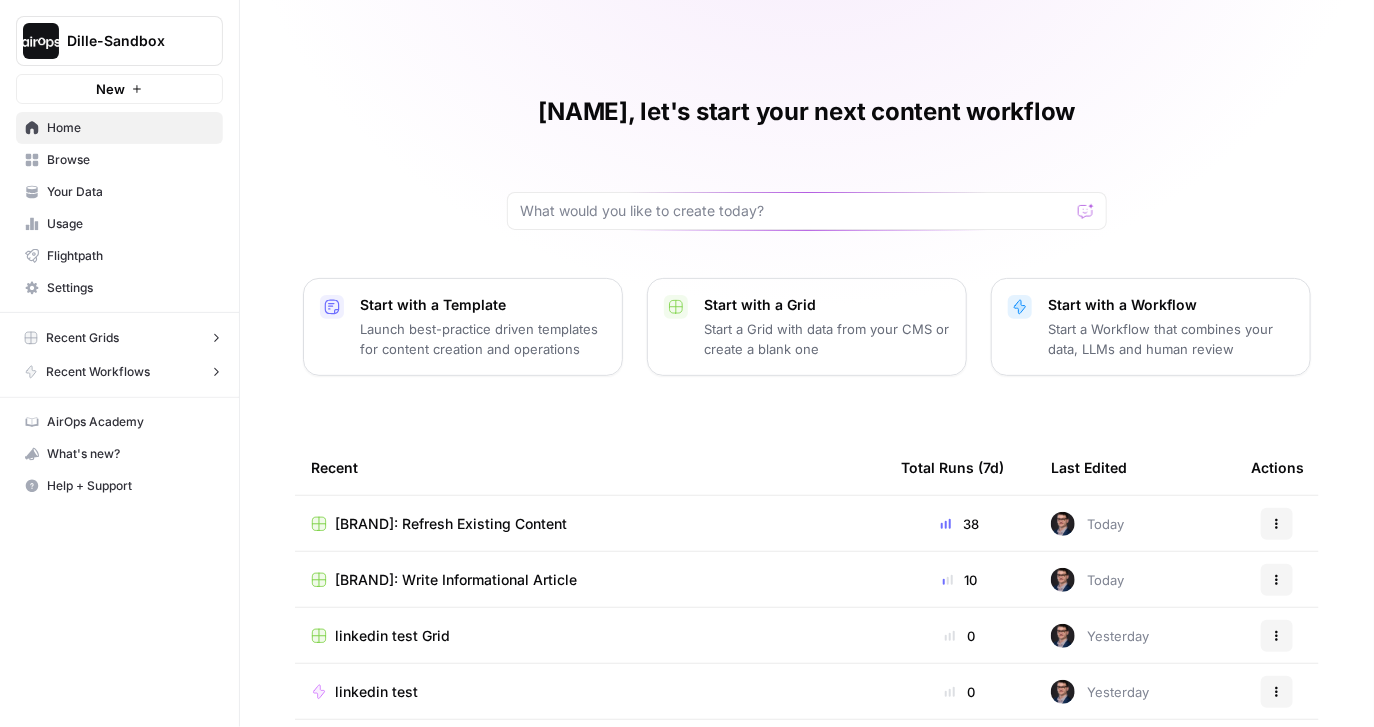 click on "Recent Grids" at bounding box center [82, 338] 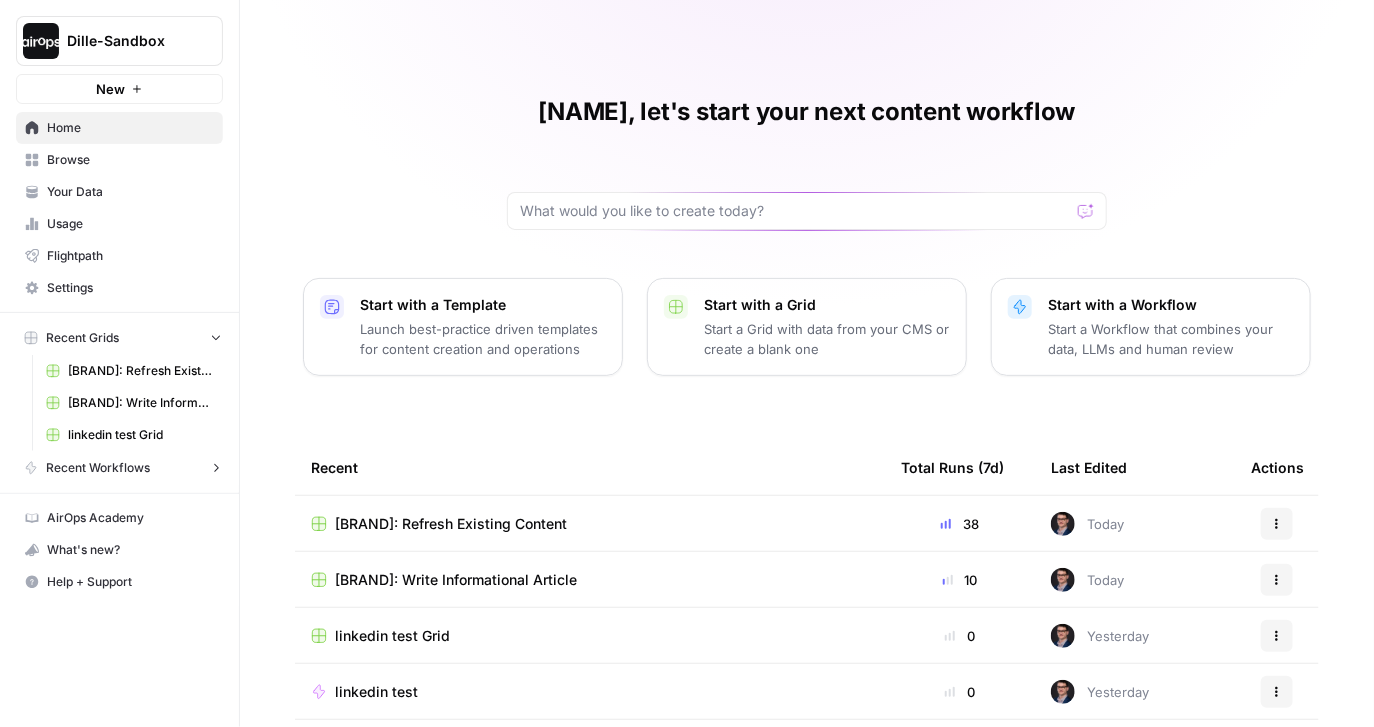 click 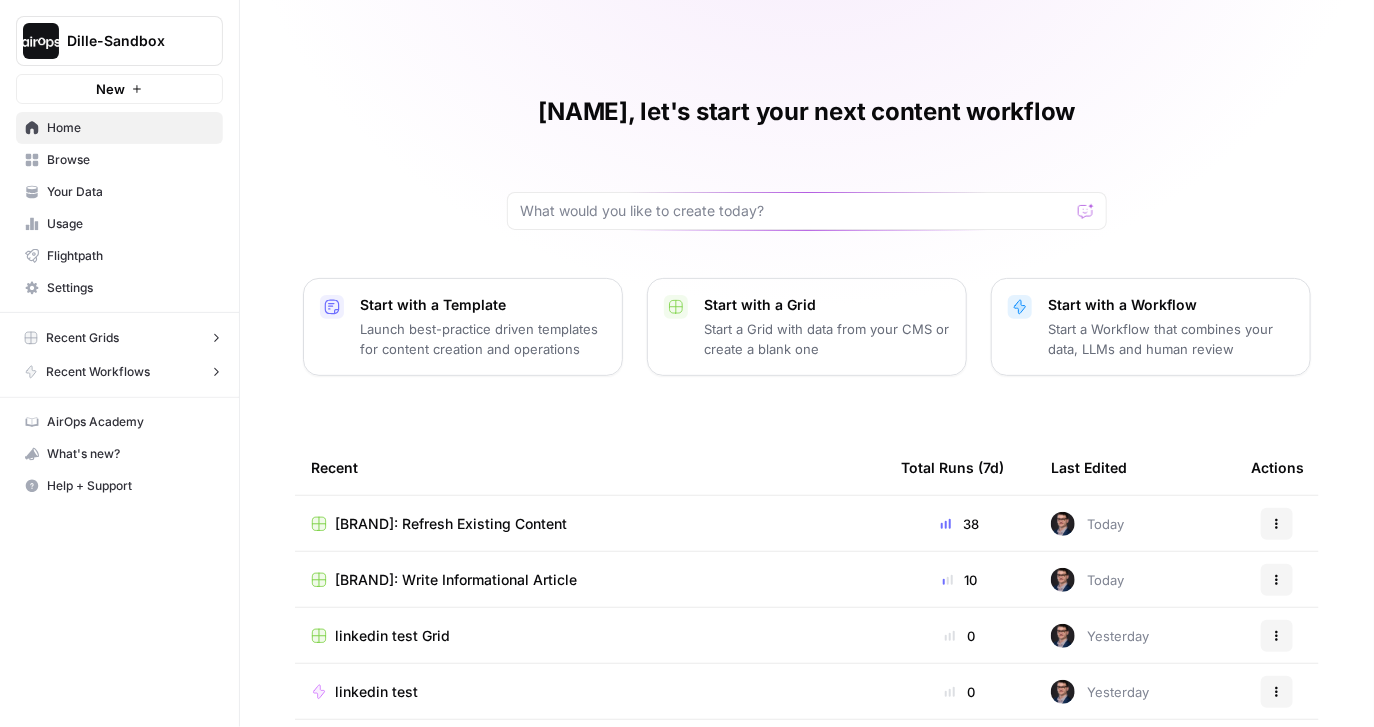 click on "Recent Workflows" at bounding box center [98, 372] 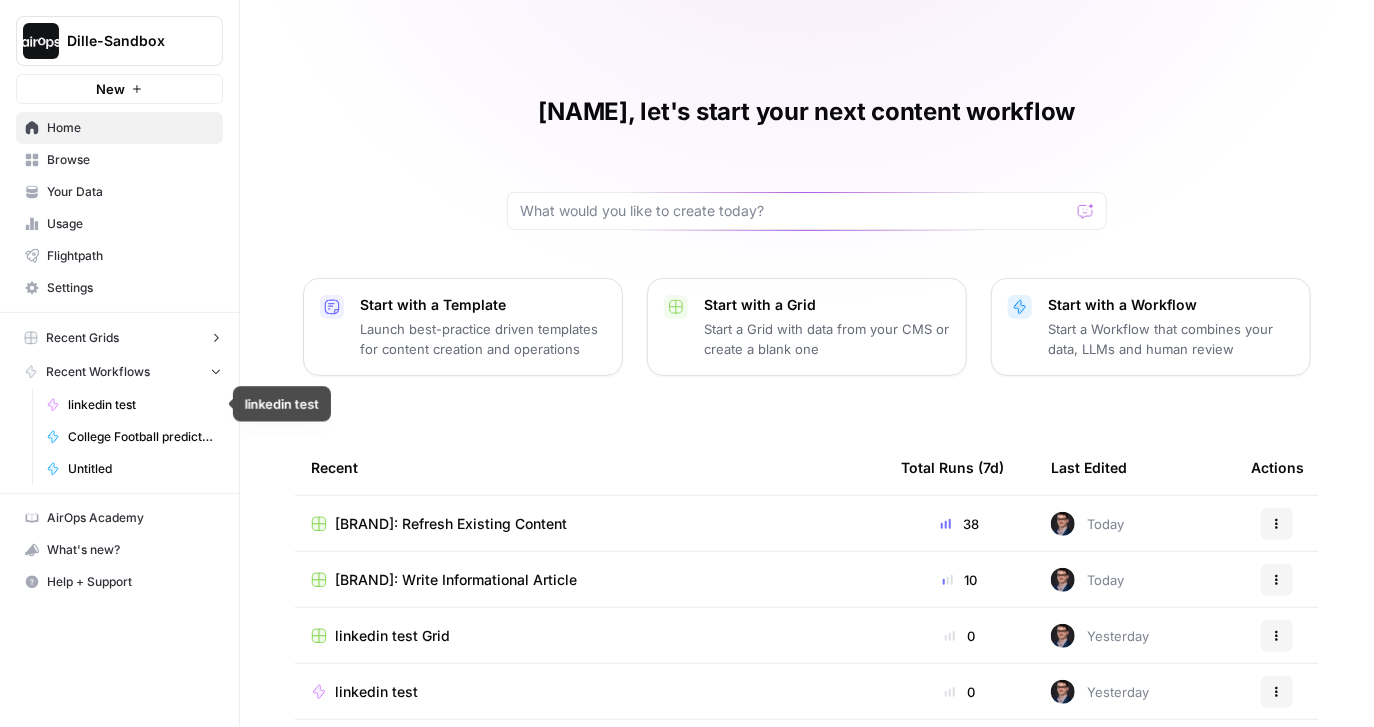 click on "linkedin test" at bounding box center (141, 405) 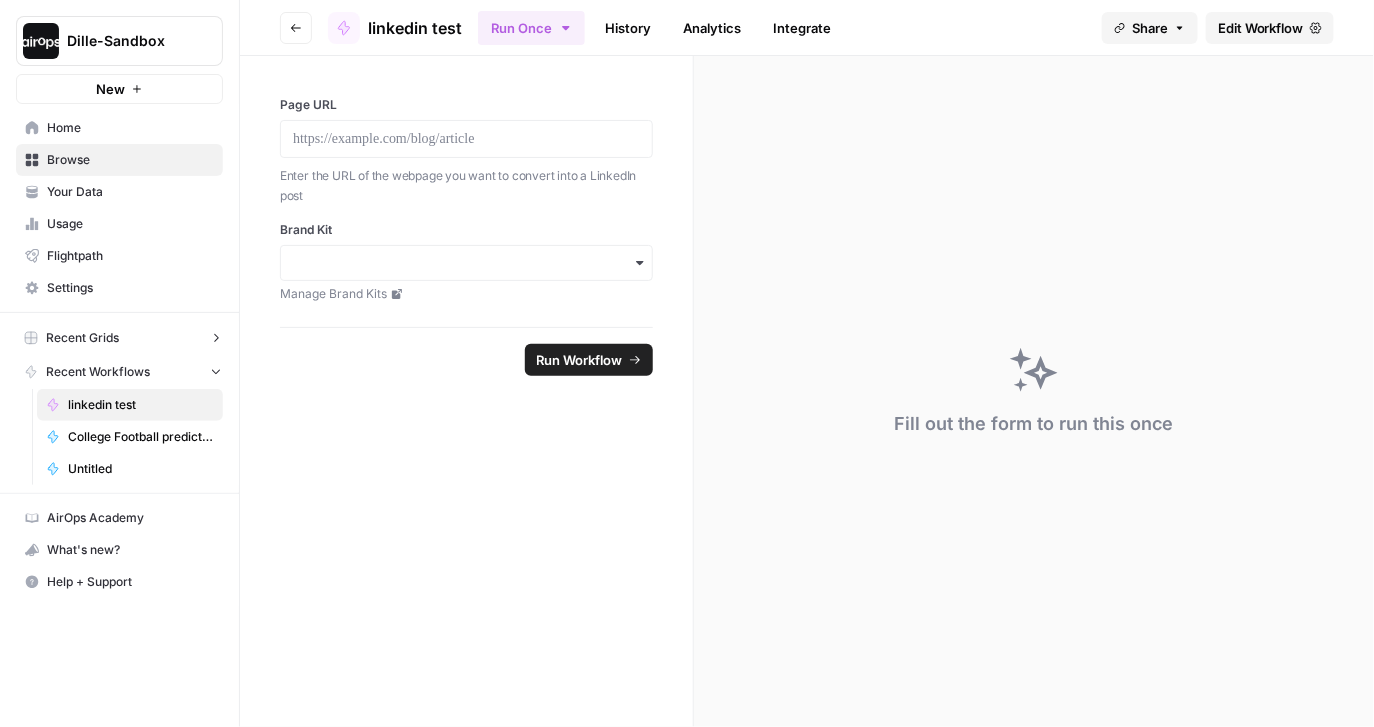 click on "Home" at bounding box center [130, 128] 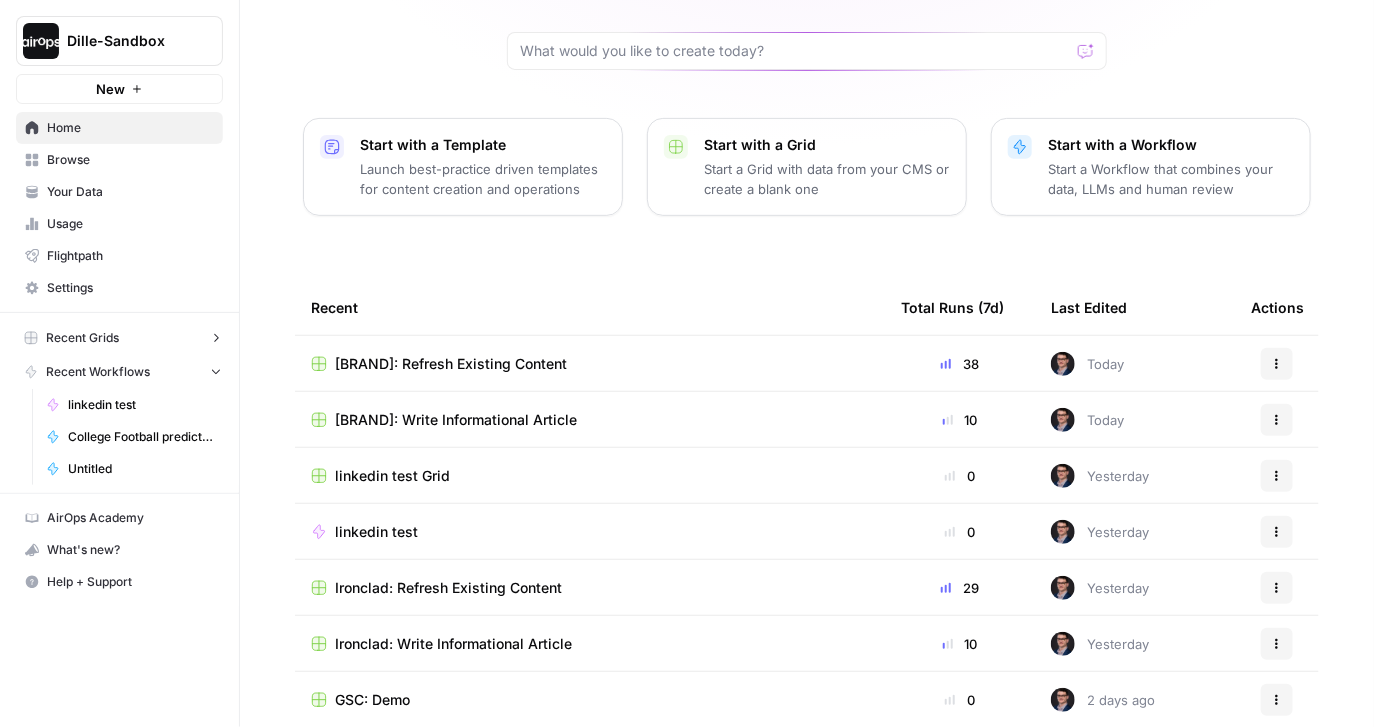 scroll, scrollTop: 168, scrollLeft: 0, axis: vertical 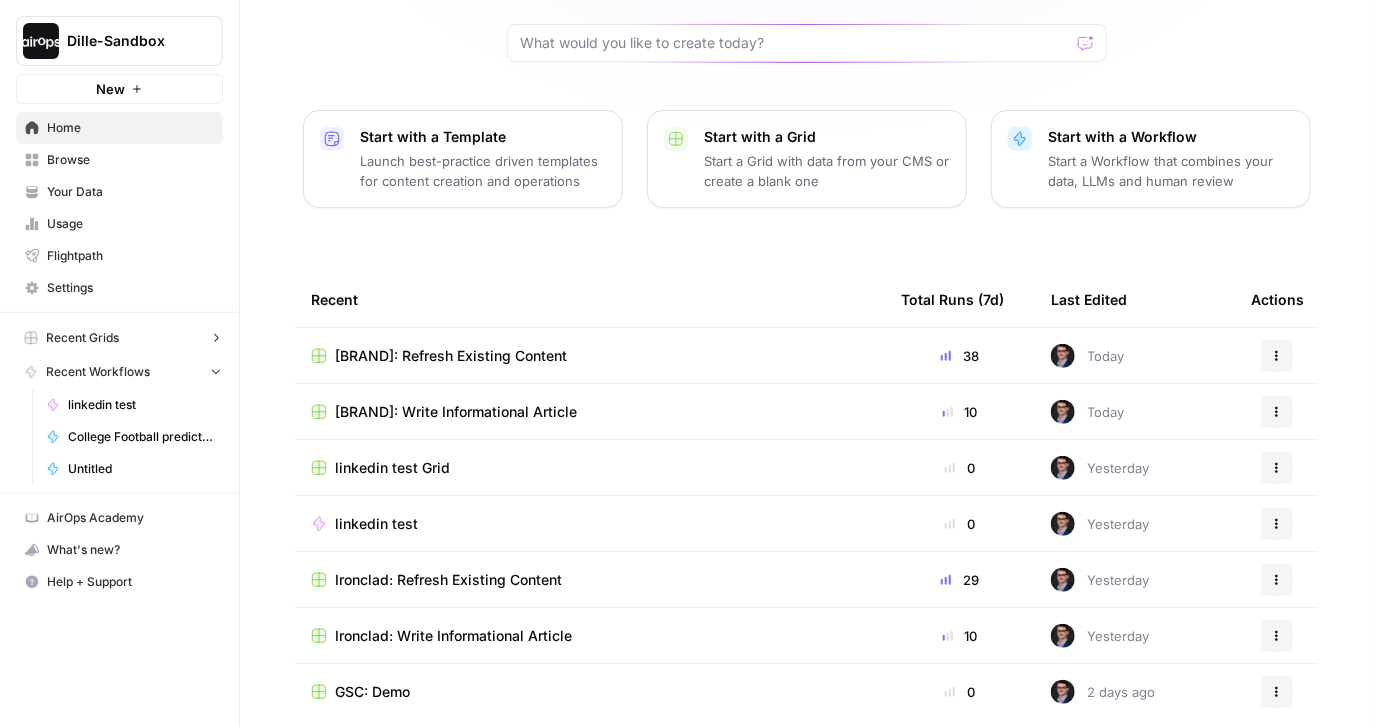 click on "linkedin test" at bounding box center (376, 524) 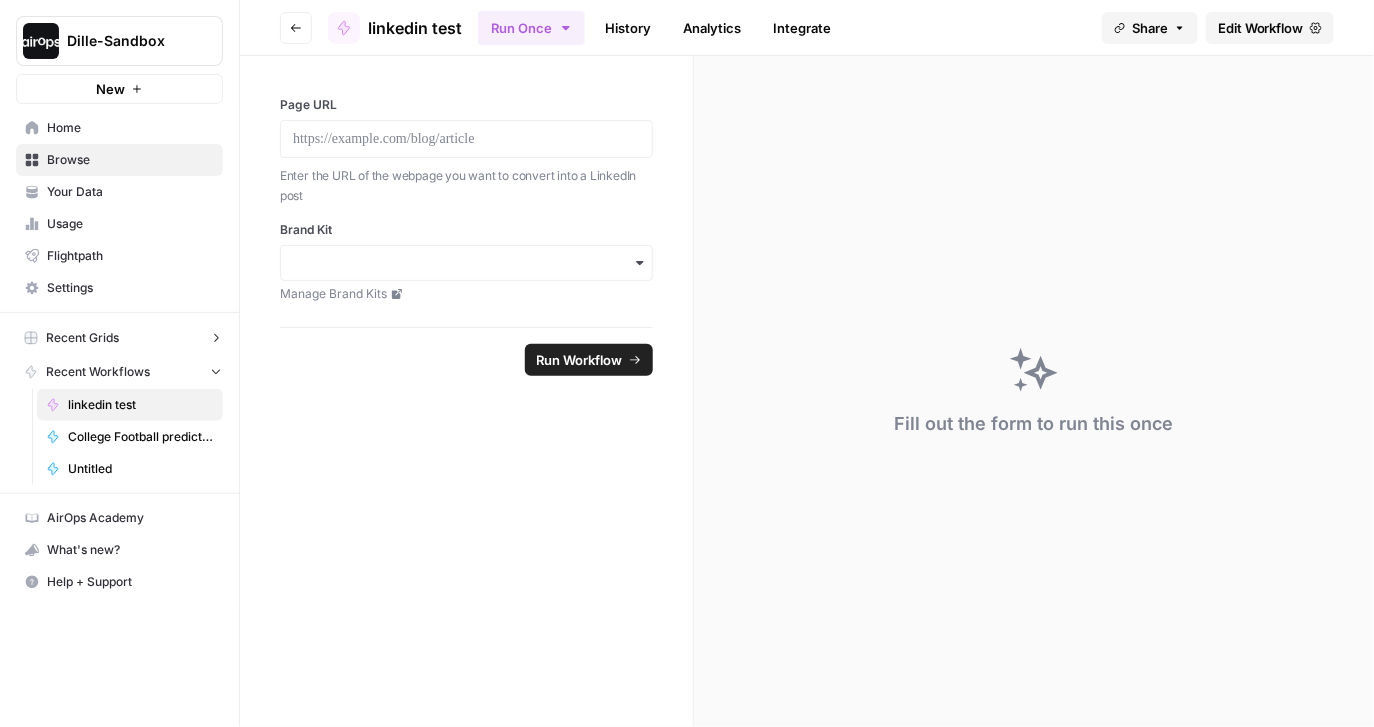 click on "Run Workflow" at bounding box center [589, 360] 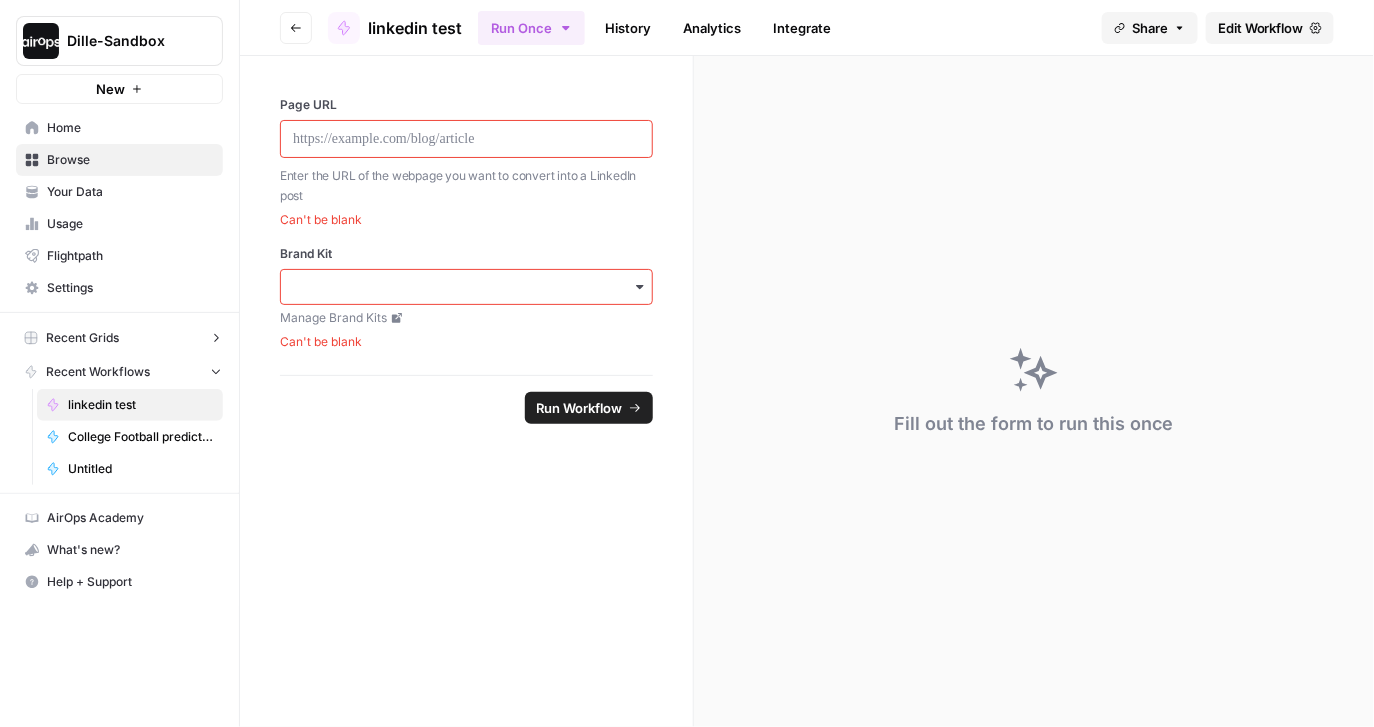 click on "Edit Workflow" at bounding box center [1261, 28] 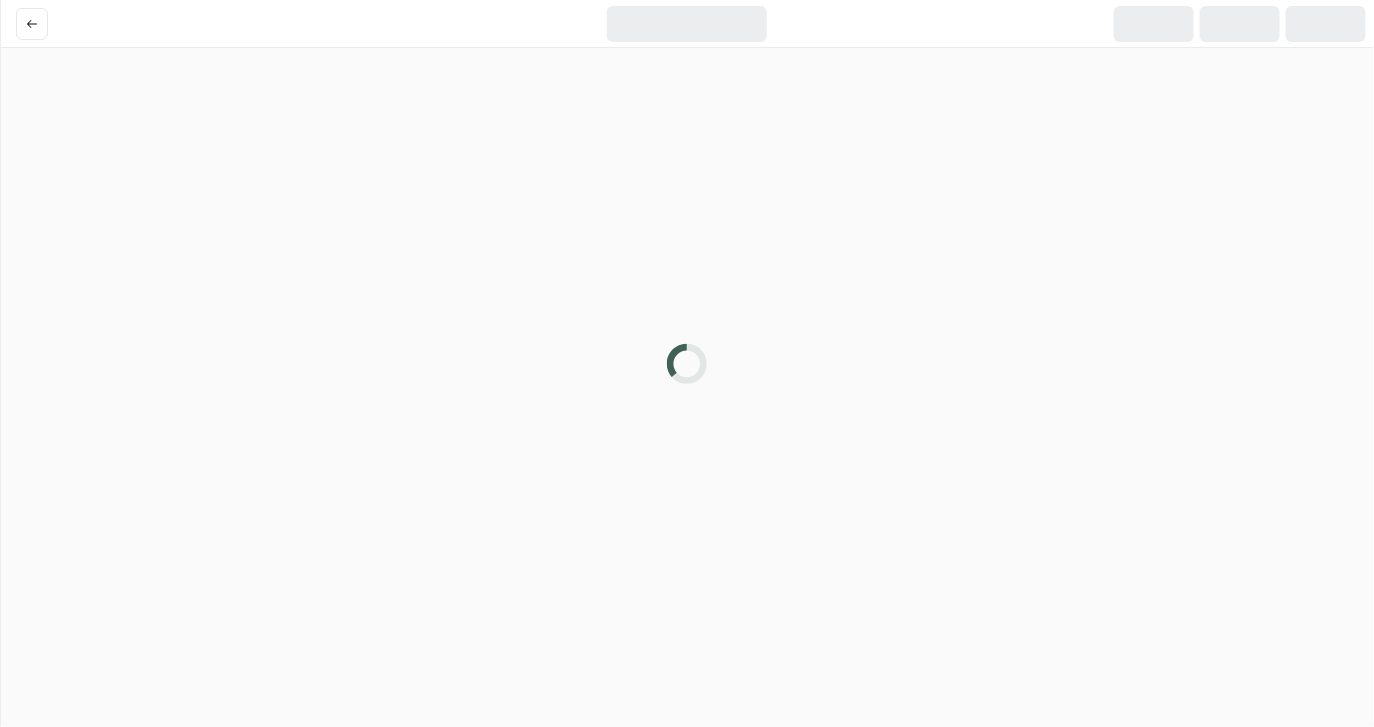 click at bounding box center [687, 363] 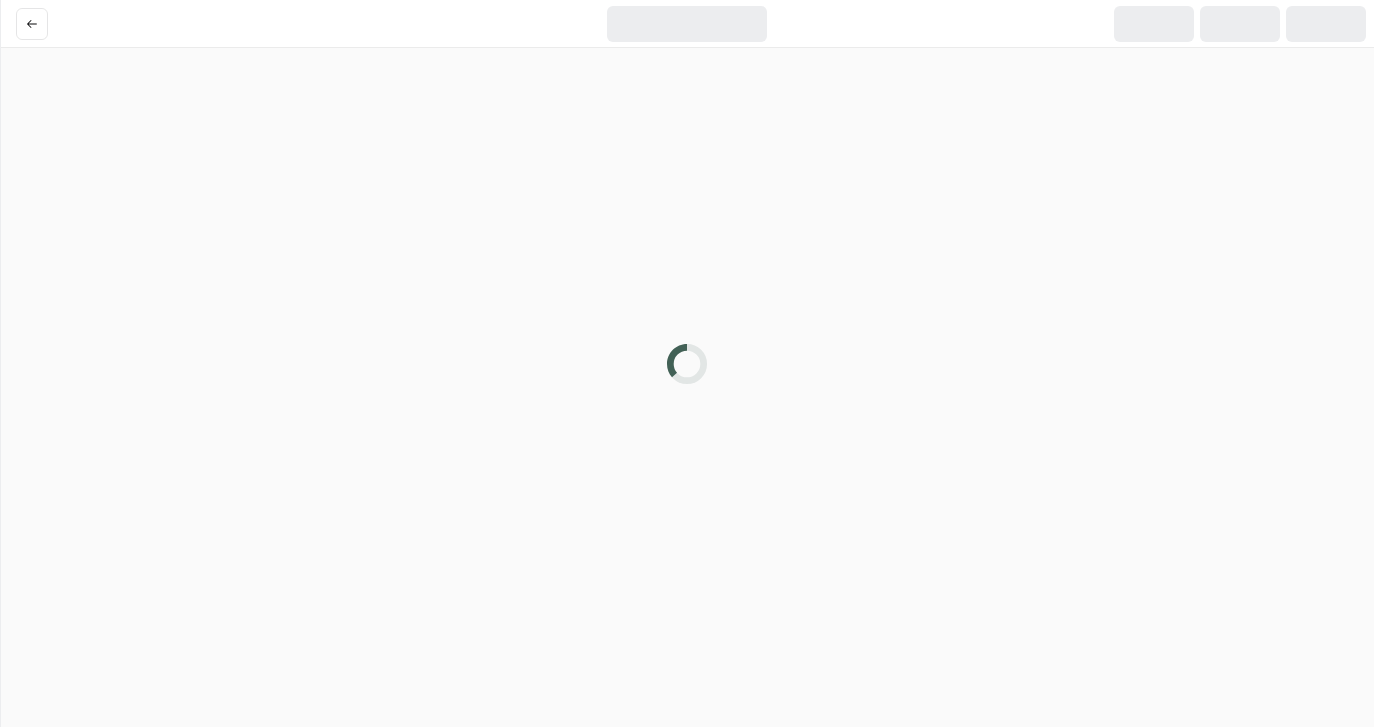 scroll, scrollTop: 0, scrollLeft: 0, axis: both 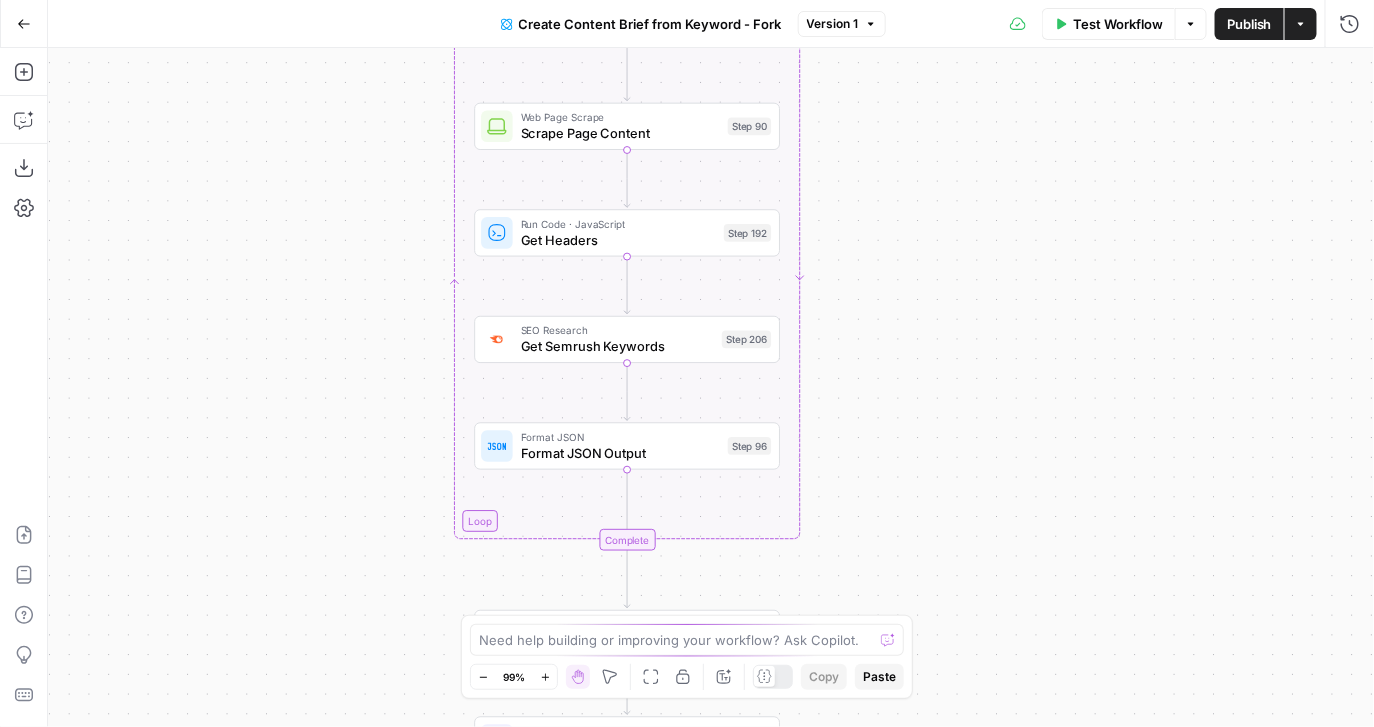 drag, startPoint x: 811, startPoint y: 268, endPoint x: 887, endPoint y: 454, distance: 200.92784 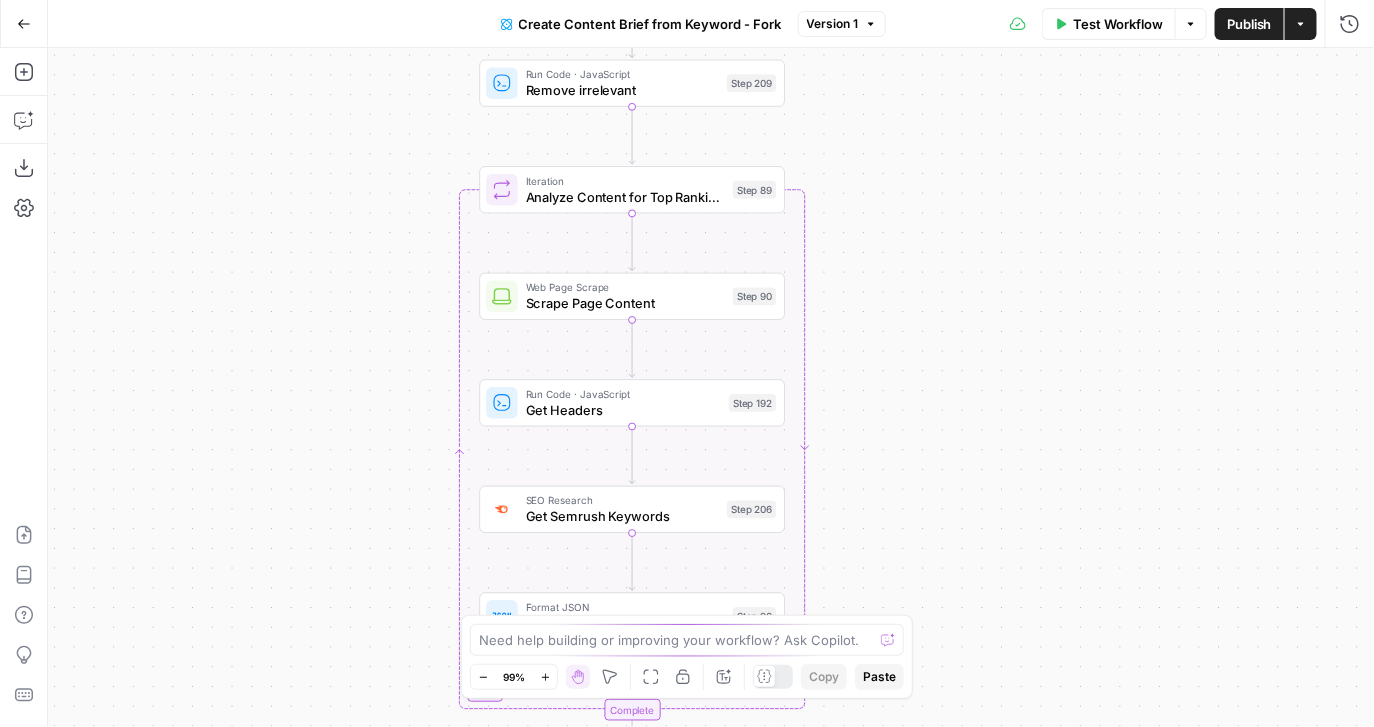 drag, startPoint x: 878, startPoint y: 171, endPoint x: 886, endPoint y: 363, distance: 192.1666 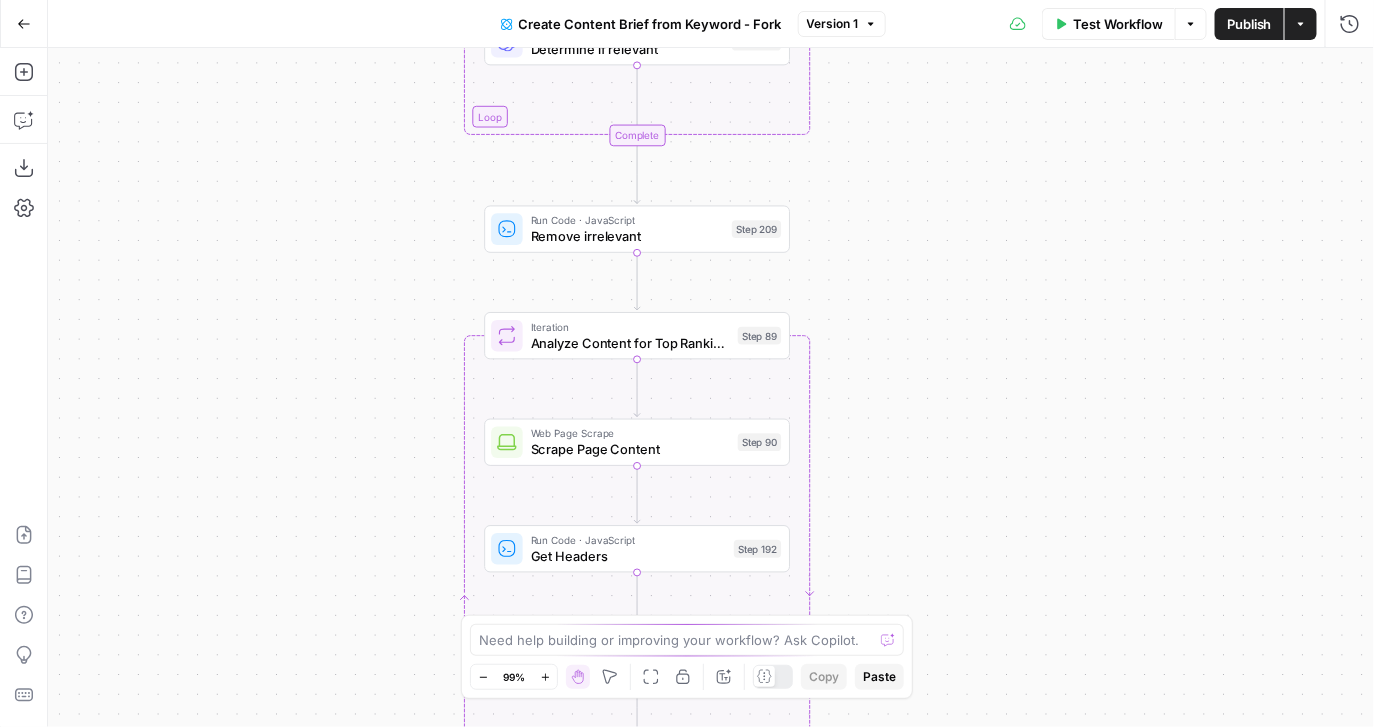 drag, startPoint x: 886, startPoint y: 181, endPoint x: 894, endPoint y: 350, distance: 169.18924 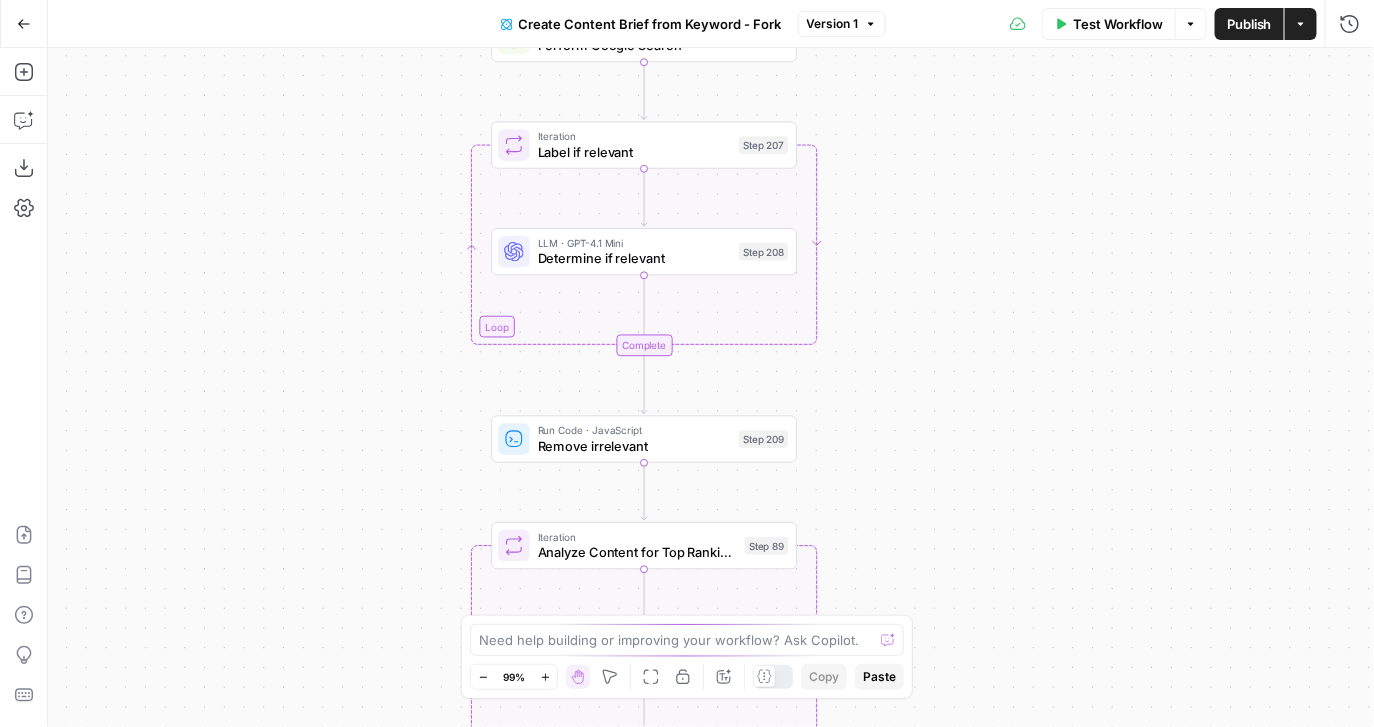 drag, startPoint x: 890, startPoint y: 199, endPoint x: 891, endPoint y: 361, distance: 162.00308 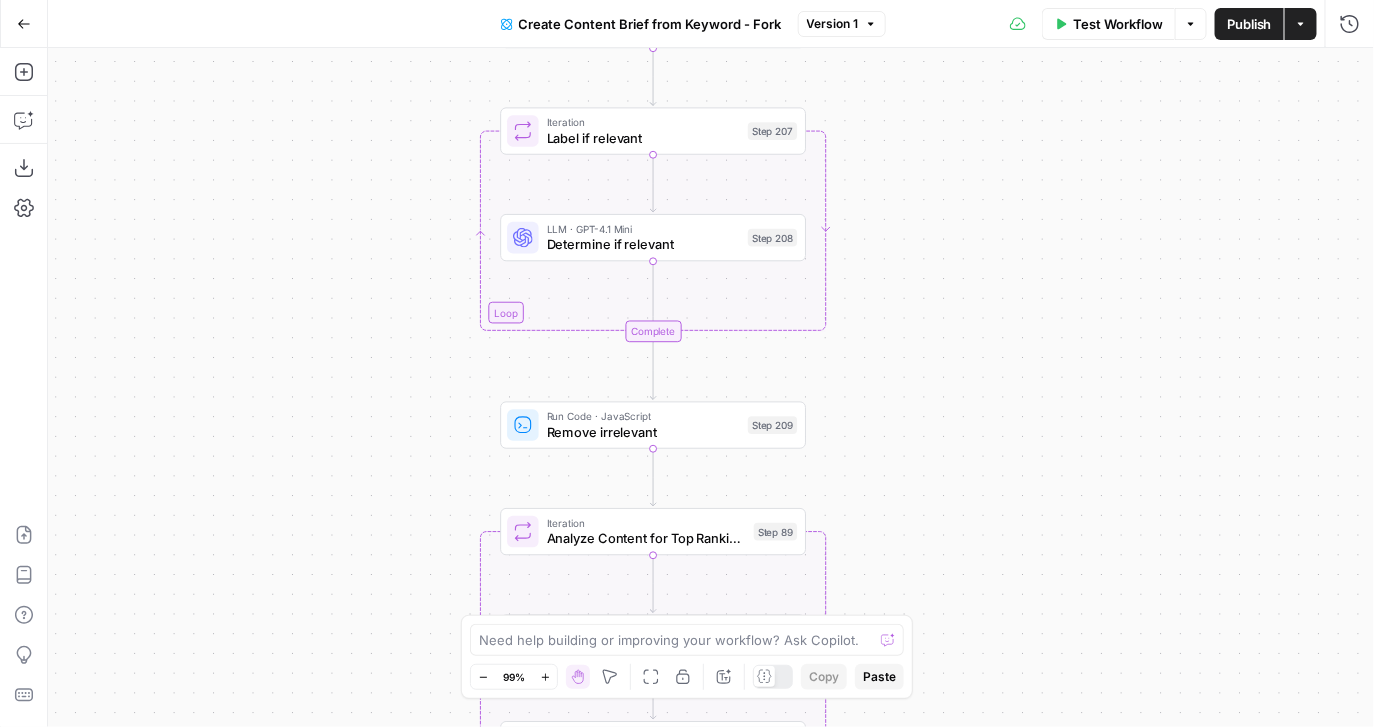 drag, startPoint x: 895, startPoint y: 204, endPoint x: 898, endPoint y: 139, distance: 65.06919 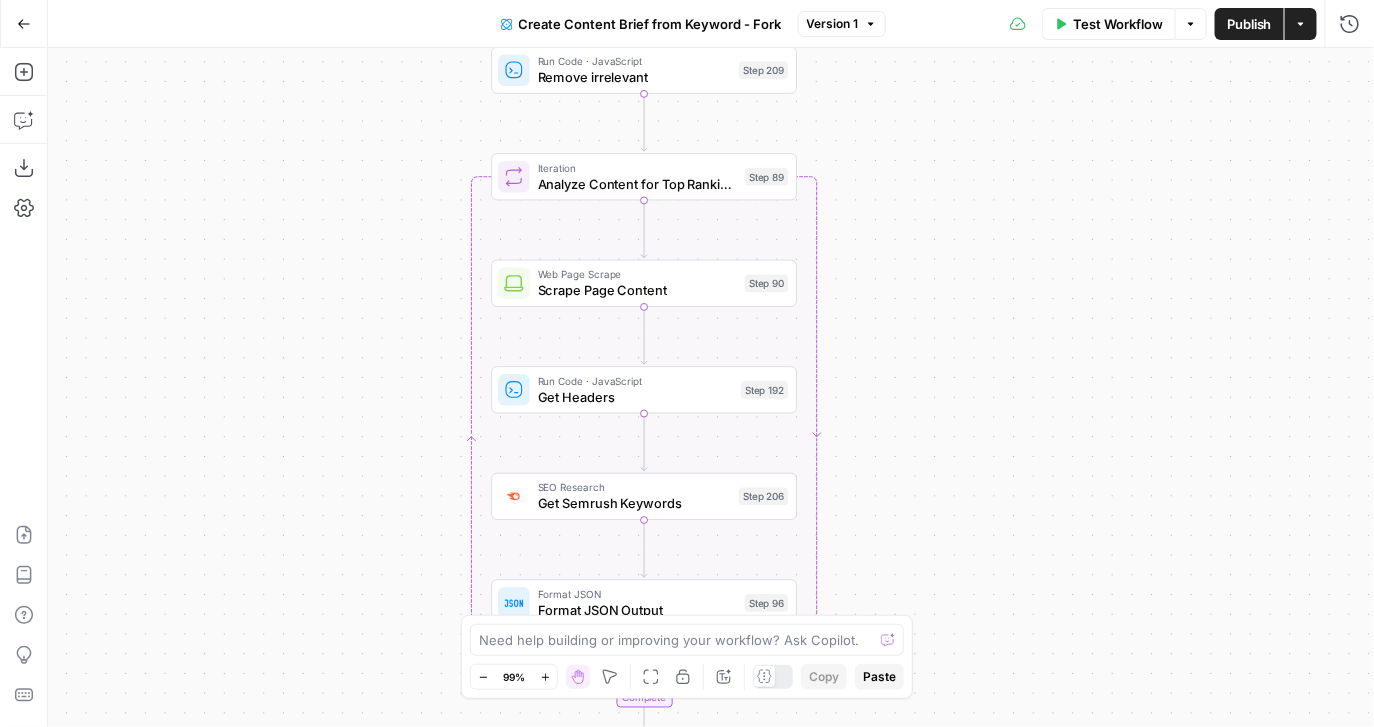 drag, startPoint x: 908, startPoint y: 470, endPoint x: 905, endPoint y: 166, distance: 304.0148 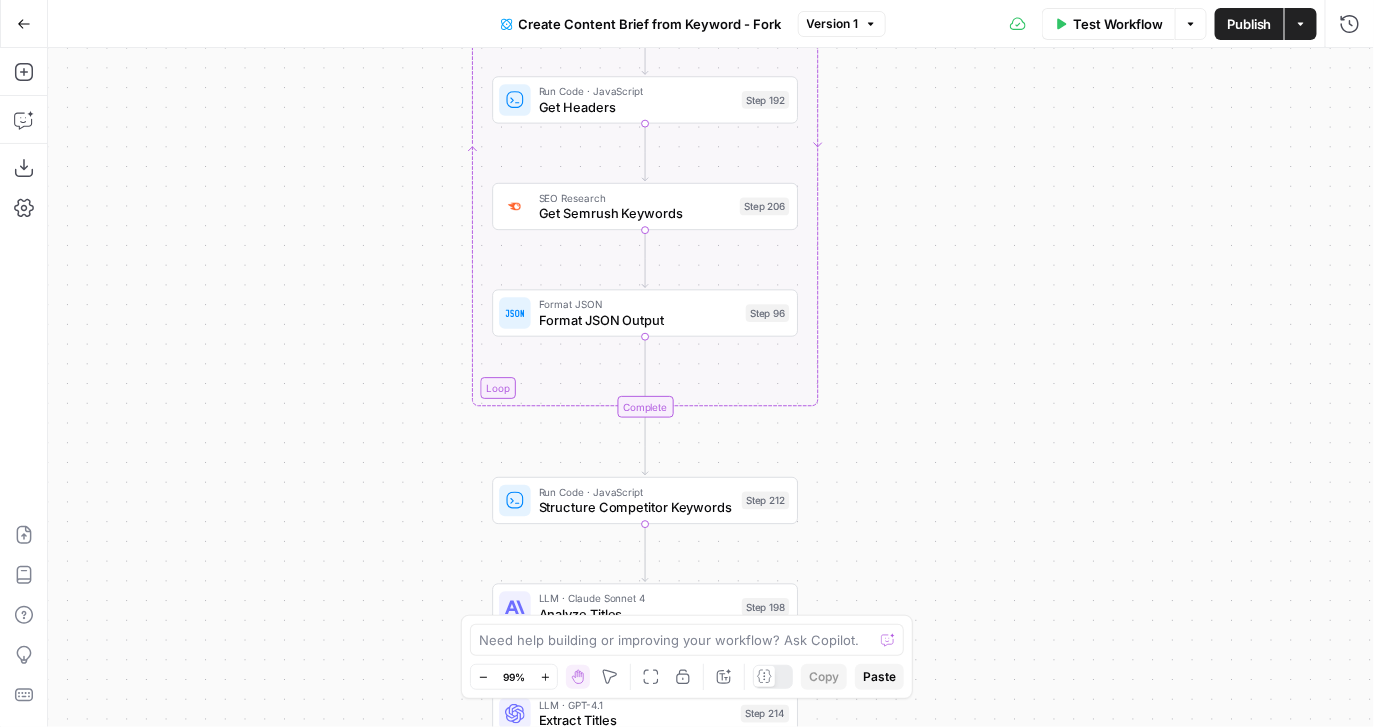 drag, startPoint x: 892, startPoint y: 525, endPoint x: 892, endPoint y: 201, distance: 324 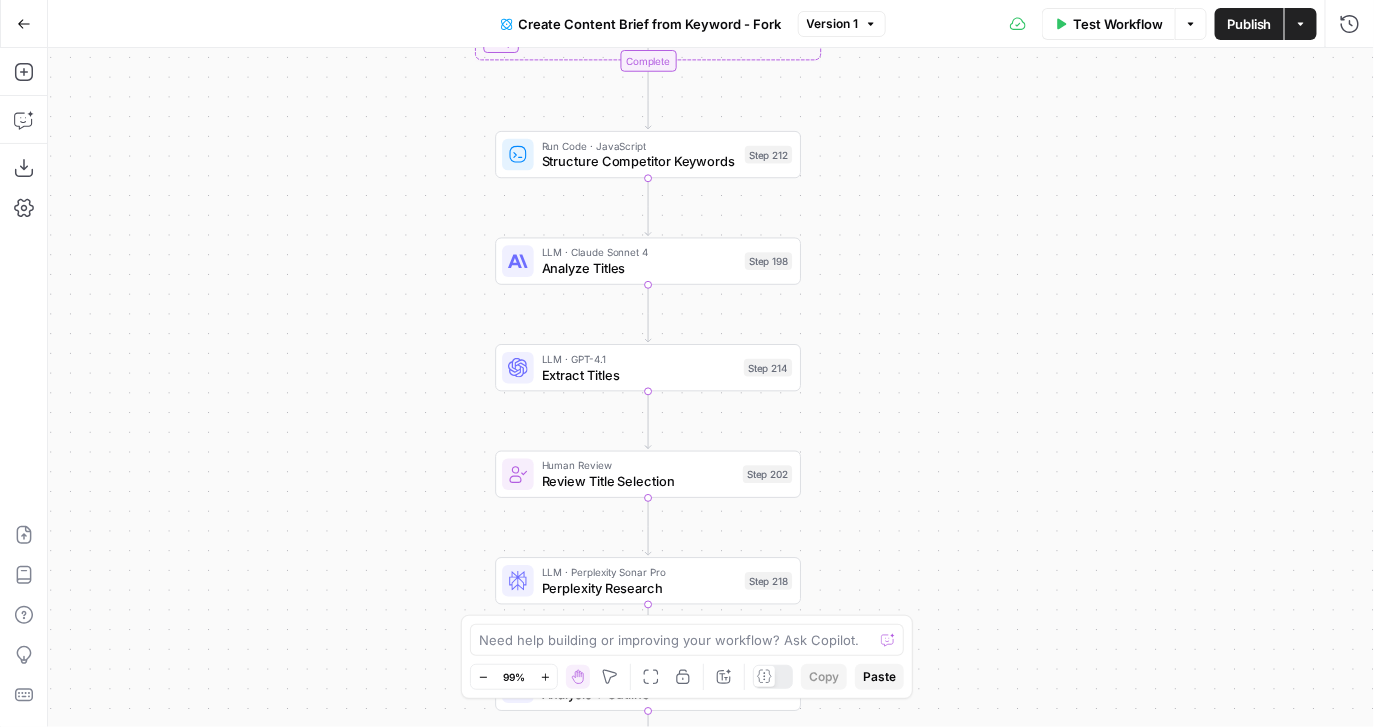 drag, startPoint x: 903, startPoint y: 553, endPoint x: 907, endPoint y: 240, distance: 313.02554 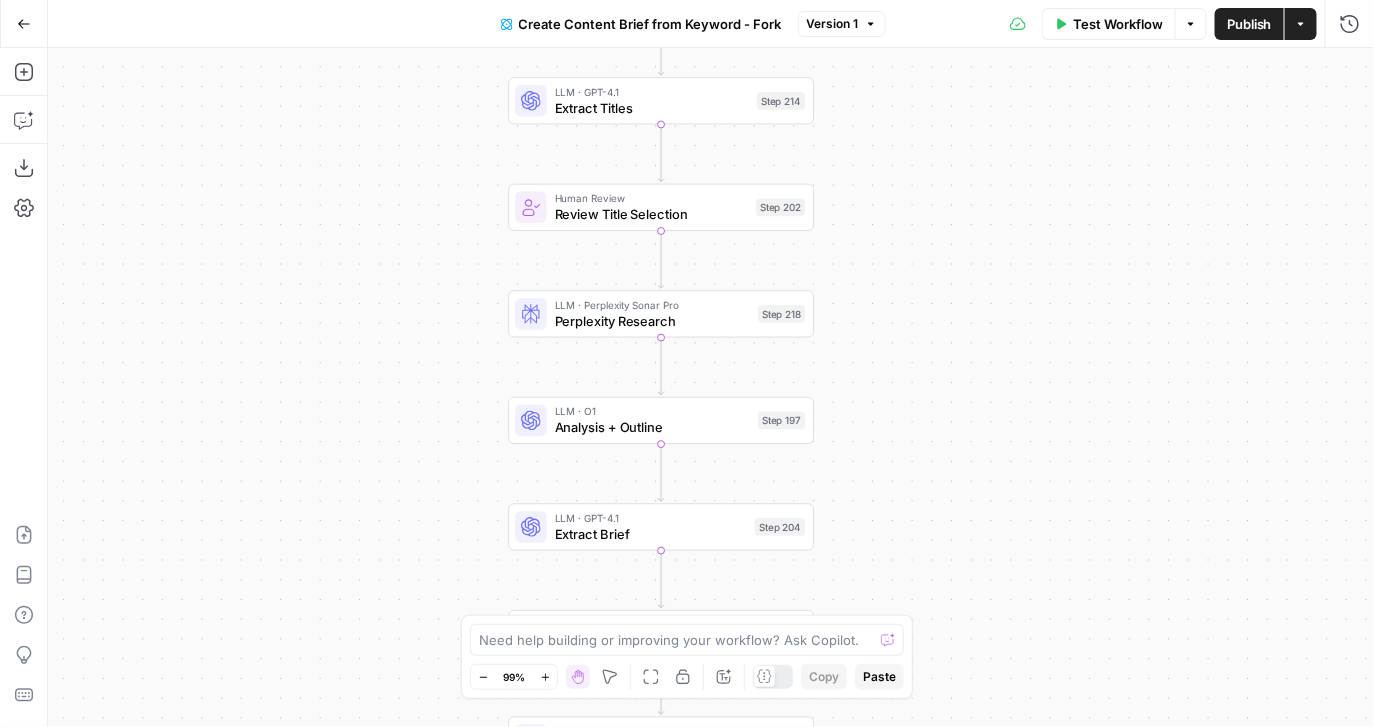 drag, startPoint x: 892, startPoint y: 446, endPoint x: 904, endPoint y: 179, distance: 267.26953 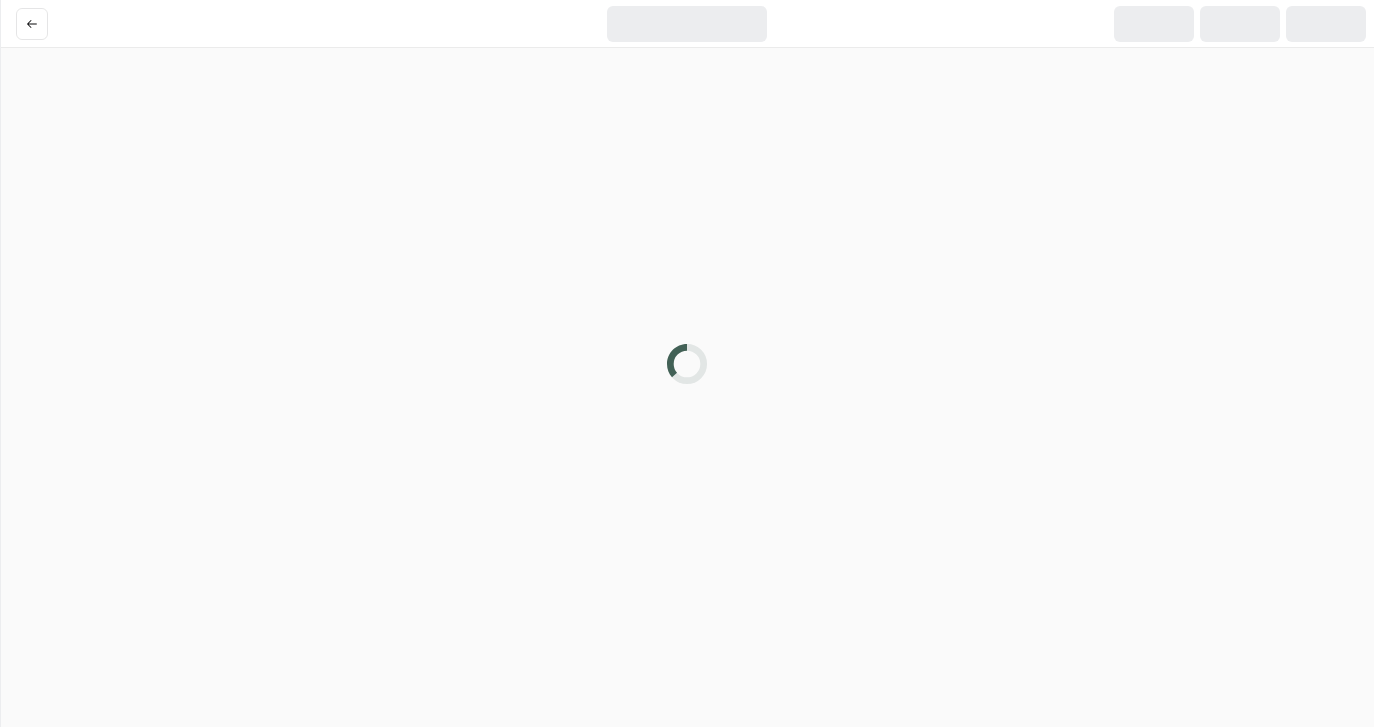 scroll, scrollTop: 0, scrollLeft: 0, axis: both 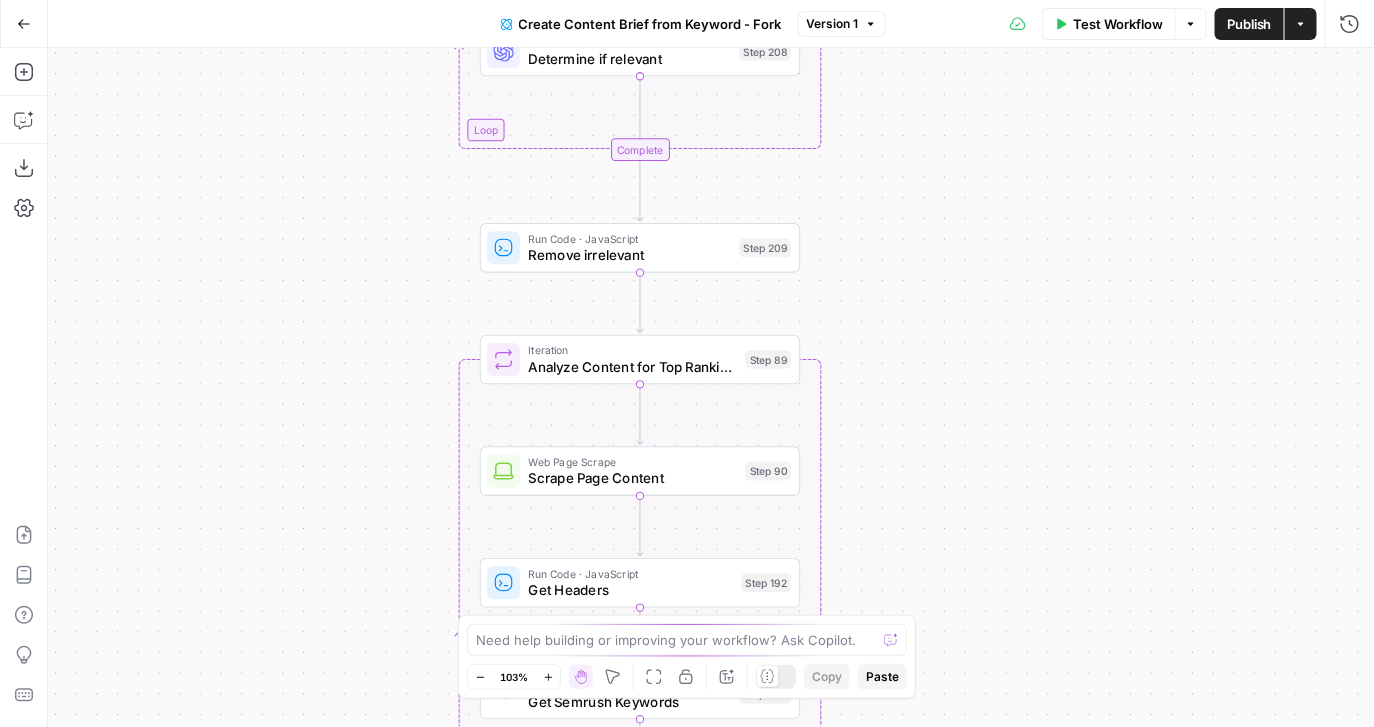 drag, startPoint x: 779, startPoint y: 131, endPoint x: 865, endPoint y: 471, distance: 350.70786 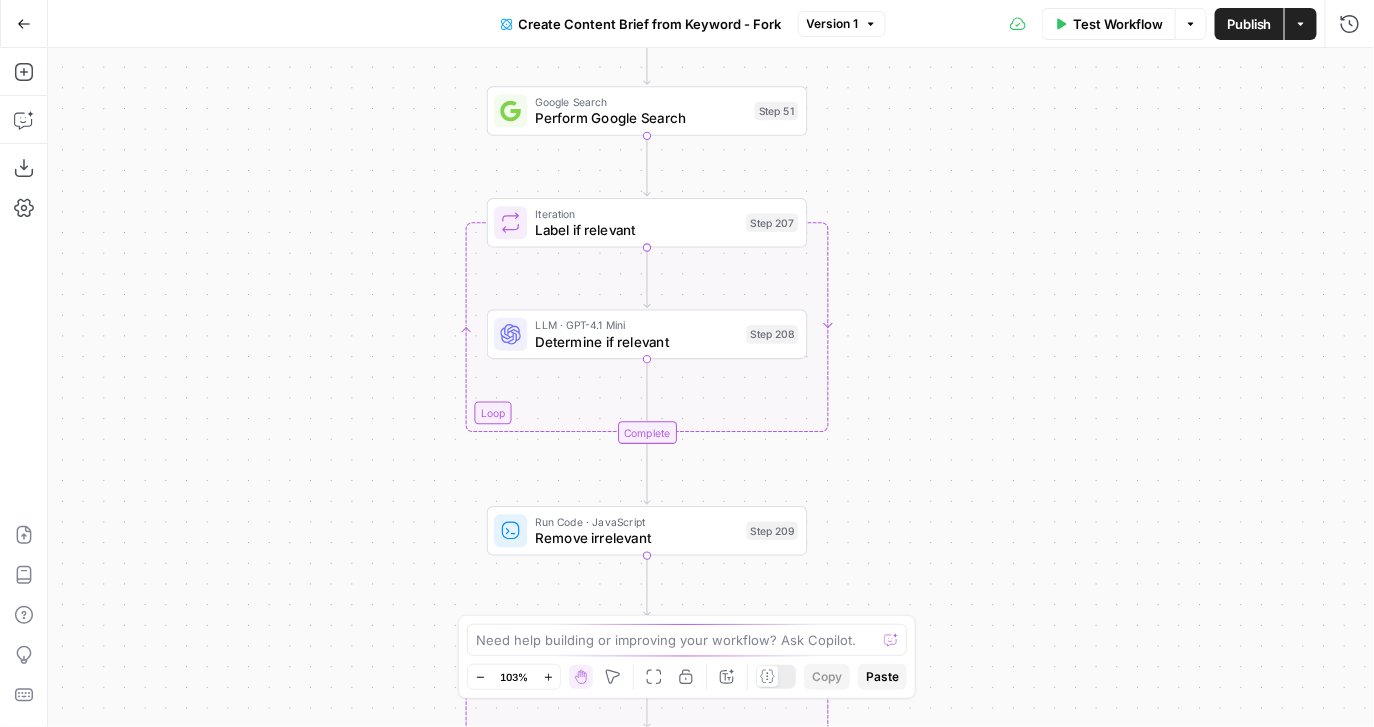 drag, startPoint x: 871, startPoint y: 163, endPoint x: 875, endPoint y: 443, distance: 280.02856 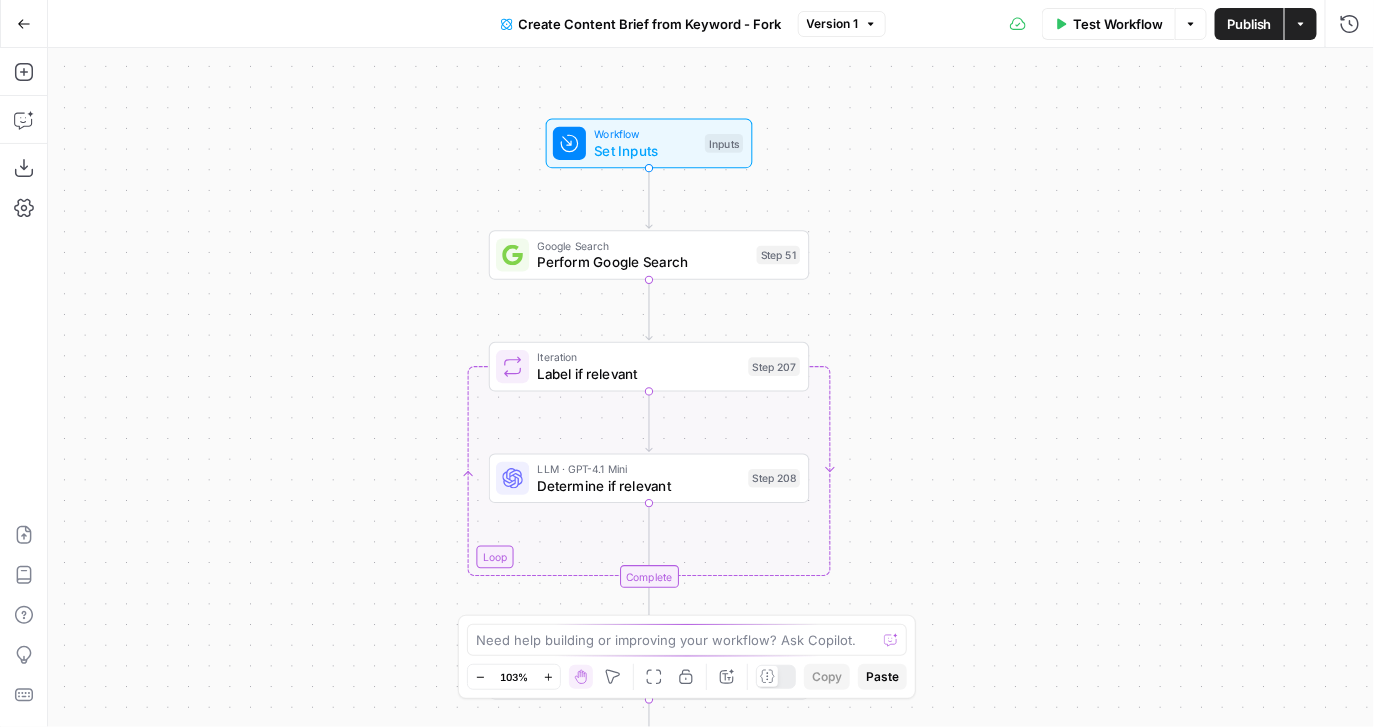 drag, startPoint x: 882, startPoint y: 117, endPoint x: 886, endPoint y: 262, distance: 145.05516 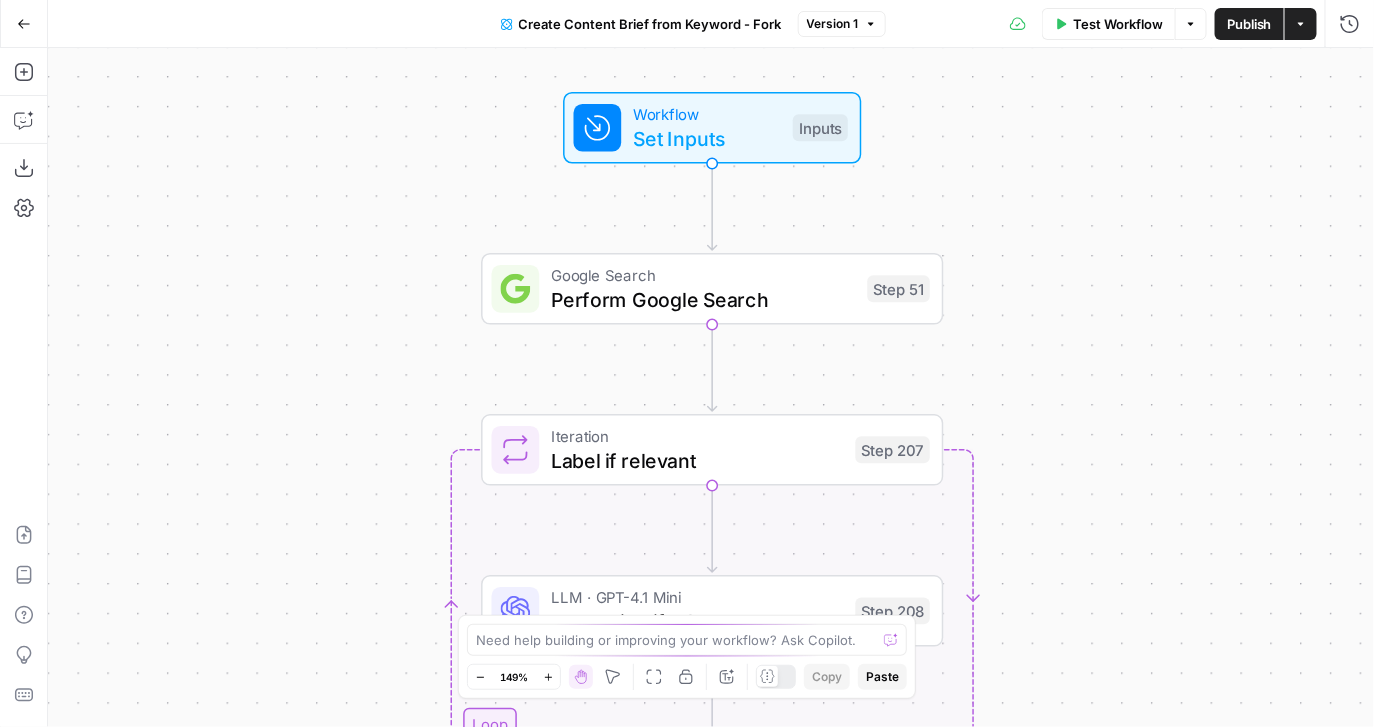 drag, startPoint x: 861, startPoint y: 234, endPoint x: 1015, endPoint y: 256, distance: 155.56349 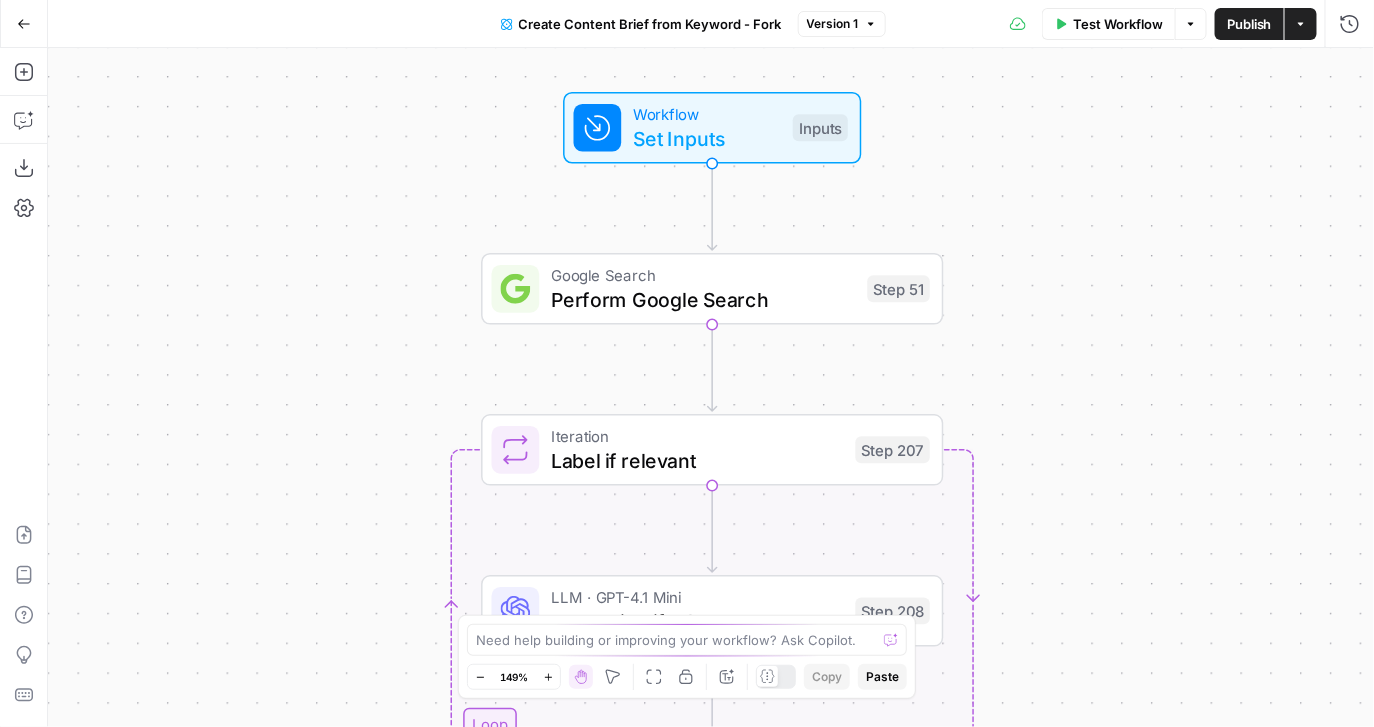 click on "Workflow Set Inputs Inputs Google Search Perform Google Search Step 51 Loop Iteration Label if relevant Step 207 LLM · GPT-4.1 Mini Determine if relevant Step 208 Complete Run Code · JavaScript Remove irrelevant Step 209 Loop Iteration Analyze Content for Top Ranking Pages Step 89 Web Page Scrape Scrape Page Content Step 90 Run Code · JavaScript Get Headers Step 192 SEO Research Get Semrush Keywords Step 206 Format JSON Format JSON Output Step 96 Complete Run Code · JavaScript Structure Competitor Keywords Step 212 LLM · Claude Sonnet 4 Analyze Titles Step 198 LLM · GPT-4.1 Extract Titles Step 214 Human Review Review Title Selection Step 202 LLM · Perplexity Sonar Pro Perplexity Research Step 218 LLM · O1 Analysis + Outline Step 197 LLM · GPT-4.1 Extract Brief Step 204 LLM · Claude Sonnet 4 Develop outline Step 219 LLM · GPT-4.1 Extract only outline Step 220 Write Liquid Text Combine Brief Step 205 Format JSON JSON Step 203 End Output" at bounding box center (711, 387) 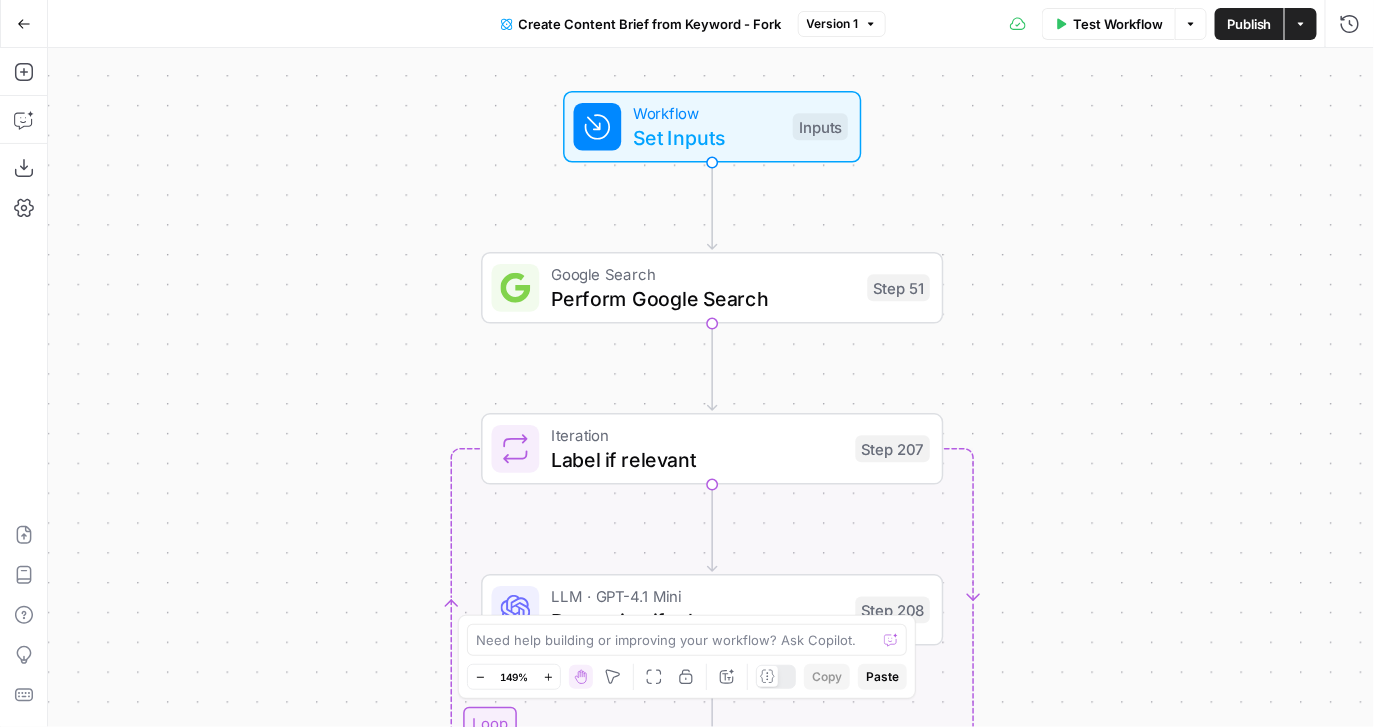 click on "Workflow Set Inputs Inputs Google Search Perform Google Search Step 51 Loop Iteration Label if relevant Step 207 LLM · GPT-4.1 Mini Determine if relevant Step 208 Complete Run Code · JavaScript Remove irrelevant Step 209 Loop Iteration Analyze Content for Top Ranking Pages Step 89 Web Page Scrape Scrape Page Content Step 90 Run Code · JavaScript Get Headers Step 192 SEO Research Get Semrush Keywords Step 206 Format JSON Format JSON Output Step 96 Complete Run Code · JavaScript Structure Competitor Keywords Step 212 LLM · Claude Sonnet 4 Analyze Titles Step 198 LLM · GPT-4.1 Extract Titles Step 214 Human Review Review Title Selection Step 202 LLM · Perplexity Sonar Pro Perplexity Research Step 218 LLM · O1 Analysis + Outline Step 197 LLM · GPT-4.1 Extract Brief Step 204 LLM · Claude Sonnet 4 Develop outline Step 219 LLM · GPT-4.1 Extract only outline Step 220 Write Liquid Text Combine Brief Step 205 Format JSON JSON Step 203 End Output" at bounding box center [711, 387] 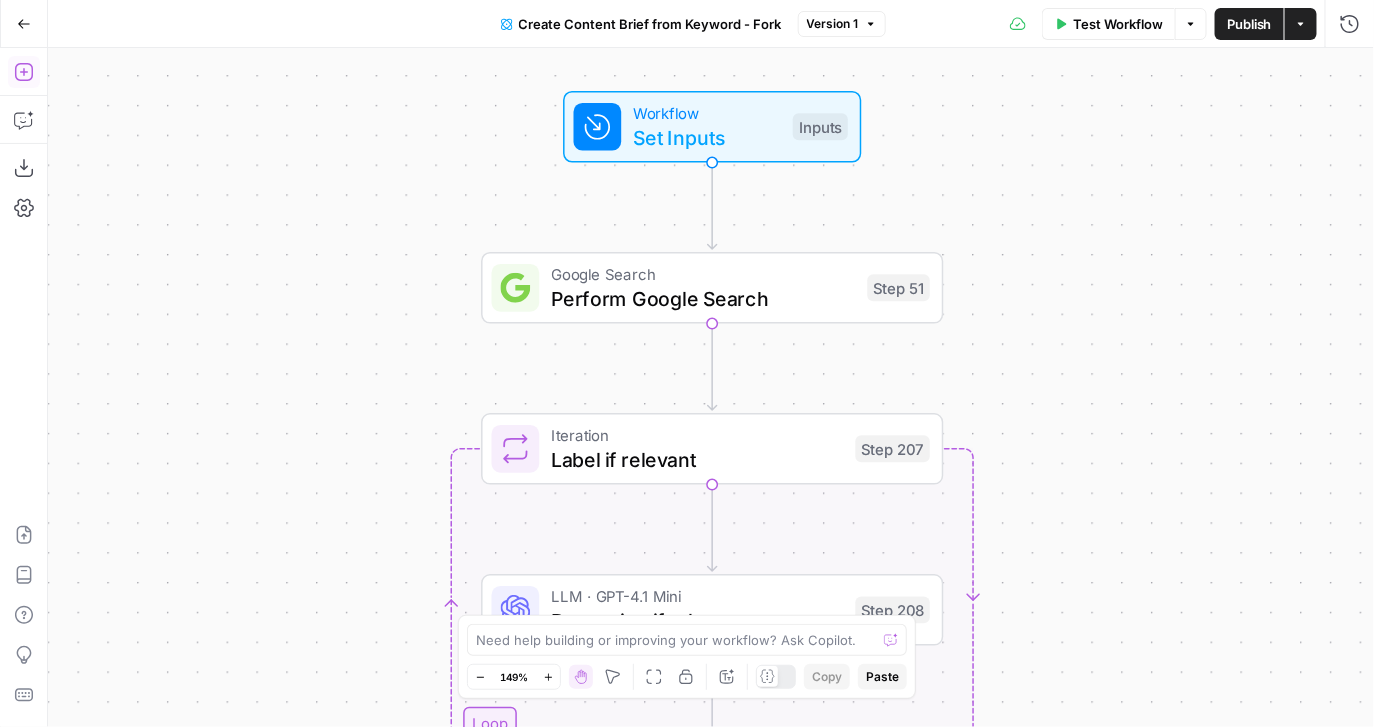 click 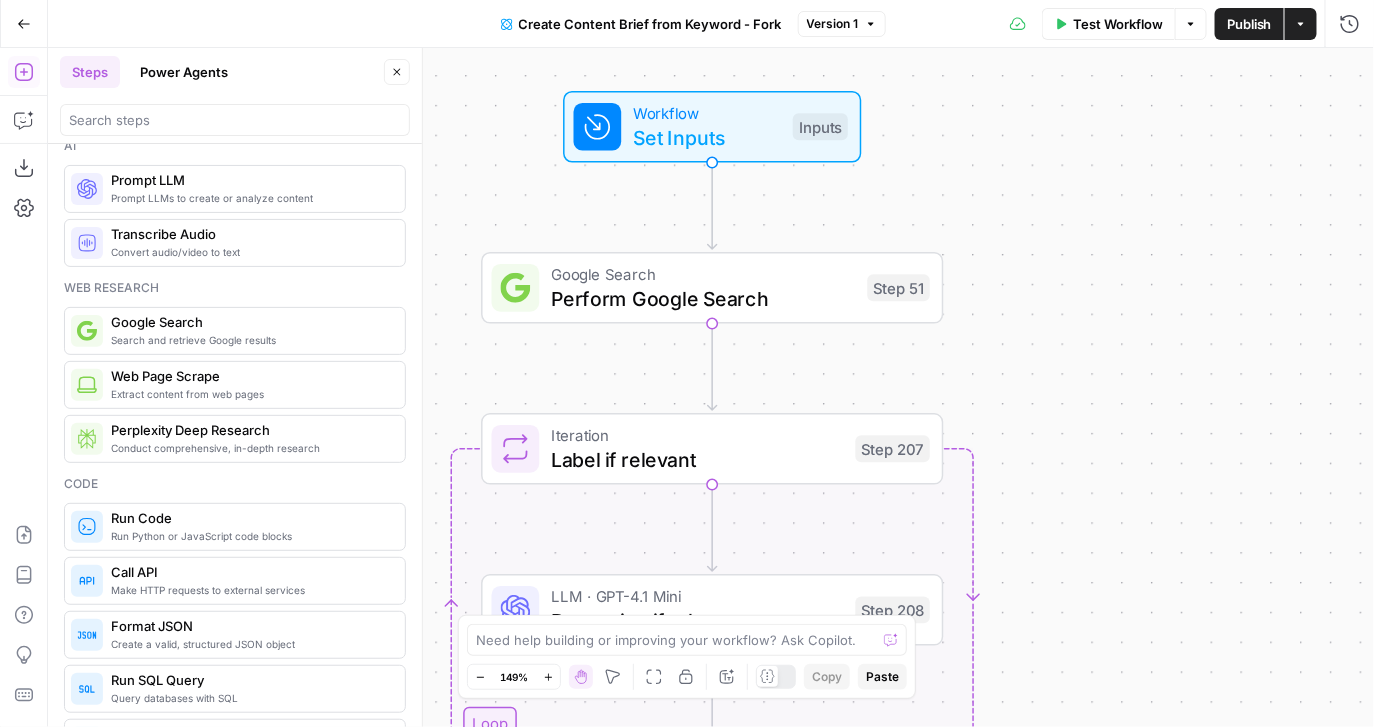 scroll, scrollTop: 0, scrollLeft: 0, axis: both 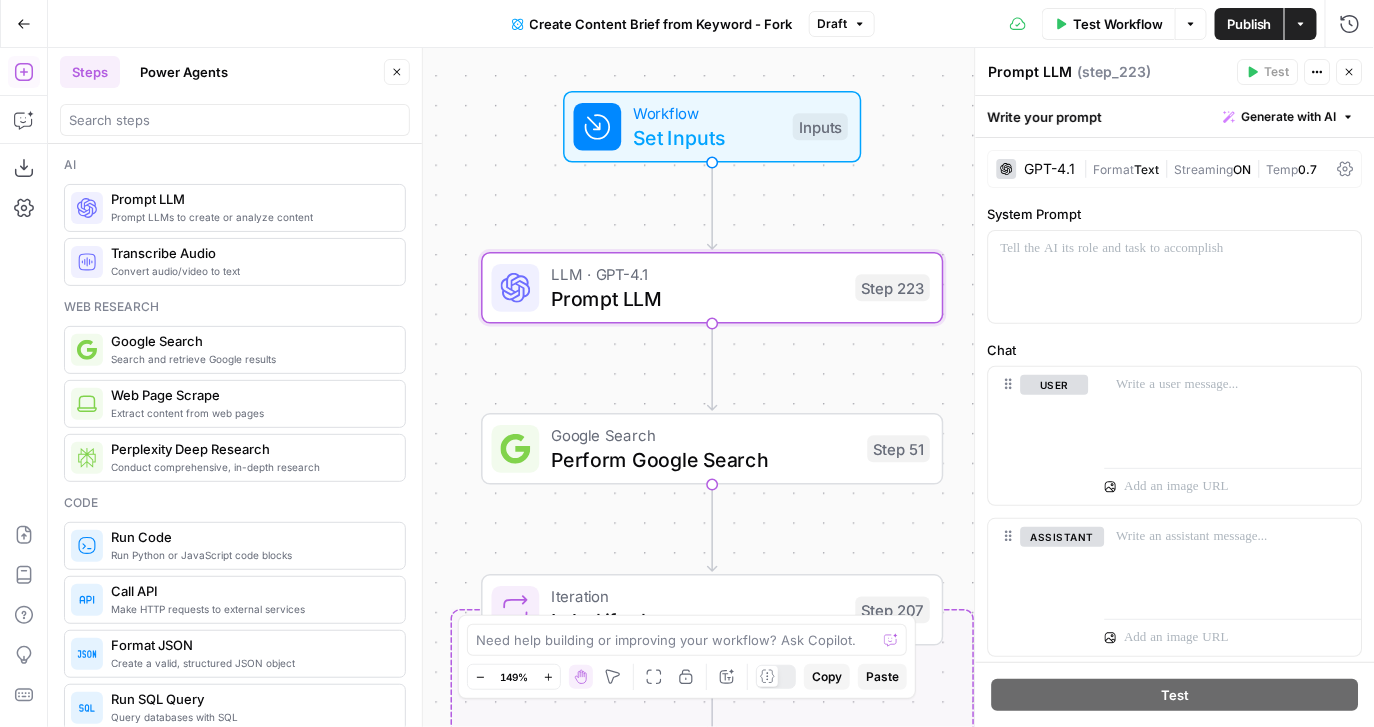 click on "GPT-4.1" at bounding box center [1050, 169] 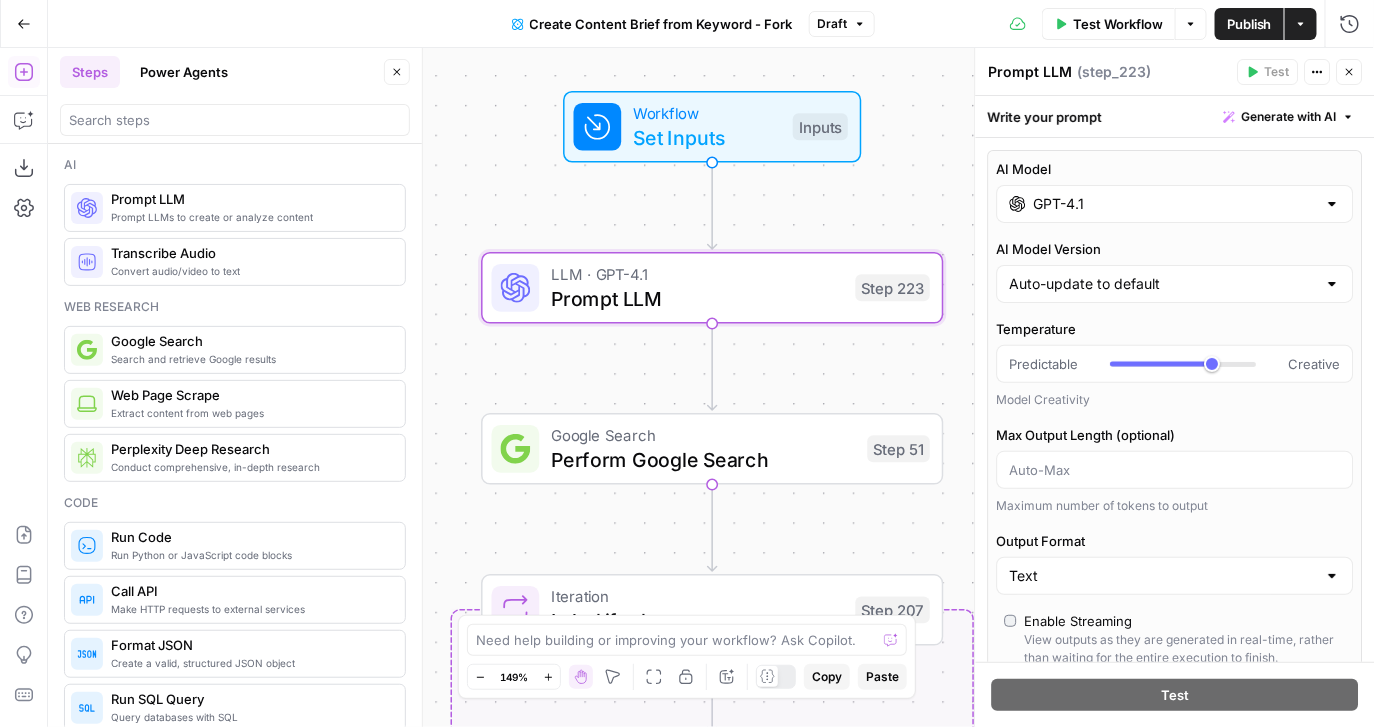 click on "GPT-4.1" at bounding box center [1175, 204] 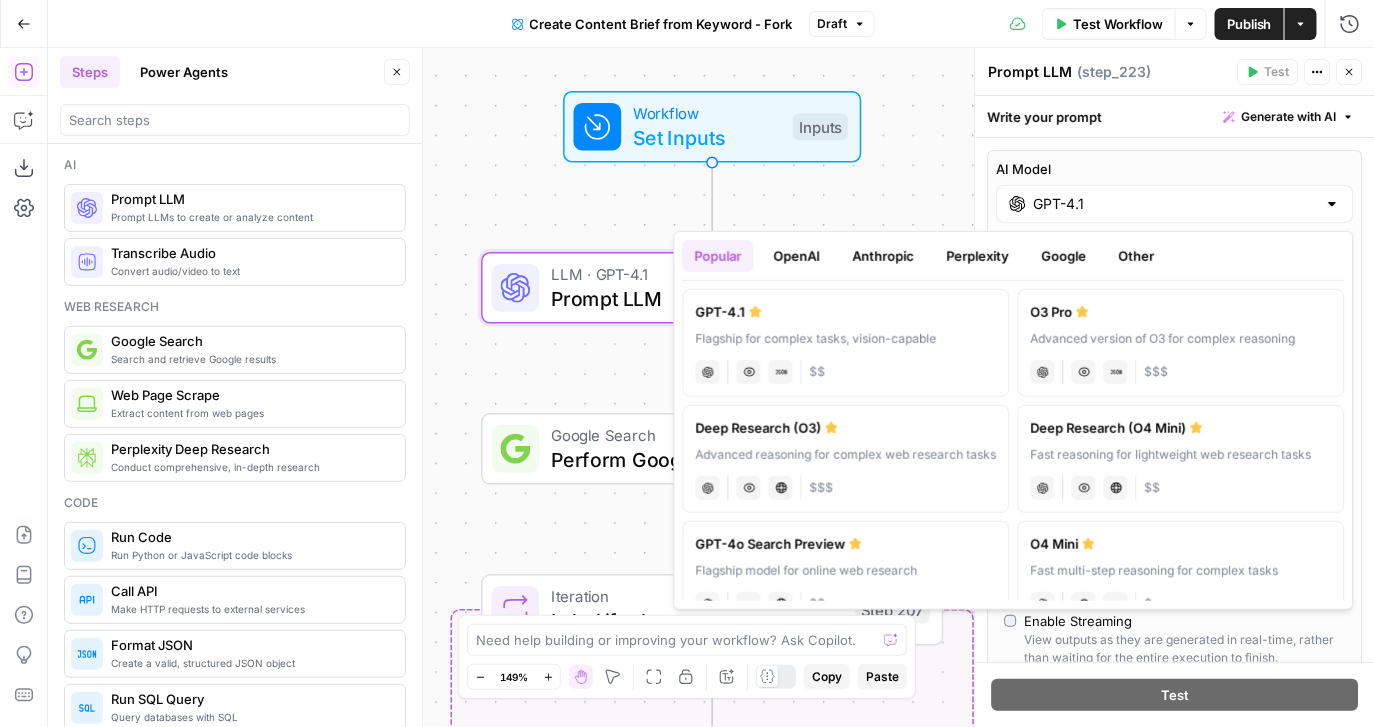 click on "OpenAI" at bounding box center [797, 256] 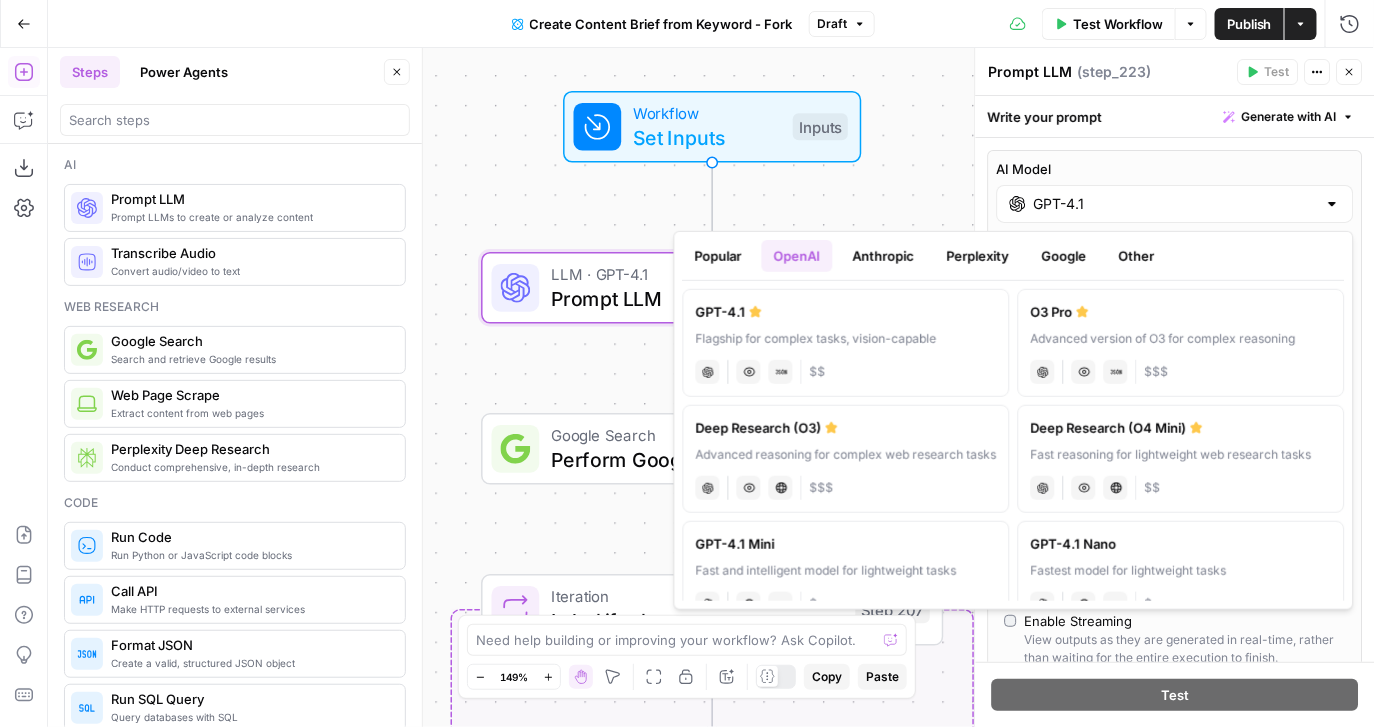 click on "Anthropic" at bounding box center [884, 256] 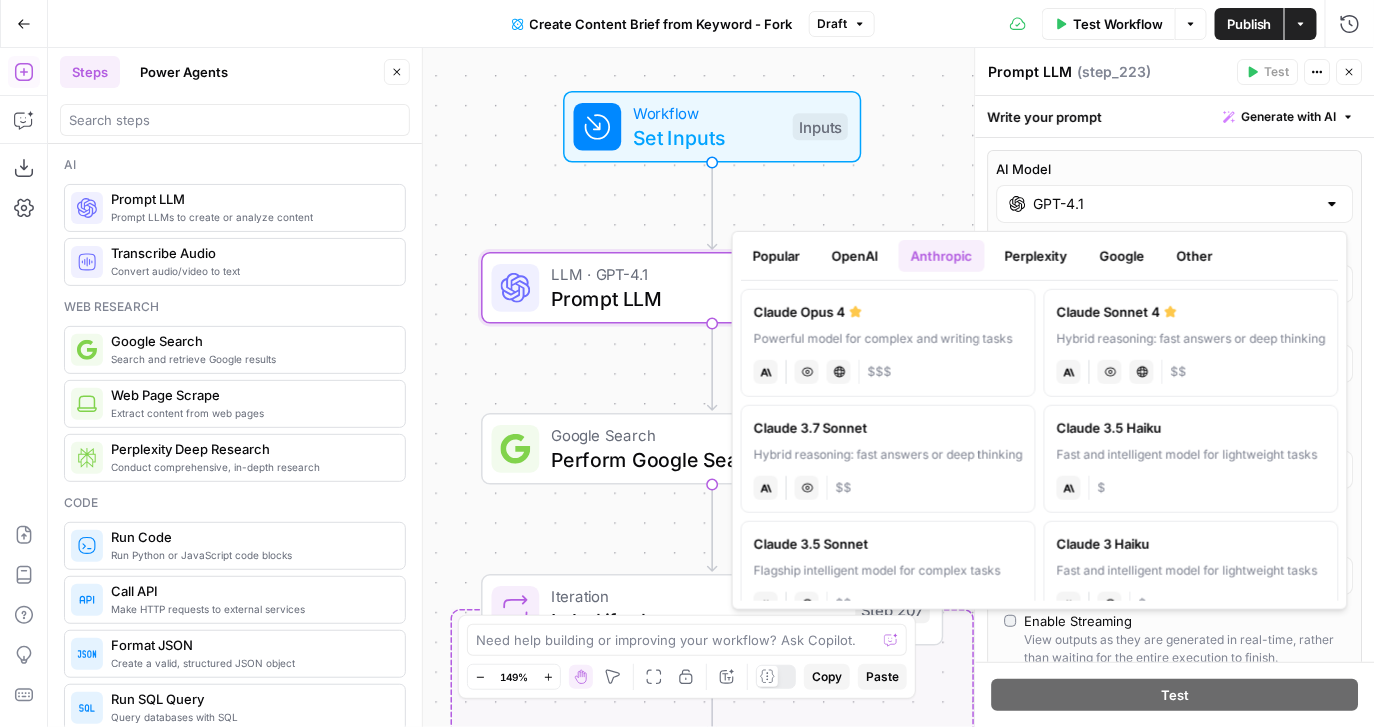 click on "Perplexity" at bounding box center (1036, 256) 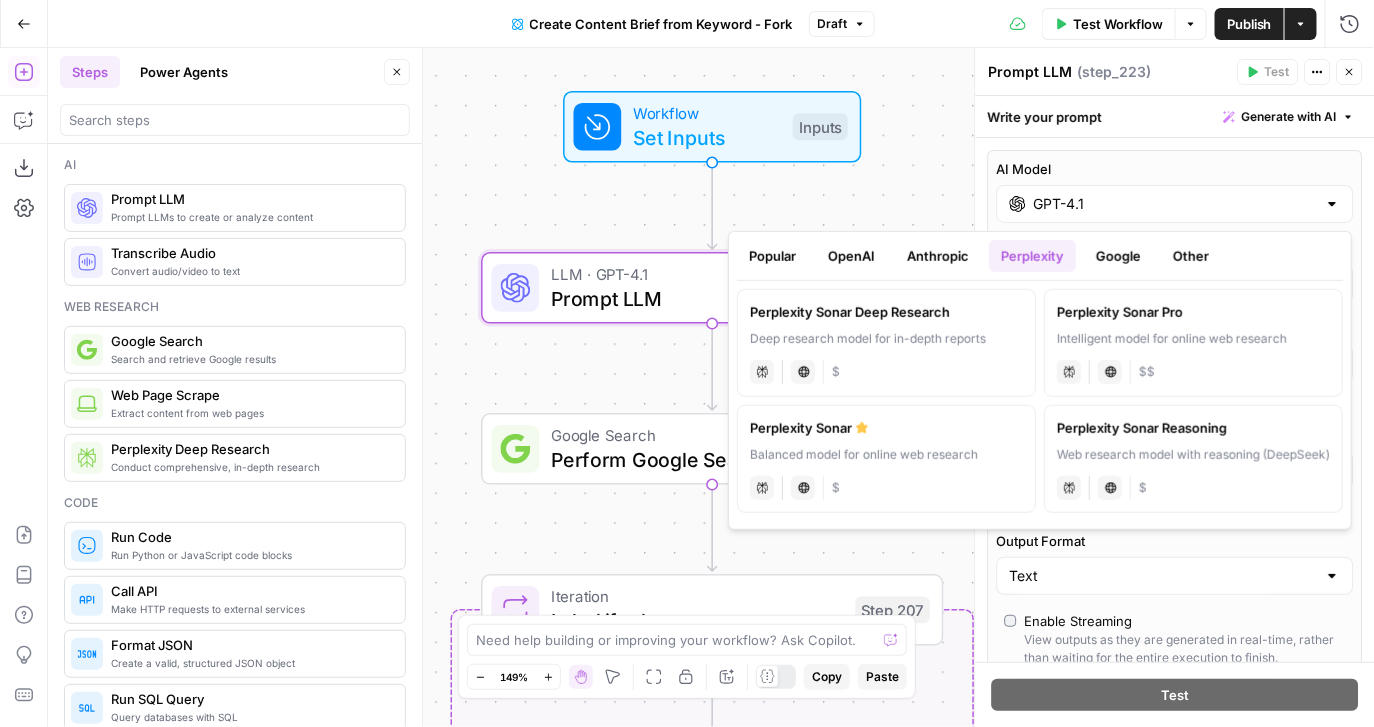 click on "Google" at bounding box center (1118, 256) 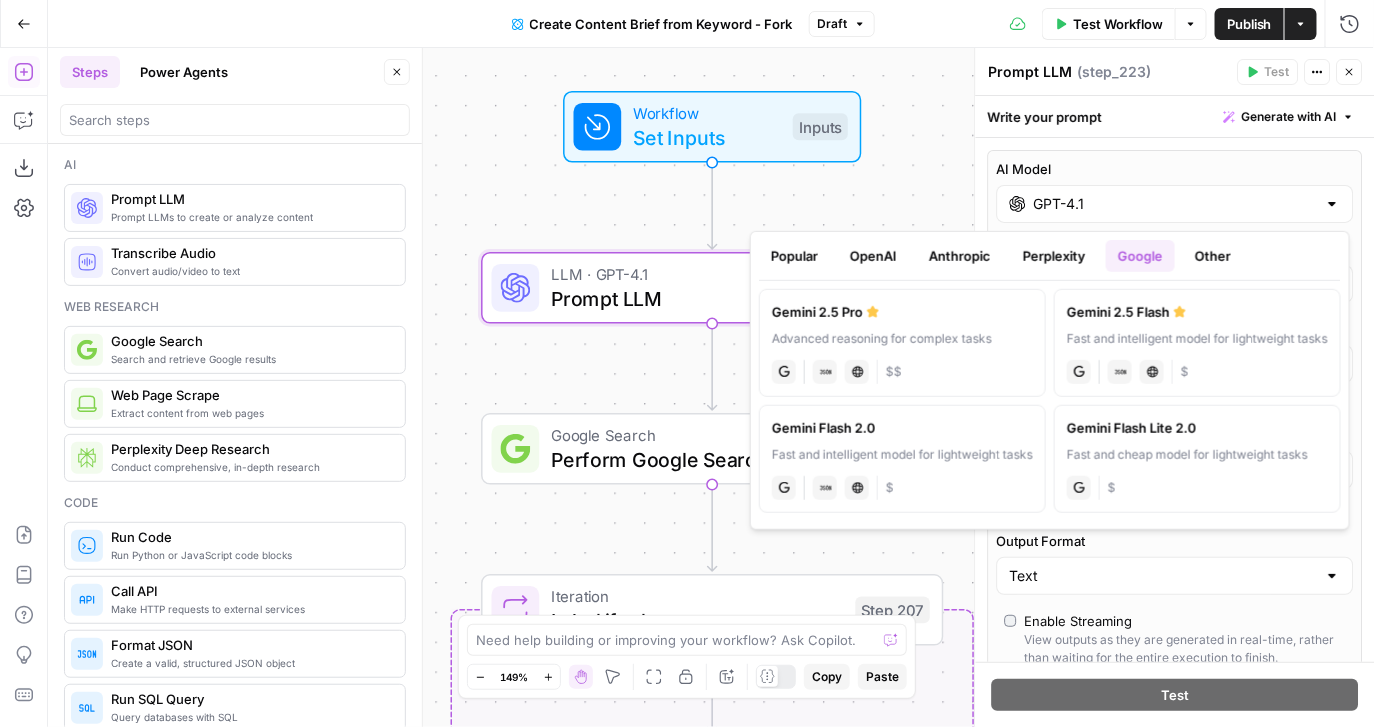 click on "Perplexity" at bounding box center [1054, 256] 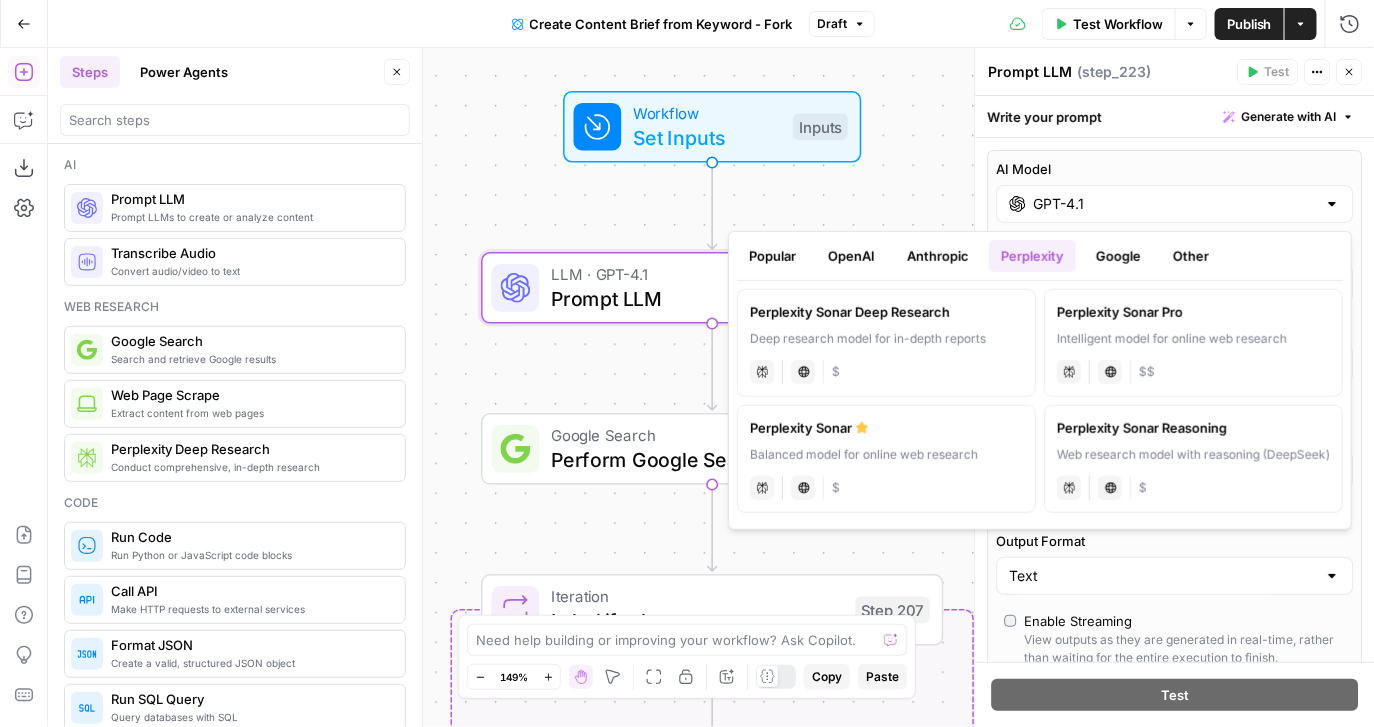 click on "Anthropic" at bounding box center [938, 256] 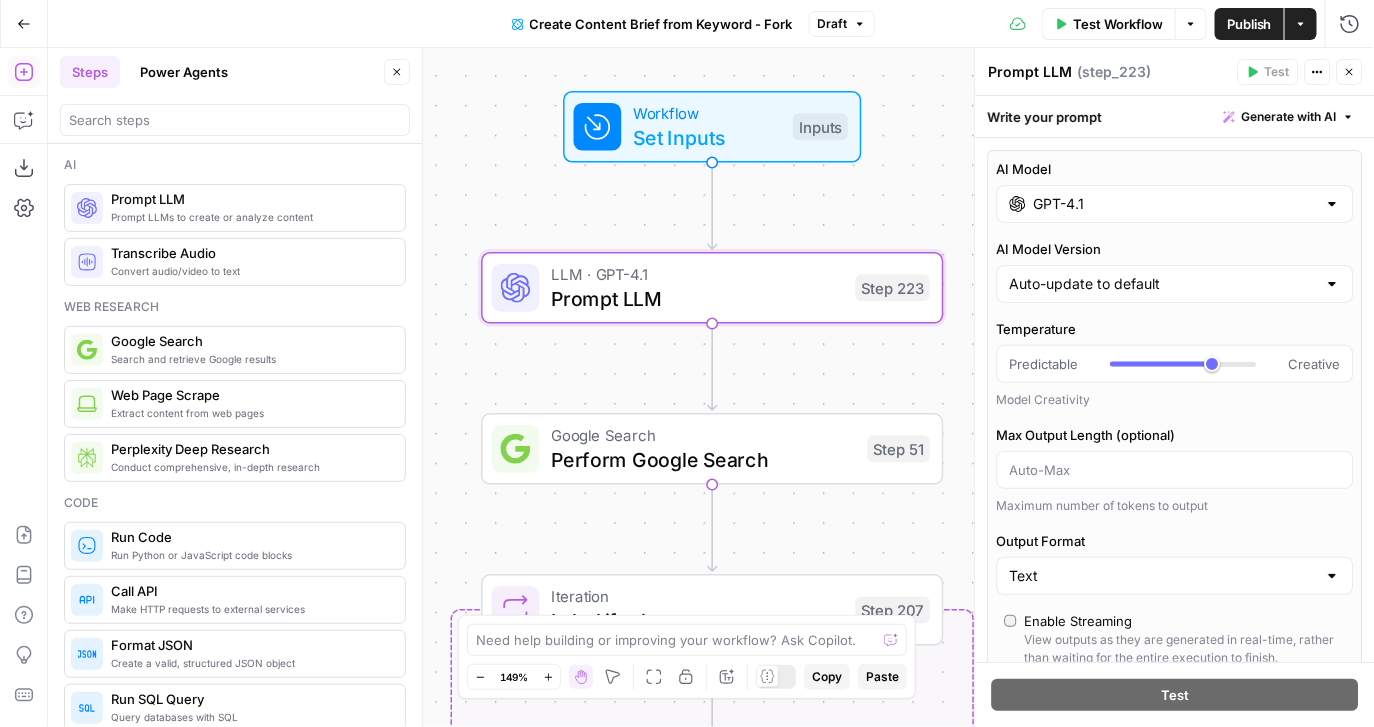 click 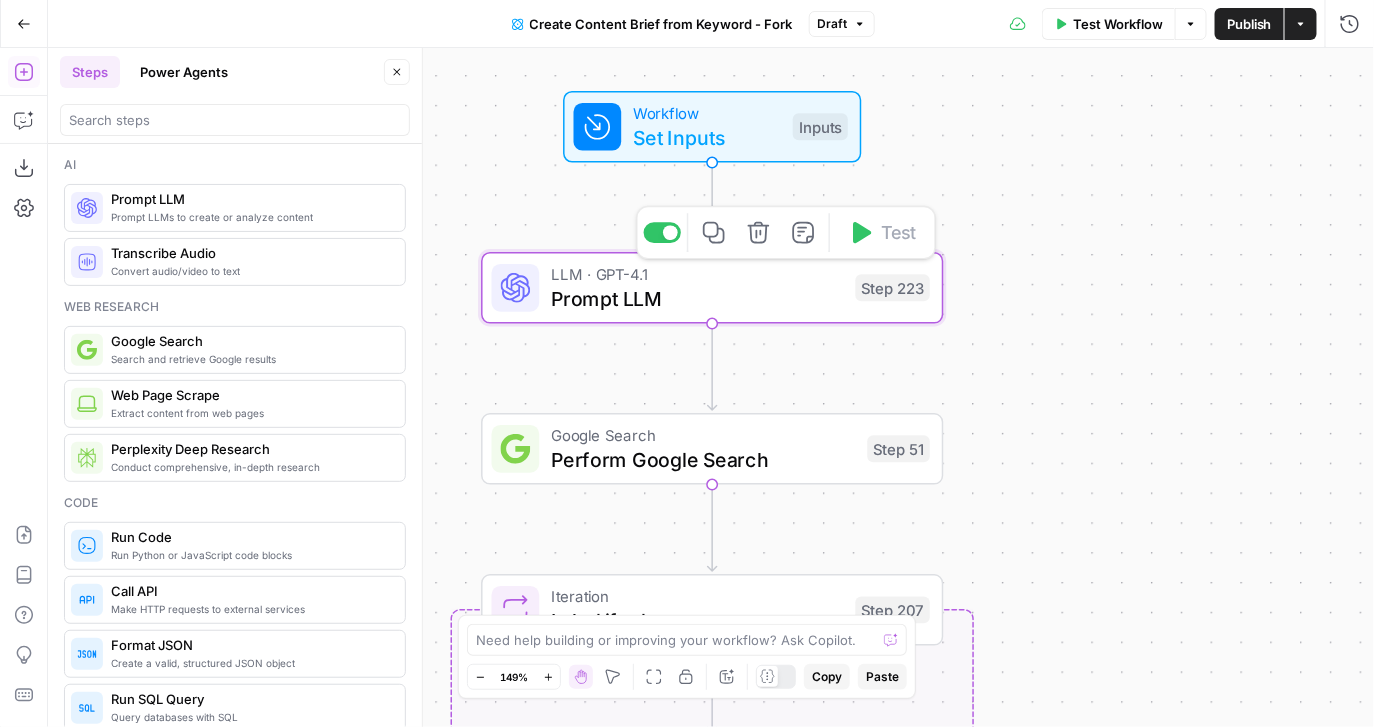 click 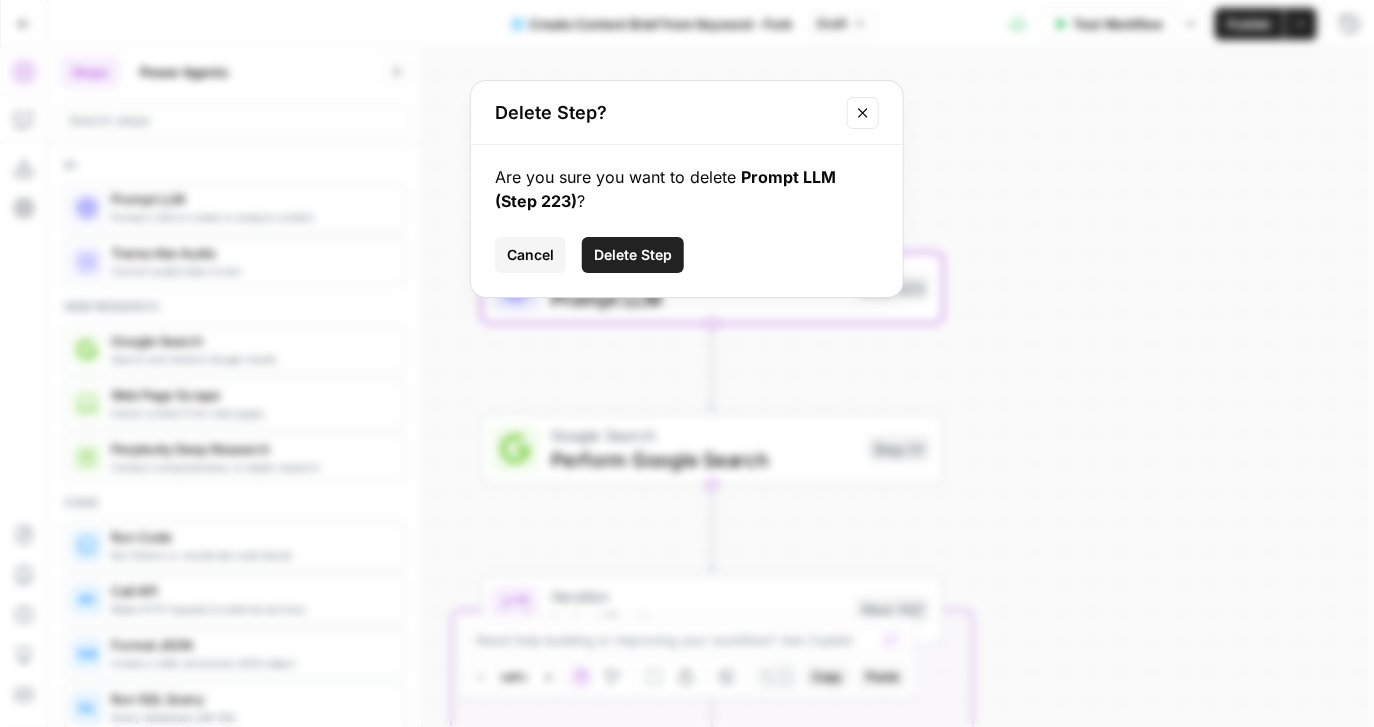 click on "Delete Step" at bounding box center (633, 255) 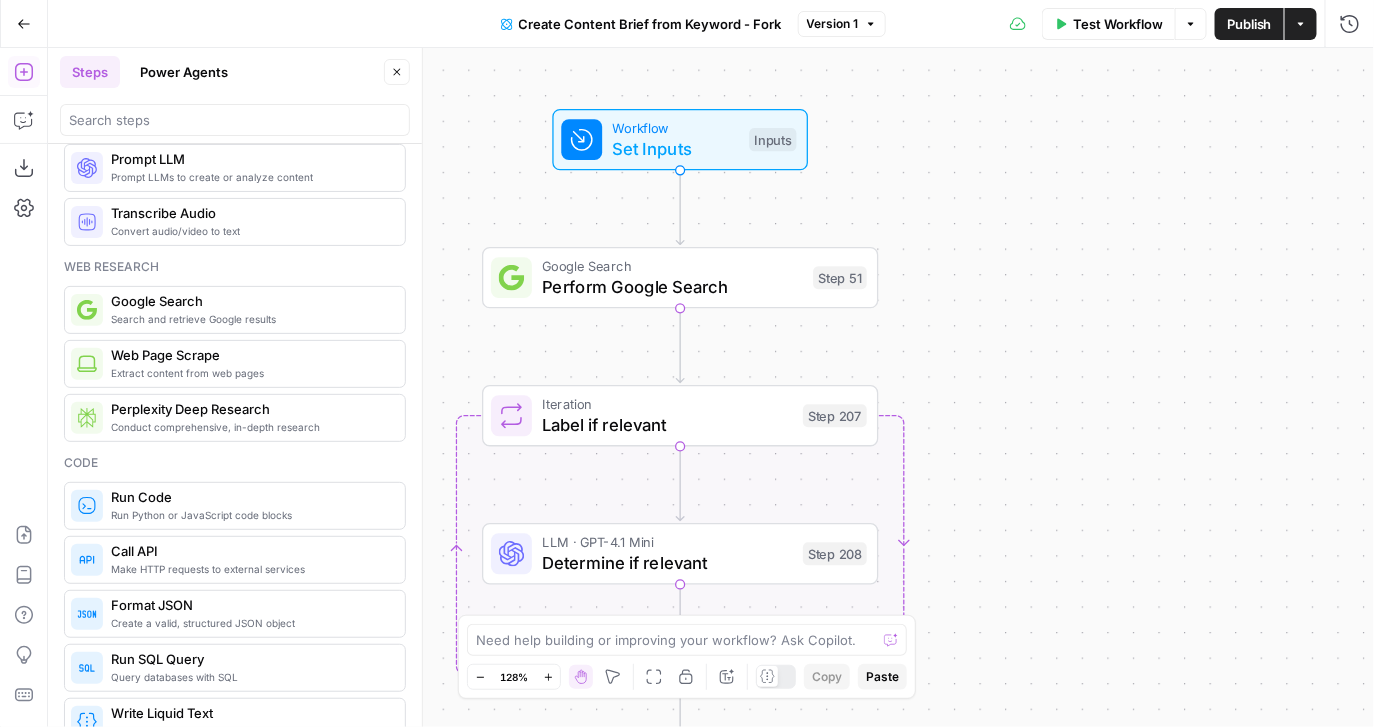 scroll, scrollTop: 47, scrollLeft: 0, axis: vertical 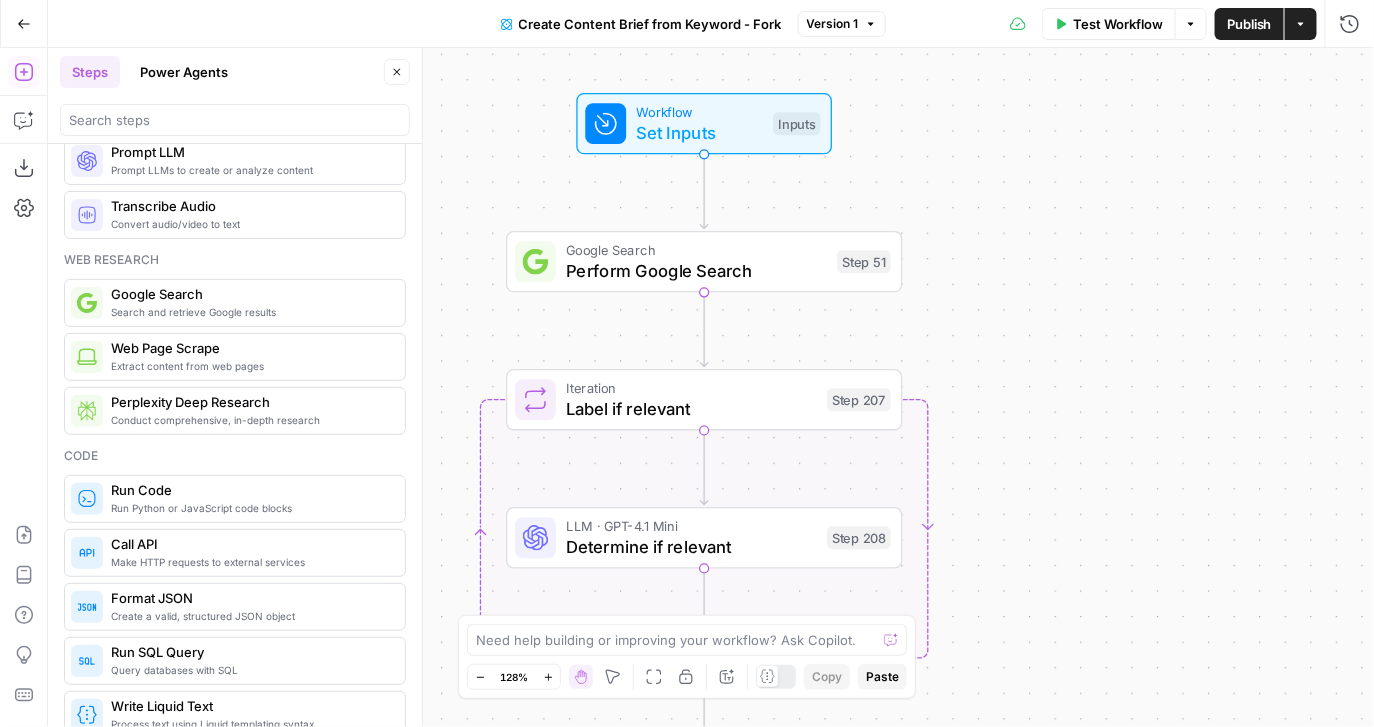 drag, startPoint x: 602, startPoint y: 343, endPoint x: 629, endPoint y: 327, distance: 31.38471 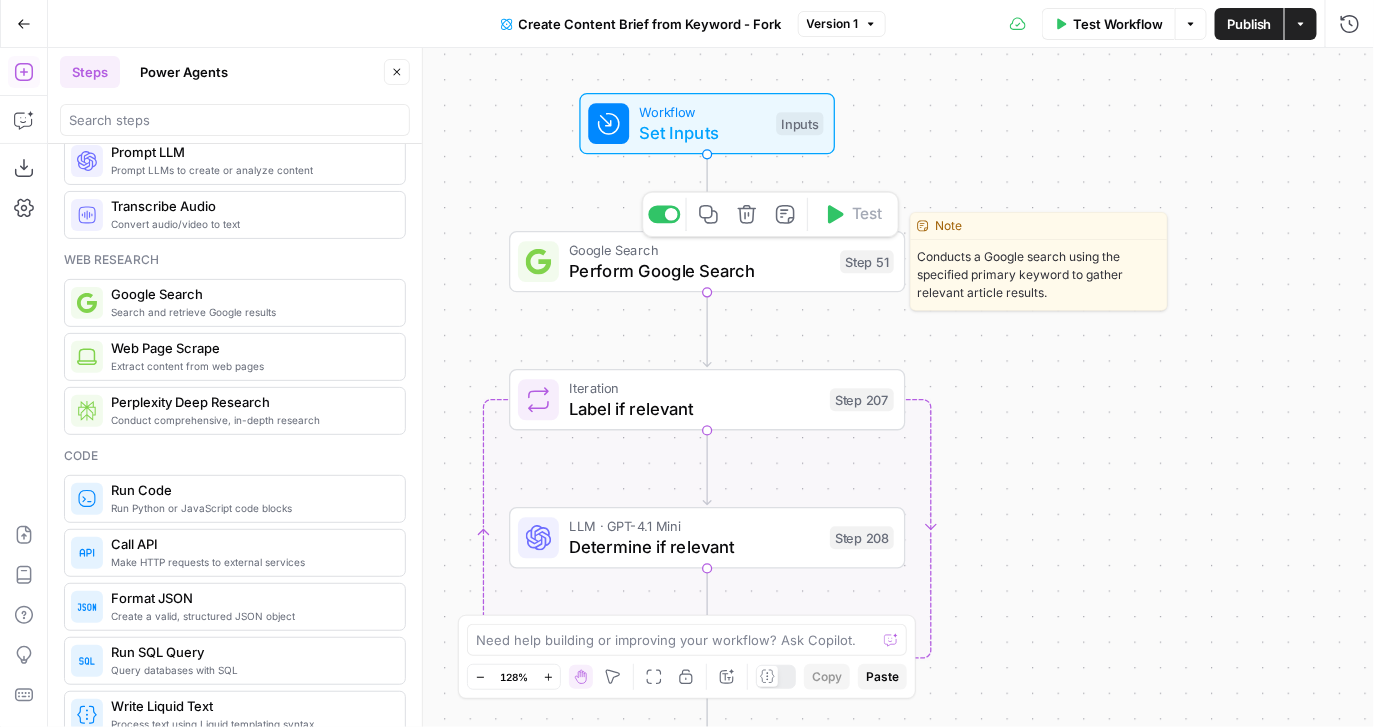 click on "Perform Google Search" at bounding box center [699, 271] 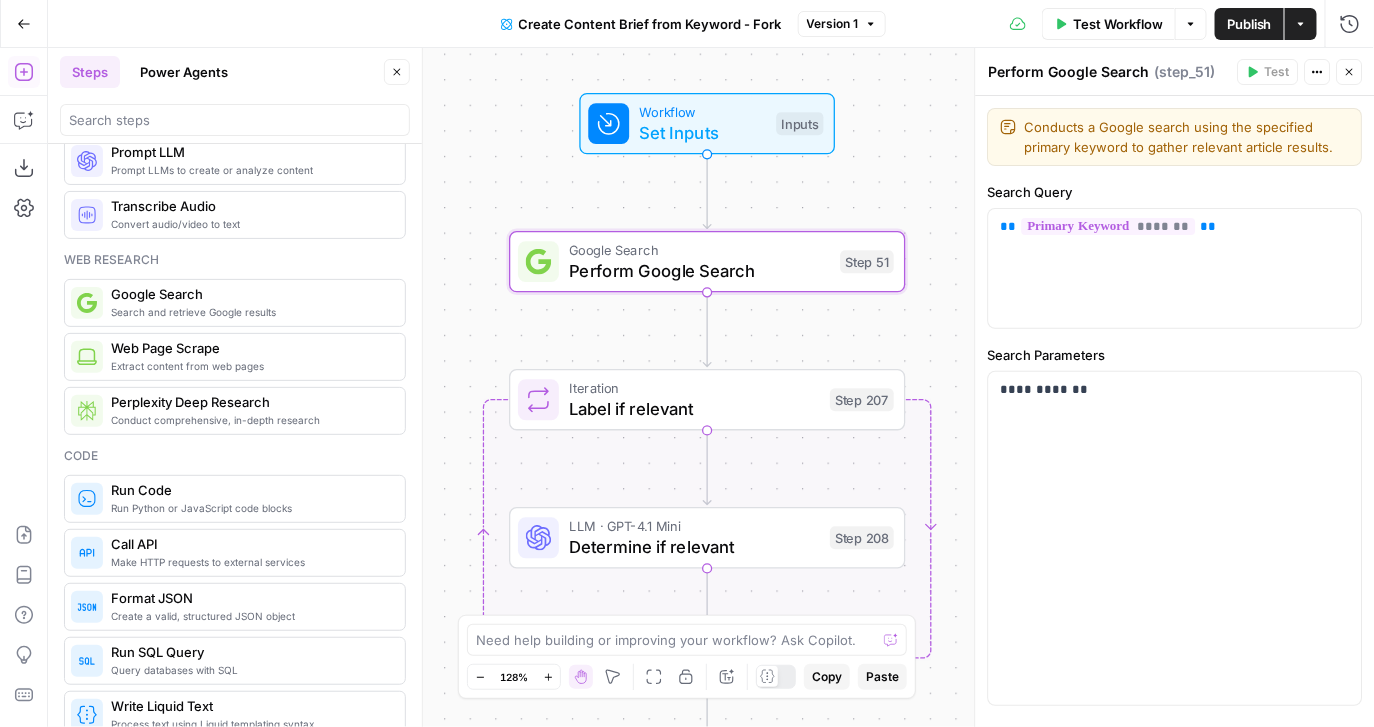 scroll, scrollTop: 0, scrollLeft: 0, axis: both 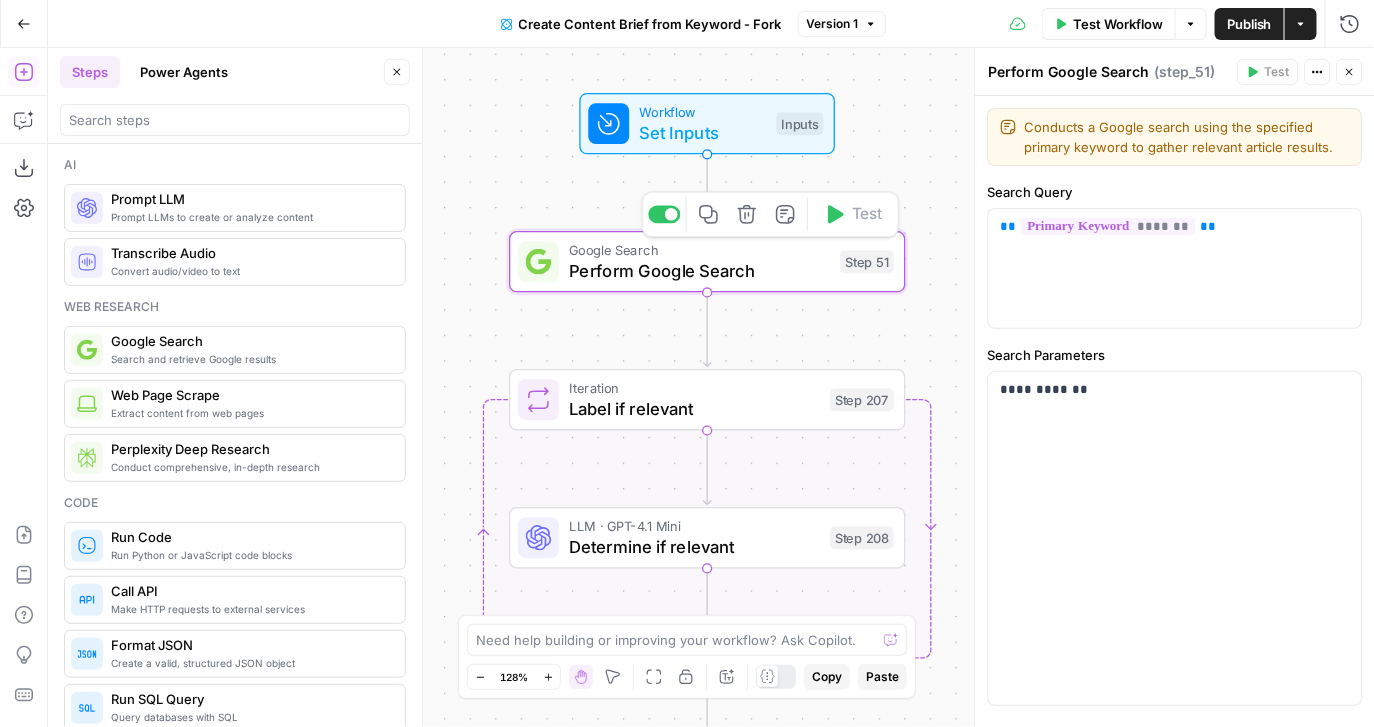 click on "Workflow Set Inputs Inputs Google Search Perform Google Search Step 51 Copy step Delete step Edit Note Test Loop Iteration Label if relevant Step 207 LLM · GPT-4.1 Mini Determine if relevant Step 208 Complete Run Code · JavaScript Remove irrelevant Step 209 Loop Iteration Analyze Content for Top Ranking Pages Step 89 Web Page Scrape Scrape Page Content Step 90 Run Code · JavaScript Get Headers Step 192 SEO Research Get Semrush Keywords Step 206 Format JSON Format JSON Output Step 96 Complete Run Code · JavaScript Structure Competitor Keywords Step 212 LLM · Claude Sonnet 4 Analyze Titles Step 198 LLM · GPT-4.1 Extract Titles Step 214 Human Review Review Title Selection Step 202 LLM · Perplexity Sonar Pro Perplexity Research Step 218 LLM · O1 Analysis + Outline Step 197 LLM · GPT-4.1 Extract Brief Step 204 LLM · Claude Sonnet 4 Develop outline Step 219 LLM · GPT-4.1 Extract only outline Step 220 Write Liquid Text Combine Brief Step 205 Format JSON JSON Step 203 End Output" at bounding box center [711, 387] 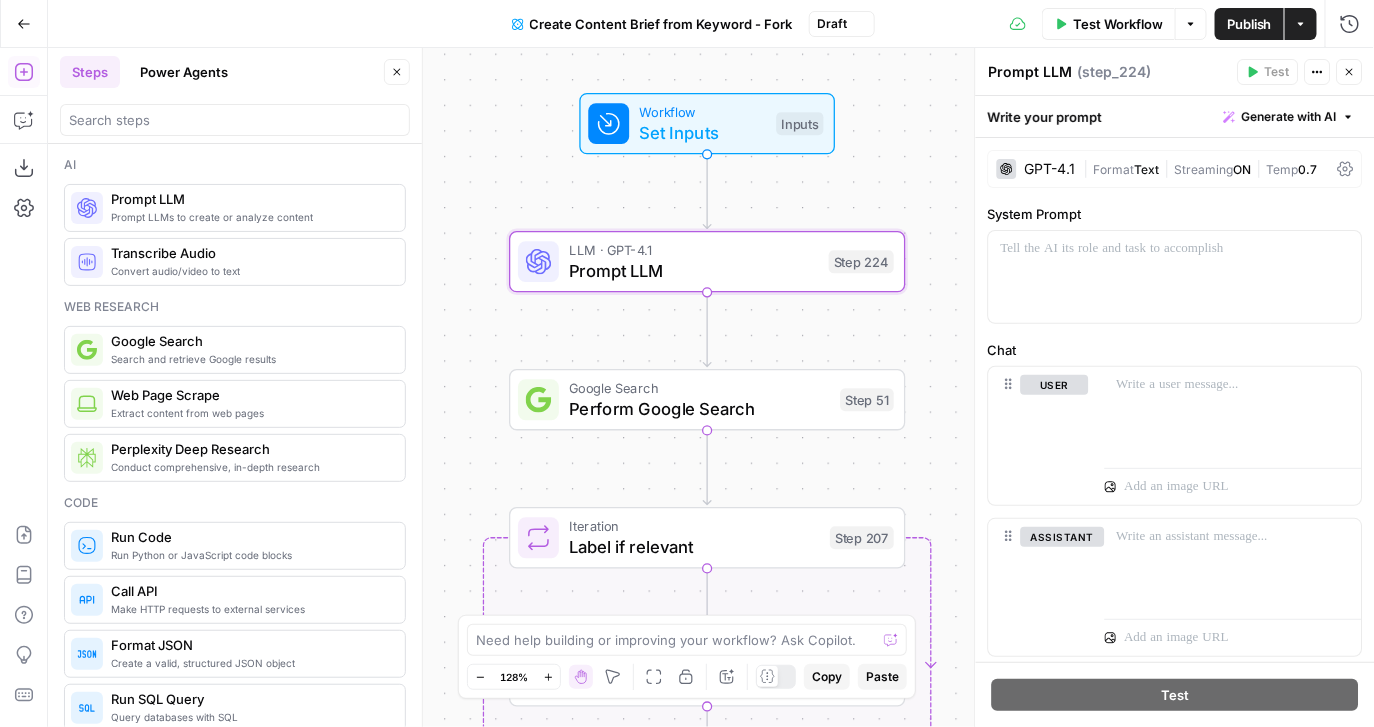 click on "GPT-4.1" at bounding box center (1050, 169) 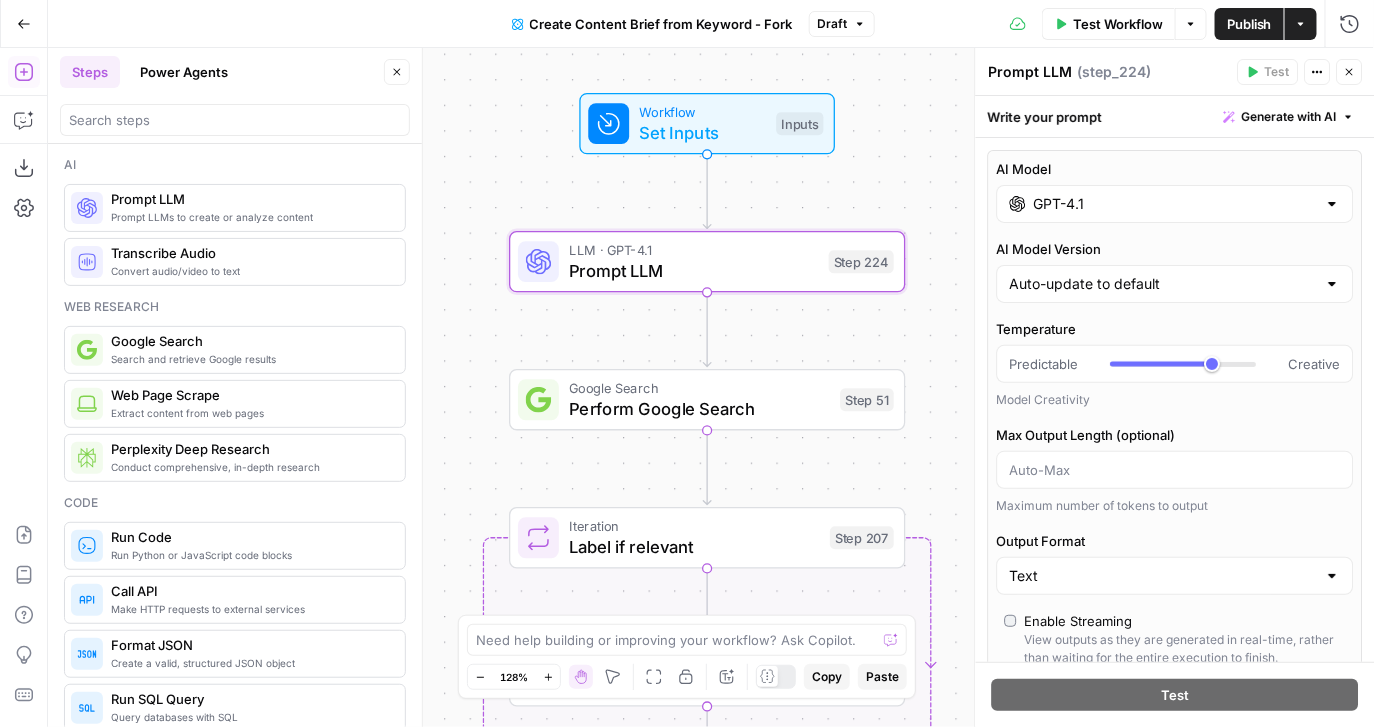 click on "GPT-4.1" at bounding box center (1175, 204) 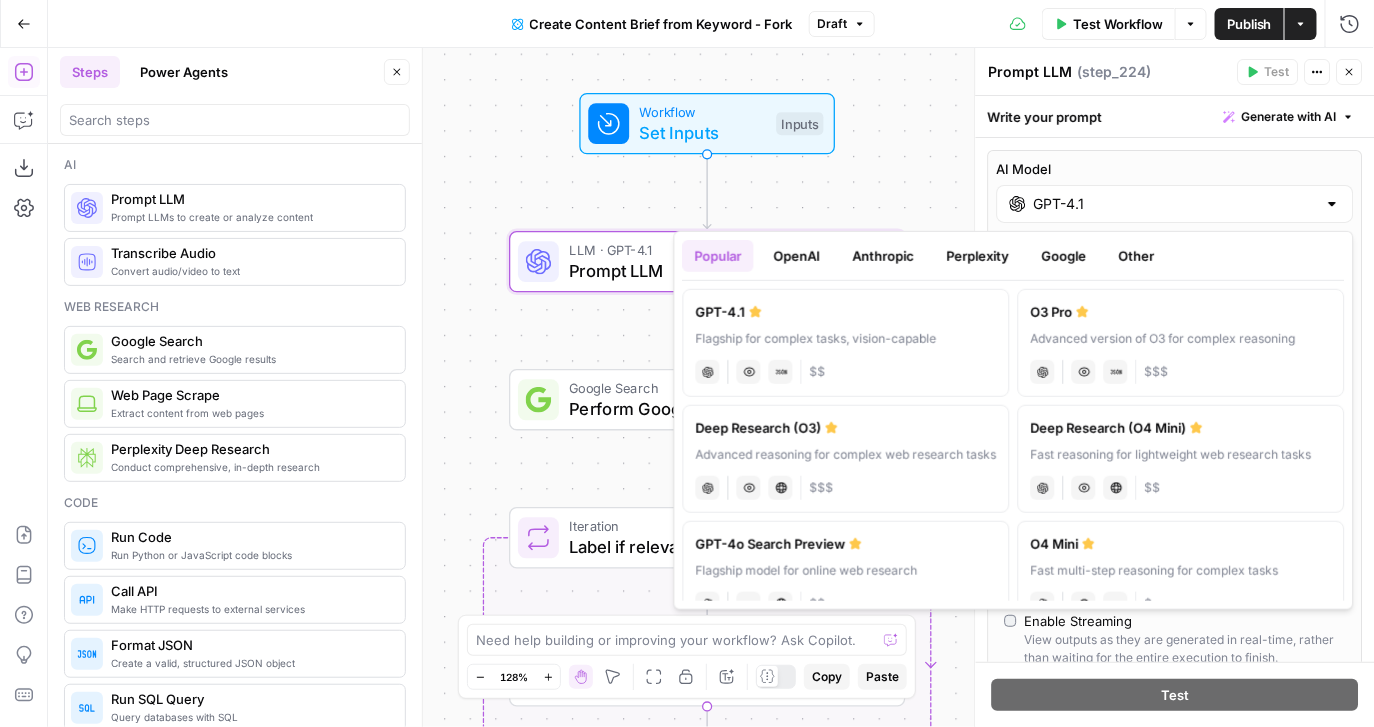 click on "OpenAI" at bounding box center (797, 256) 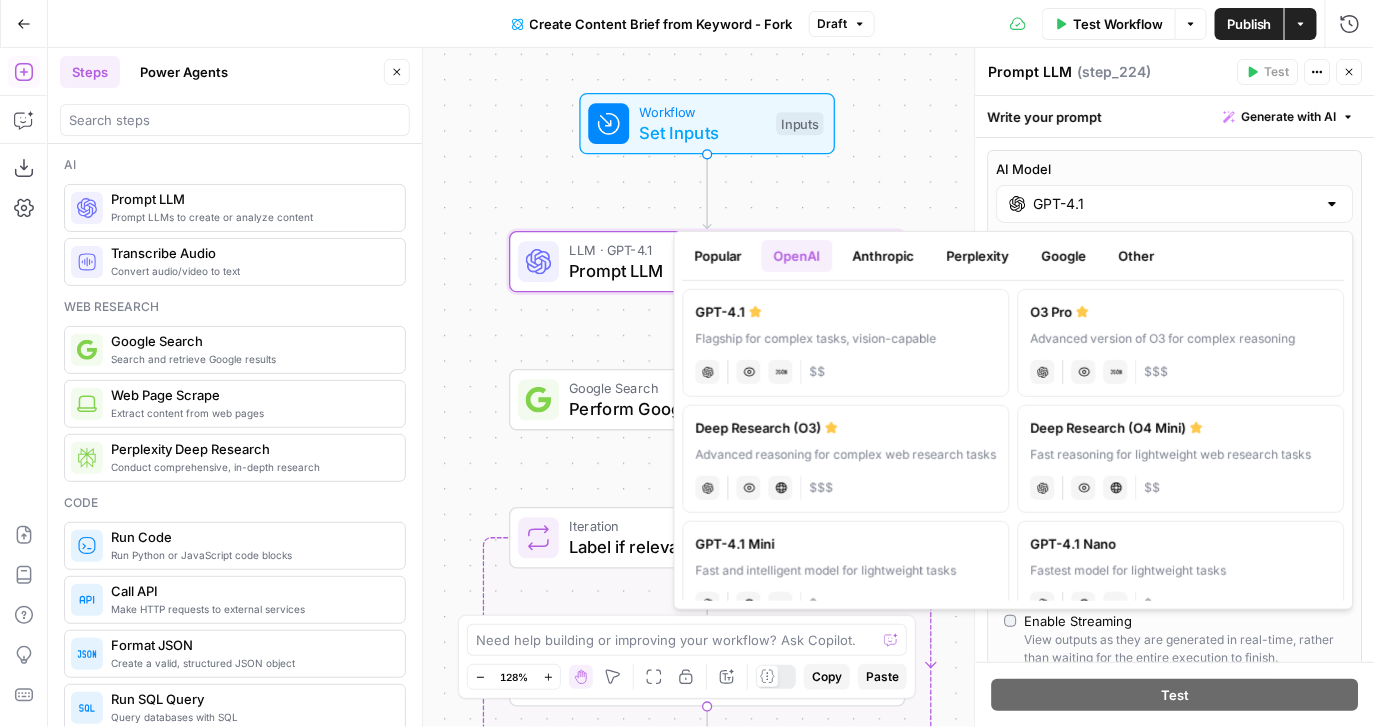 click on "Anthropic" at bounding box center (884, 256) 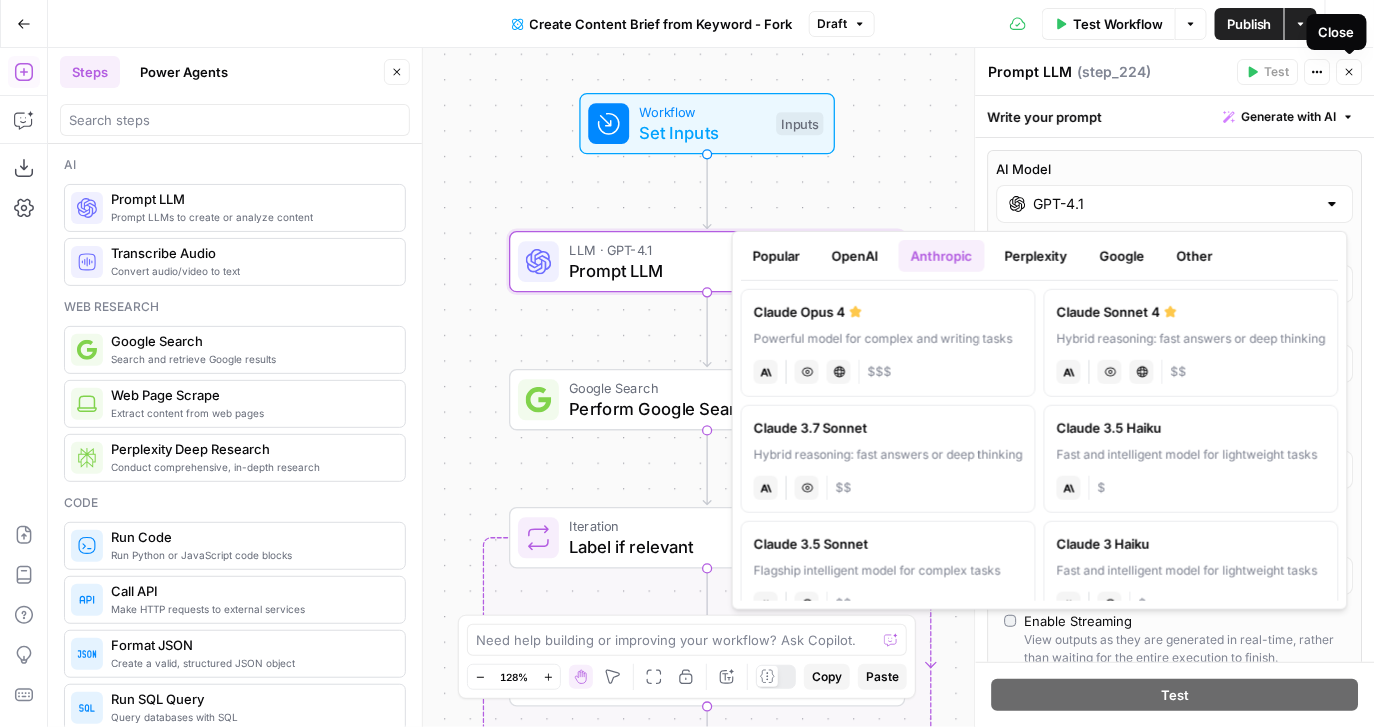 click 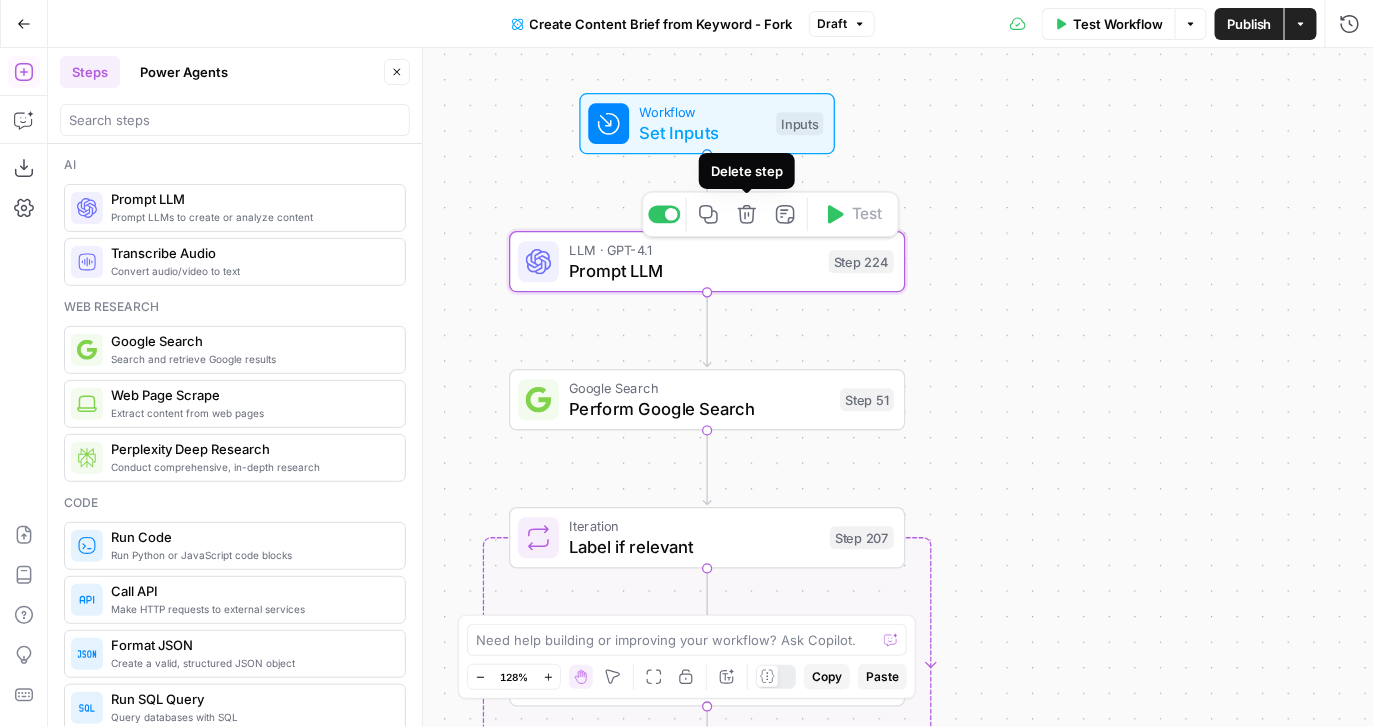 click 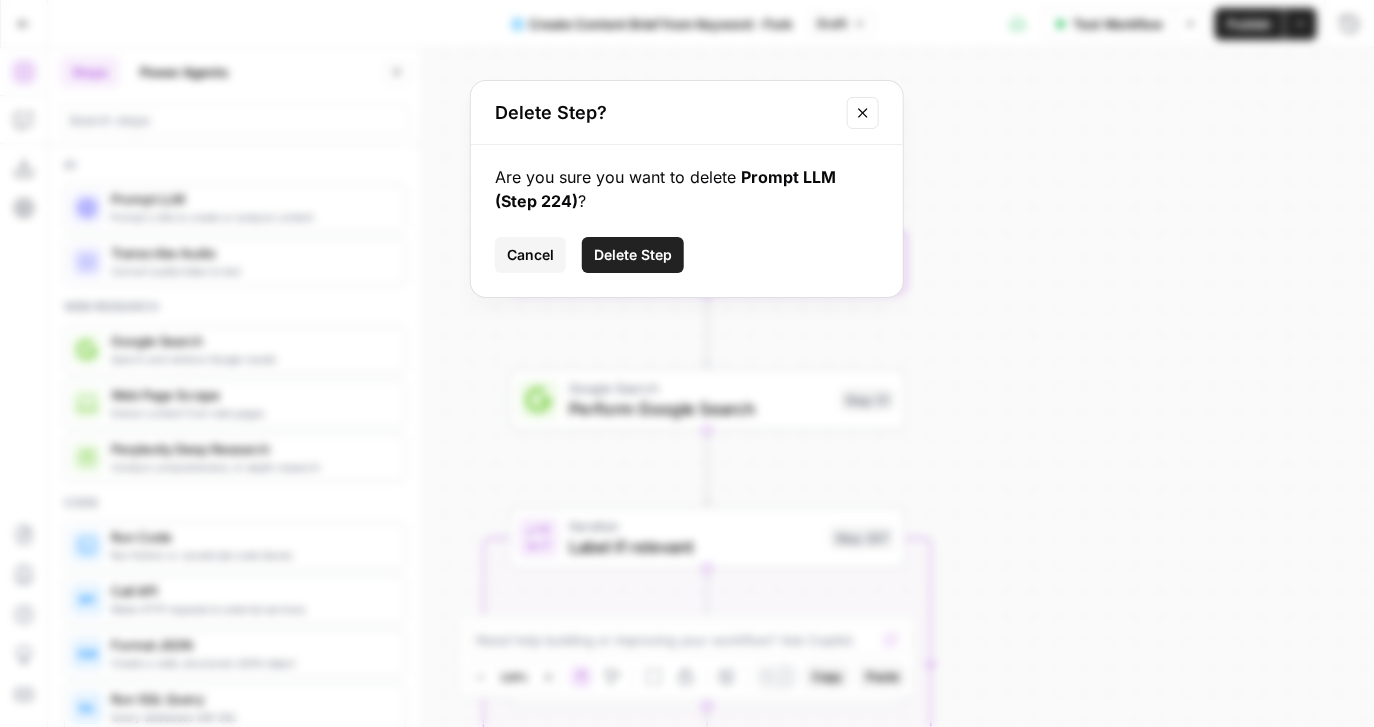click on "Delete Step" at bounding box center (633, 255) 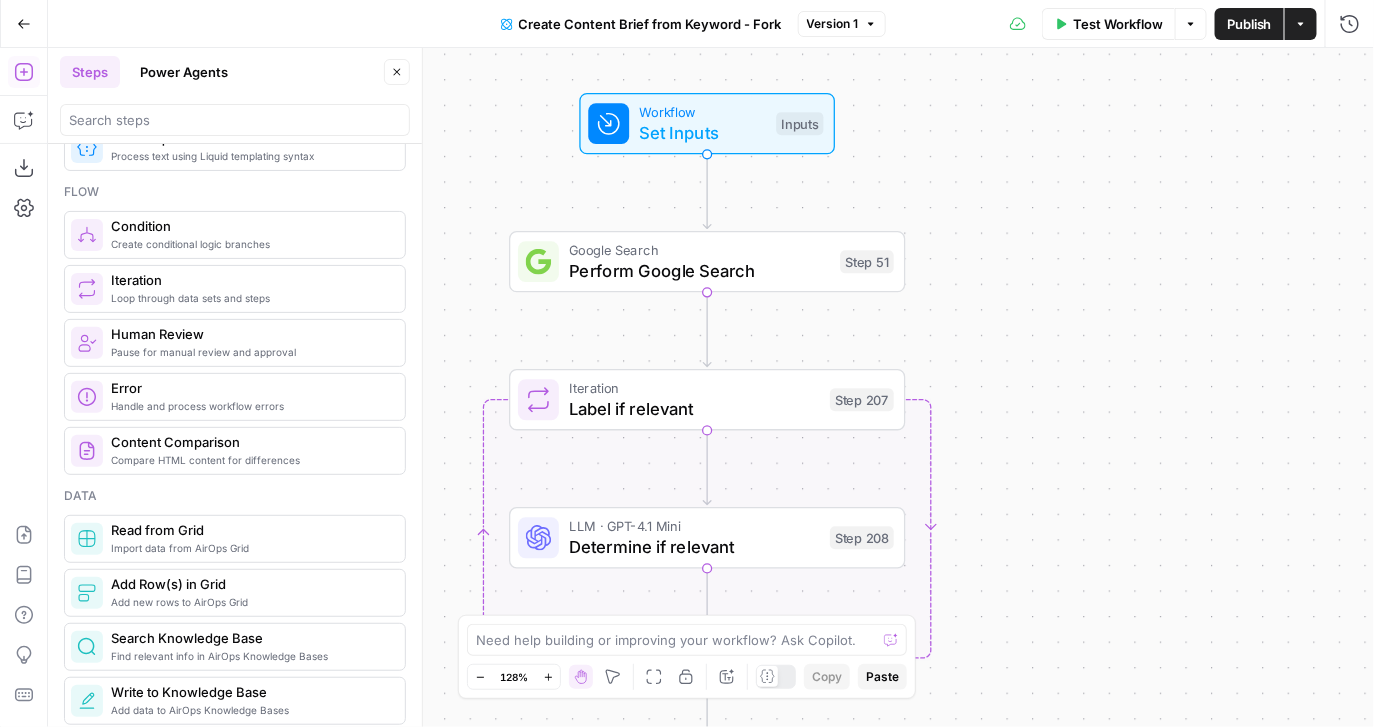 scroll, scrollTop: 640, scrollLeft: 0, axis: vertical 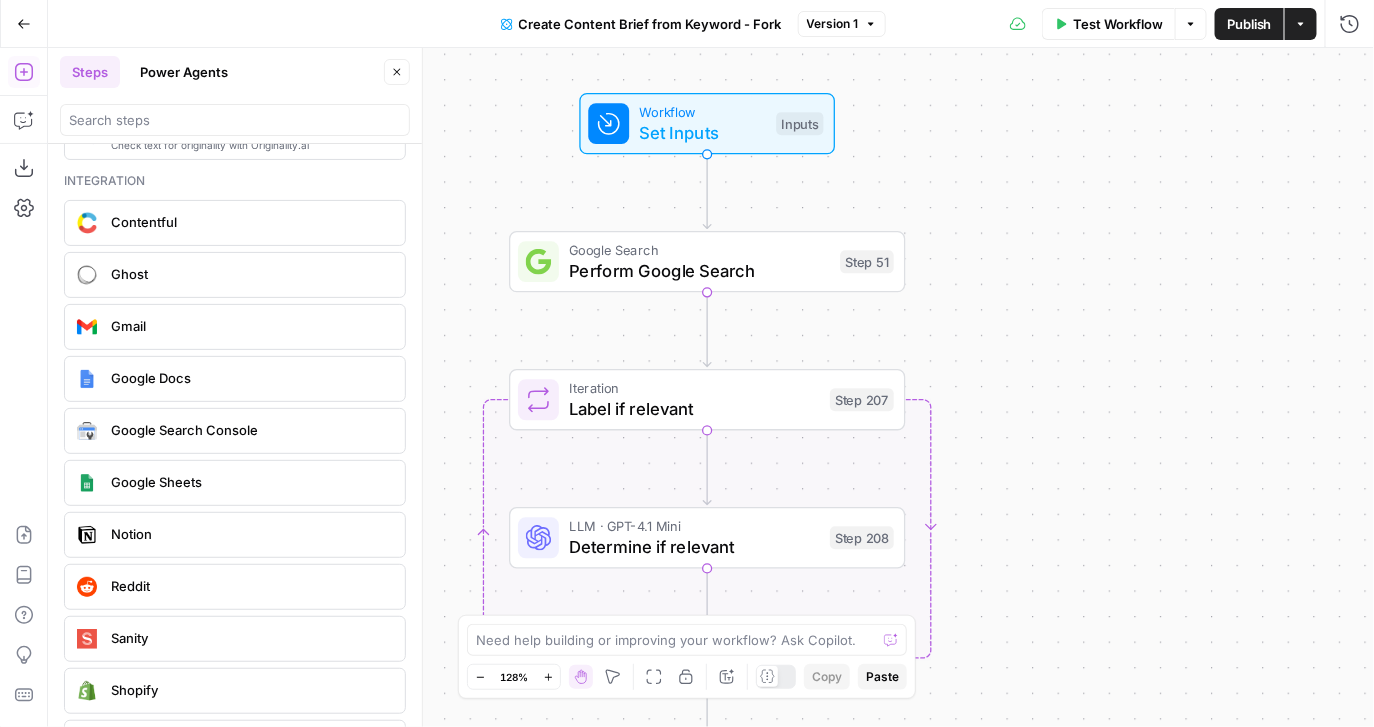 drag, startPoint x: 213, startPoint y: 313, endPoint x: 451, endPoint y: 5, distance: 389.2403 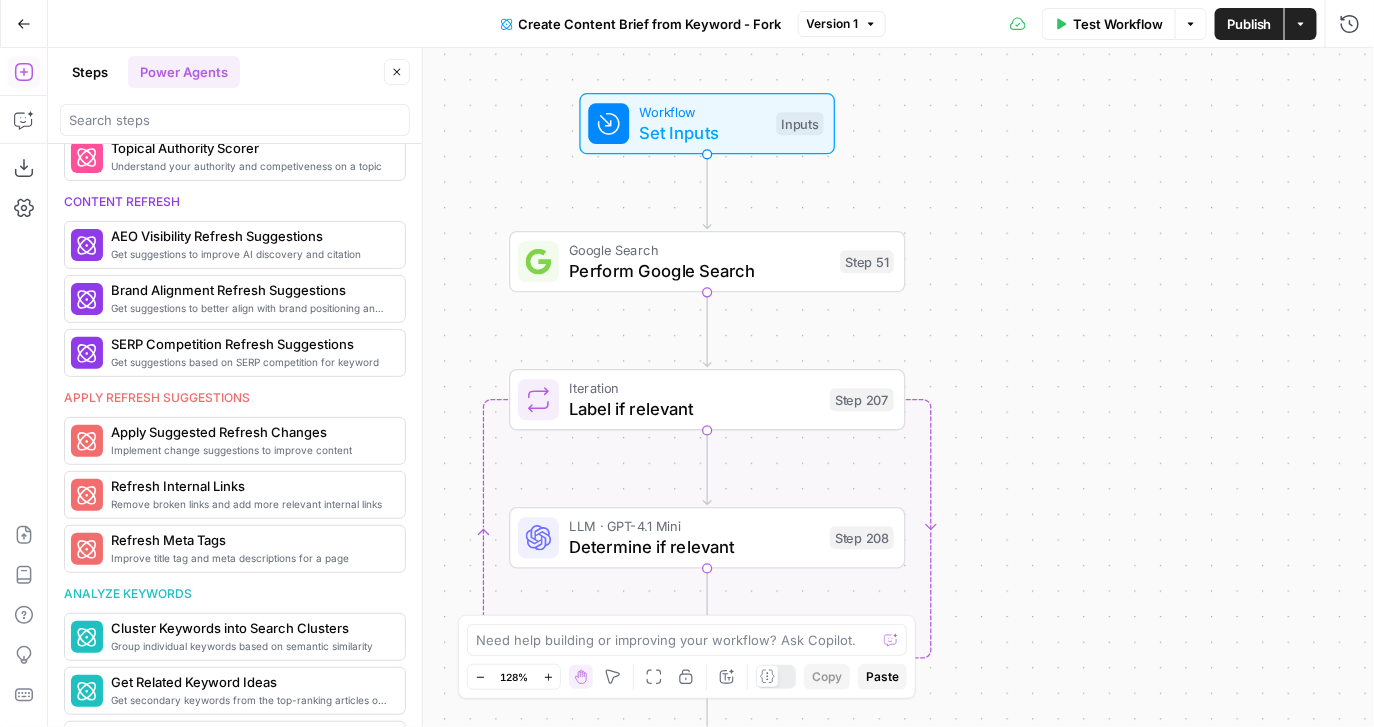 scroll, scrollTop: 785, scrollLeft: 0, axis: vertical 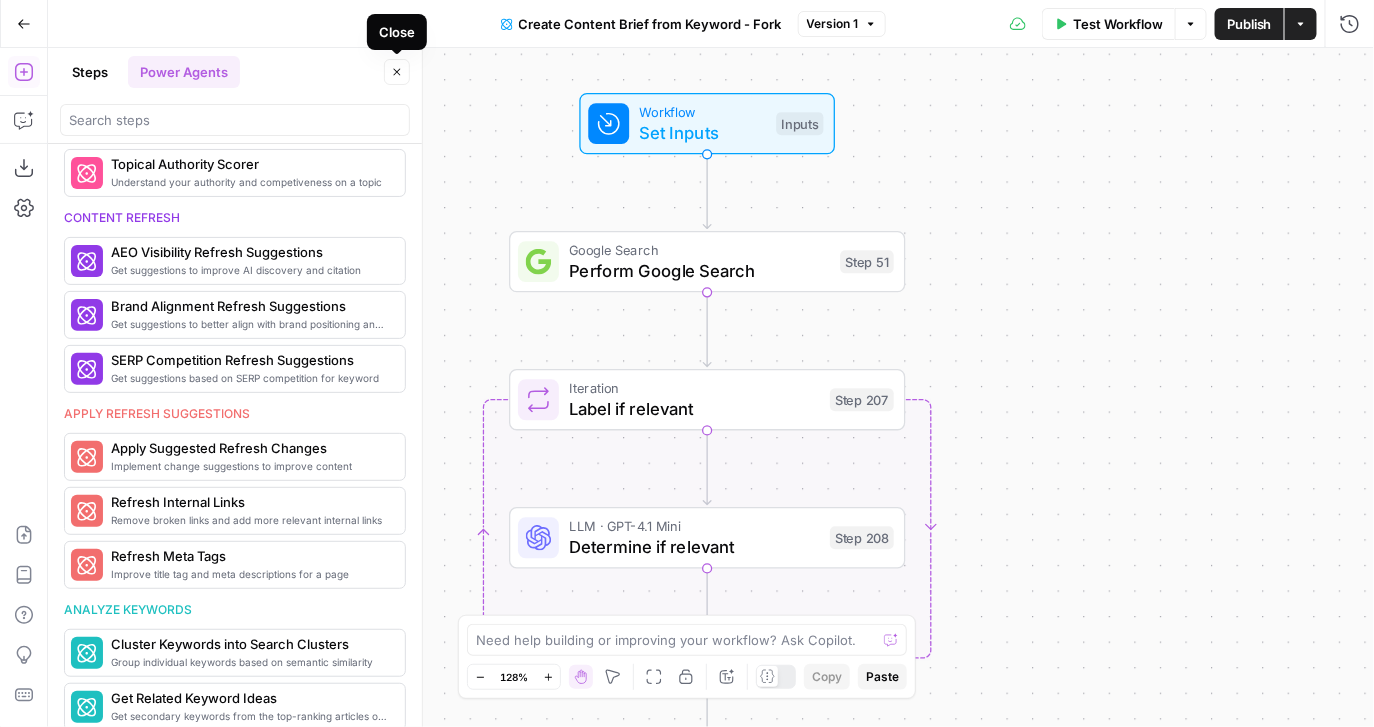 click 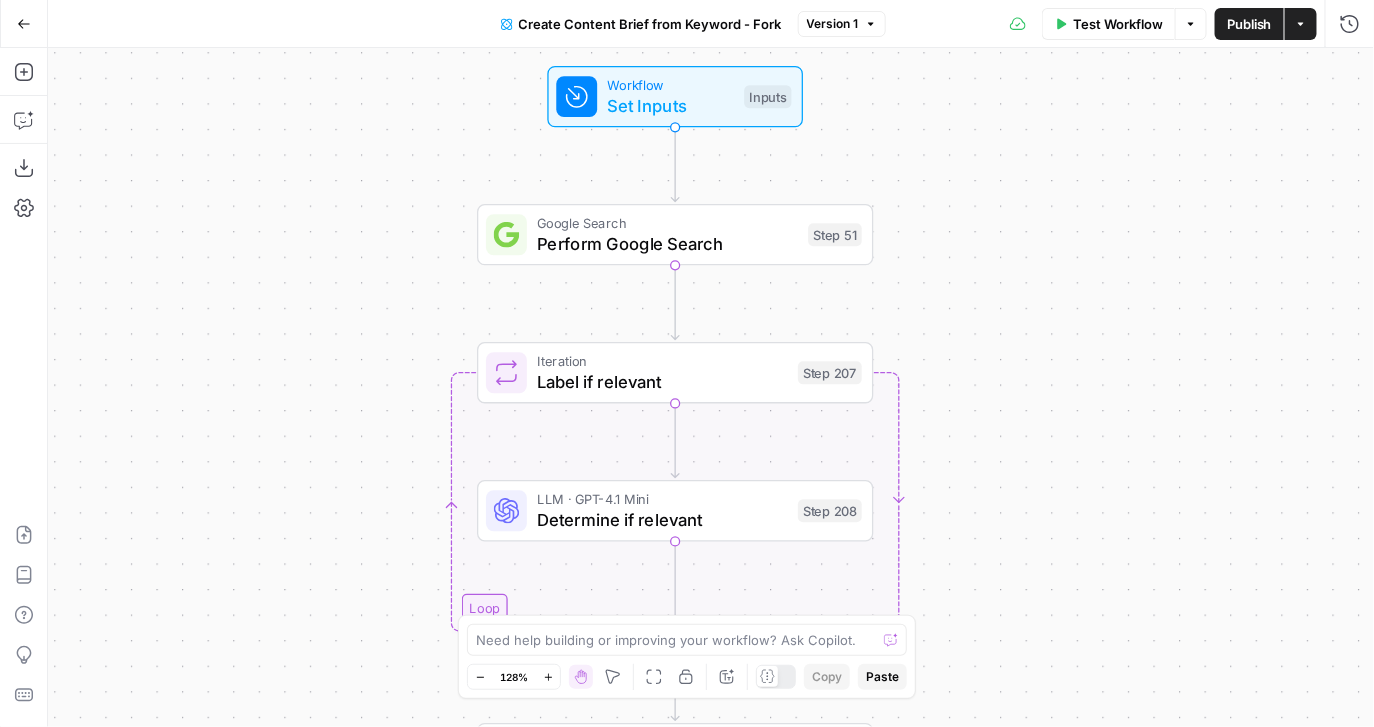 drag, startPoint x: 1046, startPoint y: 309, endPoint x: 1014, endPoint y: 282, distance: 41.868843 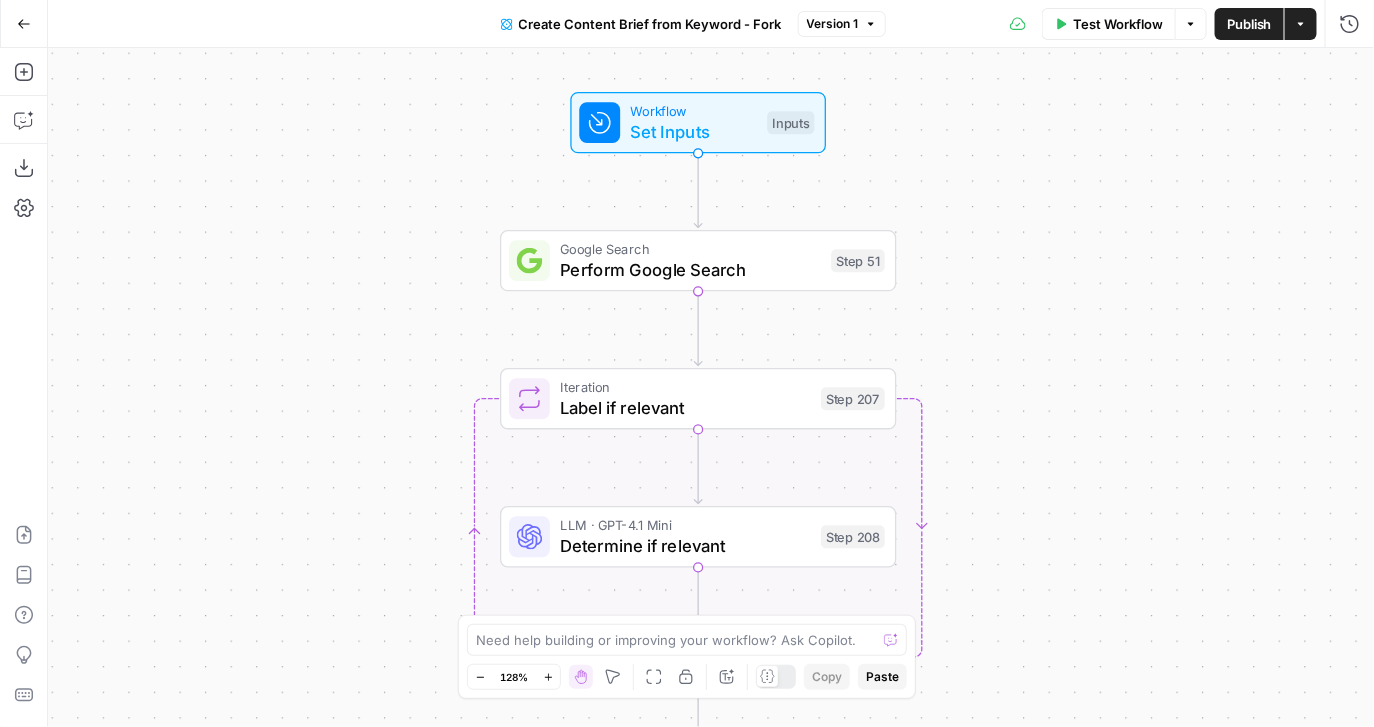 drag, startPoint x: 1014, startPoint y: 282, endPoint x: 1037, endPoint y: 308, distance: 34.713108 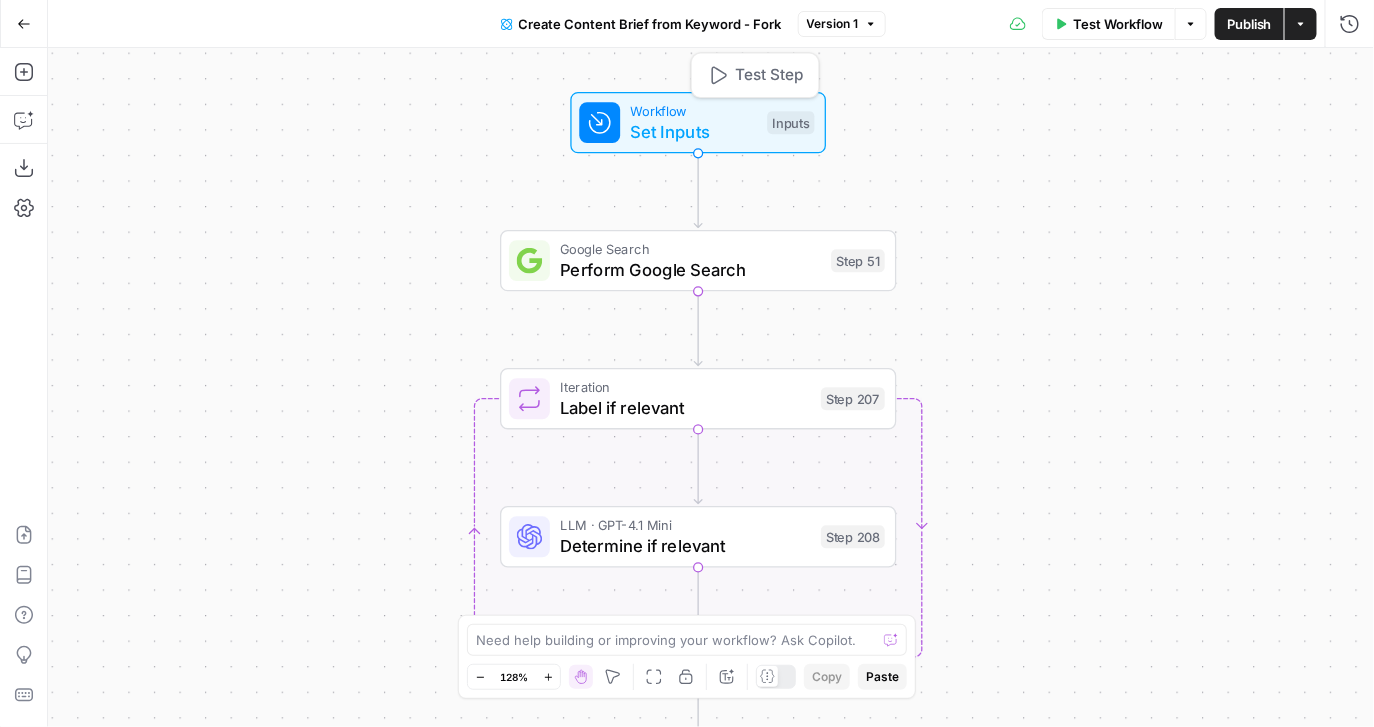 click on "Set Inputs" at bounding box center [694, 132] 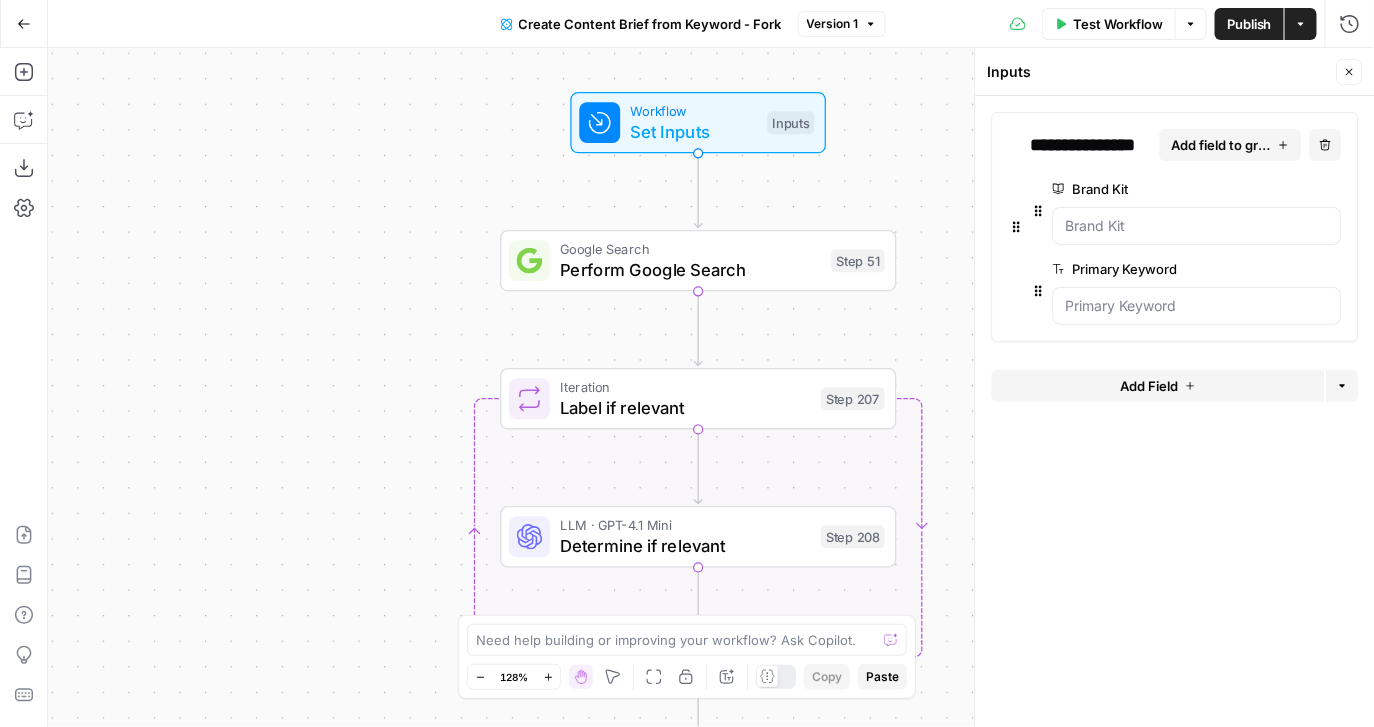 drag, startPoint x: 1162, startPoint y: 189, endPoint x: 1127, endPoint y: 188, distance: 35.014282 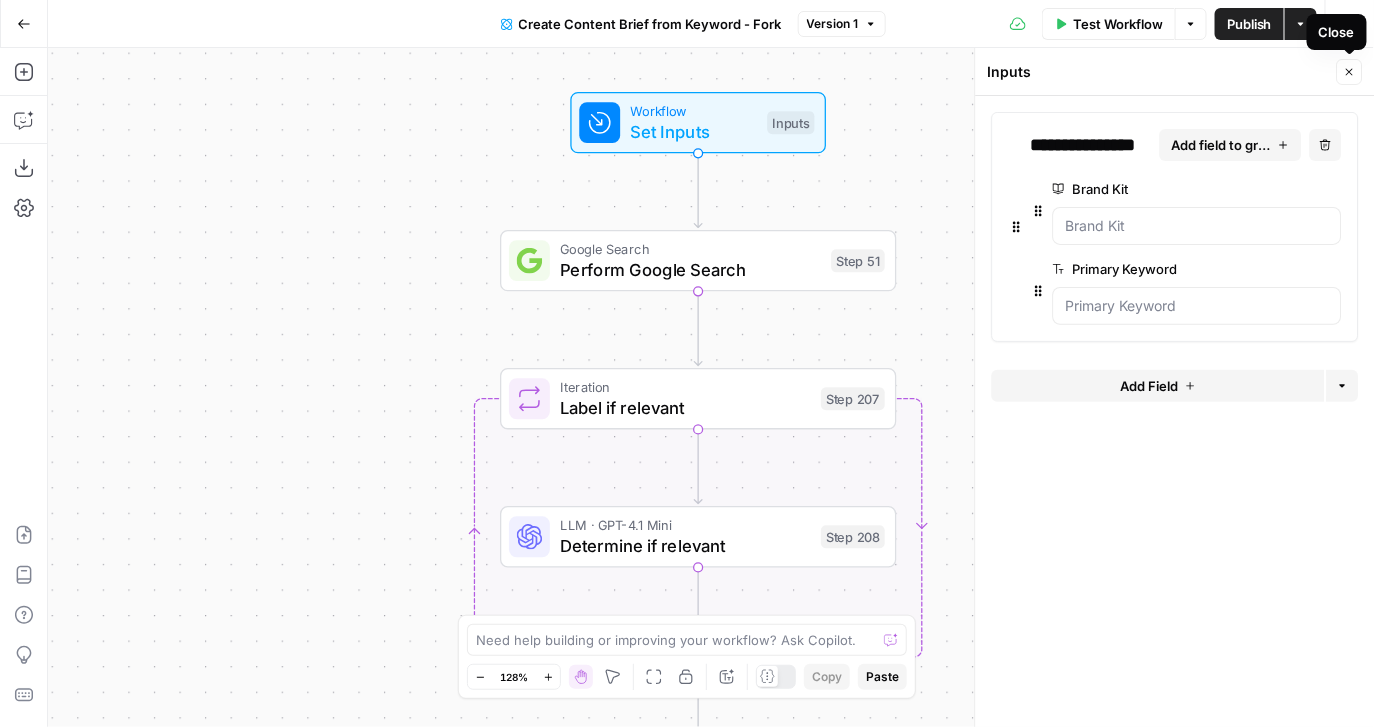 click 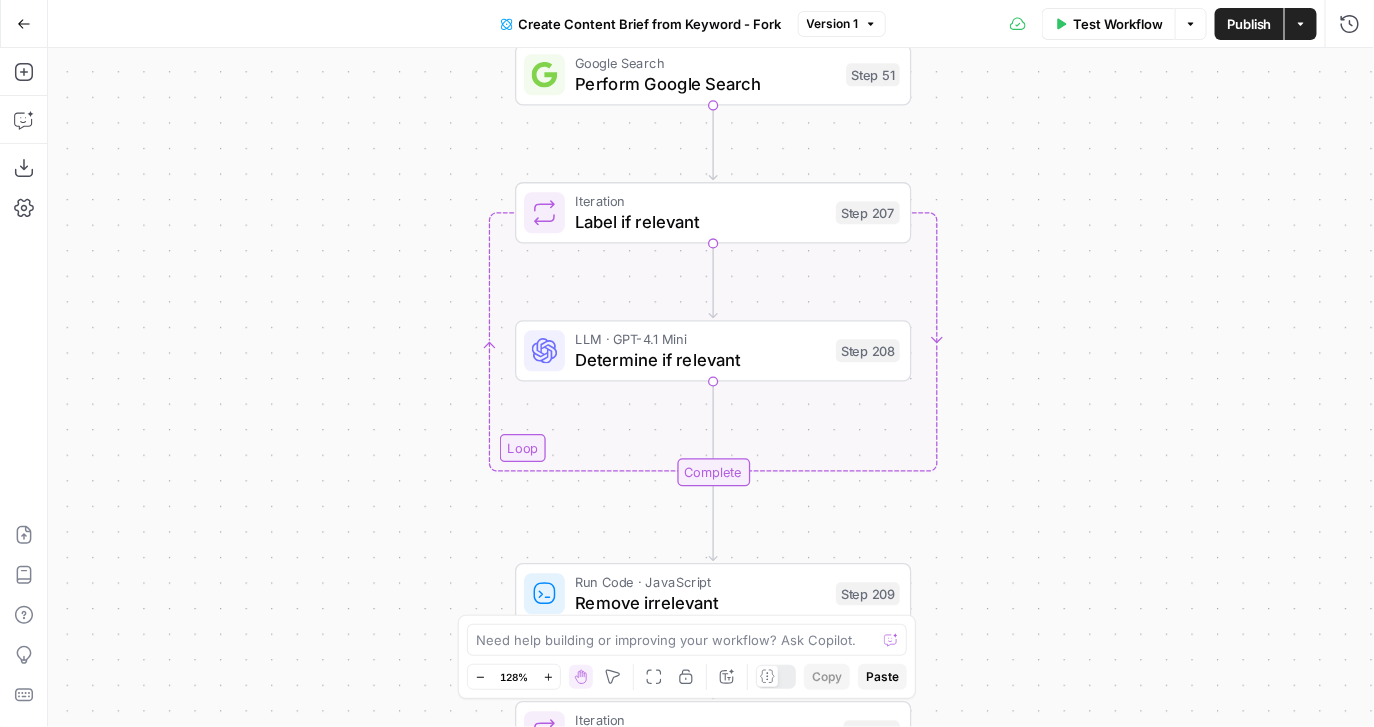 drag, startPoint x: 1020, startPoint y: 497, endPoint x: 1035, endPoint y: 311, distance: 186.60385 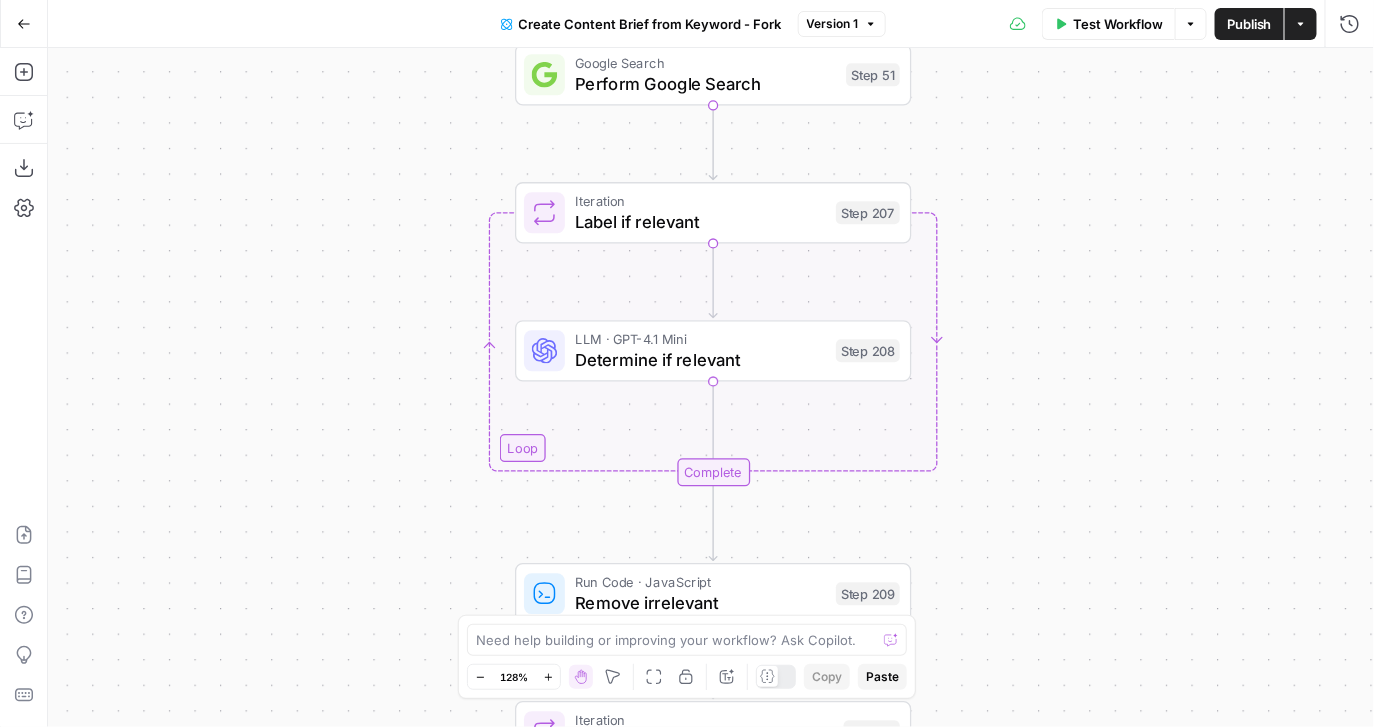 click on "Determine if relevant" at bounding box center (700, 360) 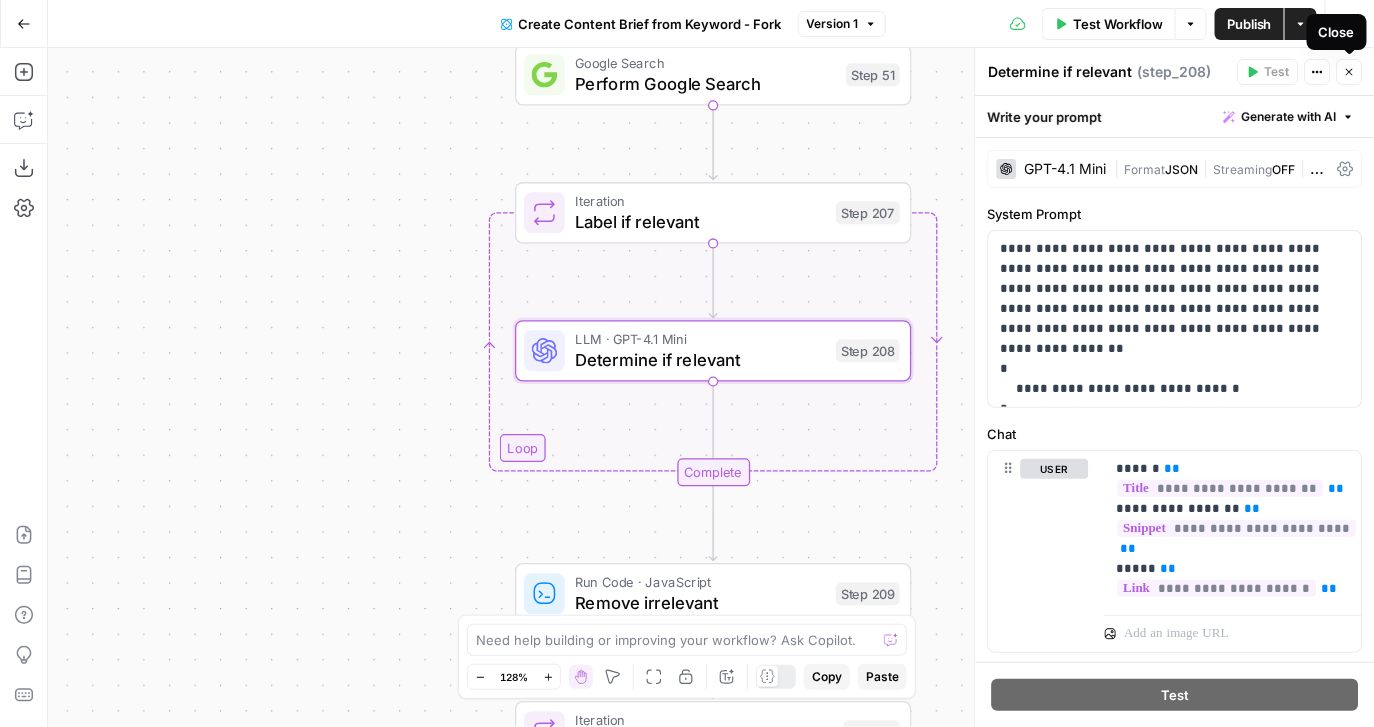 click on "Close" at bounding box center (1350, 72) 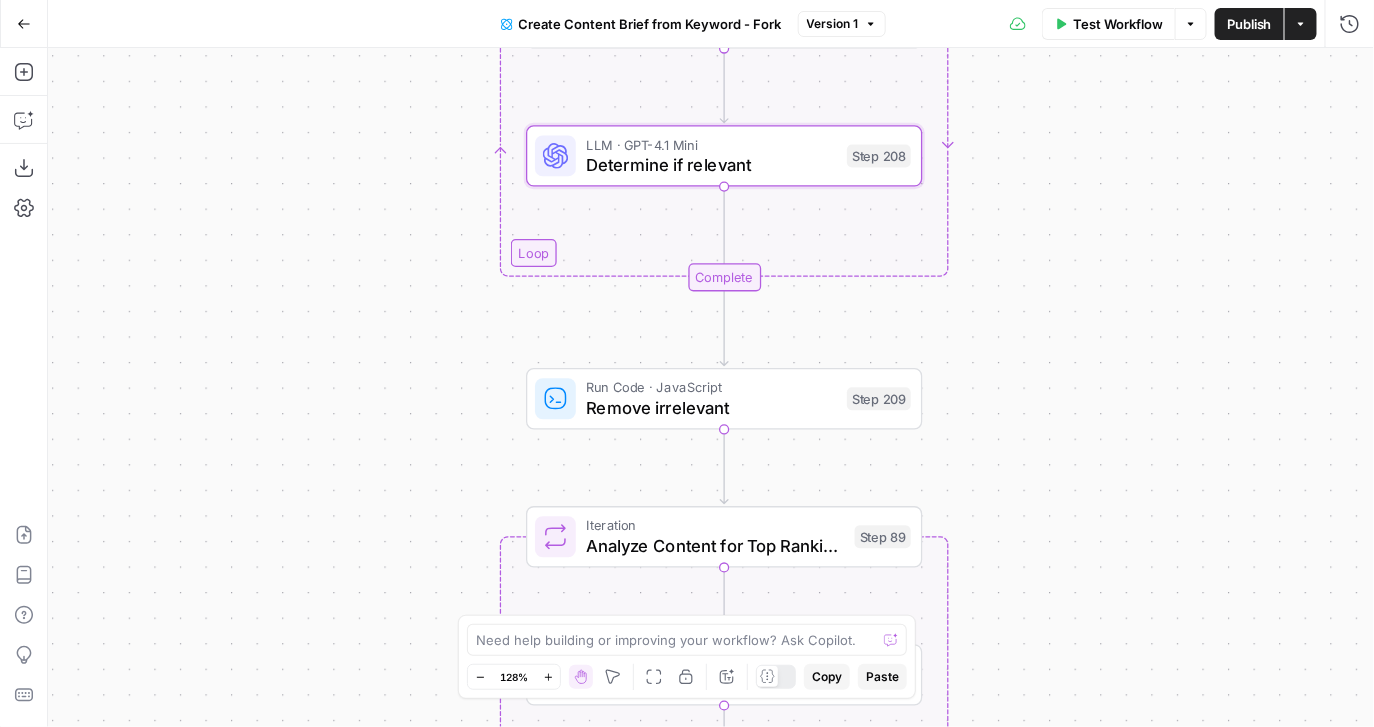drag, startPoint x: 1021, startPoint y: 500, endPoint x: 1034, endPoint y: 271, distance: 229.3687 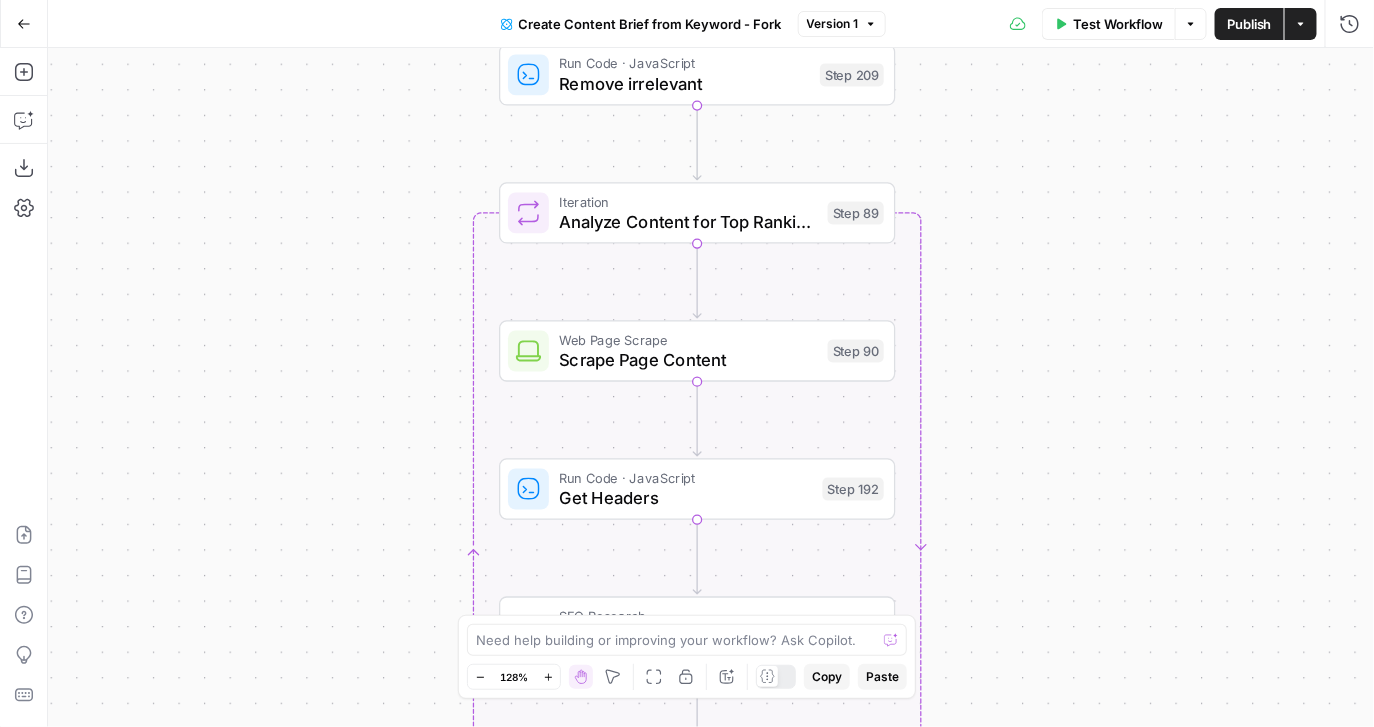 drag, startPoint x: 1063, startPoint y: 476, endPoint x: 1036, endPoint y: 173, distance: 304.2006 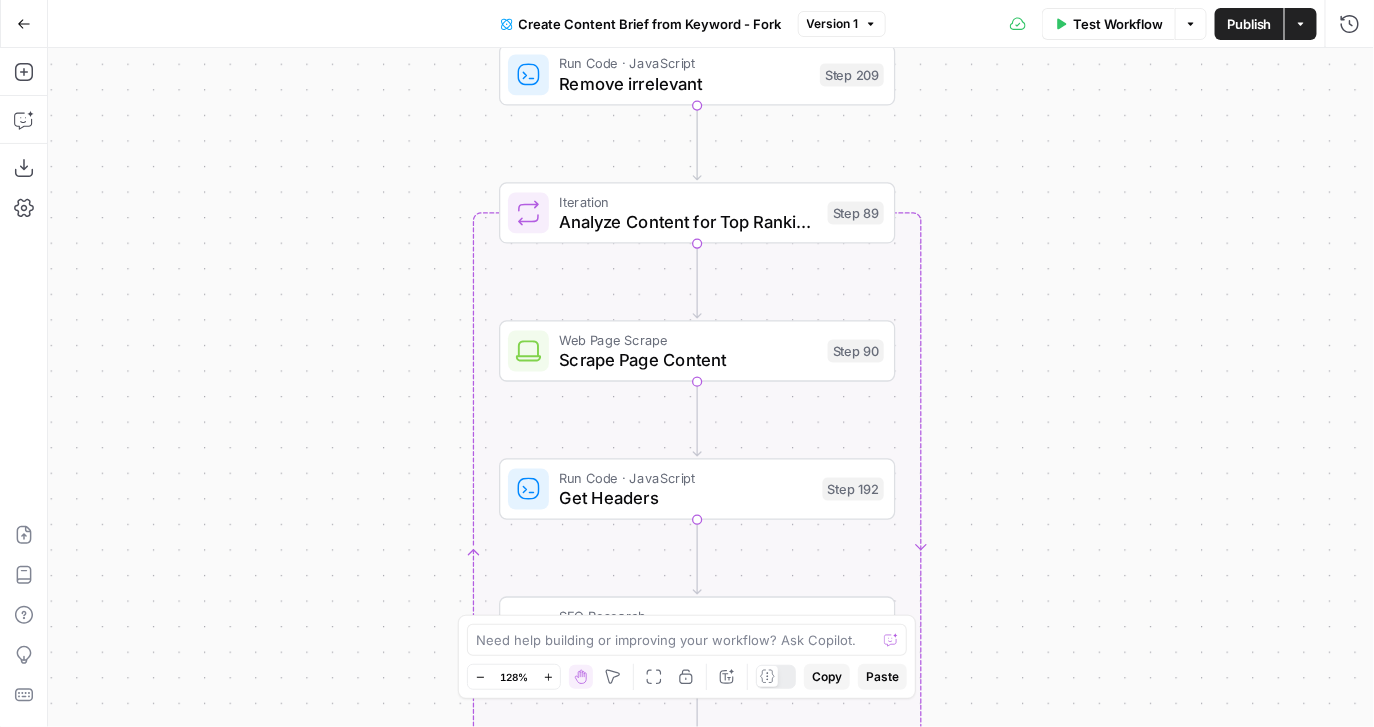click on "Workflow Set Inputs Inputs Google Search Perform Google Search Step 51 Loop Iteration Label if relevant Step 207 LLM · GPT-4.1 Mini Determine if relevant Step 208 Complete Run Code · JavaScript Remove irrelevant Step 209 Loop Iteration Analyze Content for Top Ranking Pages Step 89 Web Page Scrape Scrape Page Content Step 90 Run Code · JavaScript Get Headers Step 192 SEO Research Get Semrush Keywords Step 206 Format JSON Format JSON Output Step 96 Complete Run Code · JavaScript Structure Competitor Keywords Step 212 LLM · Claude Sonnet 4 Analyze Titles Step 198 LLM · GPT-4.1 Extract Titles Step 214 Human Review Review Title Selection Step 202 LLM · Perplexity Sonar Pro Perplexity Research Step 218 LLM · O1 Analysis + Outline Step 197 LLM · GPT-4.1 Extract Brief Step 204 LLM · Claude Sonnet 4 Develop outline Step 219 LLM · GPT-4.1 Extract only outline Step 220 Write Liquid Text Combine Brief Step 205 Format JSON JSON Step 203 End Output" at bounding box center (711, 387) 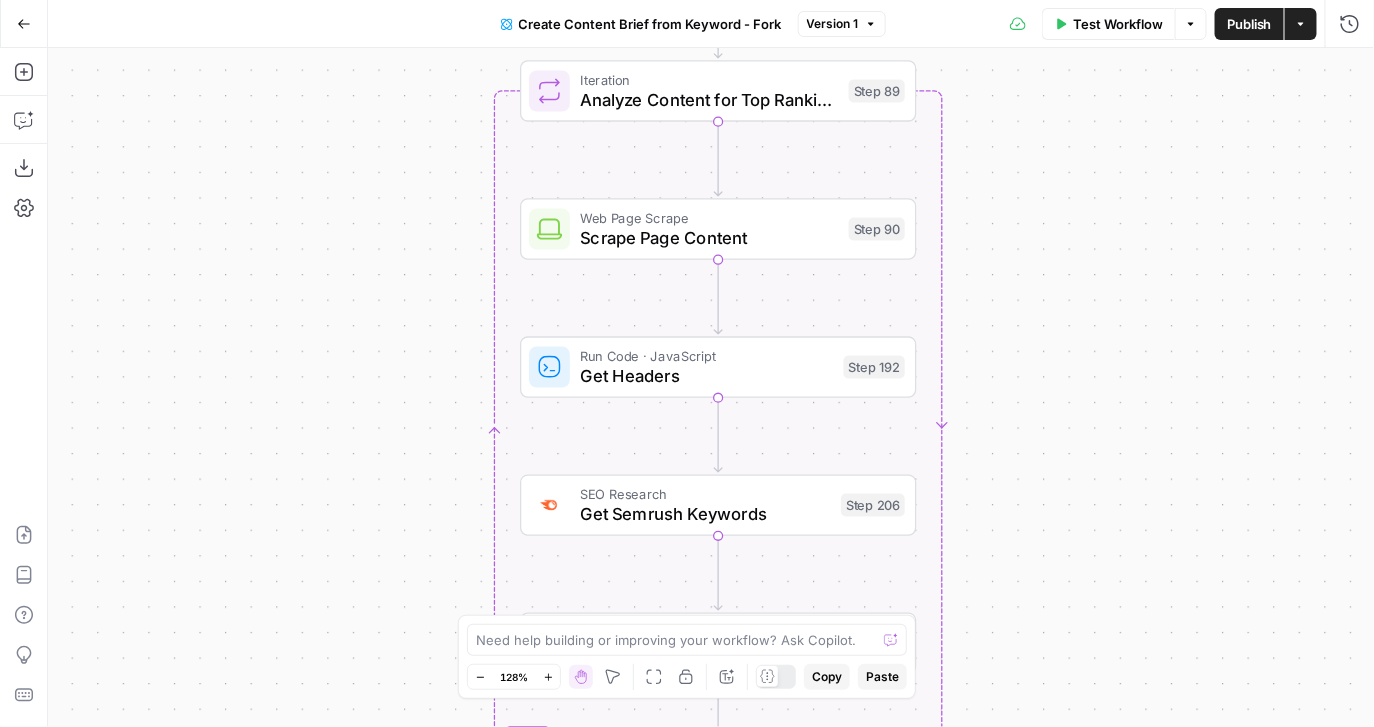 drag, startPoint x: 1043, startPoint y: 371, endPoint x: 1062, endPoint y: 263, distance: 109.65856 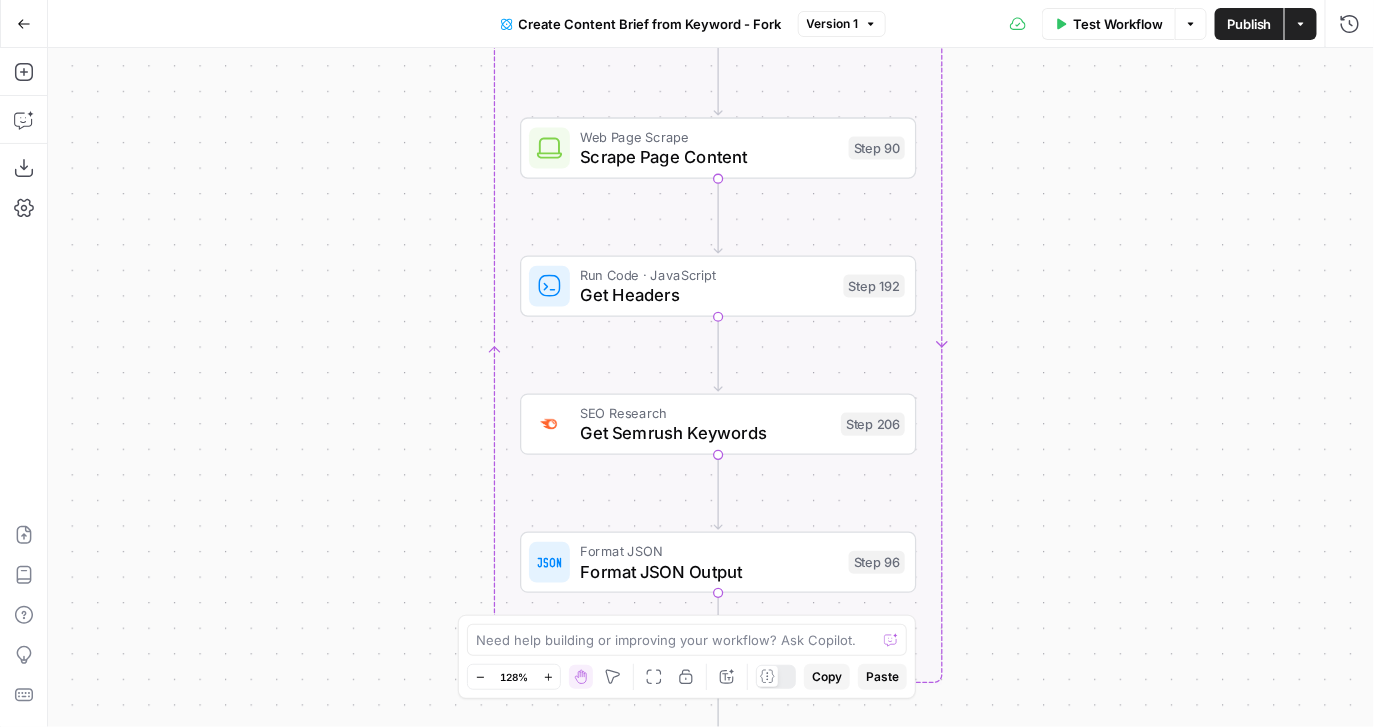 drag, startPoint x: 1055, startPoint y: 427, endPoint x: 1055, endPoint y: 345, distance: 82 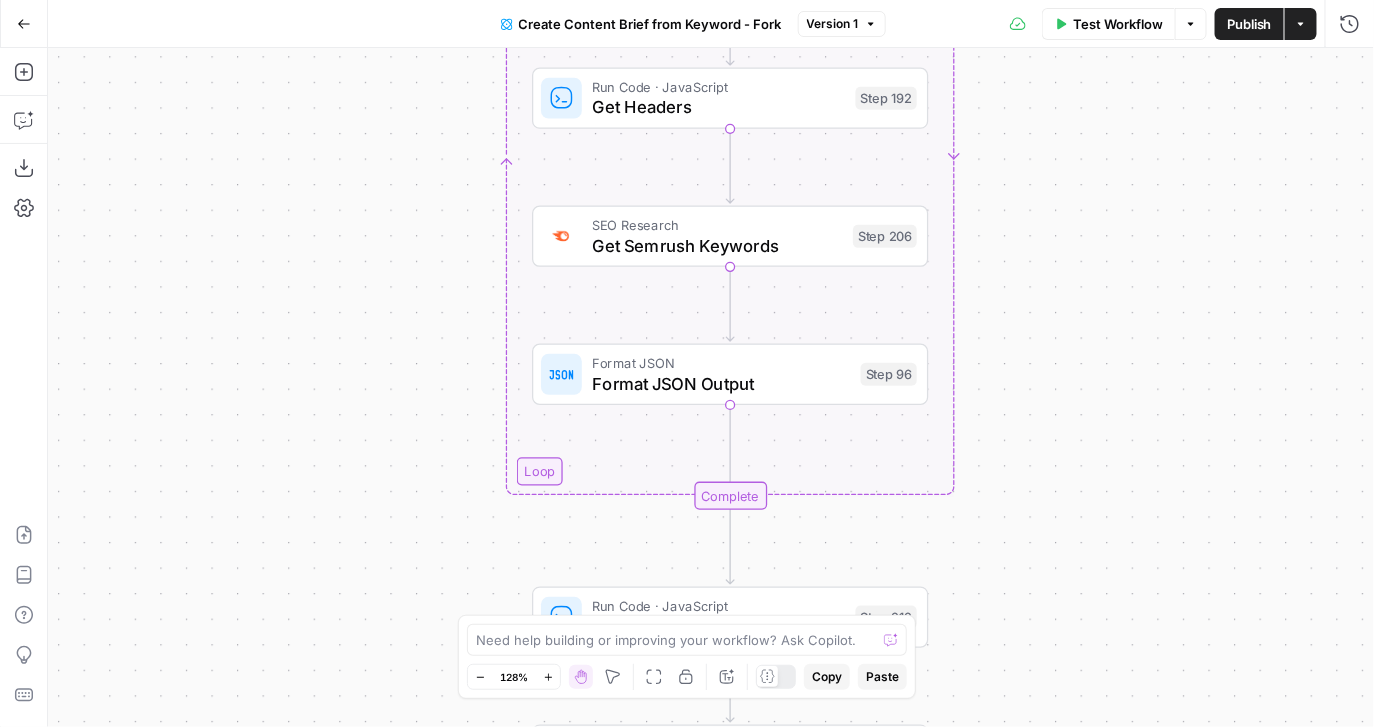 drag, startPoint x: 1022, startPoint y: 514, endPoint x: 1034, endPoint y: 327, distance: 187.38463 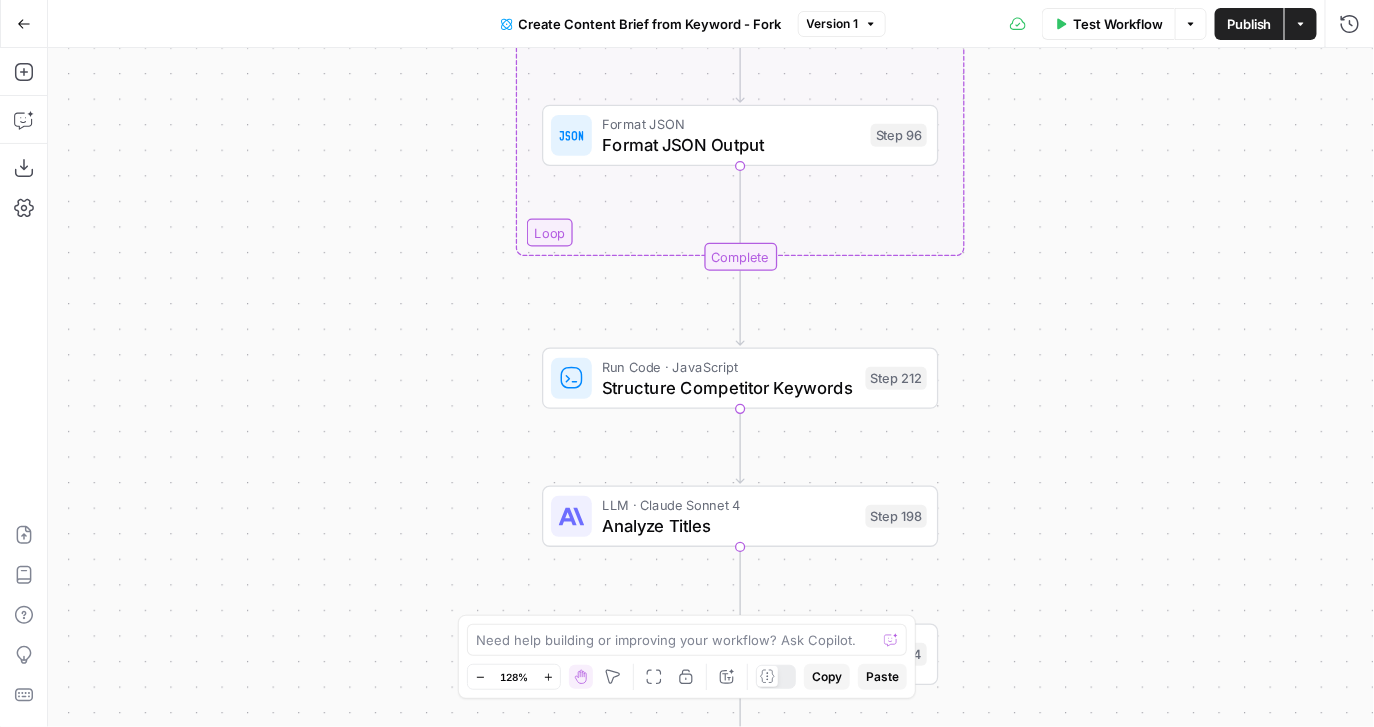 drag, startPoint x: 1032, startPoint y: 564, endPoint x: 1042, endPoint y: 311, distance: 253.19756 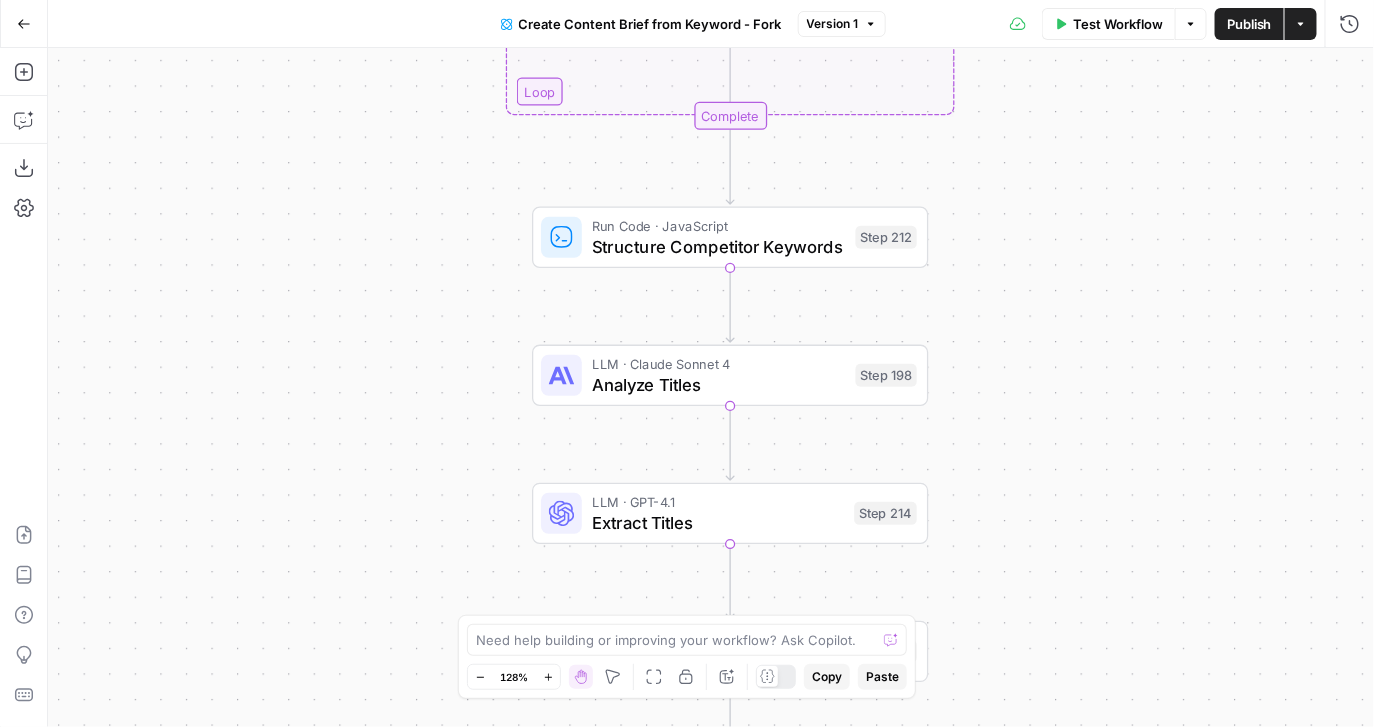 drag, startPoint x: 1042, startPoint y: 310, endPoint x: 1033, endPoint y: 179, distance: 131.30879 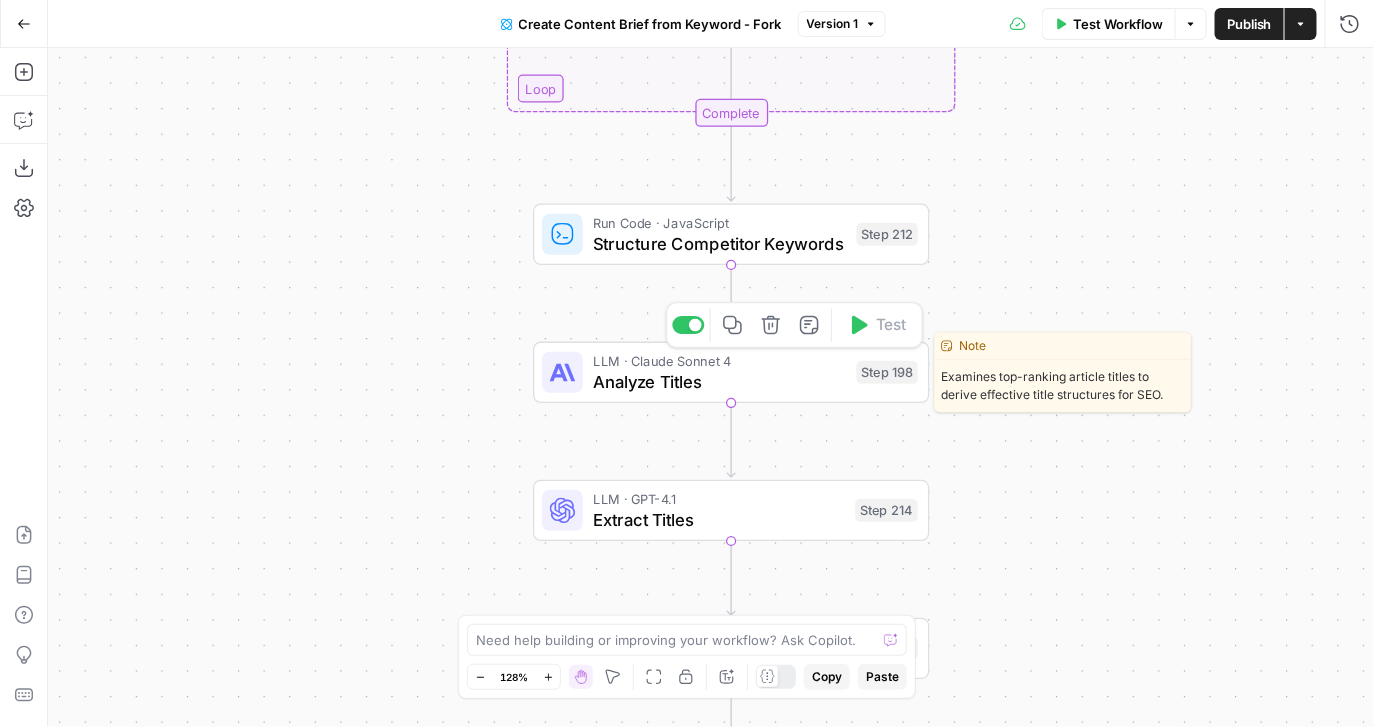 click on "Analyze Titles" at bounding box center (719, 382) 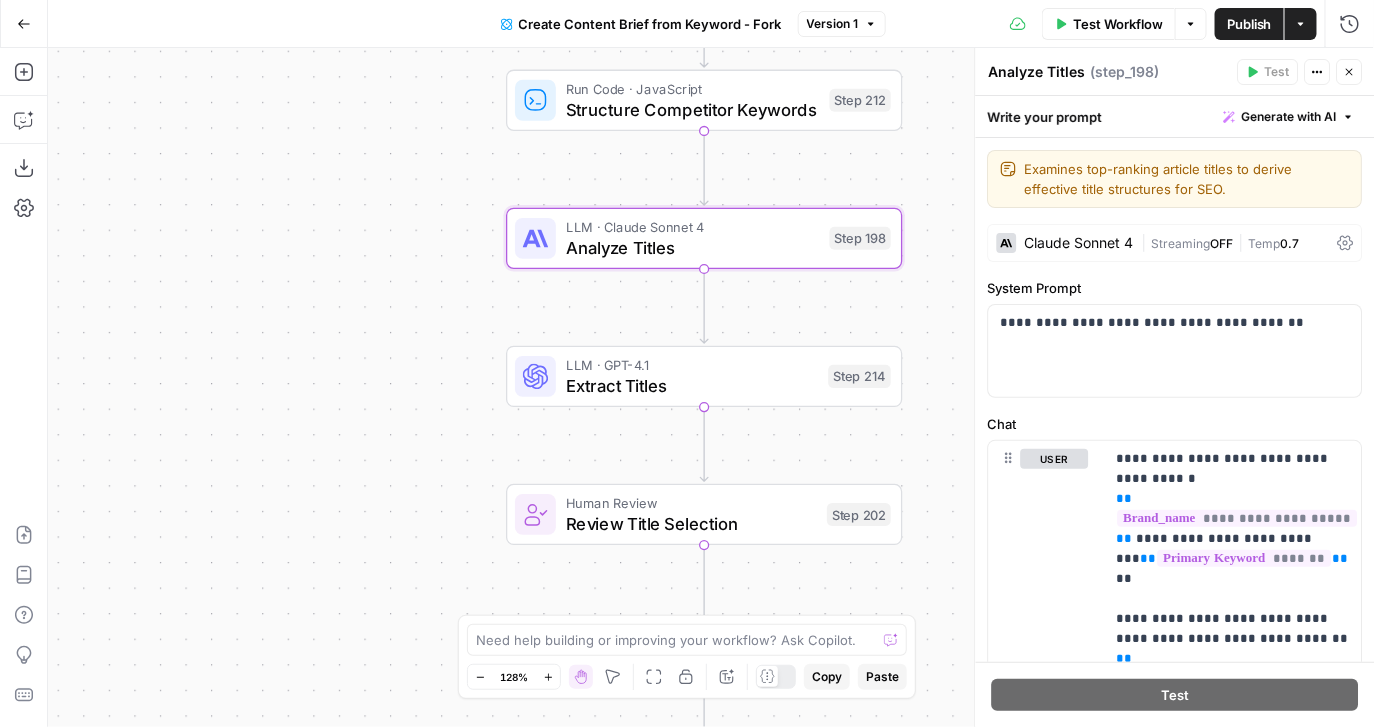 drag, startPoint x: 951, startPoint y: 494, endPoint x: 919, endPoint y: 339, distance: 158.26875 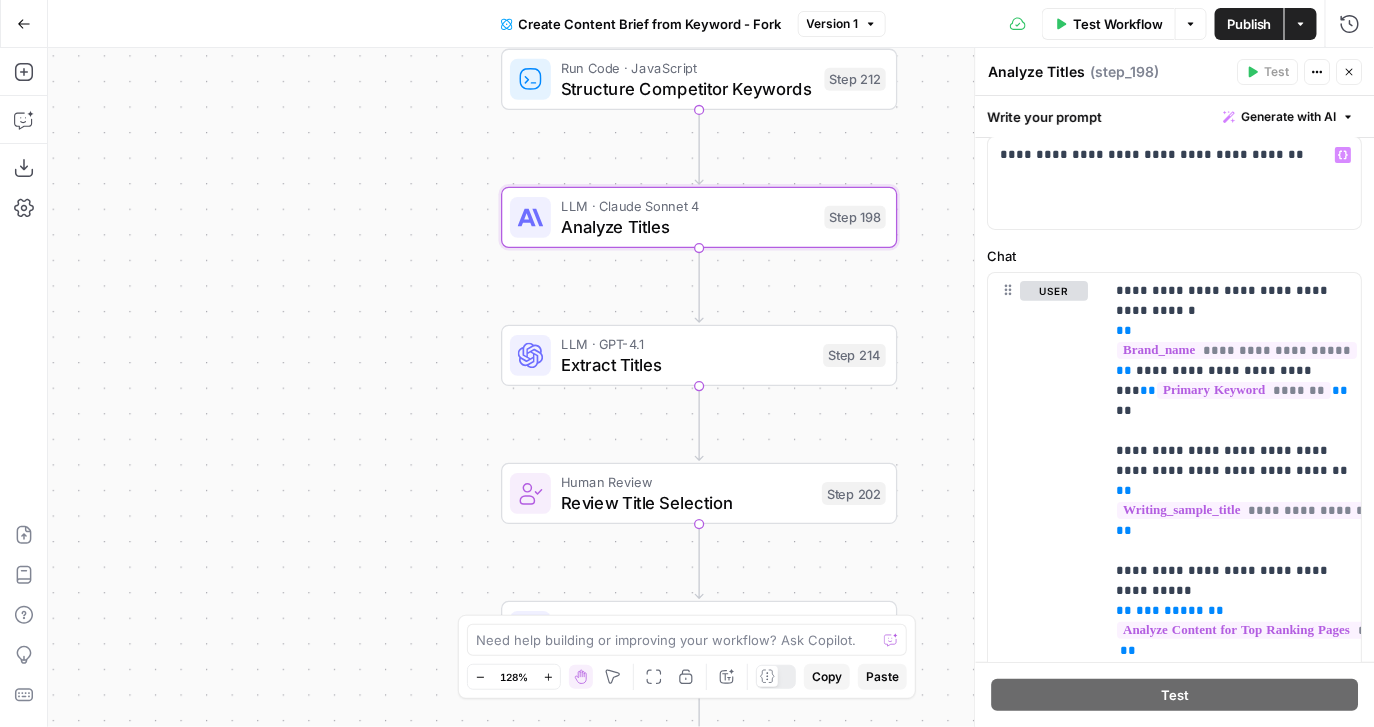 scroll, scrollTop: 186, scrollLeft: 0, axis: vertical 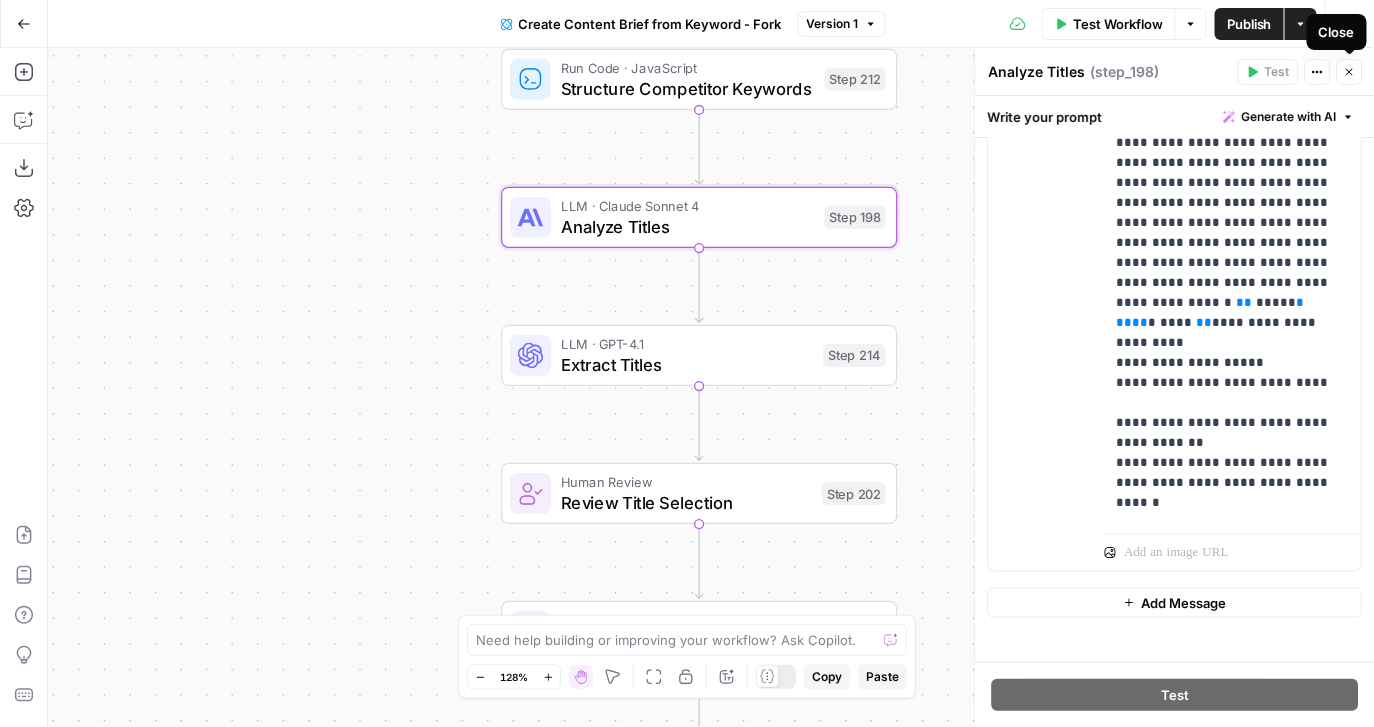 click 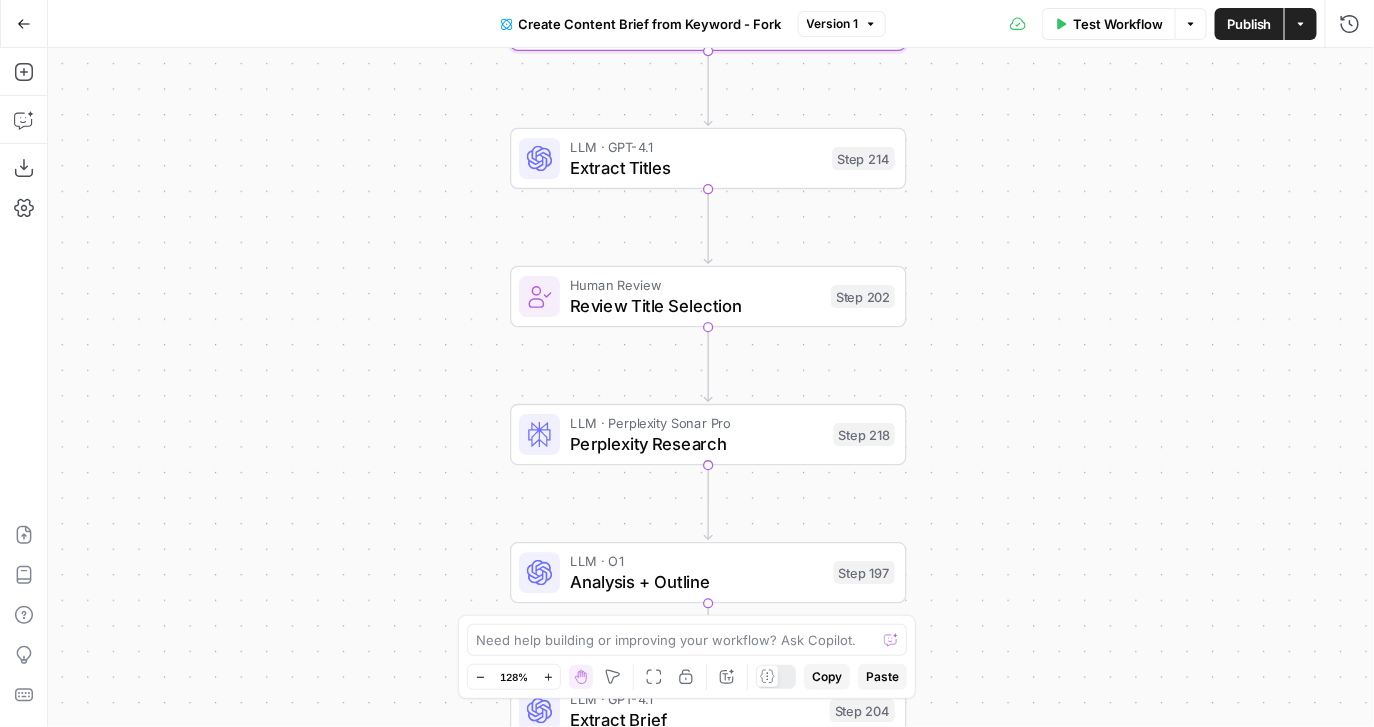 drag, startPoint x: 974, startPoint y: 429, endPoint x: 980, endPoint y: 226, distance: 203.08865 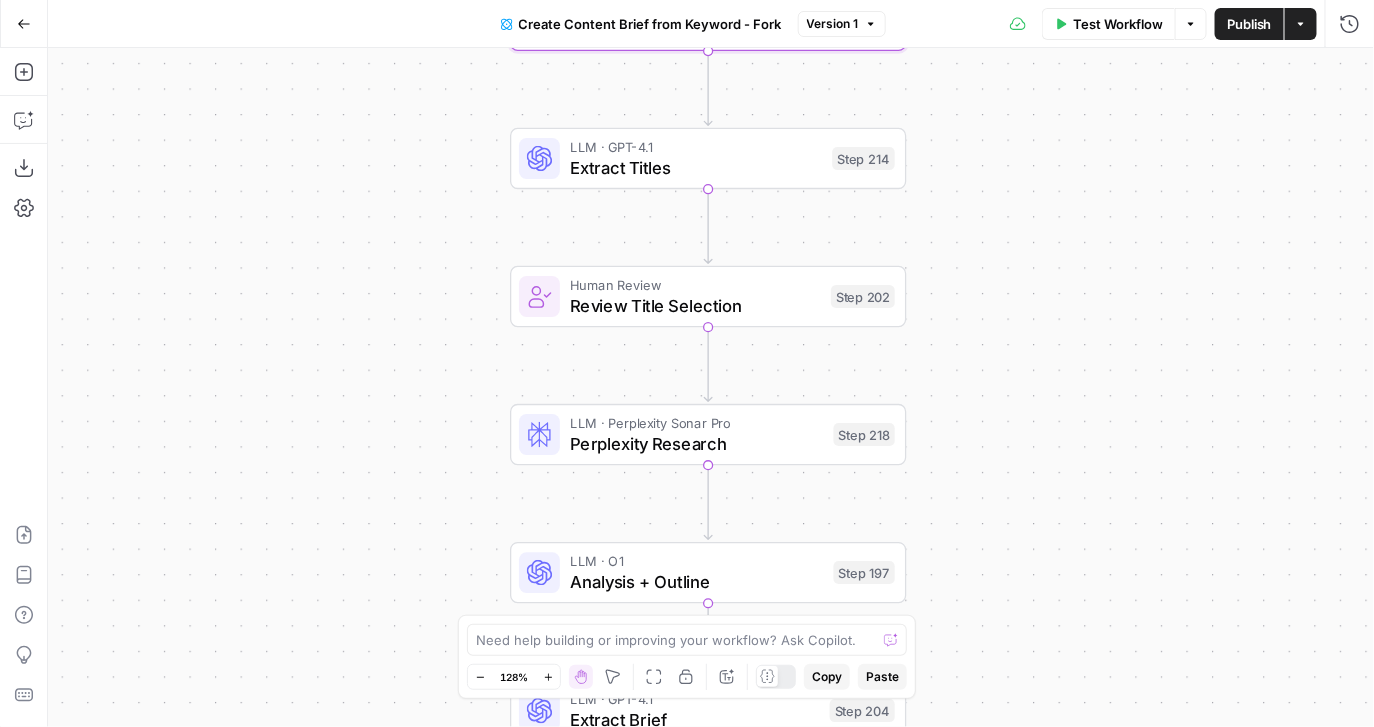 click on "Workflow Set Inputs Inputs Google Search Perform Google Search Step 51 Loop Iteration Label if relevant Step 207 LLM · GPT-4.1 Mini Determine if relevant Step 208 Complete Run Code · JavaScript Remove irrelevant Step 209 Loop Iteration Analyze Content for Top Ranking Pages Step 89 Web Page Scrape Scrape Page Content Step 90 Run Code · JavaScript Get Headers Step 192 SEO Research Get Semrush Keywords Step 206 Format JSON Format JSON Output Step 96 Complete Run Code · JavaScript Structure Competitor Keywords Step 212 LLM · Claude Sonnet 4 Analyze Titles Step 198 LLM · GPT-4.1 Extract Titles Step 214 Human Review Review Title Selection Step 202 LLM · Perplexity Sonar Pro Perplexity Research Step 218 LLM · O1 Analysis + Outline Step 197 LLM · GPT-4.1 Extract Brief Step 204 LLM · Claude Sonnet 4 Develop outline Step 219 LLM · GPT-4.1 Extract only outline Step 220 Write Liquid Text Combine Brief Step 205 Format JSON JSON Step 203 End Output" at bounding box center [711, 387] 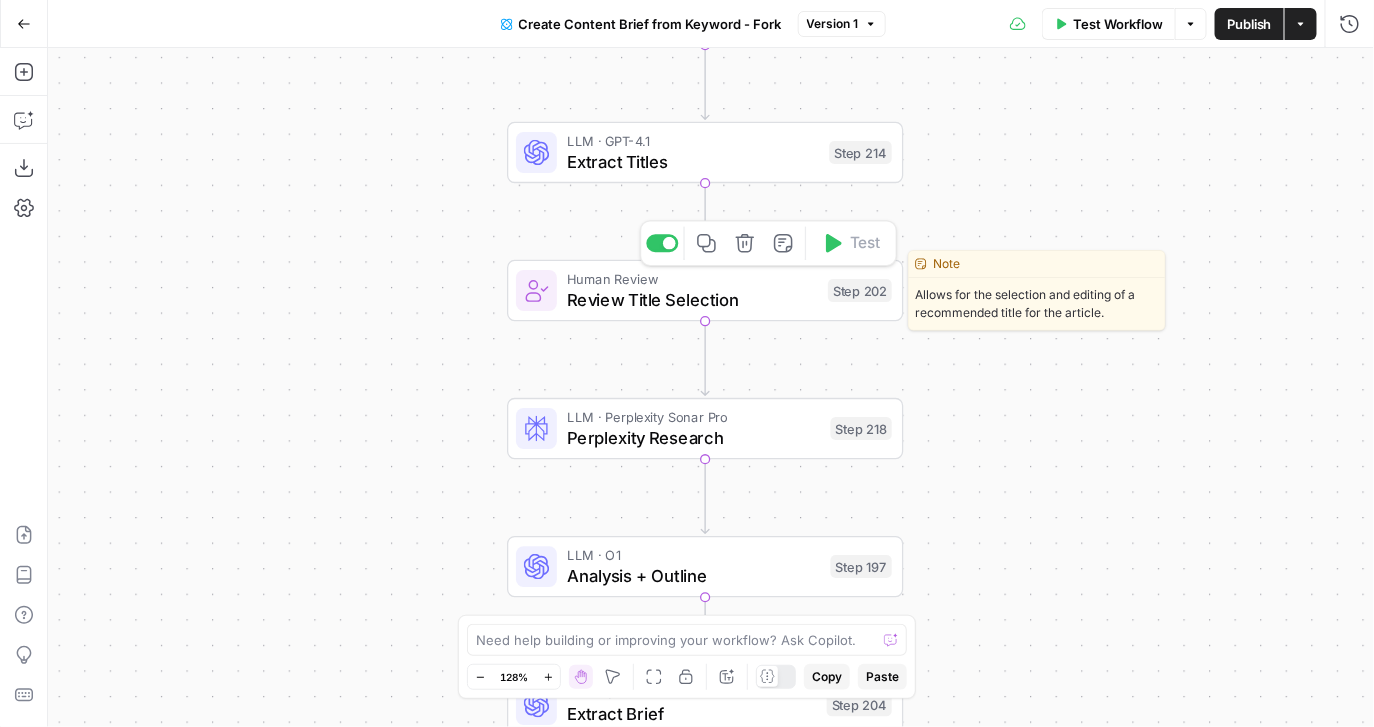 click on "Review Title Selection" at bounding box center [692, 300] 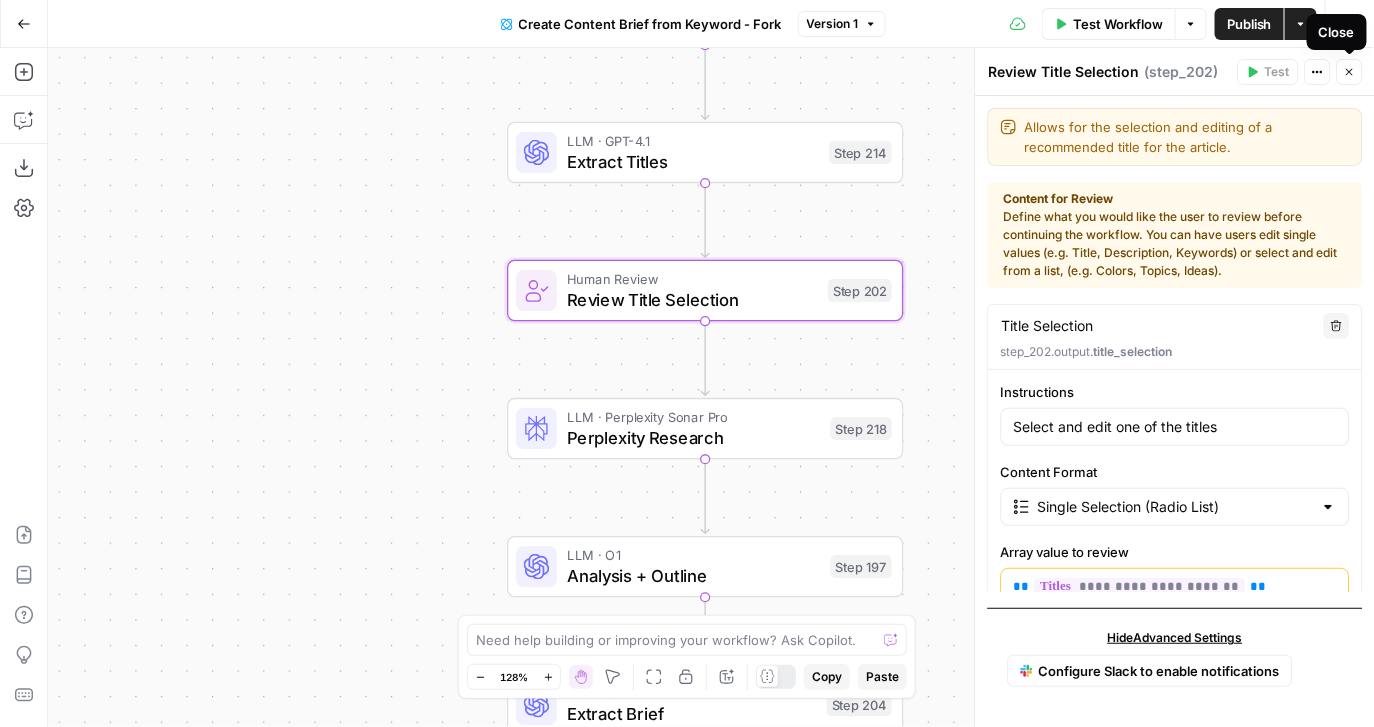 click 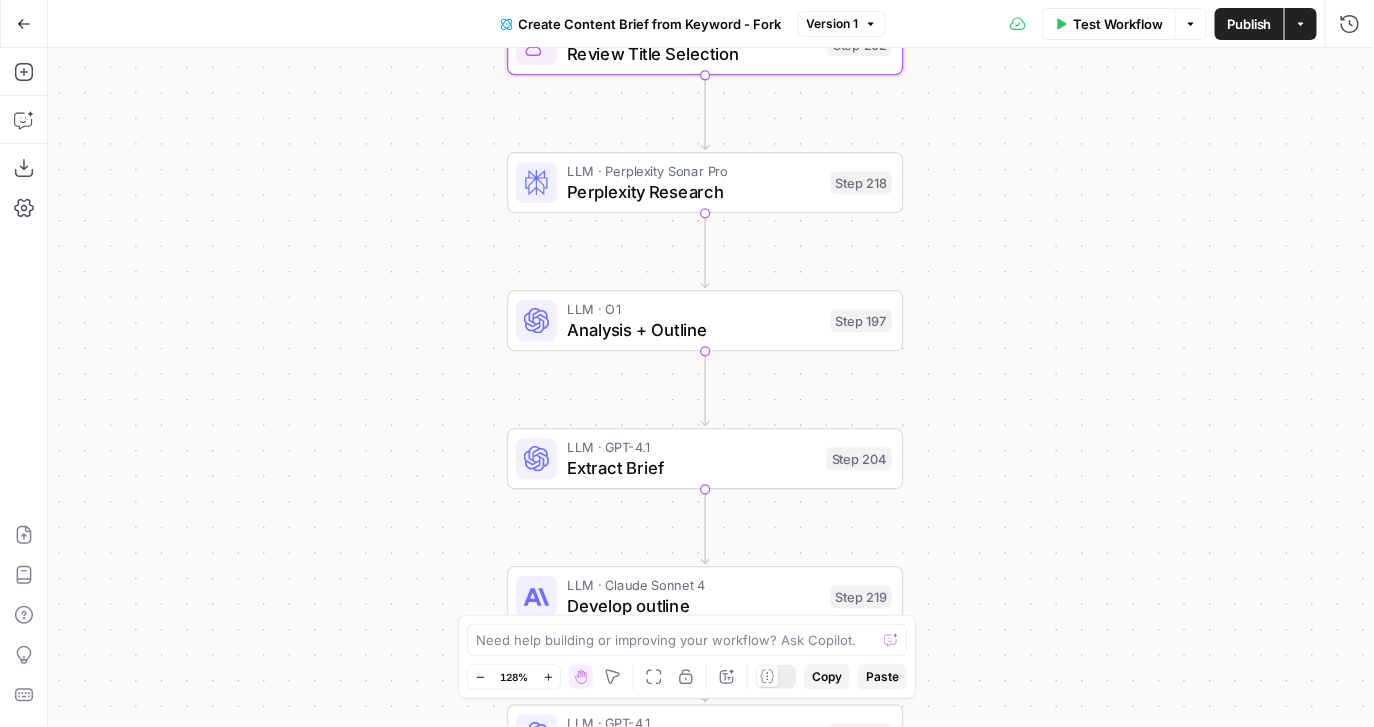 drag, startPoint x: 1027, startPoint y: 442, endPoint x: 1027, endPoint y: 196, distance: 246 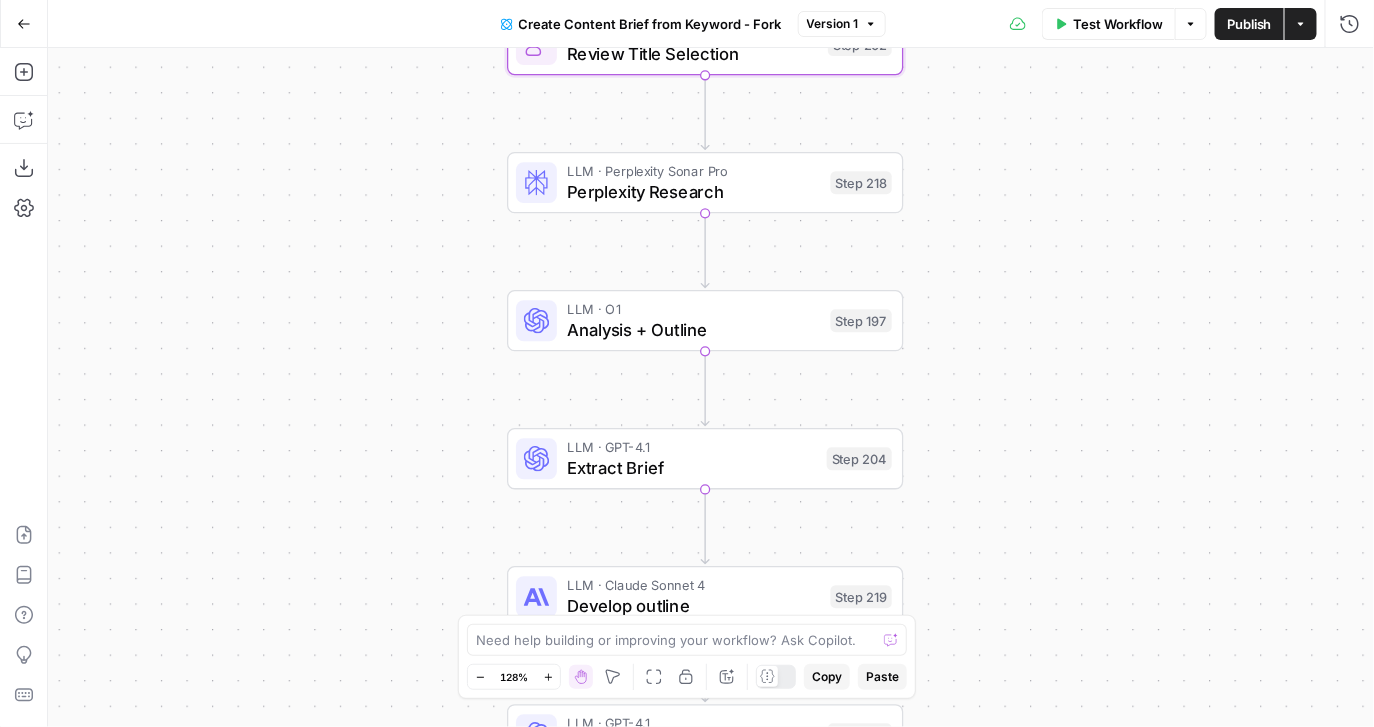 click on "Workflow Set Inputs Inputs Google Search Perform Google Search Step 51 Loop Iteration Label if relevant Step 207 LLM · GPT-4.1 Mini Determine if relevant Step 208 Complete Run Code · JavaScript Remove irrelevant Step 209 Loop Iteration Analyze Content for Top Ranking Pages Step 89 Web Page Scrape Scrape Page Content Step 90 Run Code · JavaScript Get Headers Step 192 SEO Research Get Semrush Keywords Step 206 Format JSON Format JSON Output Step 96 Complete Run Code · JavaScript Structure Competitor Keywords Step 212 LLM · Claude Sonnet 4 Analyze Titles Step 198 LLM · GPT-4.1 Extract Titles Step 214 Human Review Review Title Selection Step 202 LLM · Perplexity Sonar Pro Perplexity Research Step 218 LLM · O1 Analysis + Outline Step 197 LLM · GPT-4.1 Extract Brief Step 204 LLM · Claude Sonnet 4 Develop outline Step 219 LLM · GPT-4.1 Extract only outline Step 220 Write Liquid Text Combine Brief Step 205 Format JSON JSON Step 203 End Output" at bounding box center (711, 387) 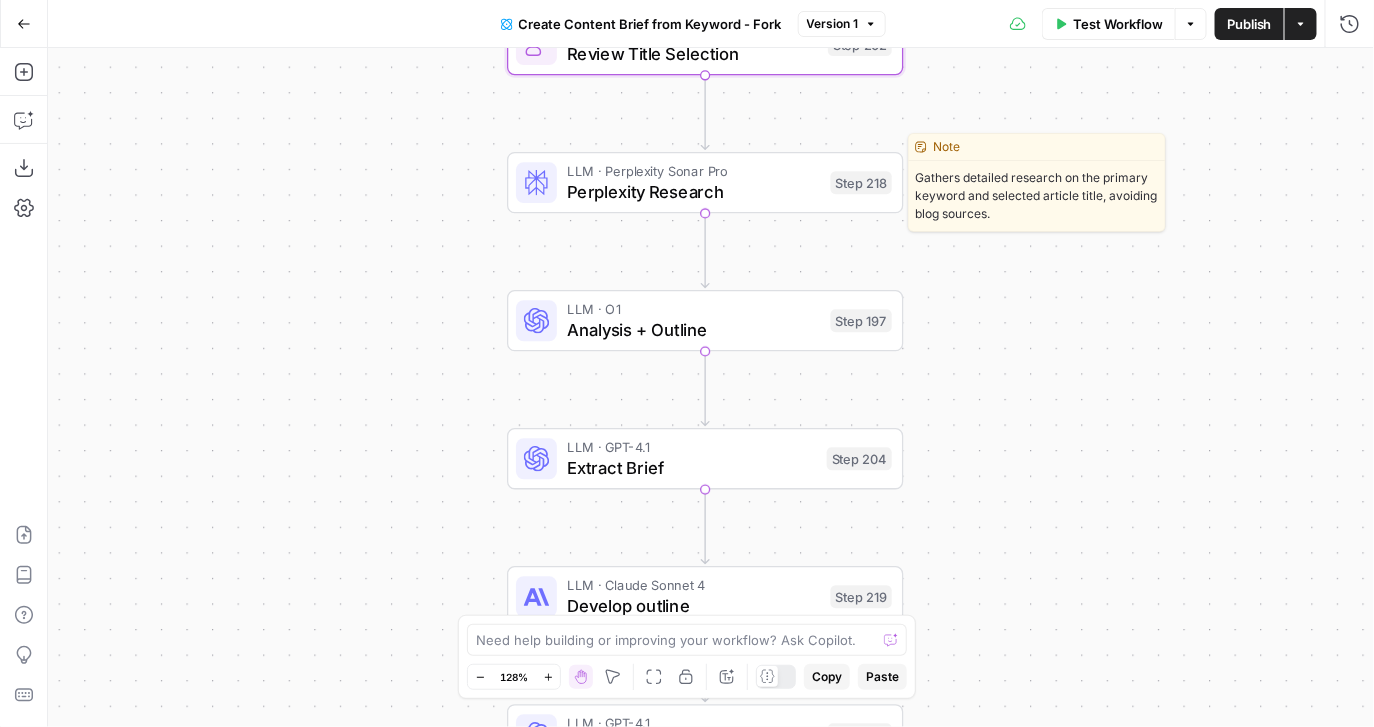 click on "Perplexity Research" at bounding box center [693, 192] 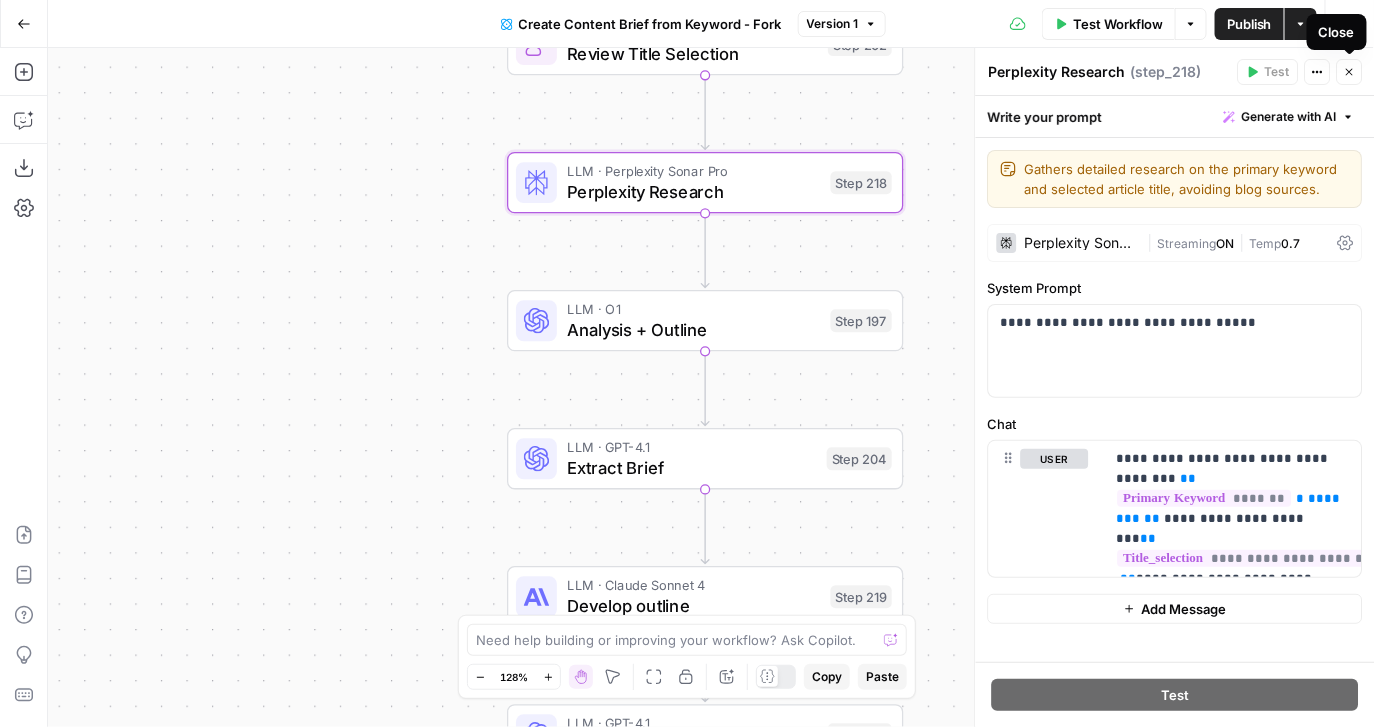 click 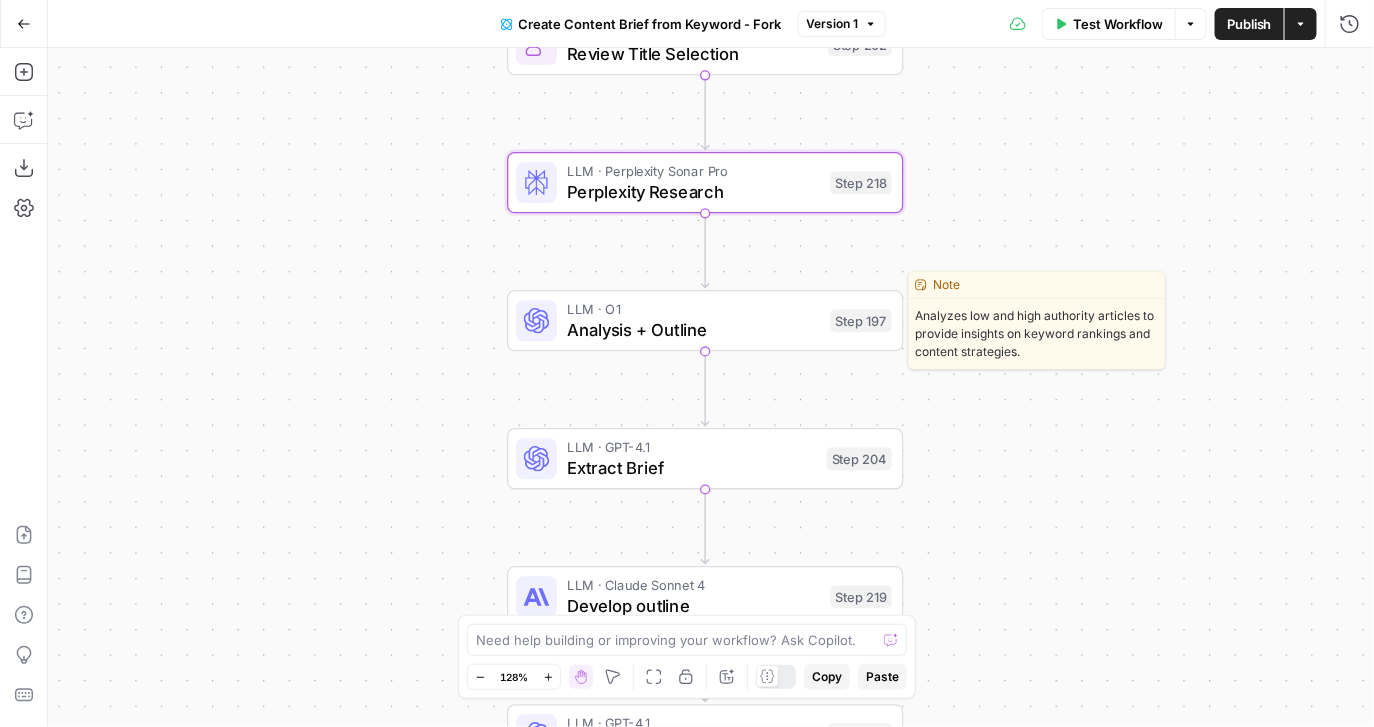 click on "Analysis + Outline" at bounding box center [693, 330] 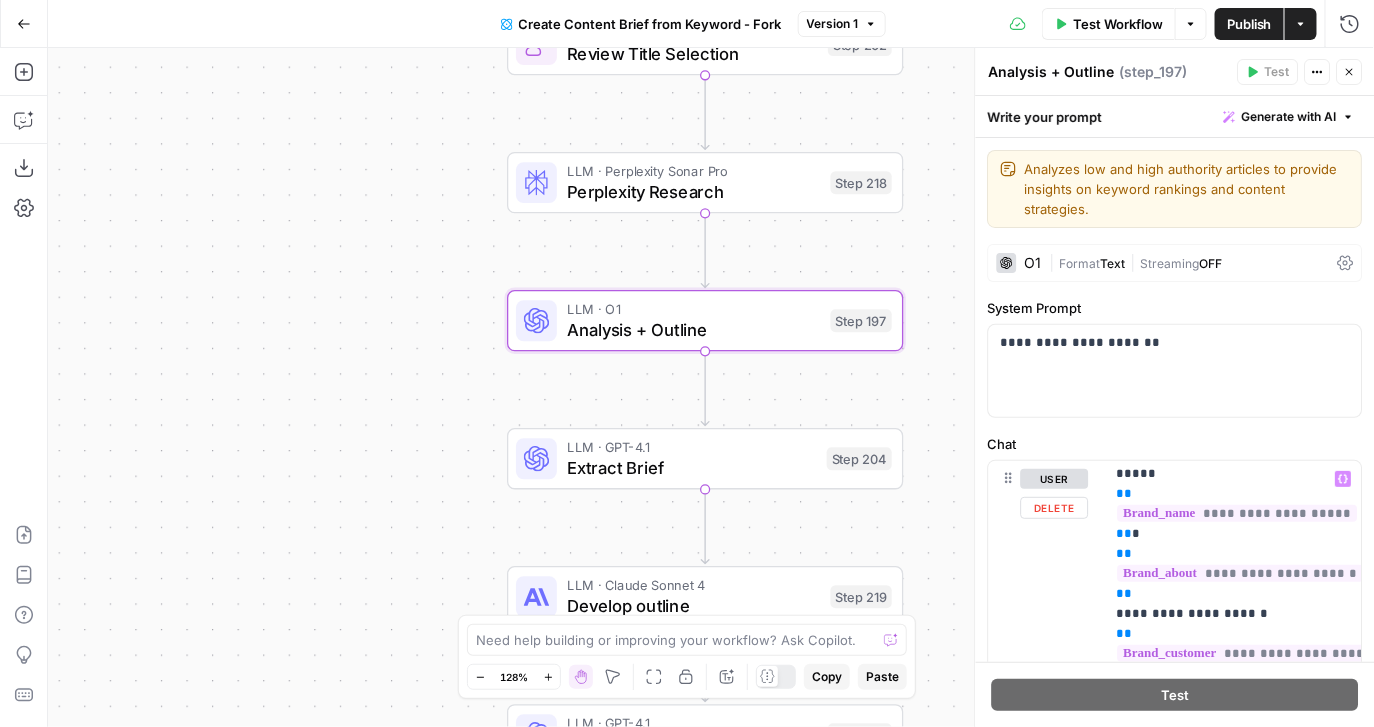 scroll, scrollTop: 186, scrollLeft: 0, axis: vertical 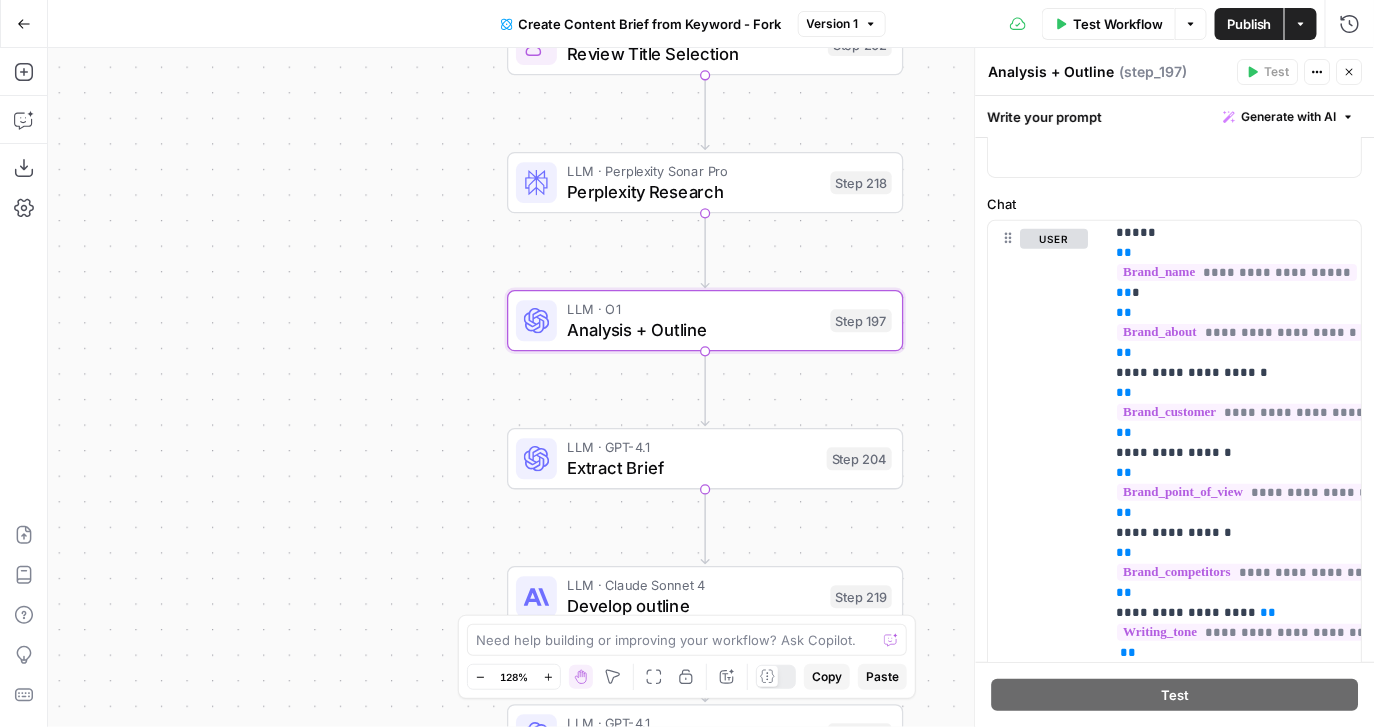 click 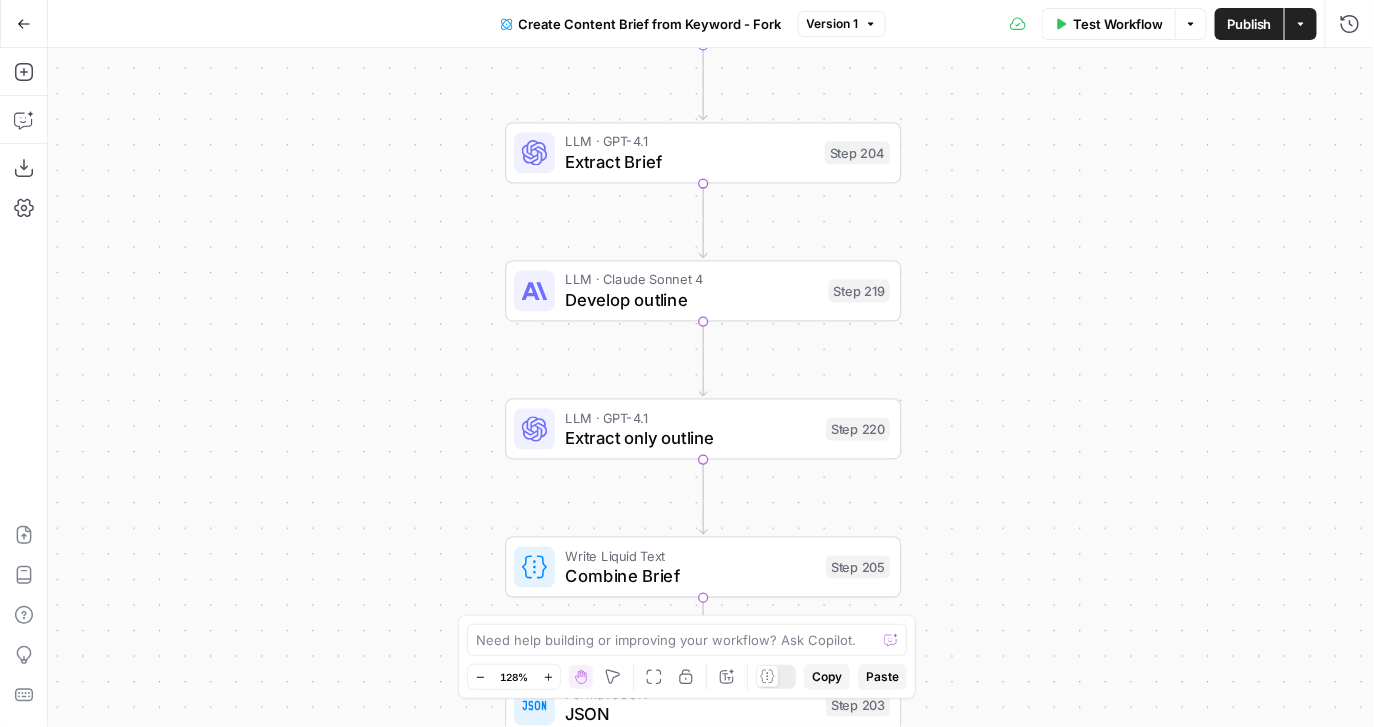 drag, startPoint x: 1074, startPoint y: 496, endPoint x: 1072, endPoint y: 186, distance: 310.00644 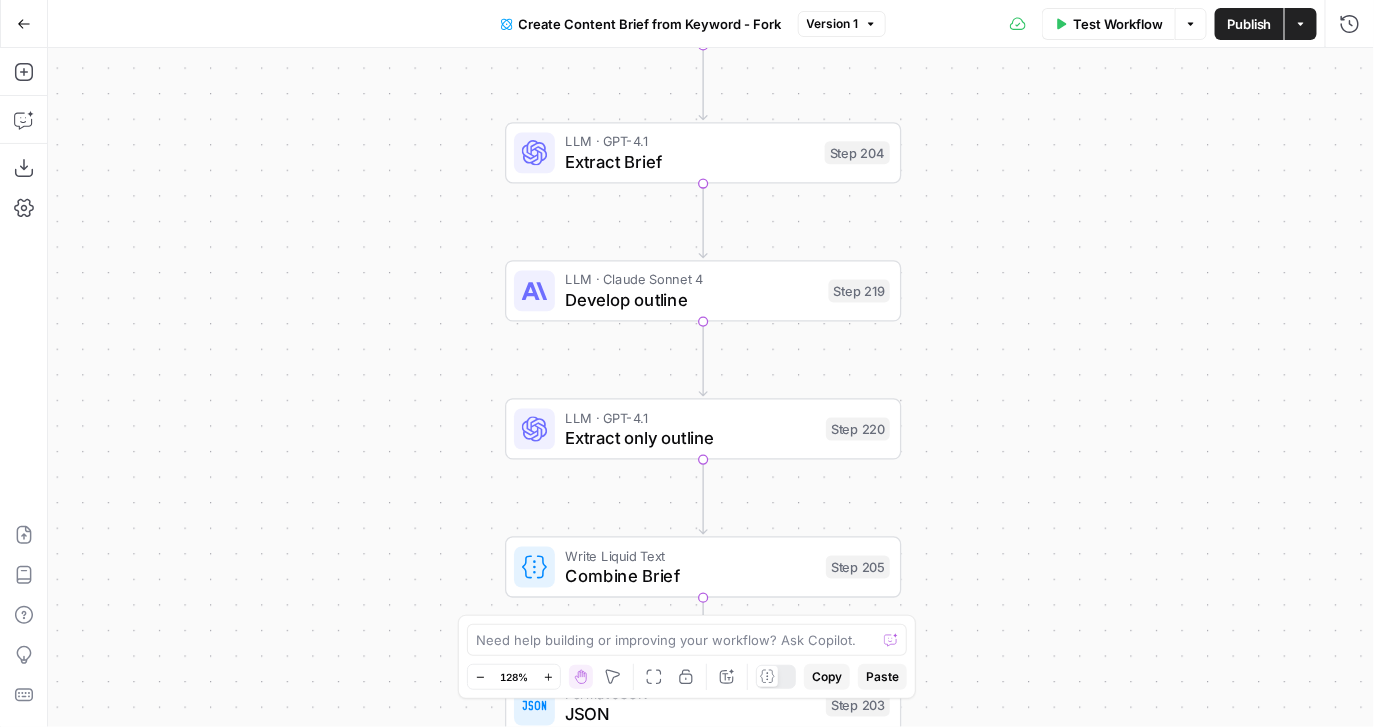 click on "Workflow Set Inputs Inputs Google Search Perform Google Search Step 51 Loop Iteration Label if relevant Step 207 LLM · GPT-4.1 Mini Determine if relevant Step 208 Complete Run Code · JavaScript Remove irrelevant Step 209 Loop Iteration Analyze Content for Top Ranking Pages Step 89 Web Page Scrape Scrape Page Content Step 90 Run Code · JavaScript Get Headers Step 192 SEO Research Get Semrush Keywords Step 206 Format JSON Format JSON Output Step 96 Complete Run Code · JavaScript Structure Competitor Keywords Step 212 LLM · Claude Sonnet 4 Analyze Titles Step 198 LLM · GPT-4.1 Extract Titles Step 214 Human Review Review Title Selection Step 202 LLM · Perplexity Sonar Pro Perplexity Research Step 218 LLM · O1 Analysis + Outline Step 197 LLM · GPT-4.1 Extract Brief Step 204 LLM · Claude Sonnet 4 Develop outline Step 219 LLM · GPT-4.1 Extract only outline Step 220 Write Liquid Text Combine Brief Step 205 Format JSON JSON Step 203 End Output" at bounding box center (711, 387) 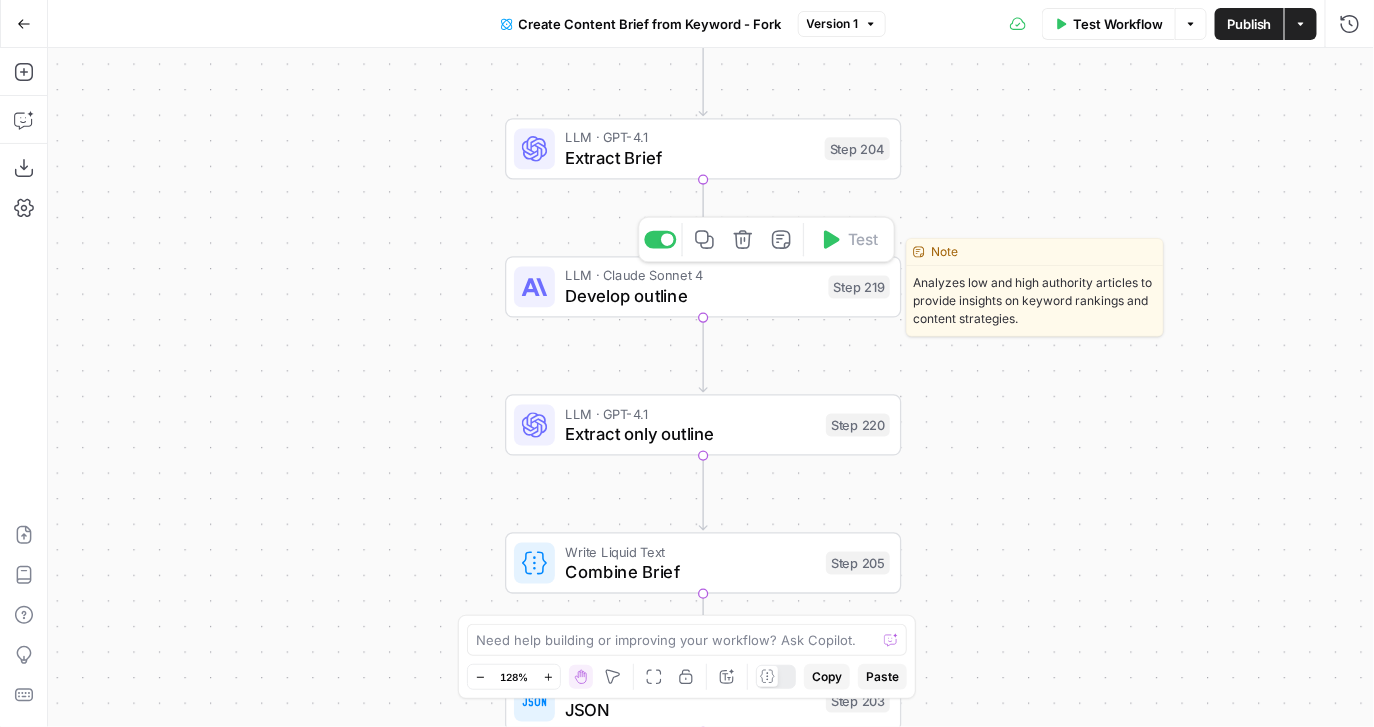 click on "Develop outline" at bounding box center (691, 296) 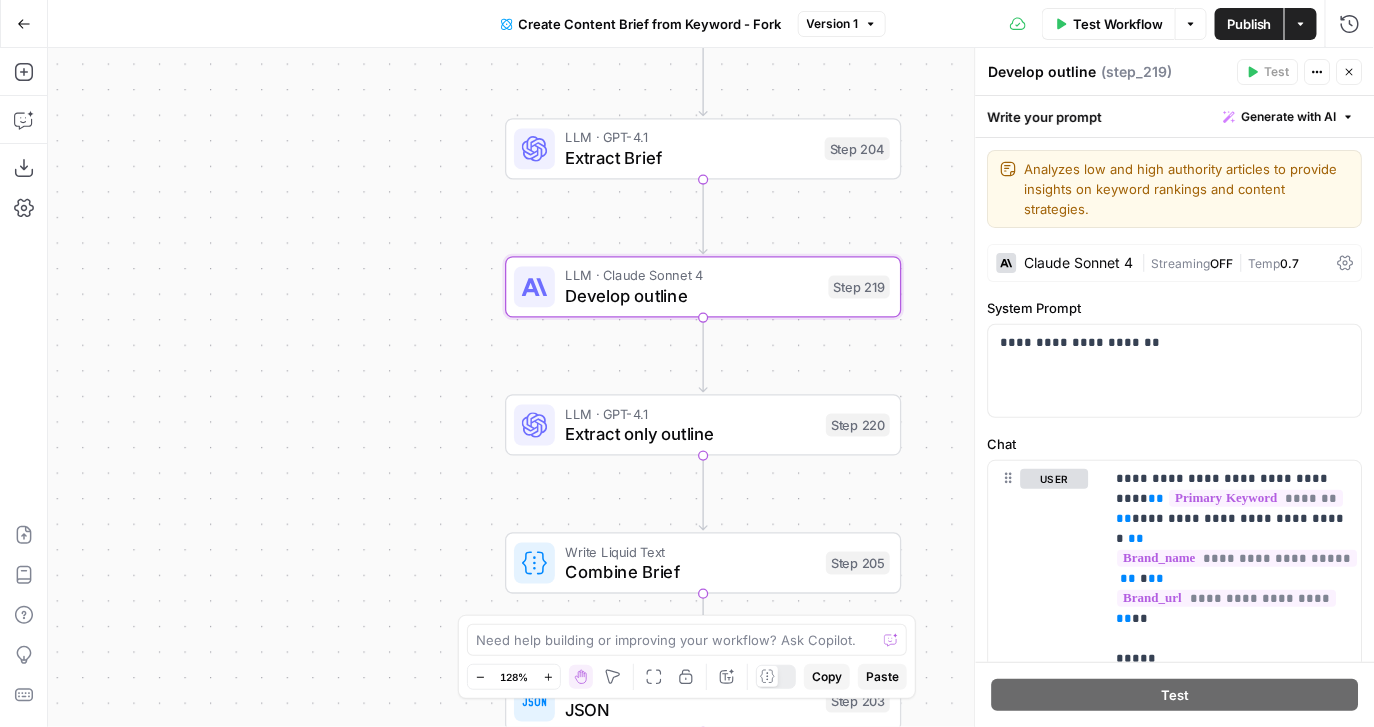 click 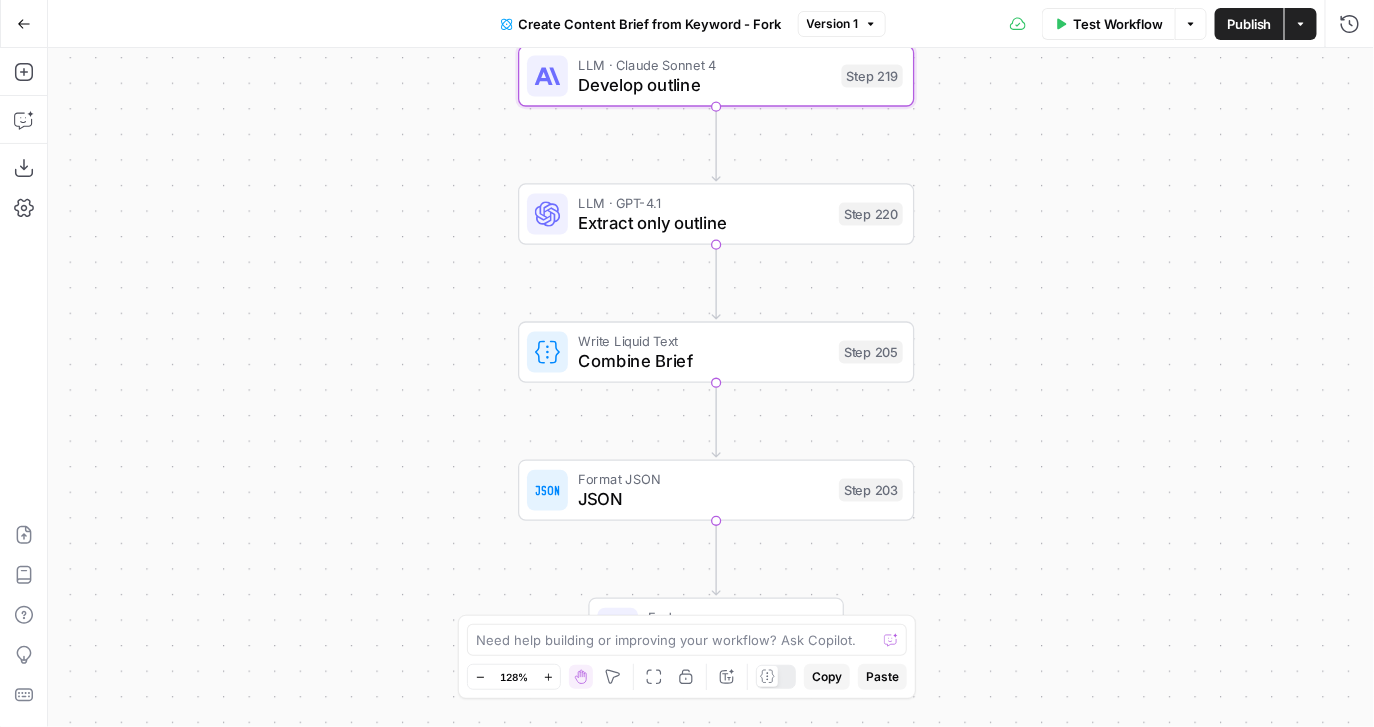 drag, startPoint x: 981, startPoint y: 458, endPoint x: 994, endPoint y: 236, distance: 222.38031 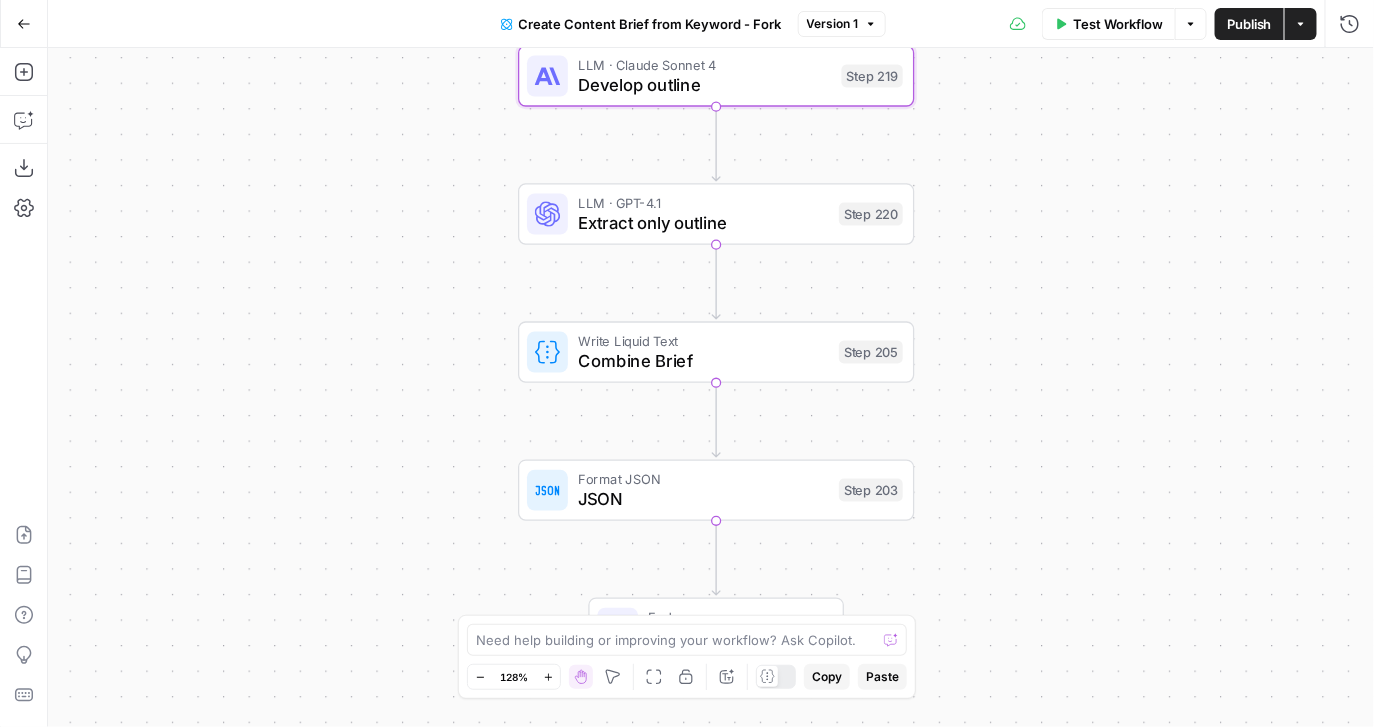 click on "Workflow Set Inputs Inputs Google Search Perform Google Search Step 51 Loop Iteration Label if relevant Step 207 LLM · GPT-4.1 Mini Determine if relevant Step 208 Complete Run Code · JavaScript Remove irrelevant Step 209 Loop Iteration Analyze Content for Top Ranking Pages Step 89 Web Page Scrape Scrape Page Content Step 90 Run Code · JavaScript Get Headers Step 192 SEO Research Get Semrush Keywords Step 206 Format JSON Format JSON Output Step 96 Complete Run Code · JavaScript Structure Competitor Keywords Step 212 LLM · Claude Sonnet 4 Analyze Titles Step 198 LLM · GPT-4.1 Extract Titles Step 214 Human Review Review Title Selection Step 202 LLM · Perplexity Sonar Pro Perplexity Research Step 218 LLM · O1 Analysis + Outline Step 197 LLM · GPT-4.1 Extract Brief Step 204 LLM · Claude Sonnet 4 Develop outline Step 219 LLM · GPT-4.1 Extract only outline Step 220 Write Liquid Text Combine Brief Step 205 Format JSON JSON Step 203 End Output" at bounding box center [711, 387] 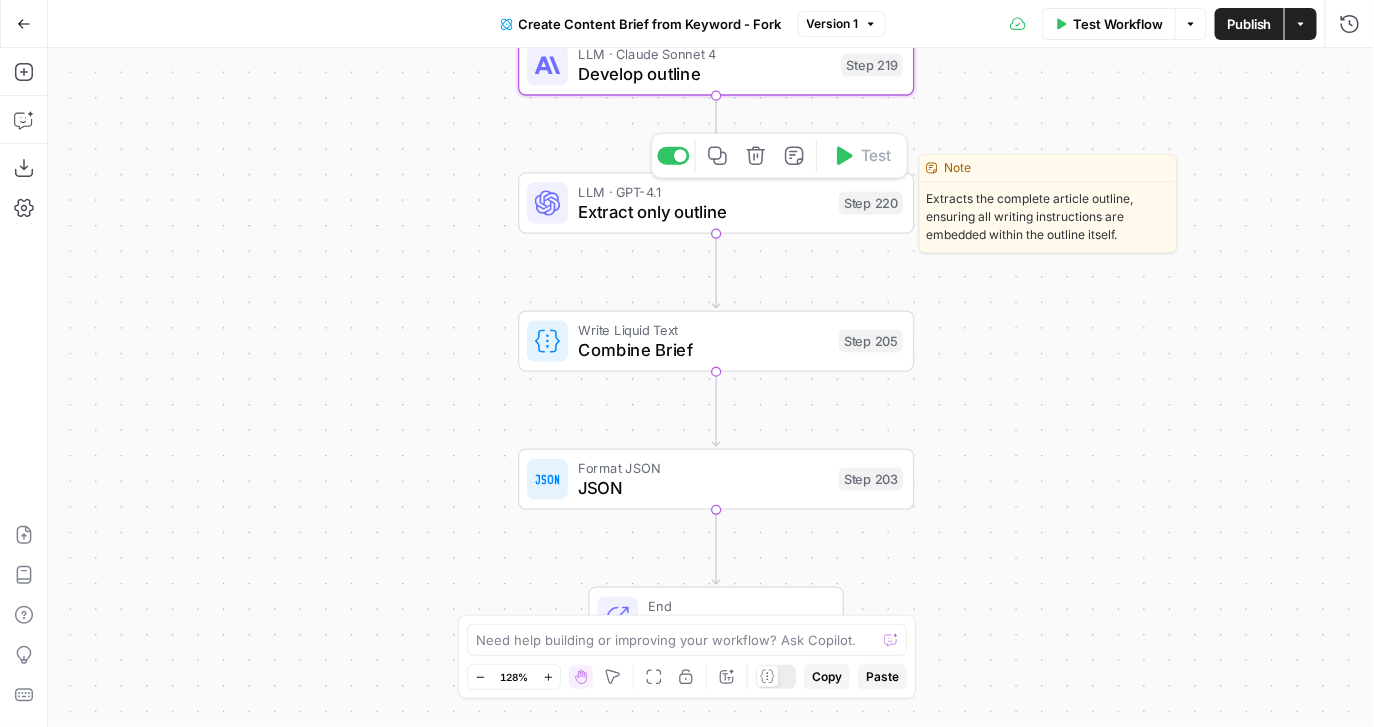 click on "Extract only outline" at bounding box center [703, 212] 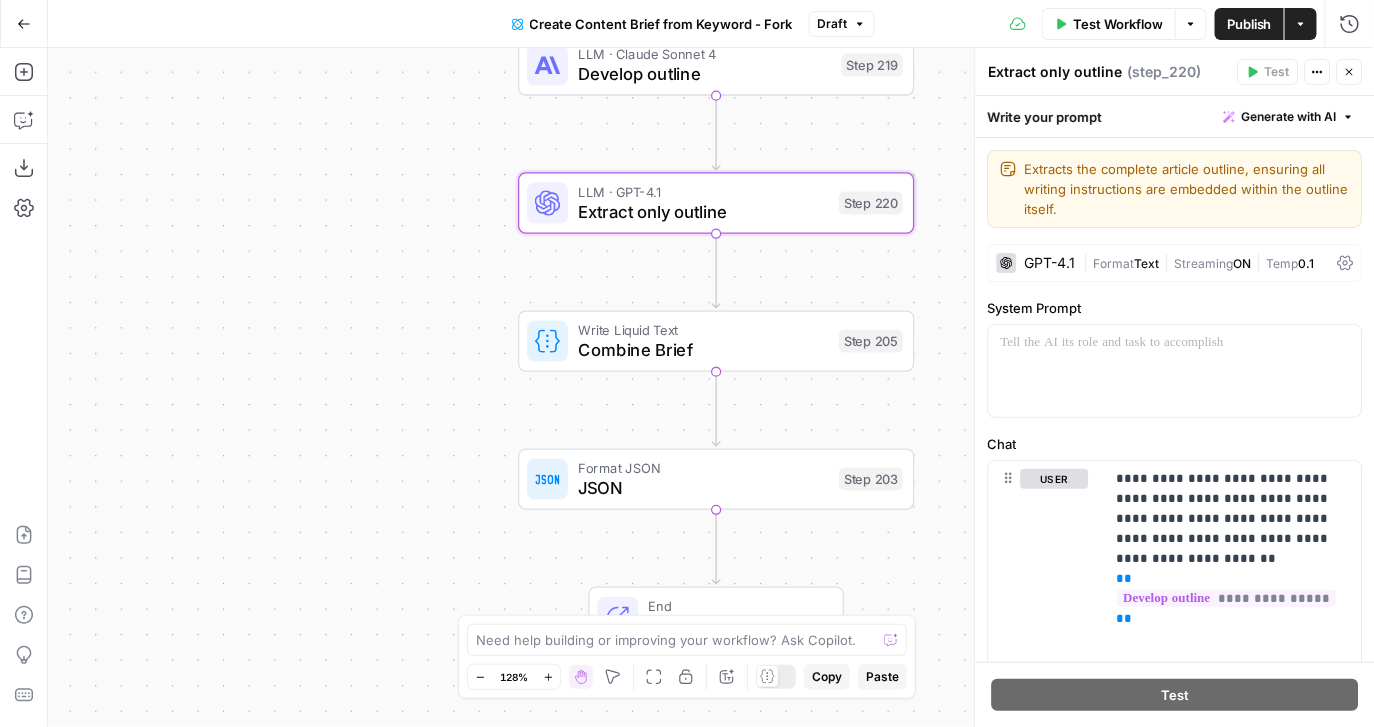 drag, startPoint x: 805, startPoint y: 551, endPoint x: 805, endPoint y: 498, distance: 53 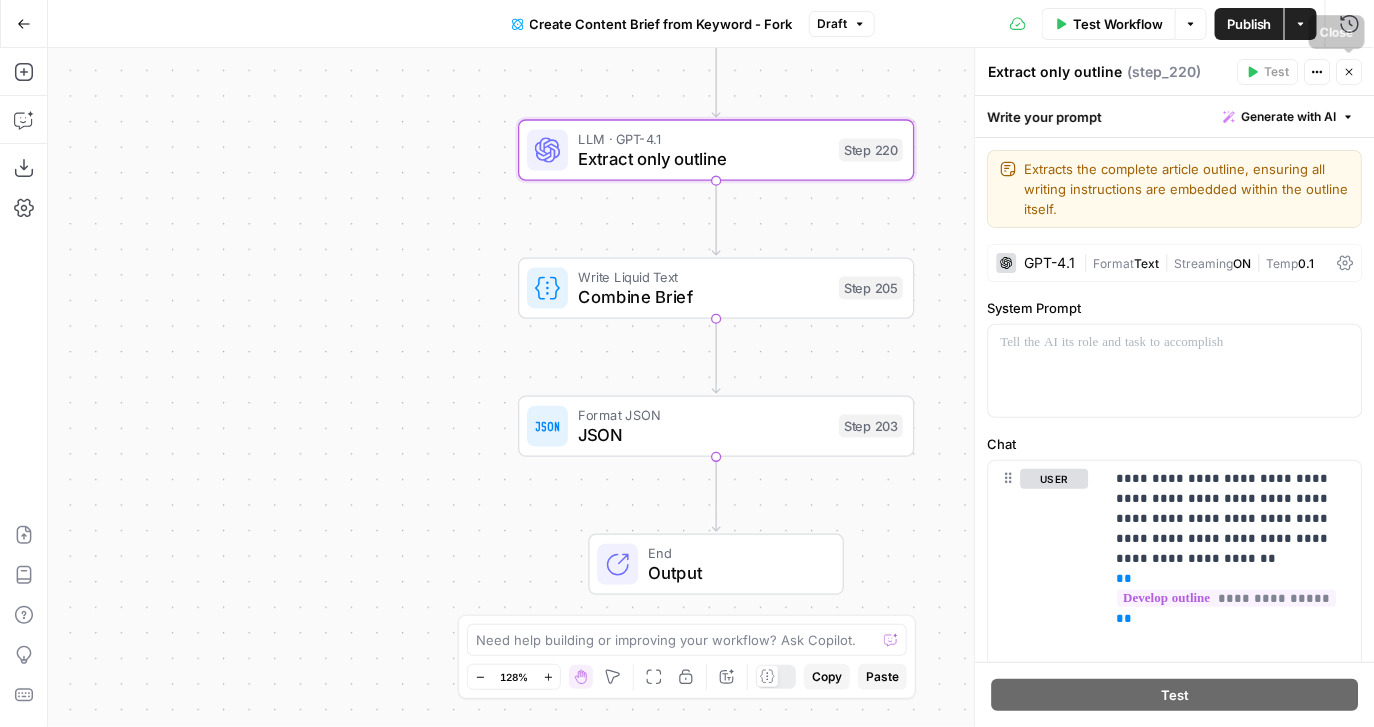 click 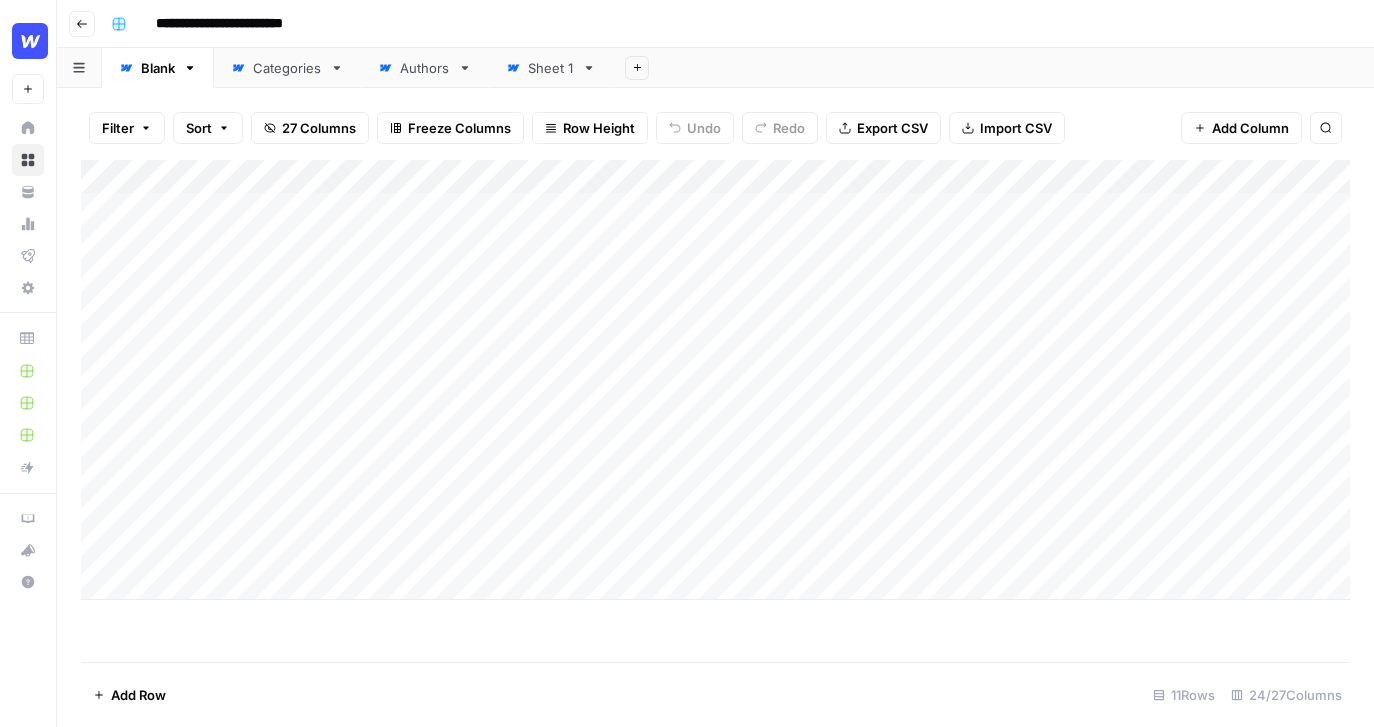 scroll, scrollTop: 0, scrollLeft: 0, axis: both 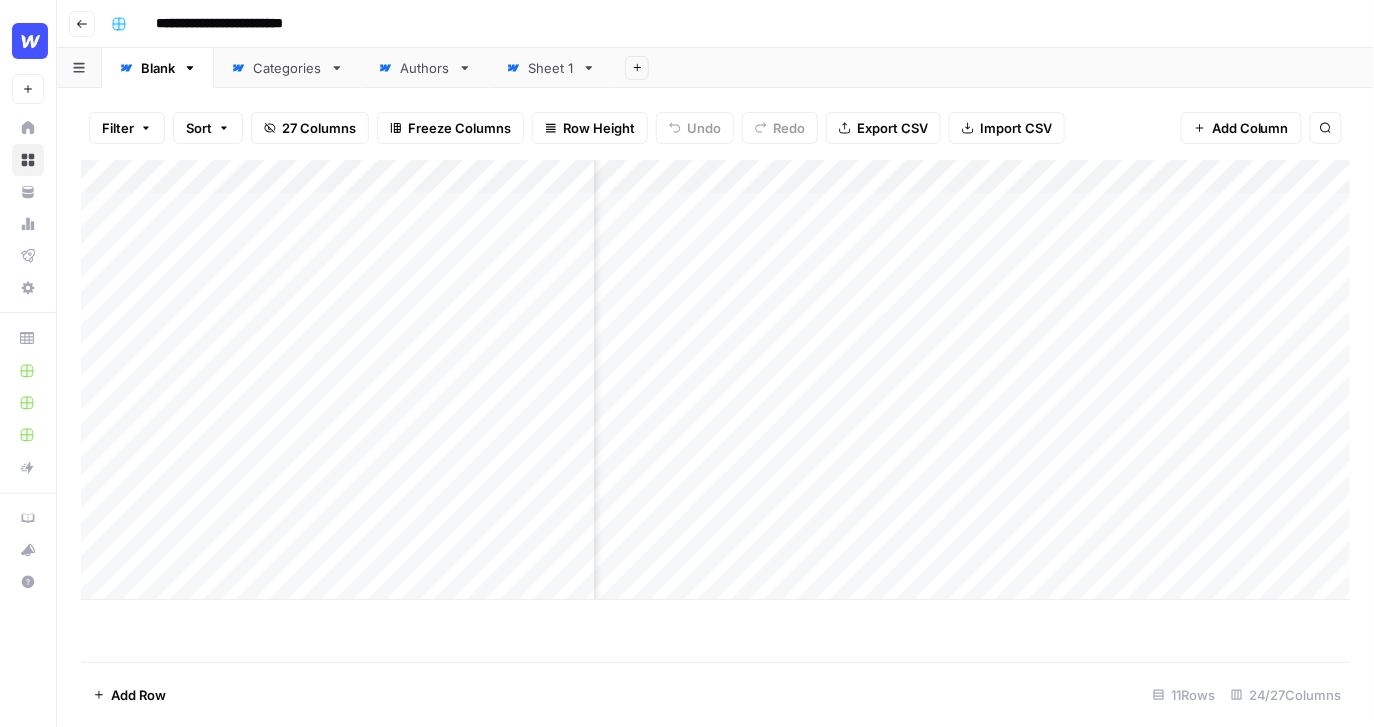 drag, startPoint x: 1055, startPoint y: 217, endPoint x: 1035, endPoint y: 586, distance: 369.5416 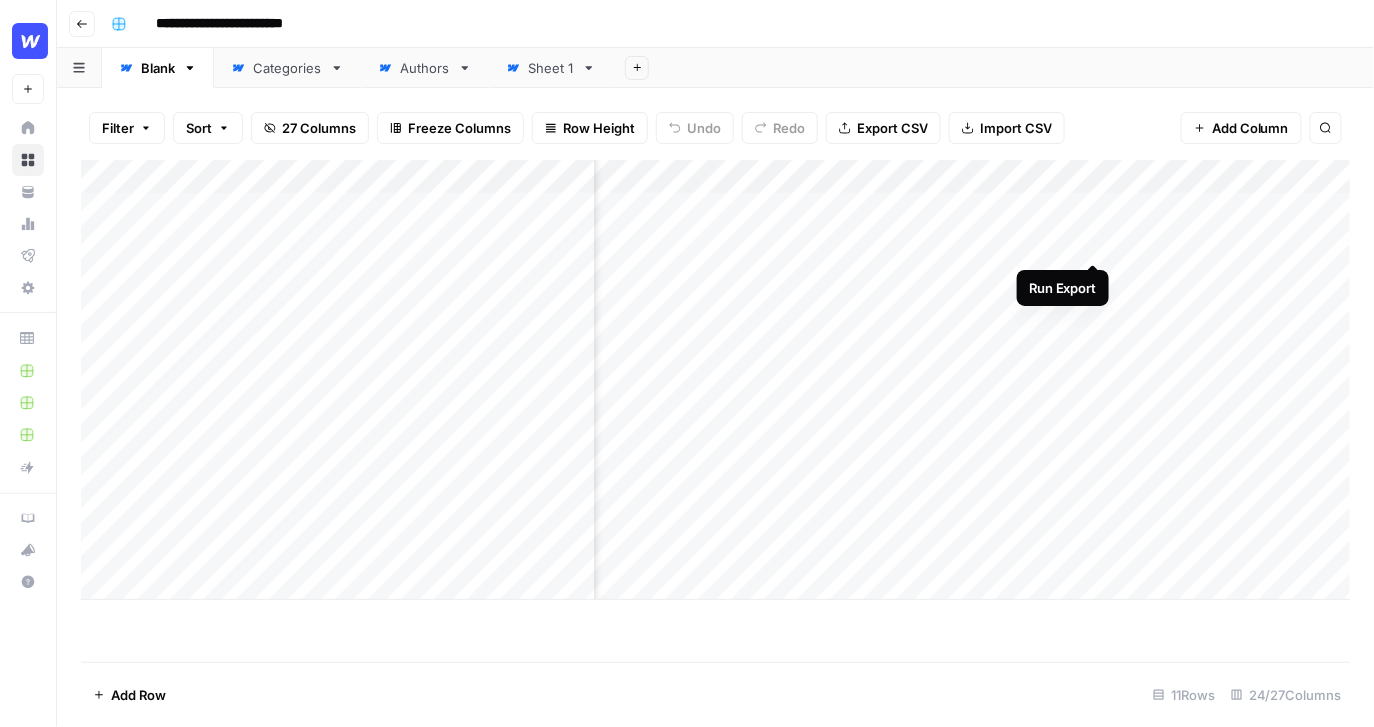click on "Add Column" at bounding box center (716, 380) 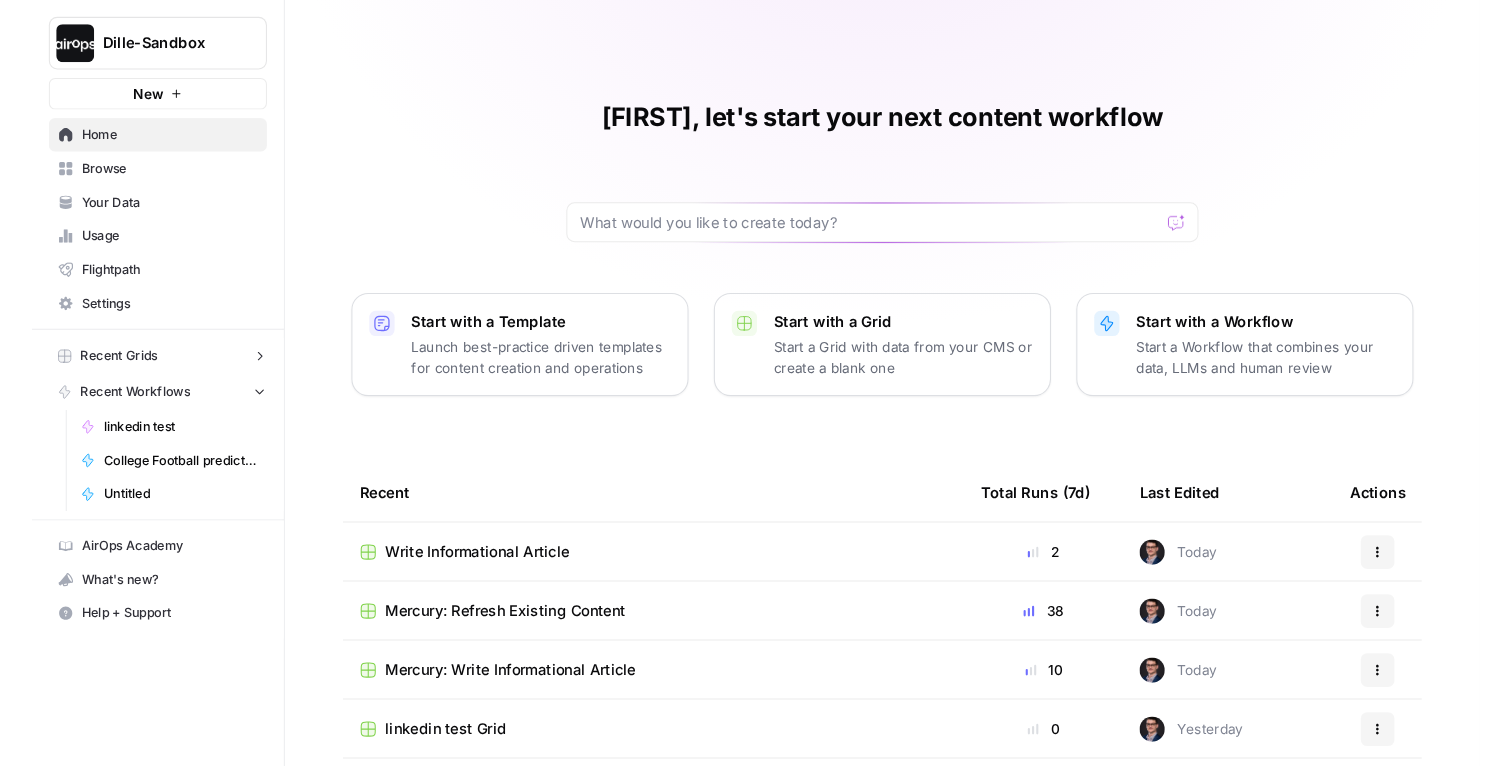 scroll, scrollTop: 0, scrollLeft: 0, axis: both 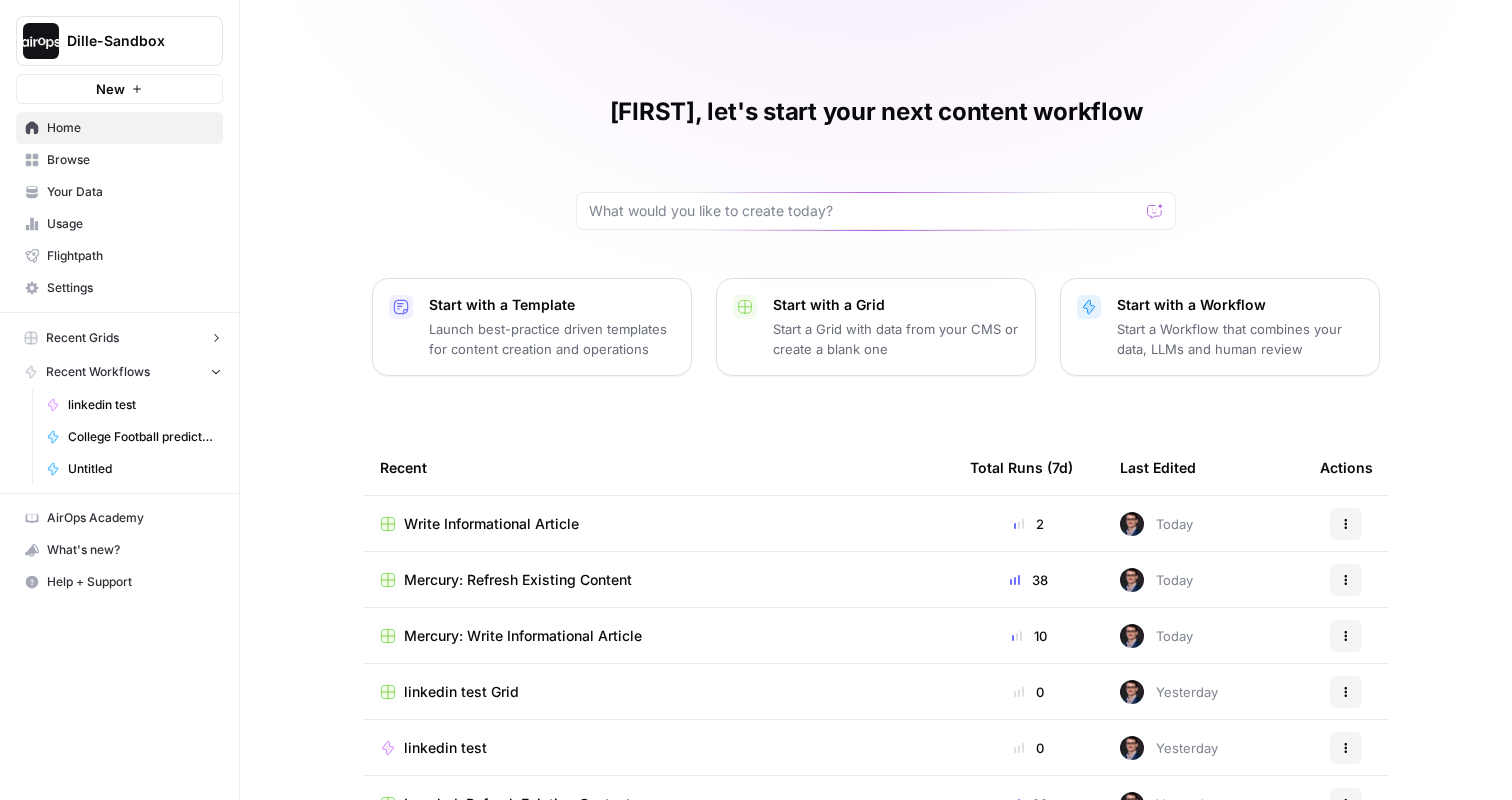 click on "[FIRST], let's start your next content workflow Start with a Template Launch best-practice driven templates for content creation and operations Start with a Grid Start a Grid with data from your CMS or create a blank one Start with a Workflow Start a Workflow that combines your data, LLMs and human review Recent Total Runs (7d) Last Edited Actions Write Informational Article 2 Today Actions Mercury: Refresh Existing Content 38 Today Actions Mercury: Write Informational Article 10 Today Actions linkedin test Grid 0 Yesterday Actions linkedin test 0 Yesterday Actions Ironclad: Refresh Existing Content 29 Yesterday Actions Ironclad: Write Informational Article 10 Yesterday Actions" at bounding box center (876, 460) 